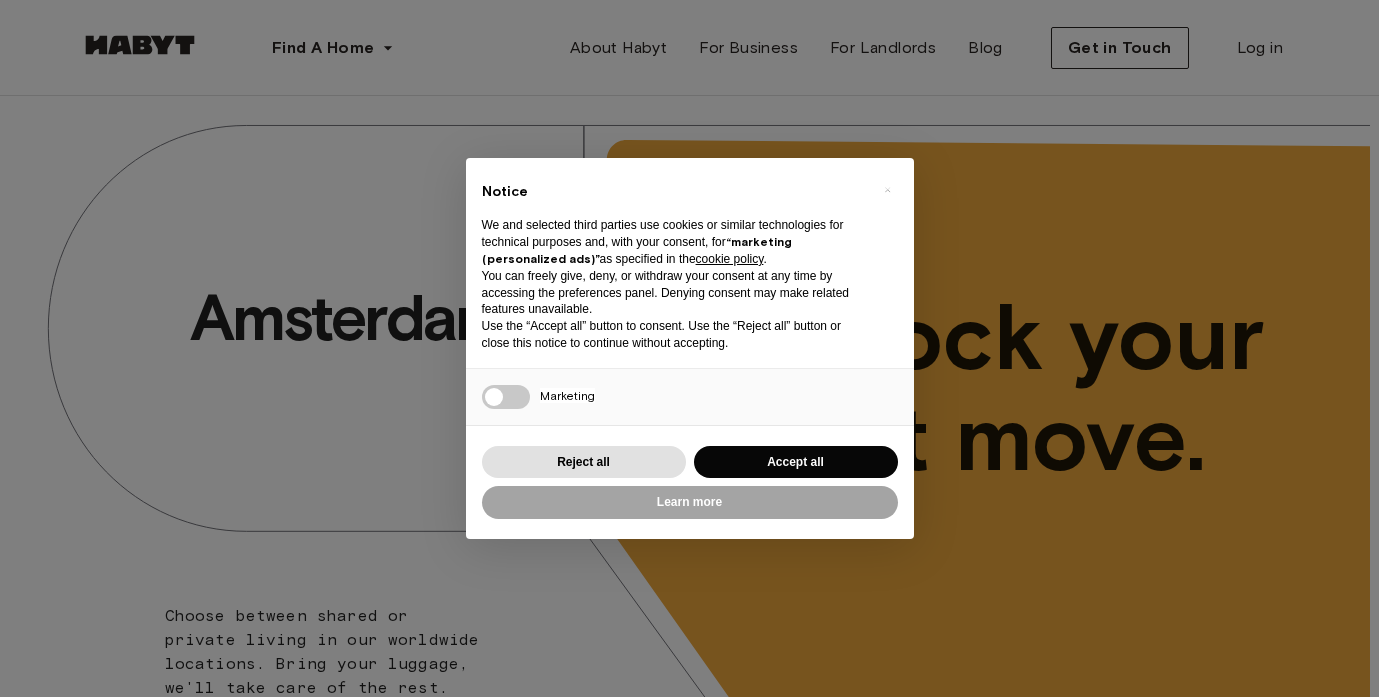 scroll, scrollTop: 0, scrollLeft: 0, axis: both 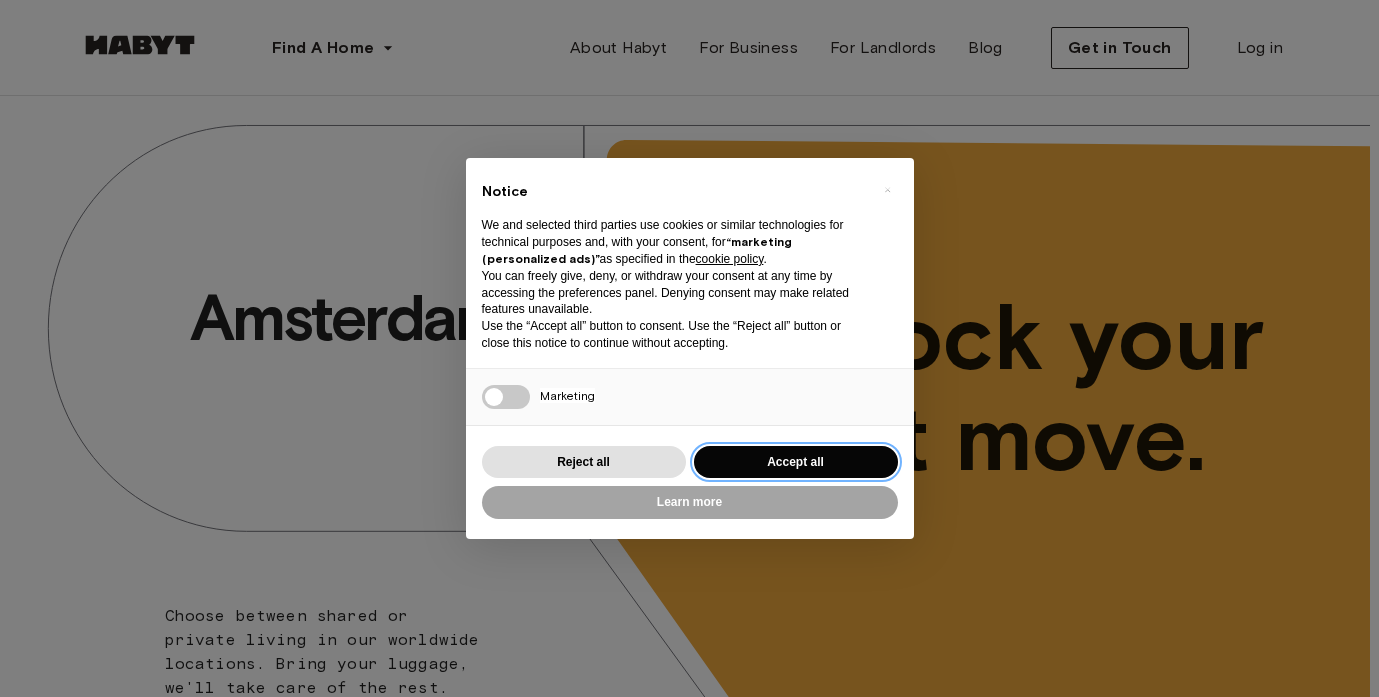 click on "Accept all" at bounding box center (796, 462) 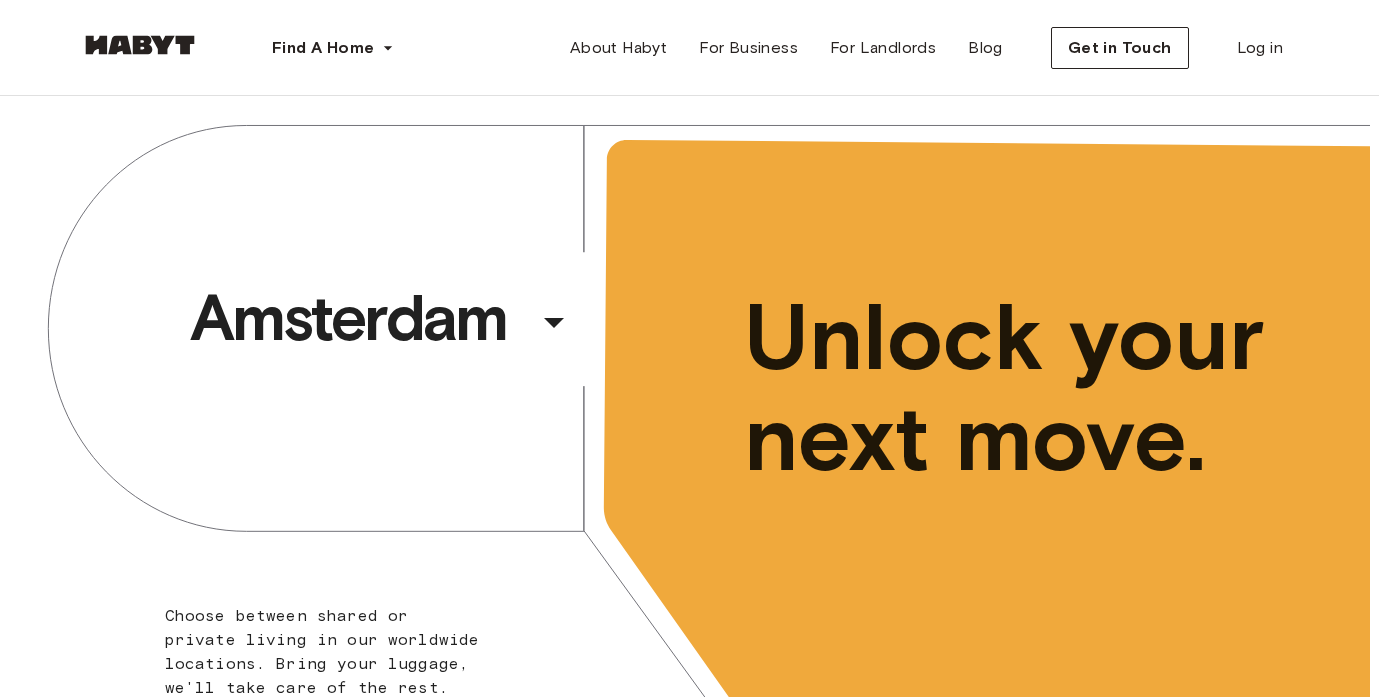scroll, scrollTop: 0, scrollLeft: 0, axis: both 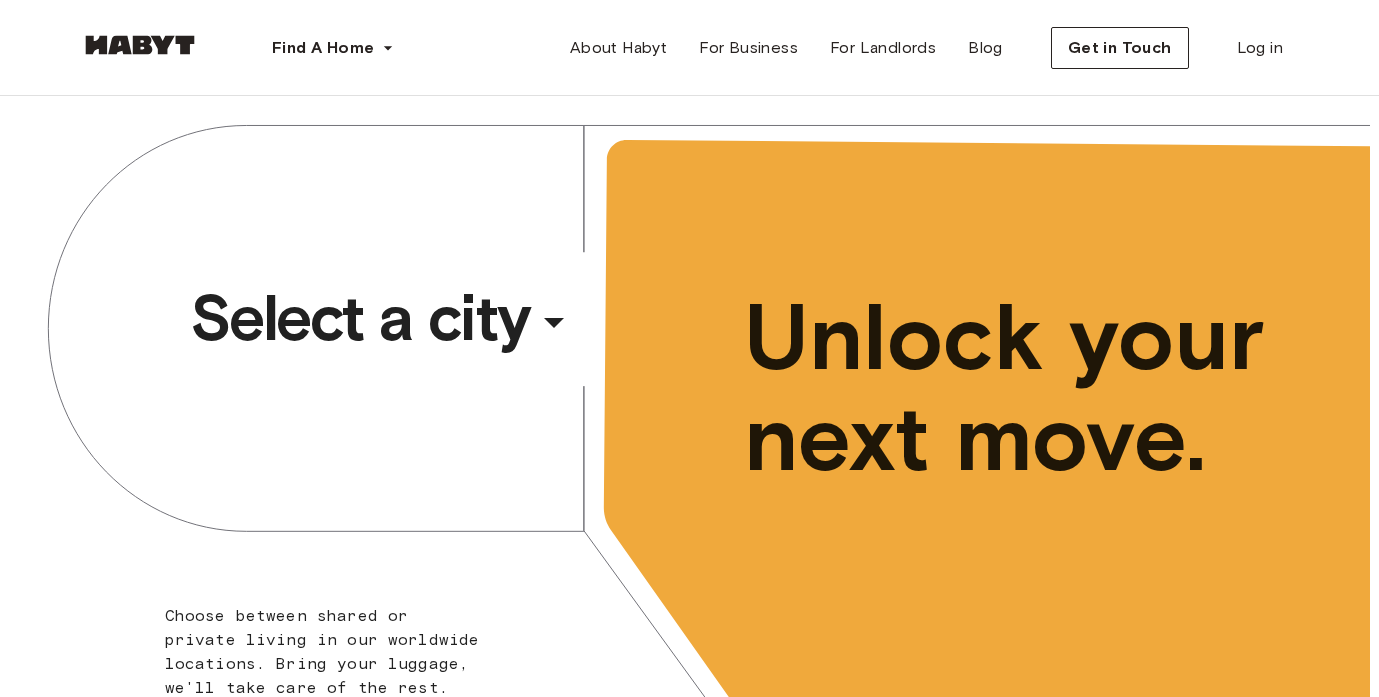 click on "​" at bounding box center (581, 338) 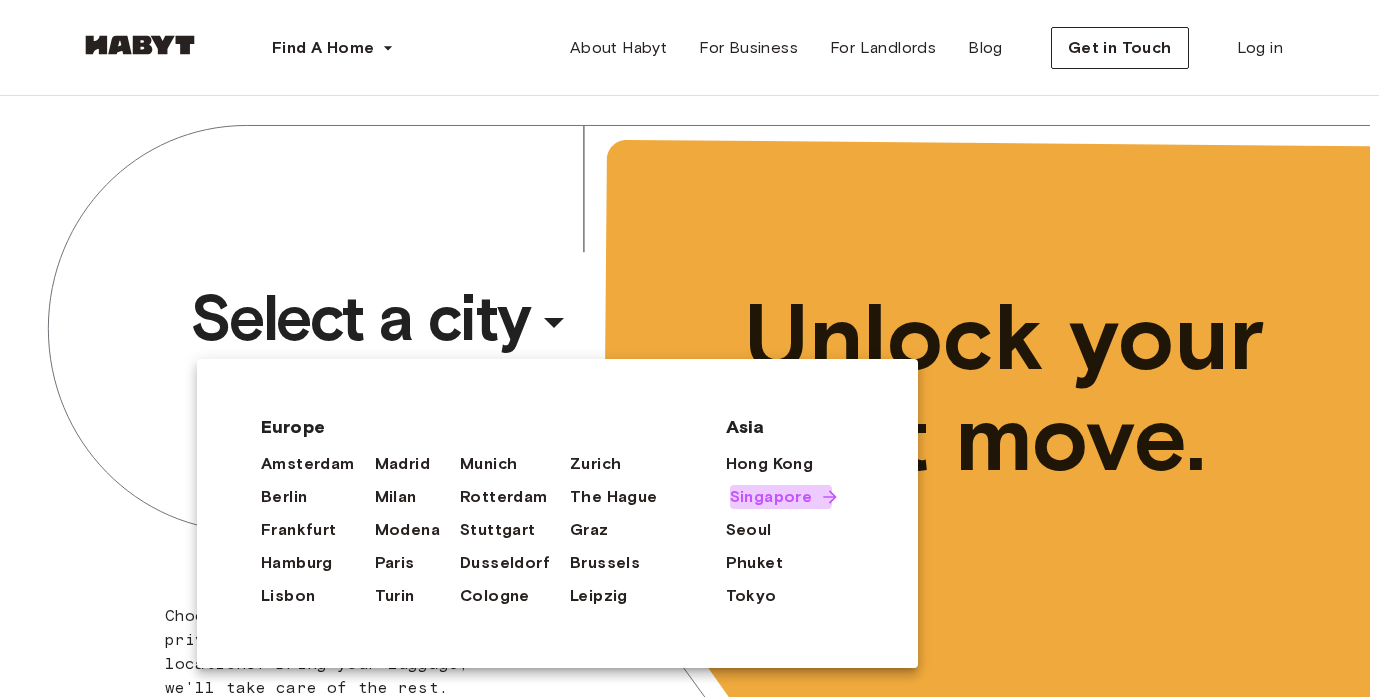 click on "Singapore" at bounding box center (771, 497) 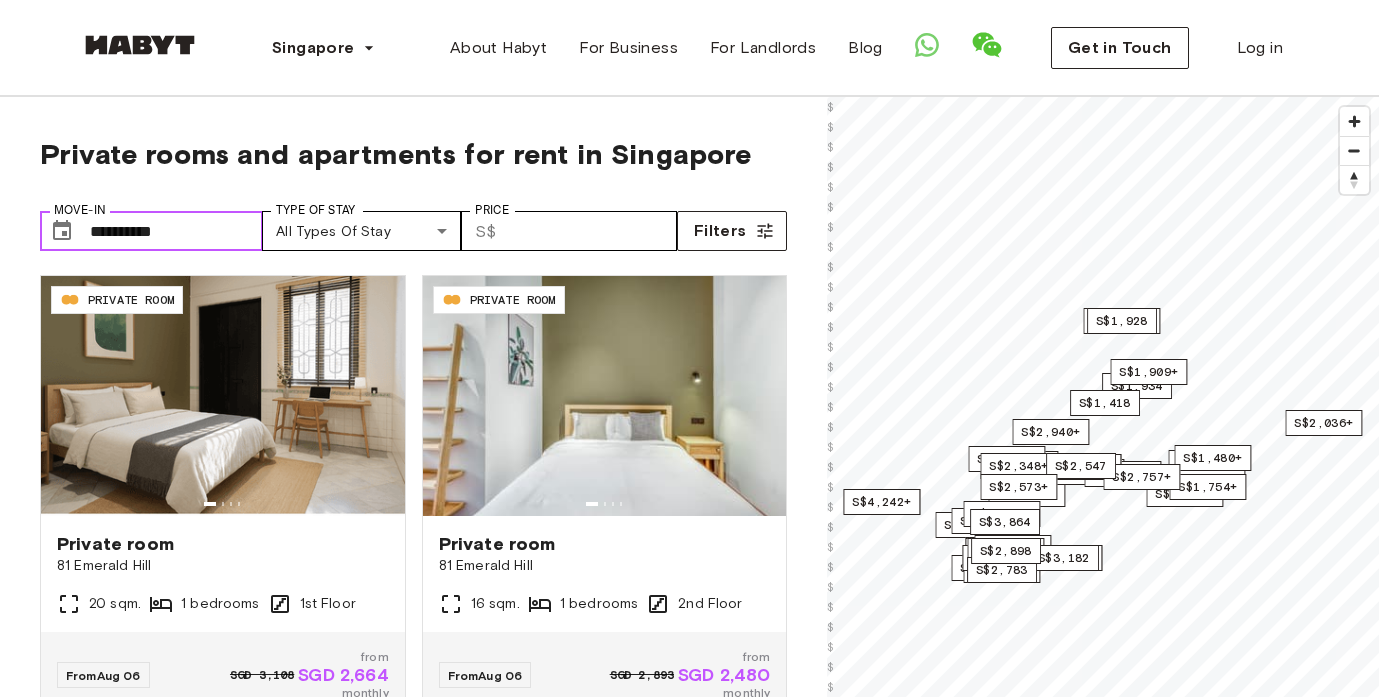 click on "**********" at bounding box center (176, 231) 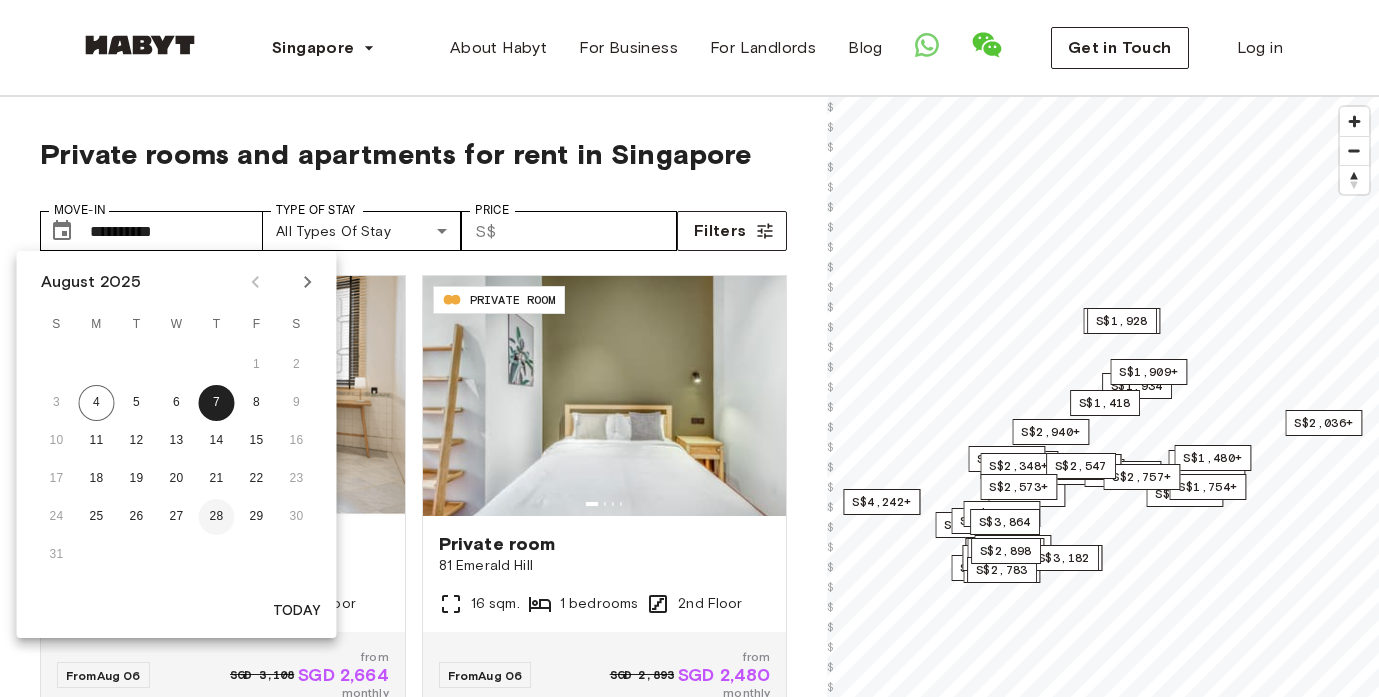 click on "28" at bounding box center (217, 517) 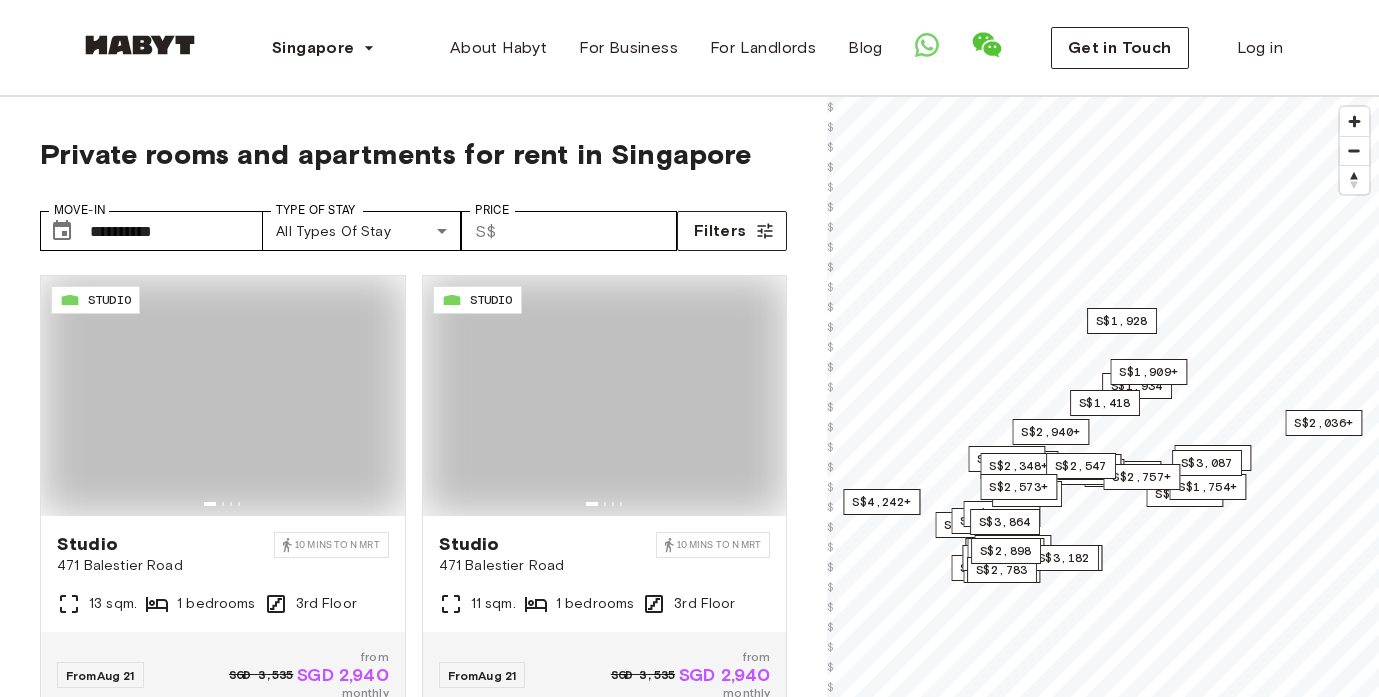 type on "**********" 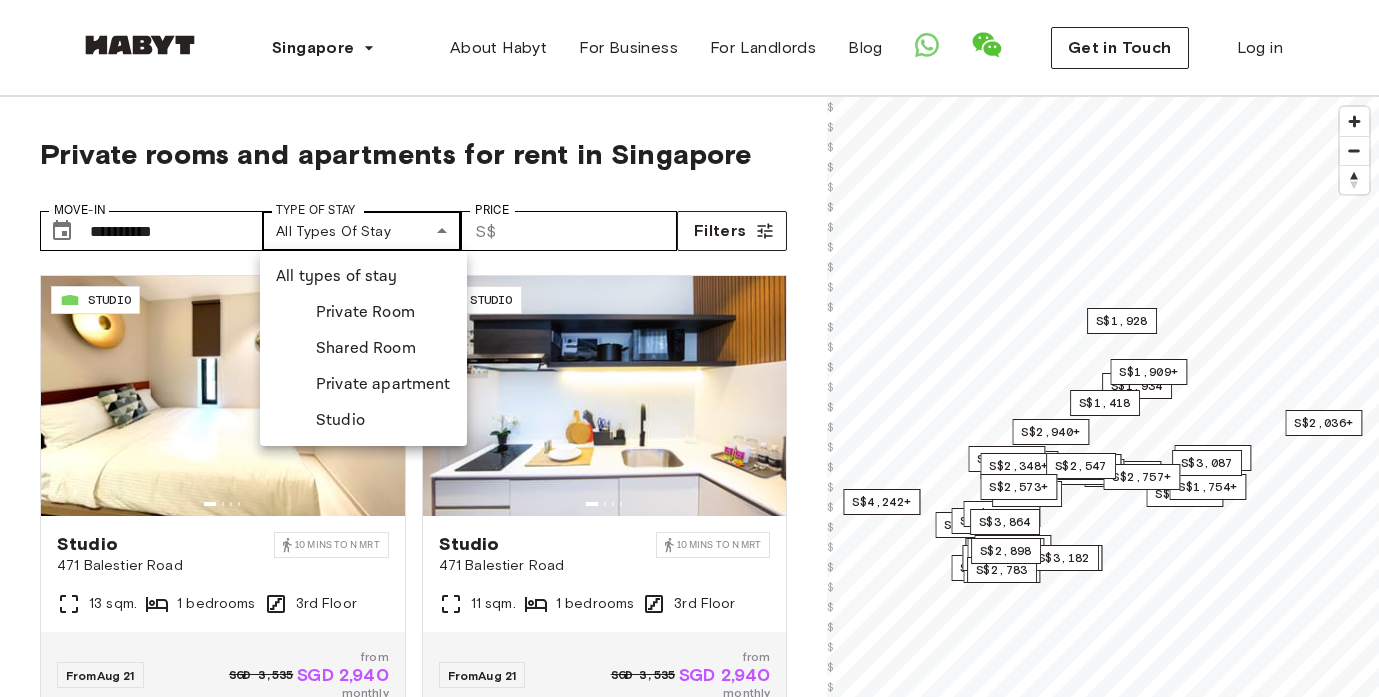 click on "**********" at bounding box center [689, 2348] 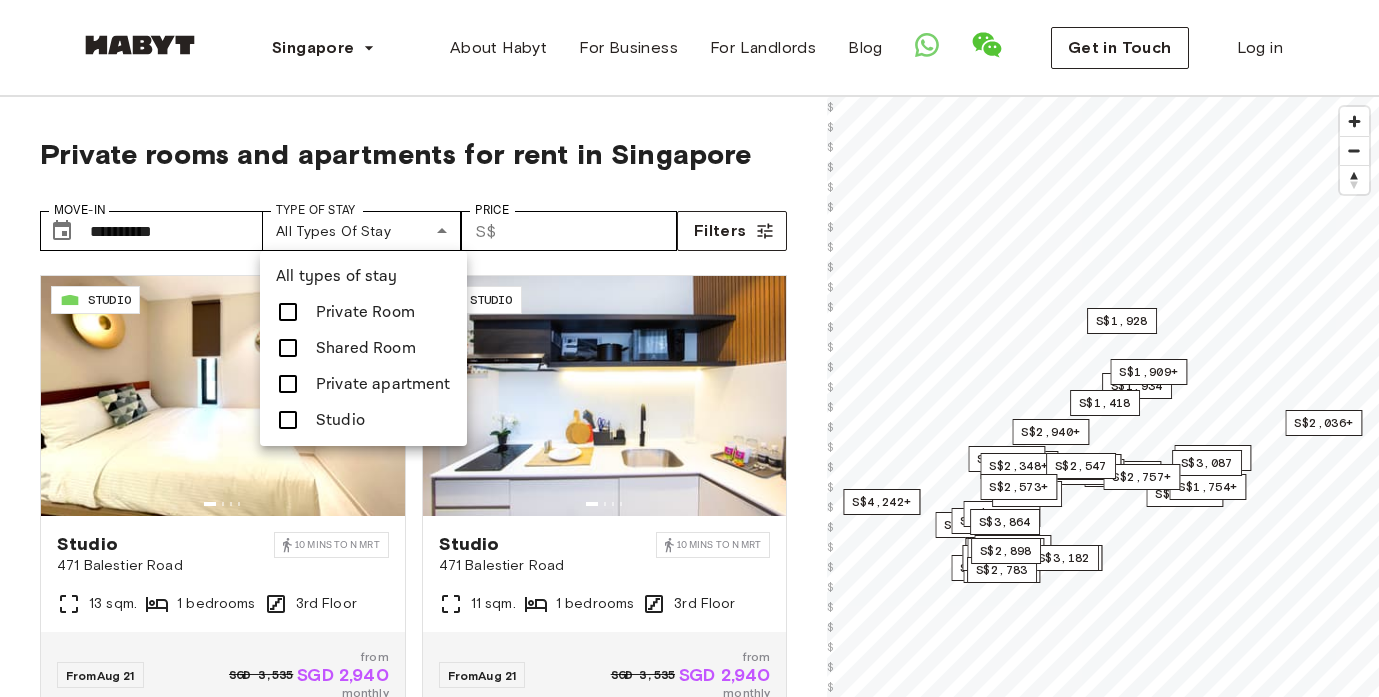 click at bounding box center [288, 384] 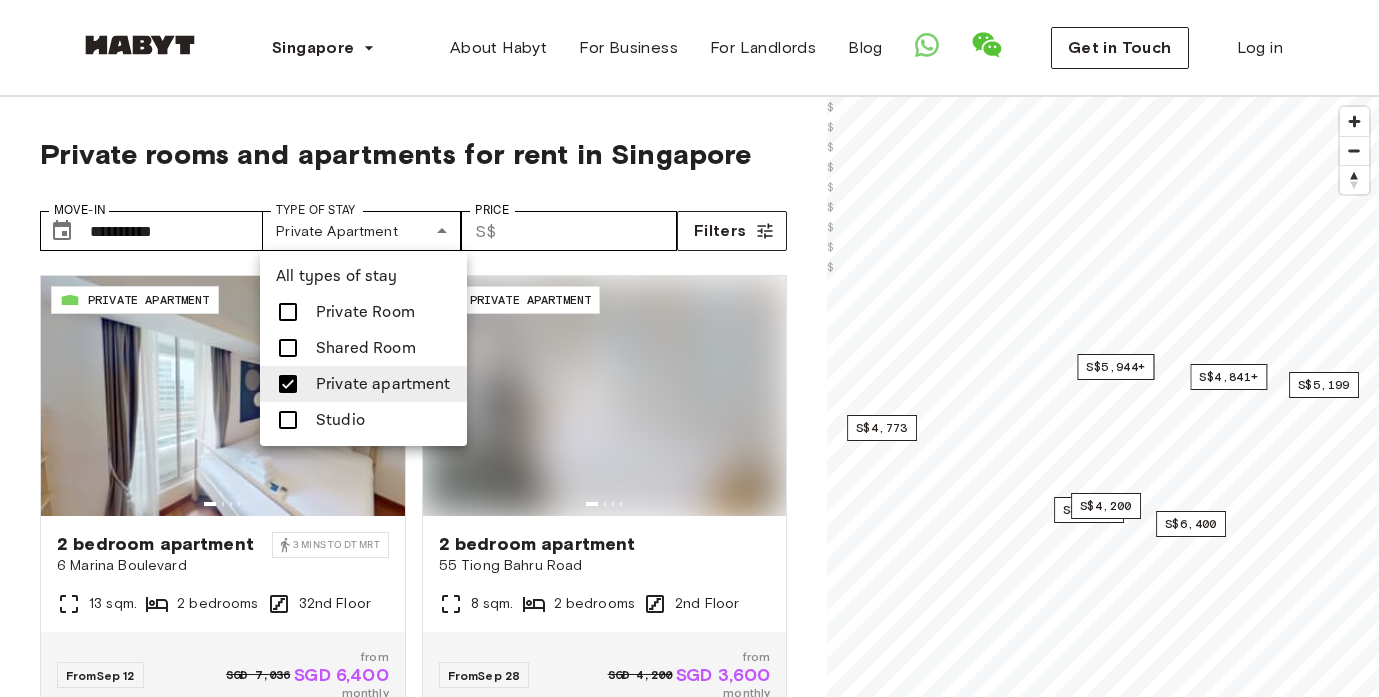 click at bounding box center (288, 312) 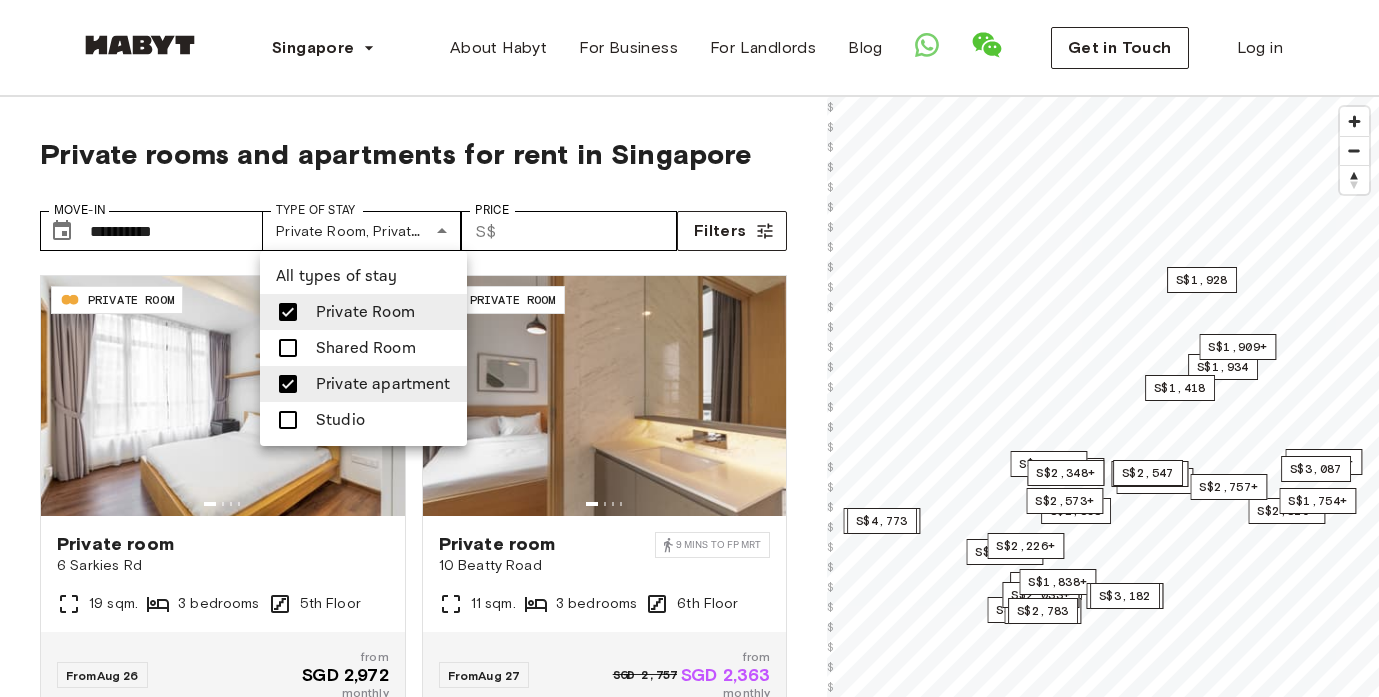 click at bounding box center (689, 348) 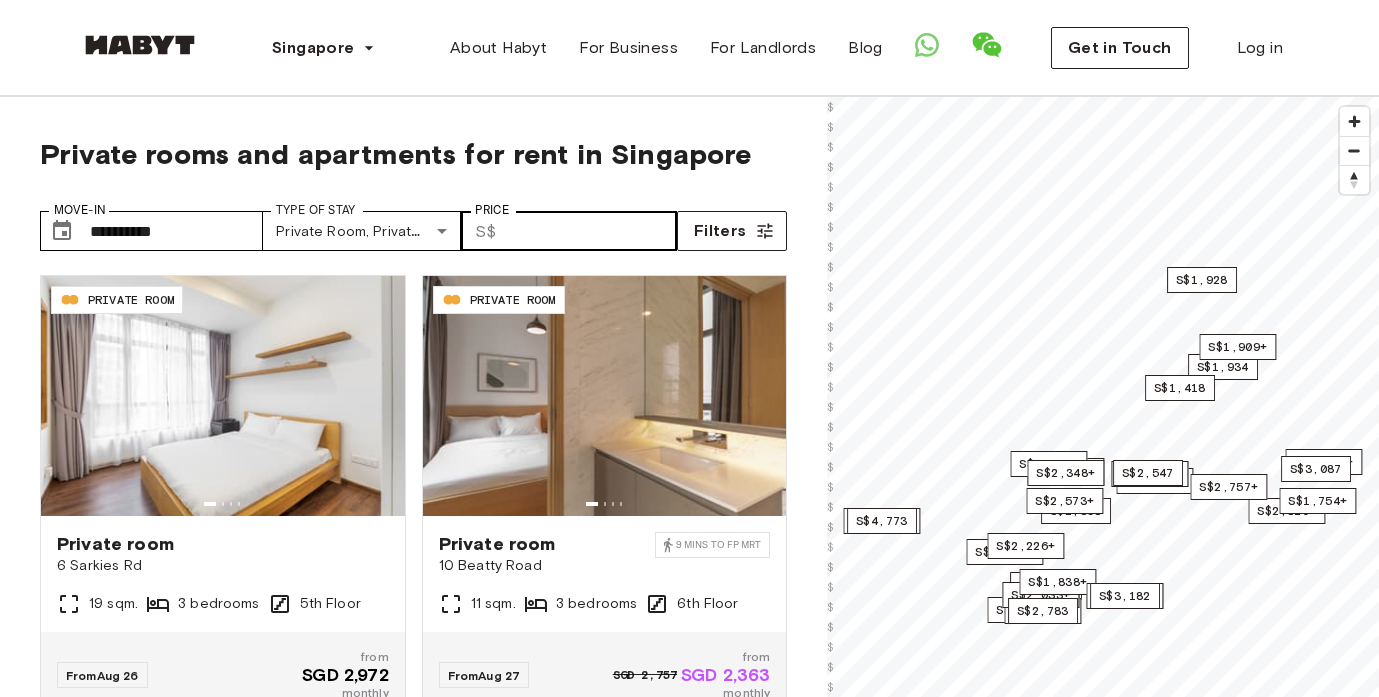 click on "​ S$" at bounding box center [485, 231] 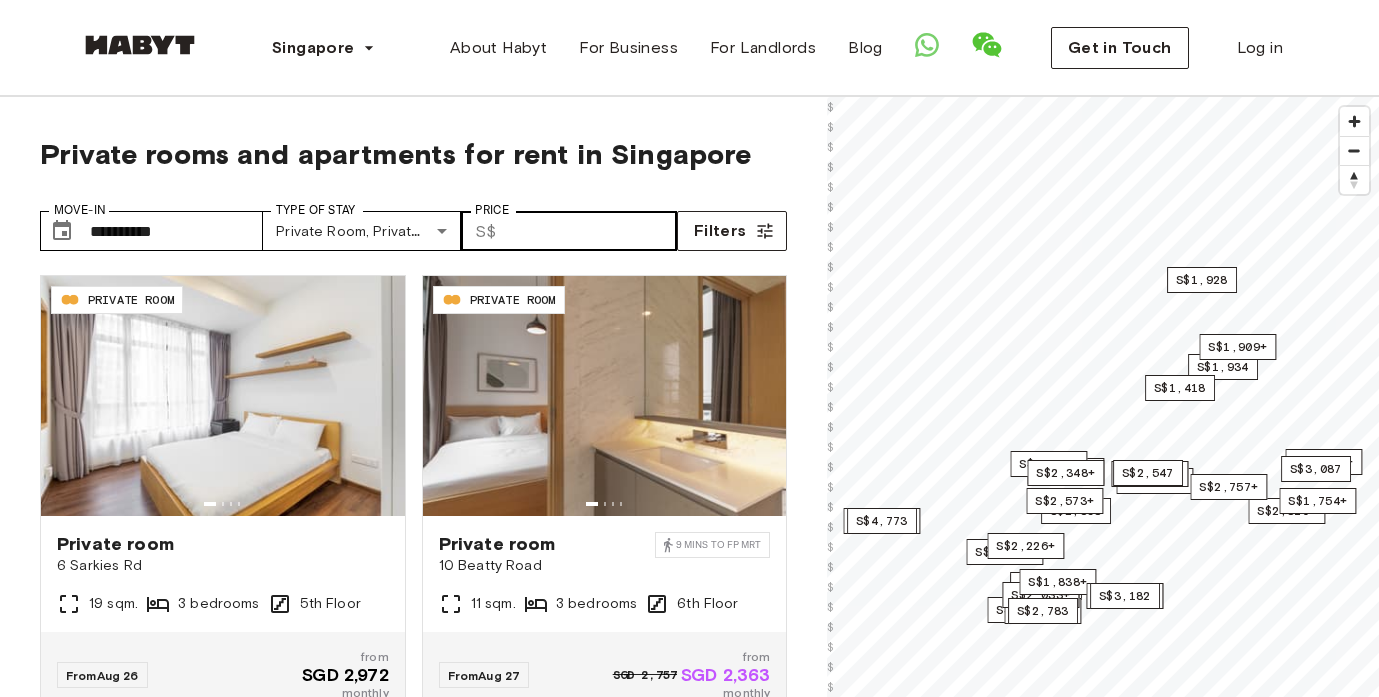 click on "​ S$" at bounding box center [485, 231] 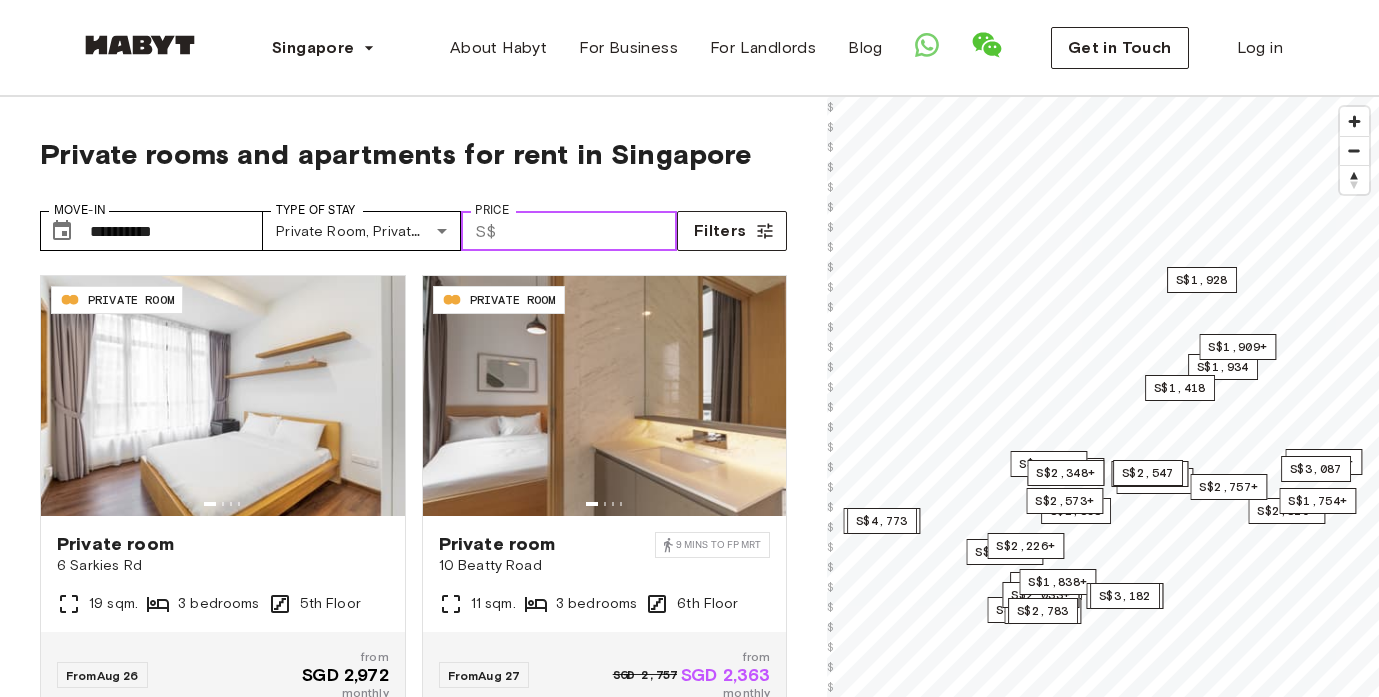 click on "Price" at bounding box center [590, 231] 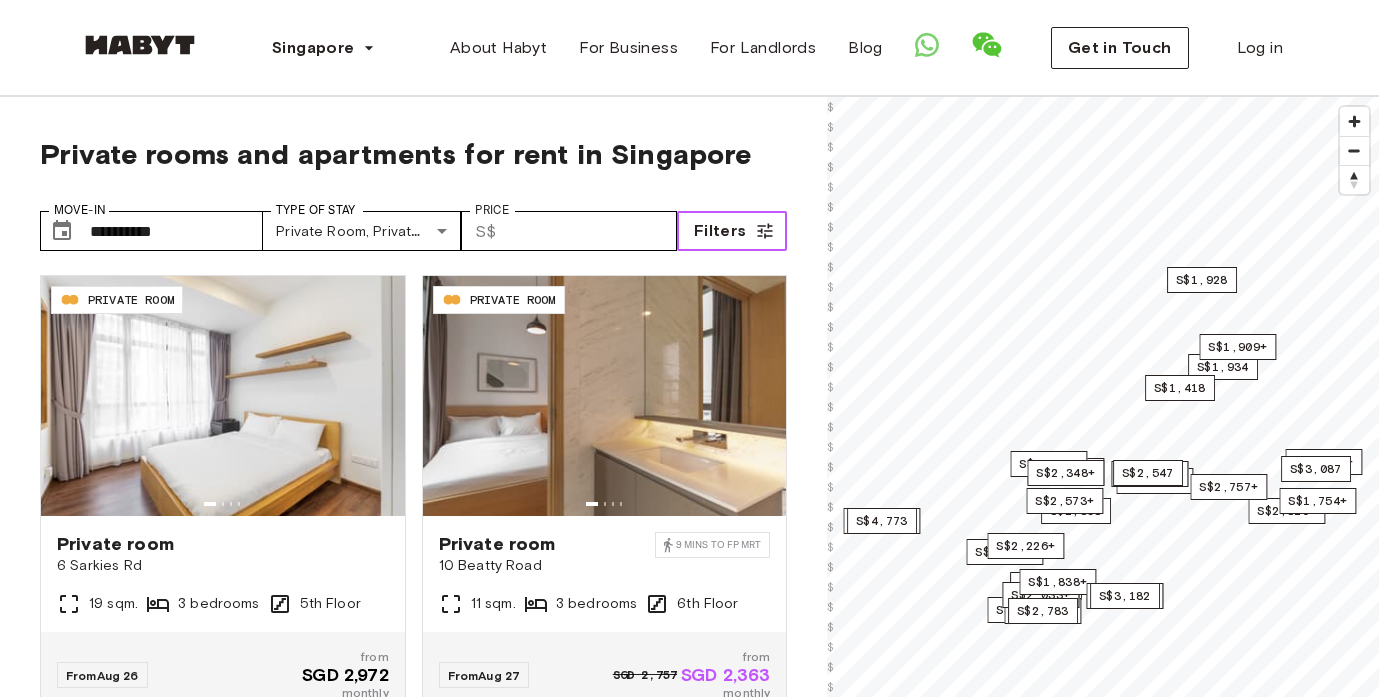 click 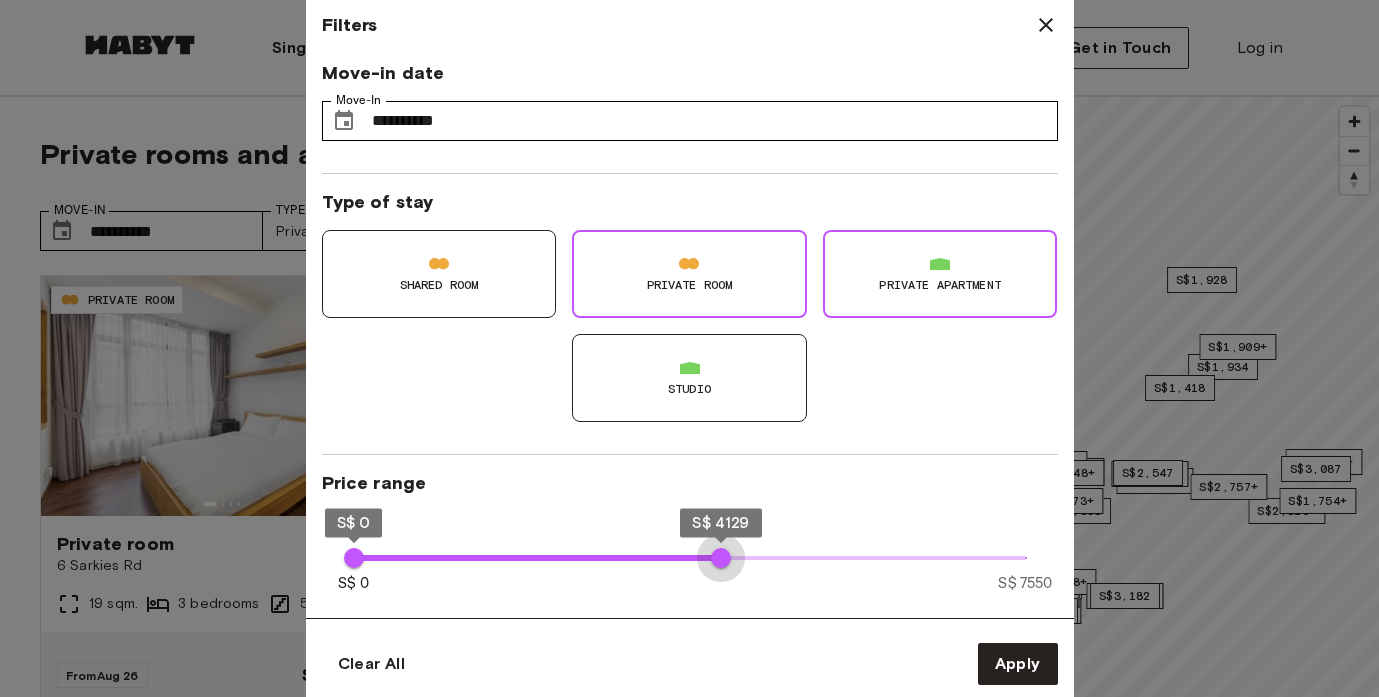 type on "****" 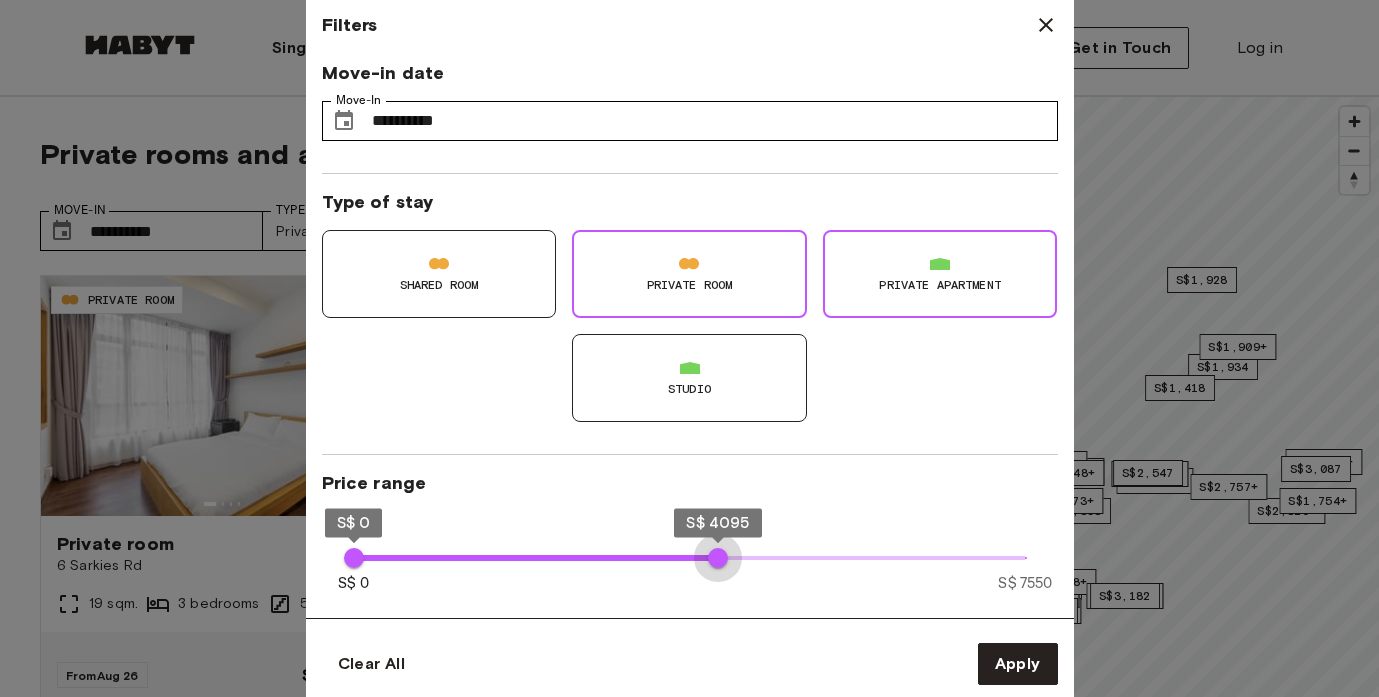 drag, startPoint x: 1033, startPoint y: 541, endPoint x: 717, endPoint y: 556, distance: 316.3558 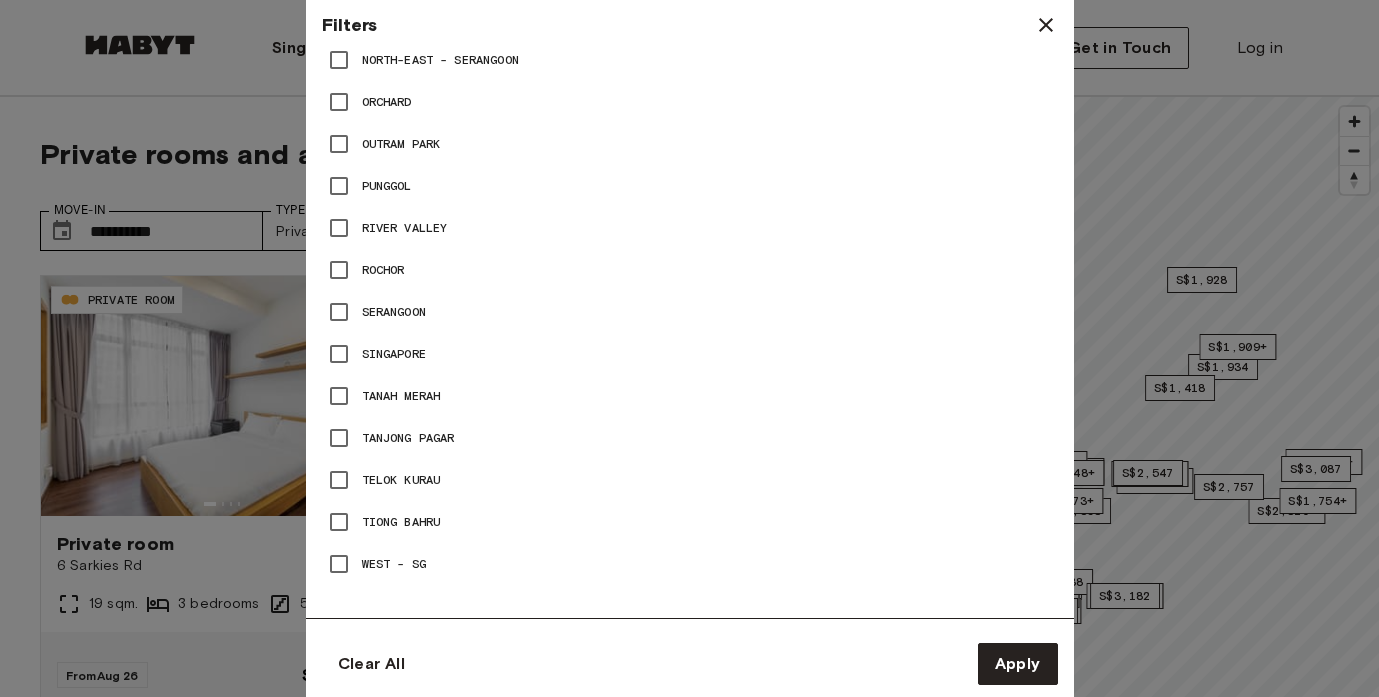 scroll, scrollTop: 2526, scrollLeft: 0, axis: vertical 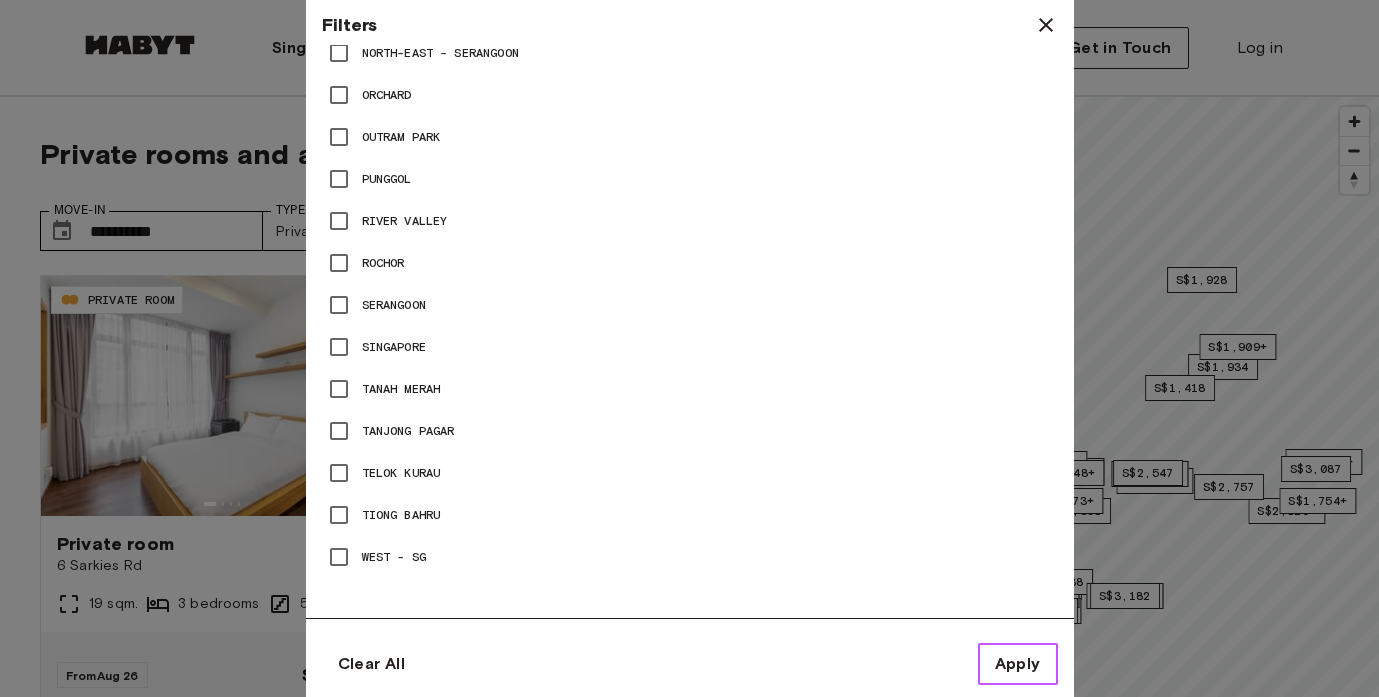 click on "Apply" at bounding box center (1018, 664) 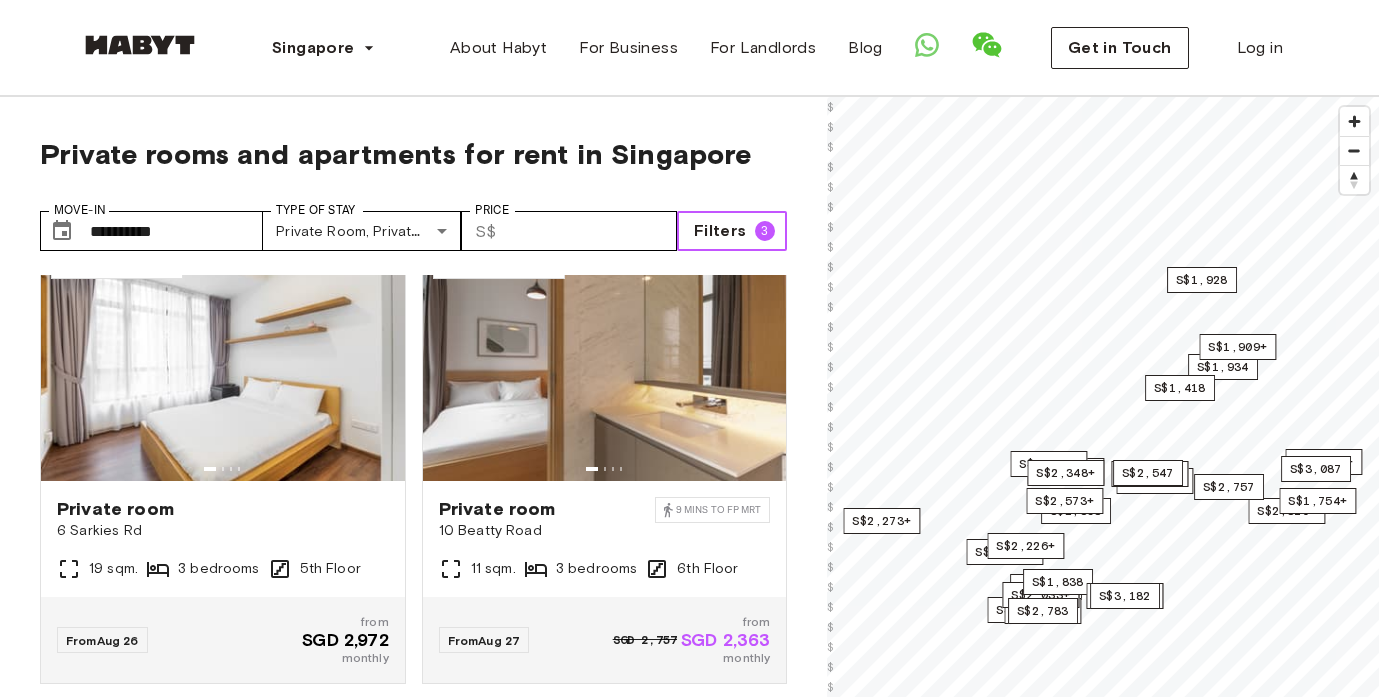 scroll, scrollTop: 41, scrollLeft: 0, axis: vertical 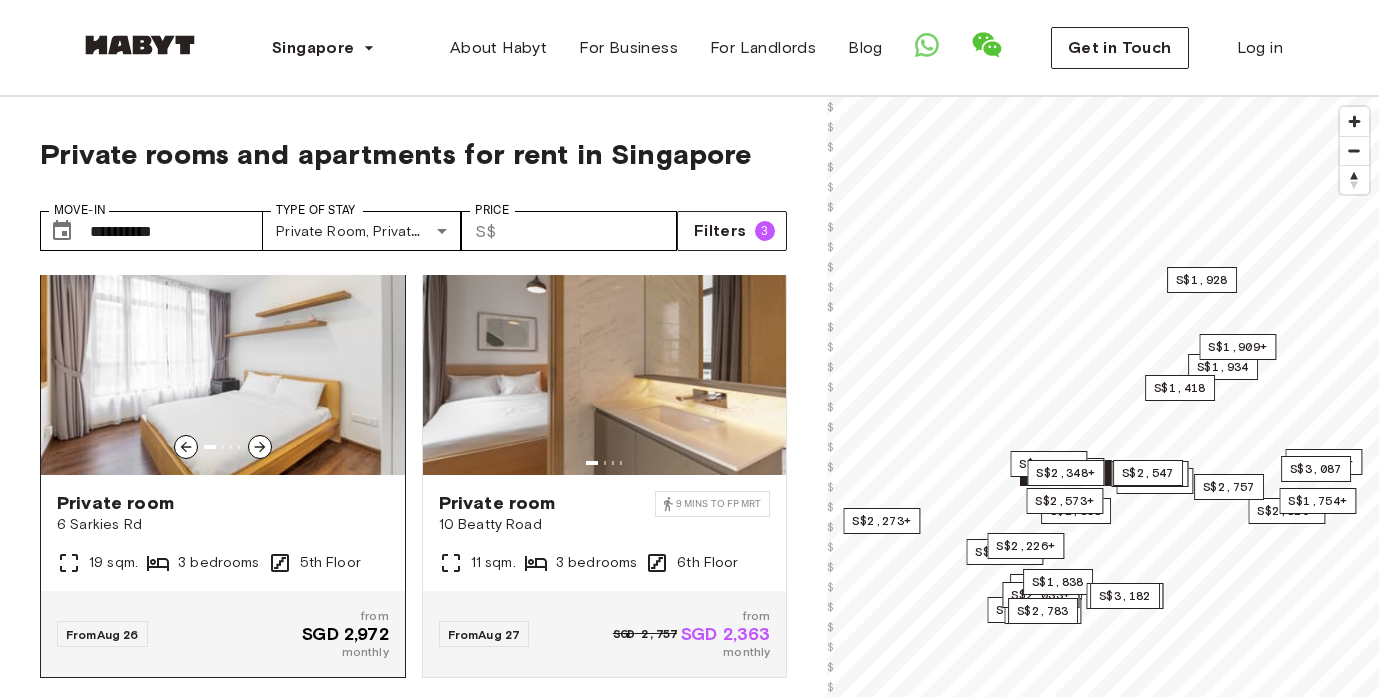 click 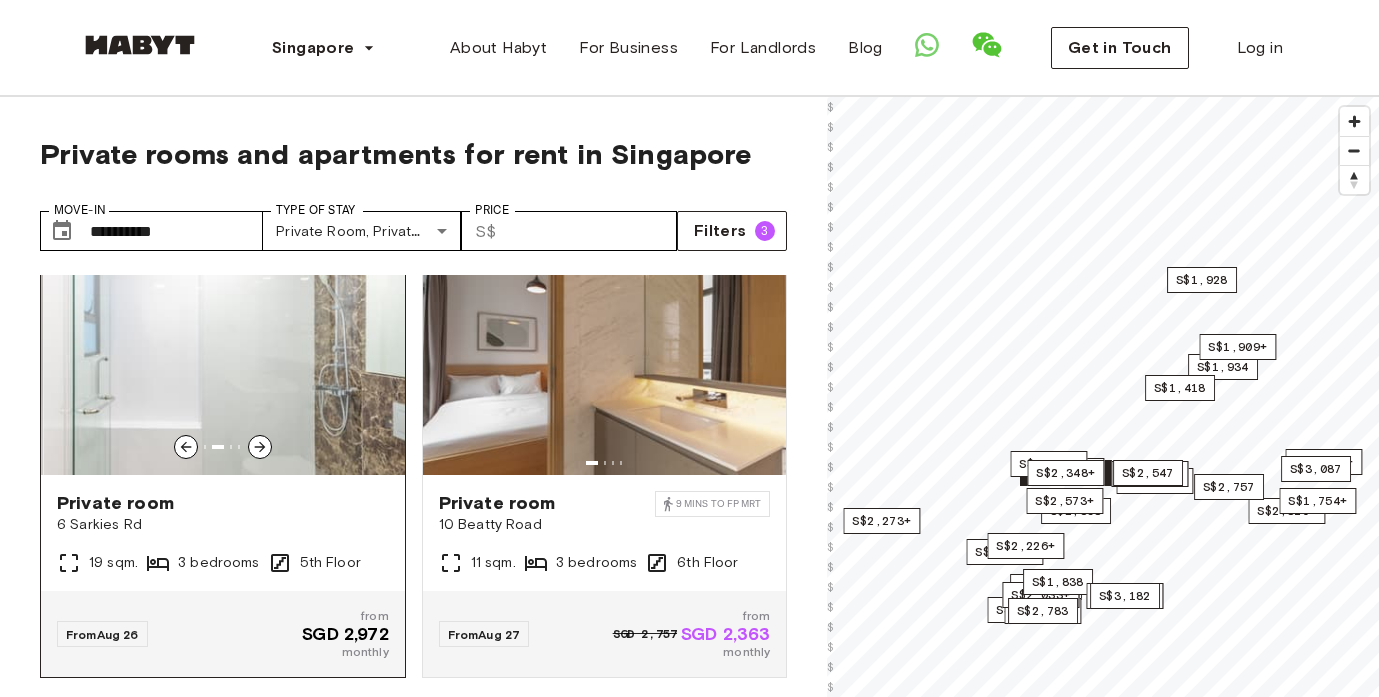 click 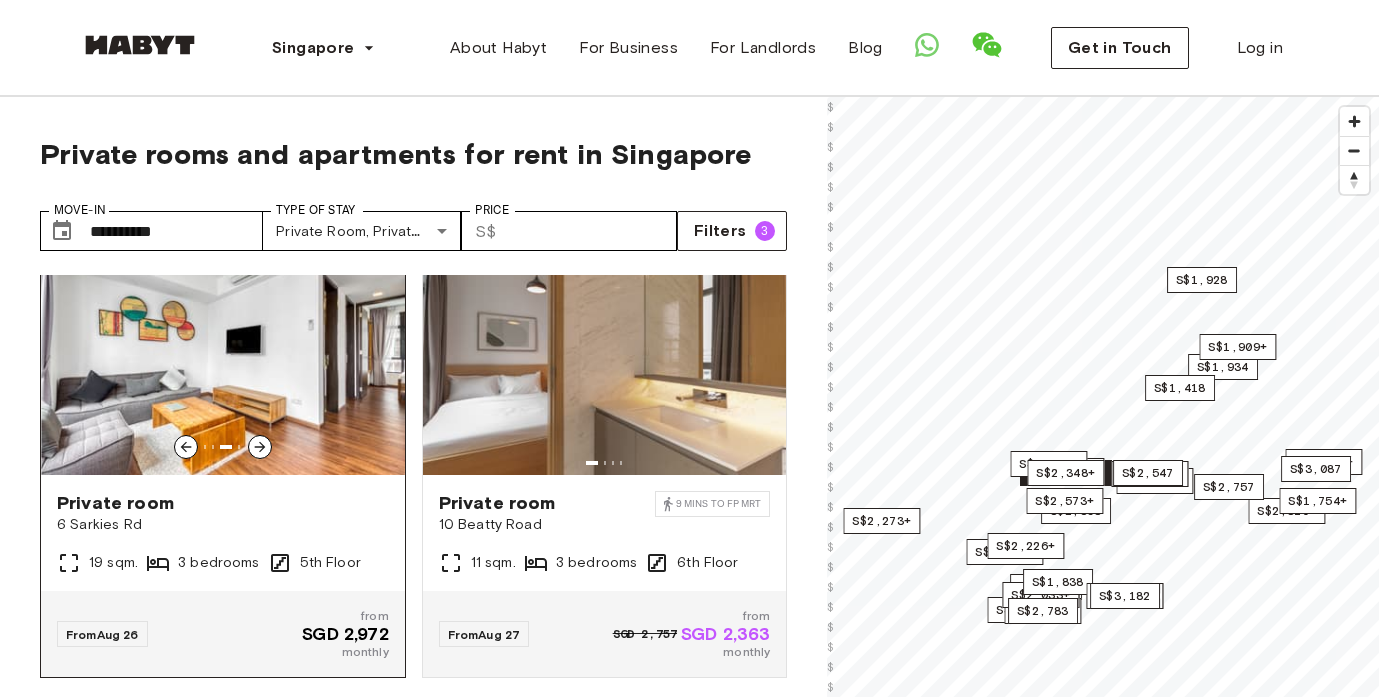 click 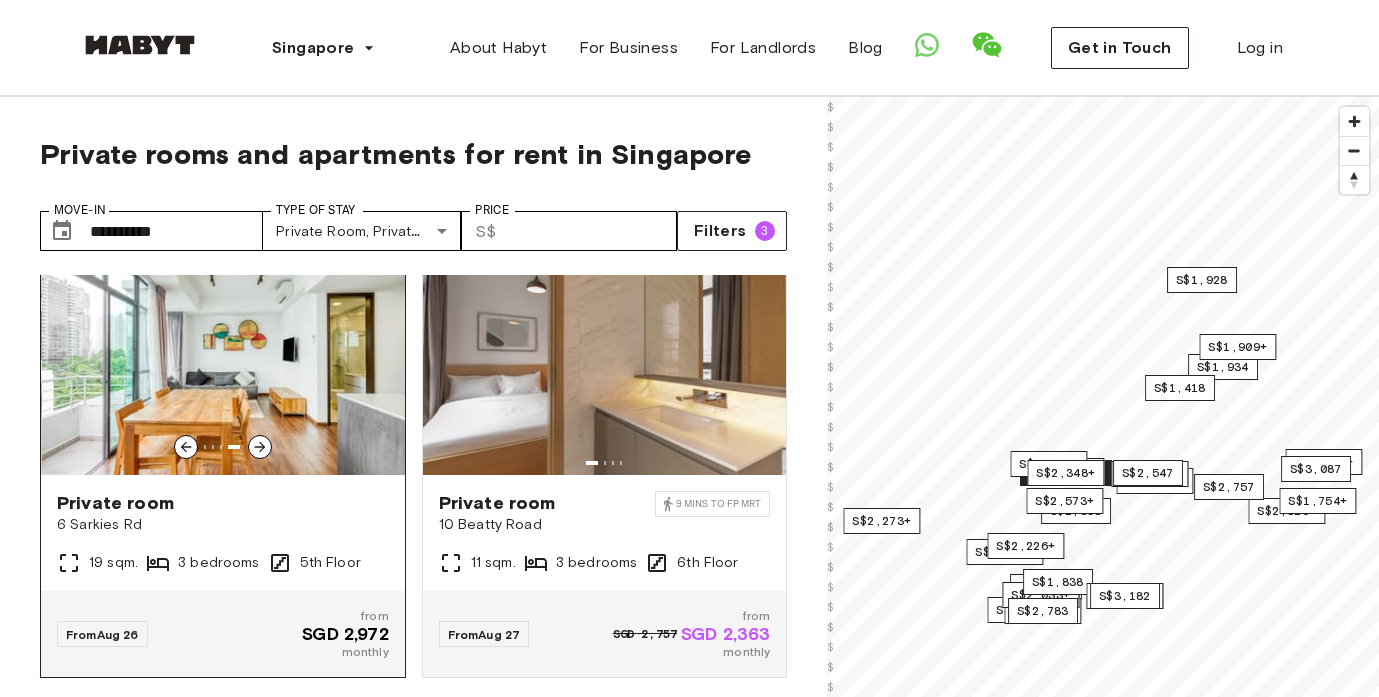 scroll, scrollTop: 60, scrollLeft: 0, axis: vertical 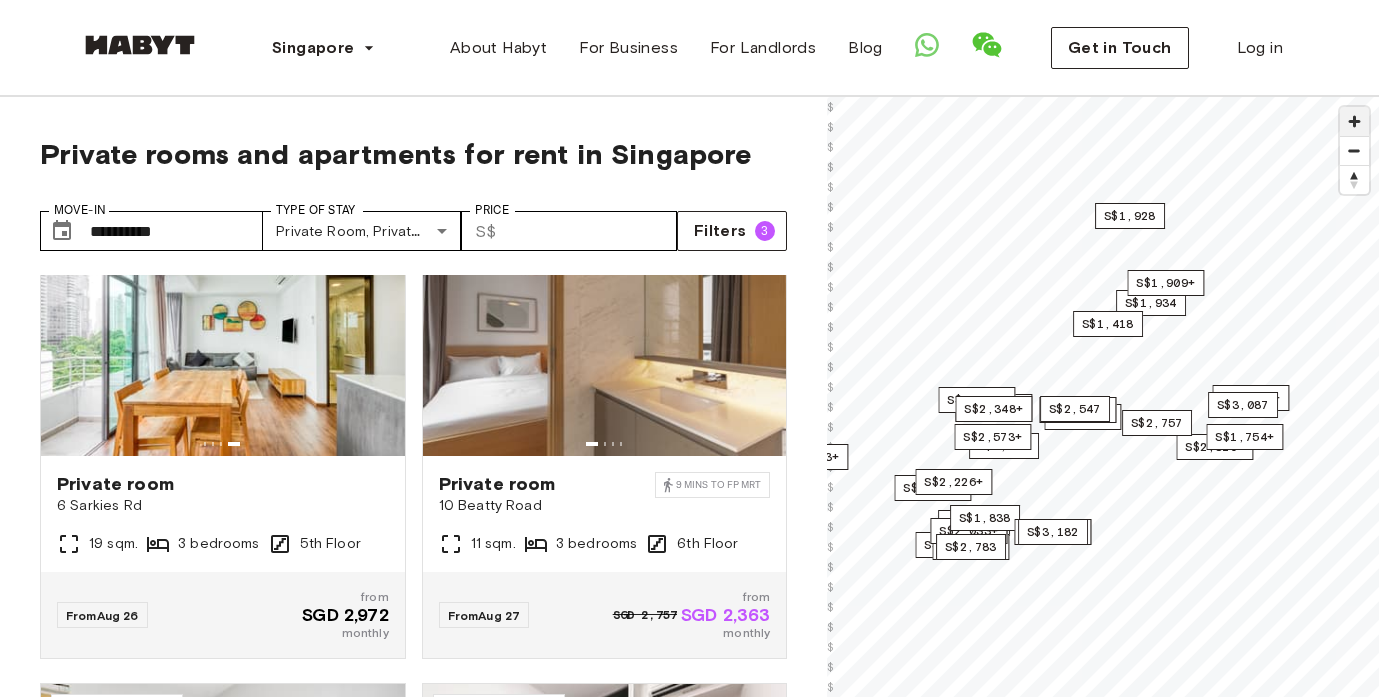 click at bounding box center [1354, 121] 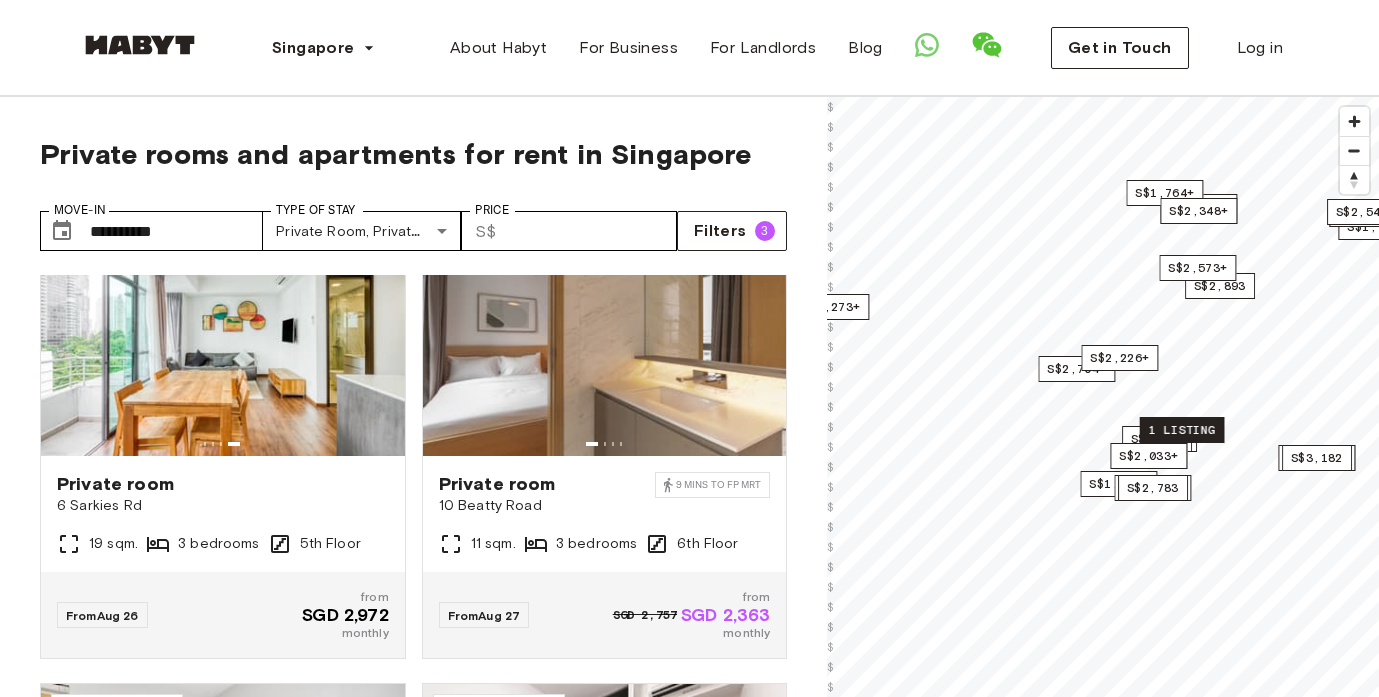 click on "1 listing" at bounding box center [1182, 430] 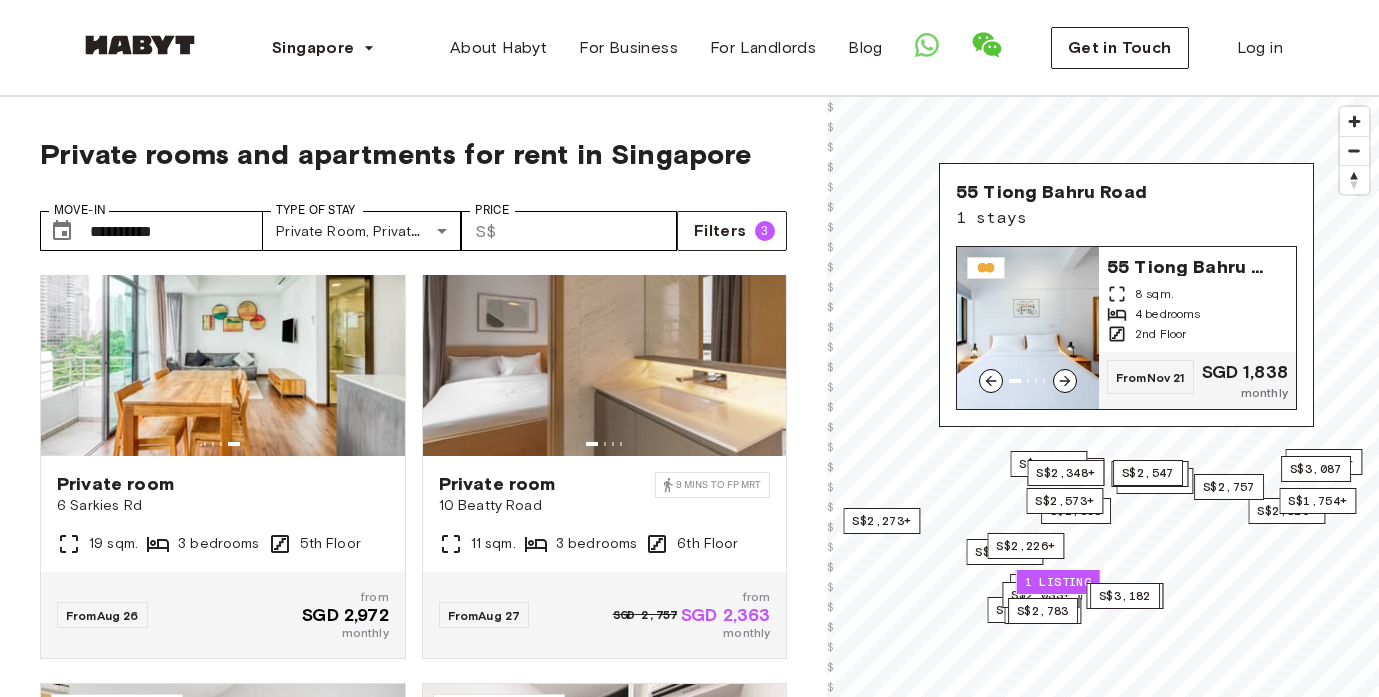 click 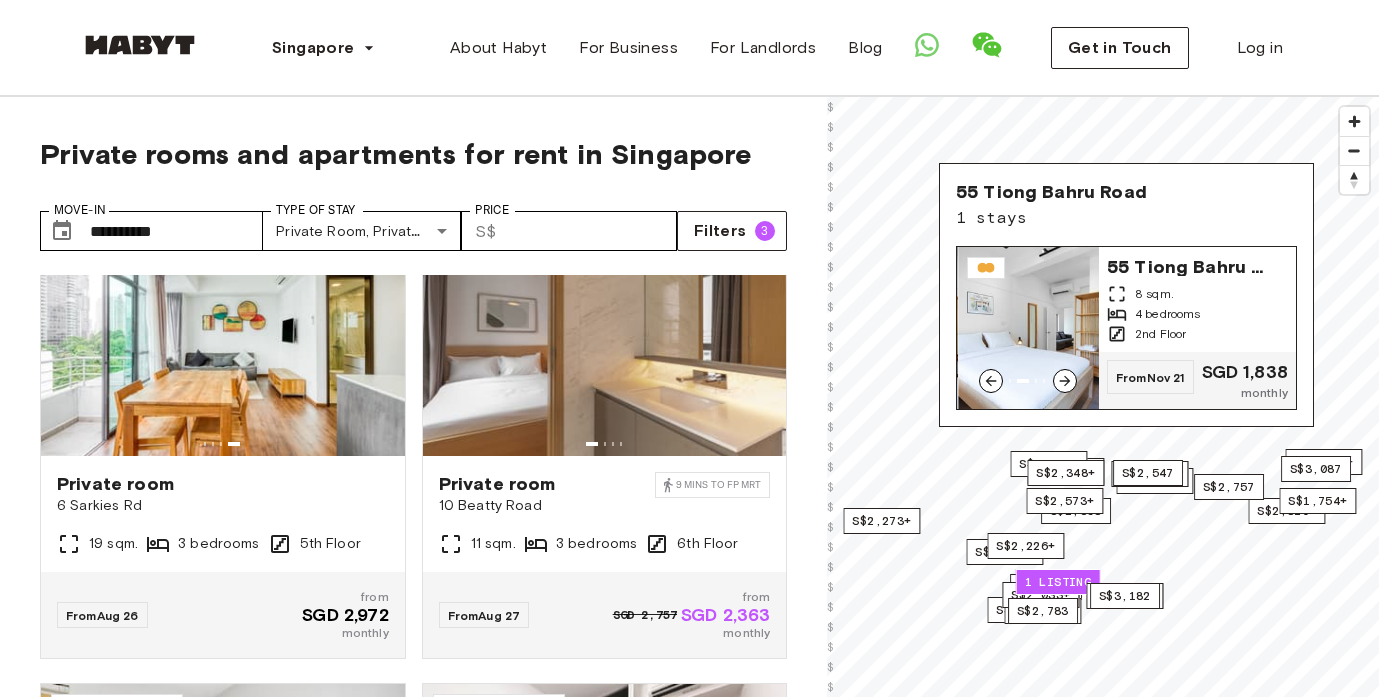 click 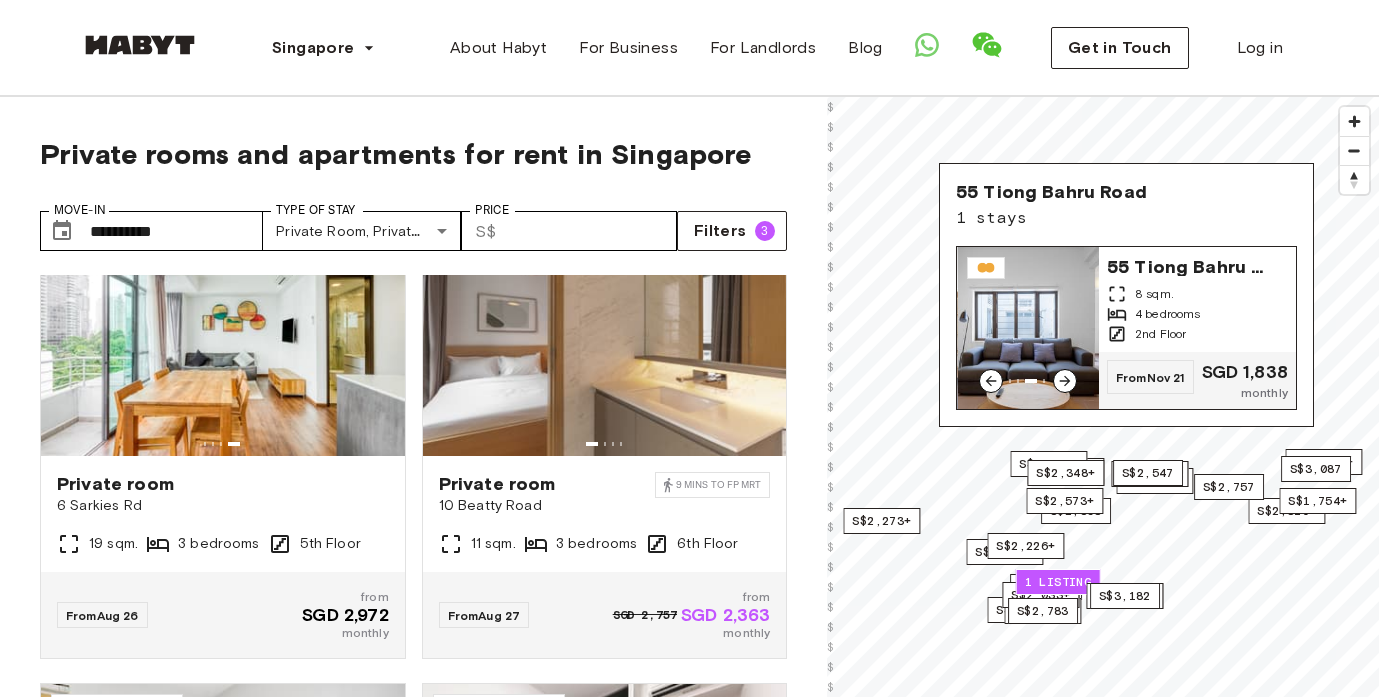 click 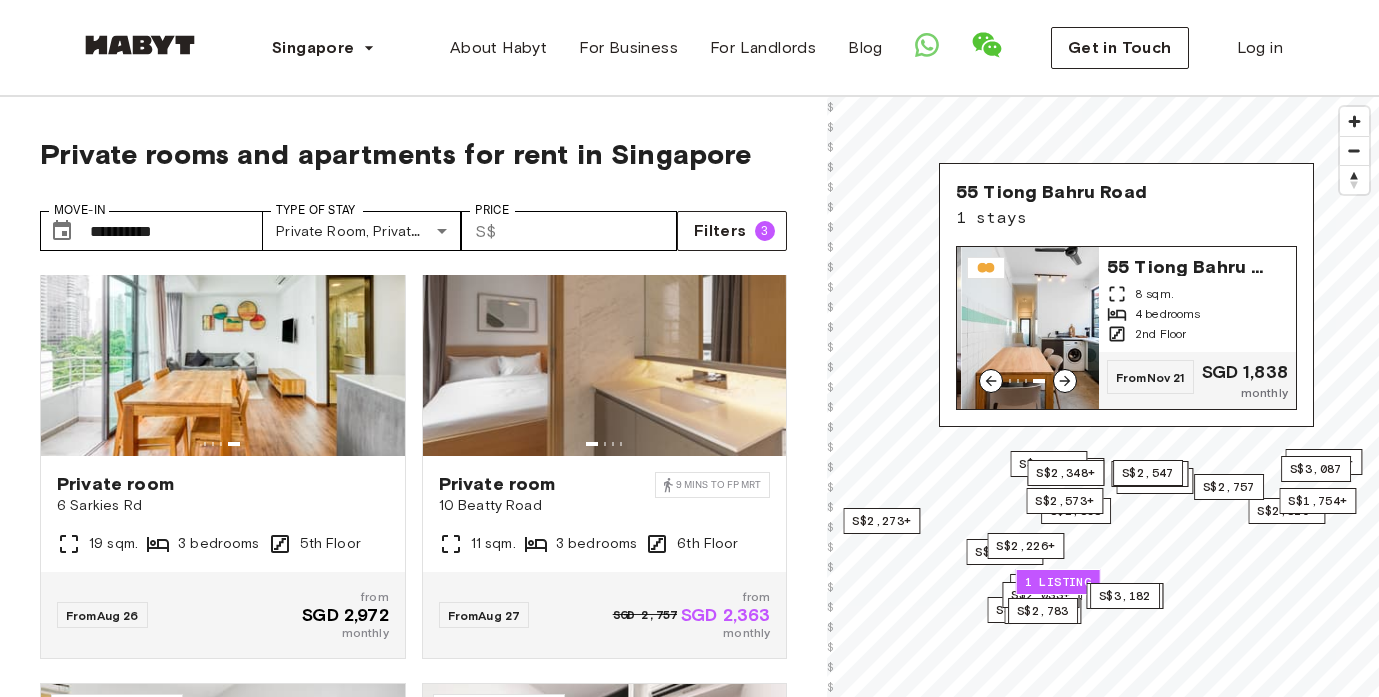 click 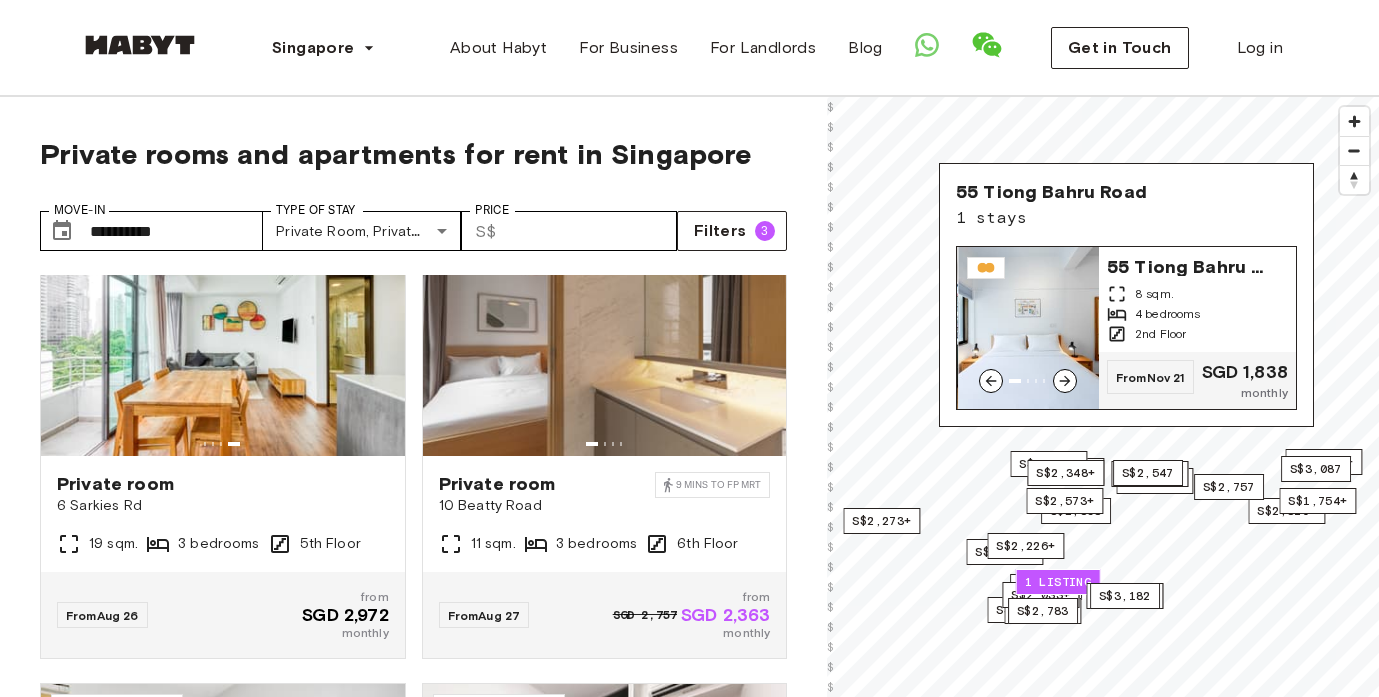 click on "55 Tiong Bahru Road" at bounding box center (1187, 265) 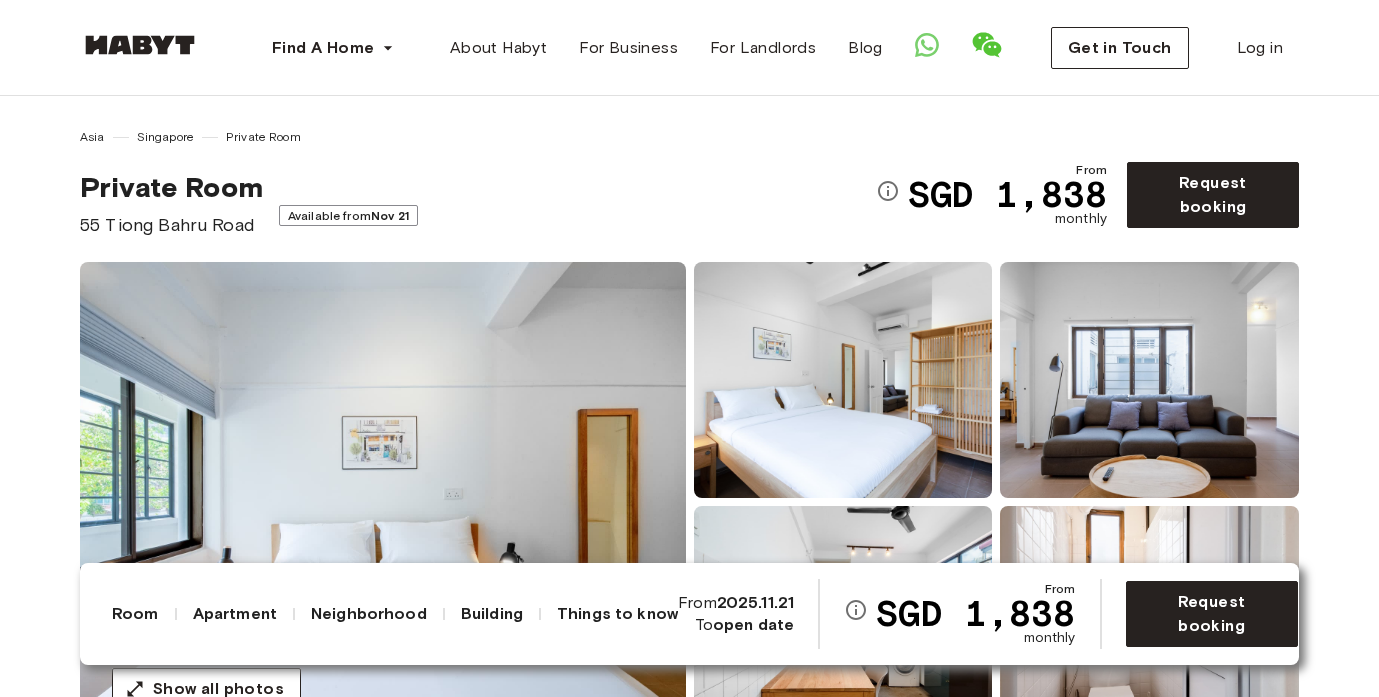 scroll, scrollTop: 0, scrollLeft: 0, axis: both 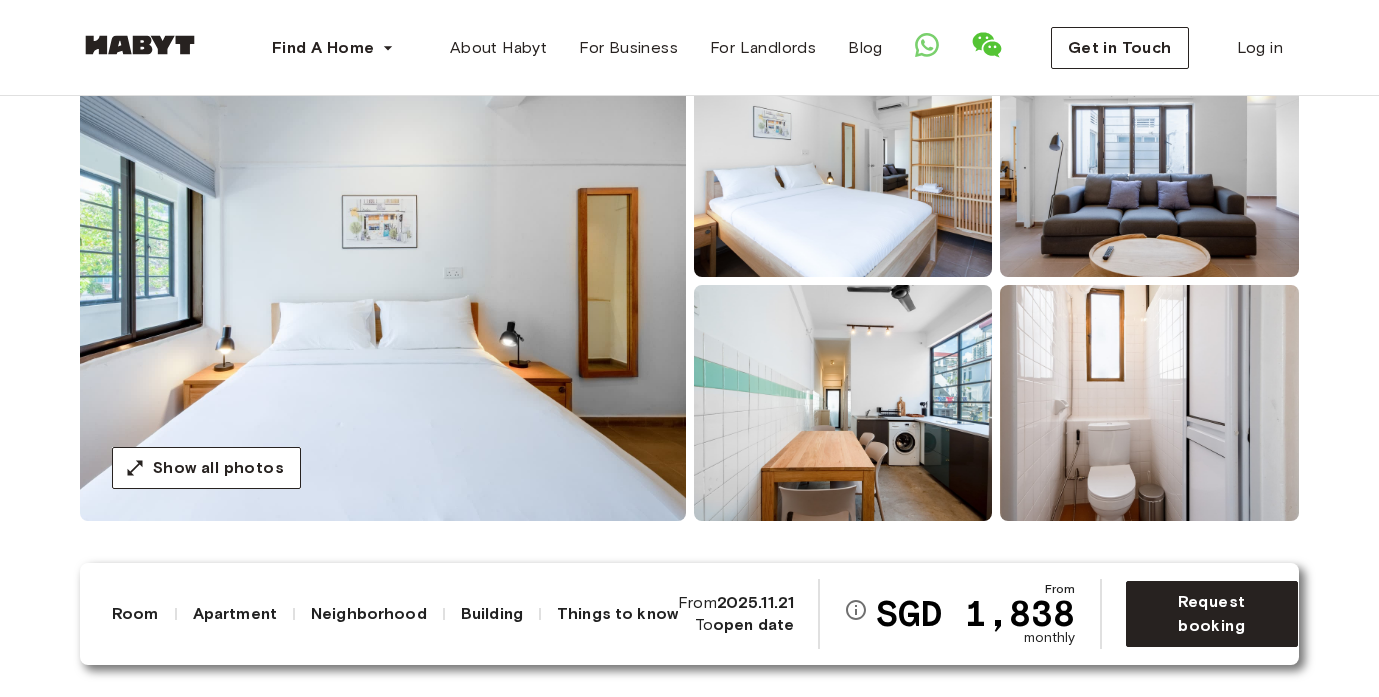 click at bounding box center (383, 281) 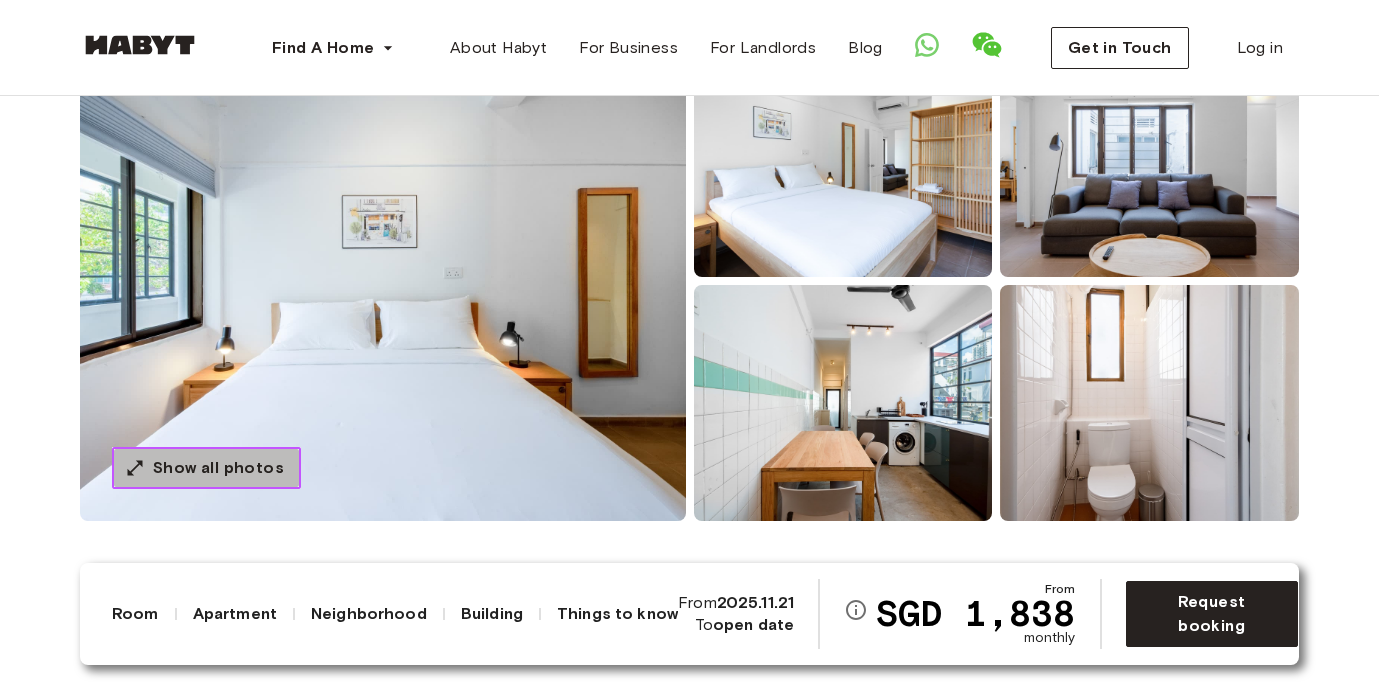 click on "Show all photos" at bounding box center (218, 468) 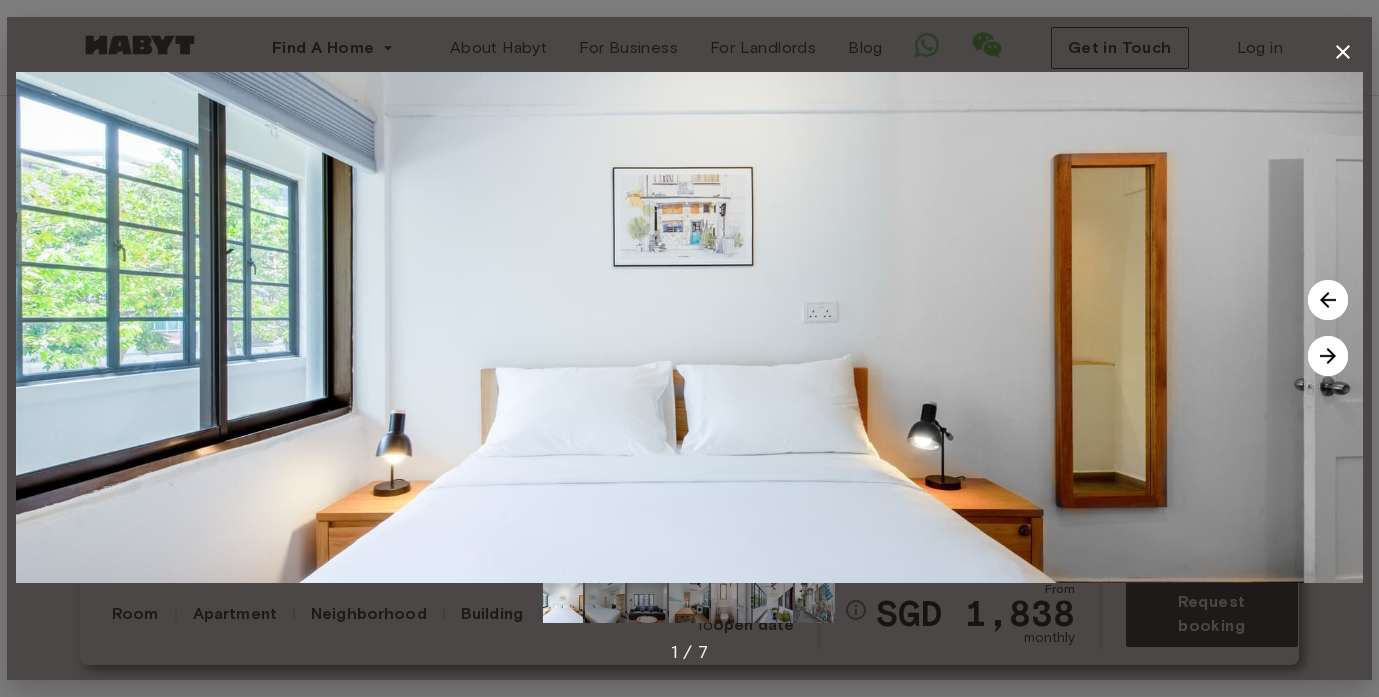 click at bounding box center (1328, 356) 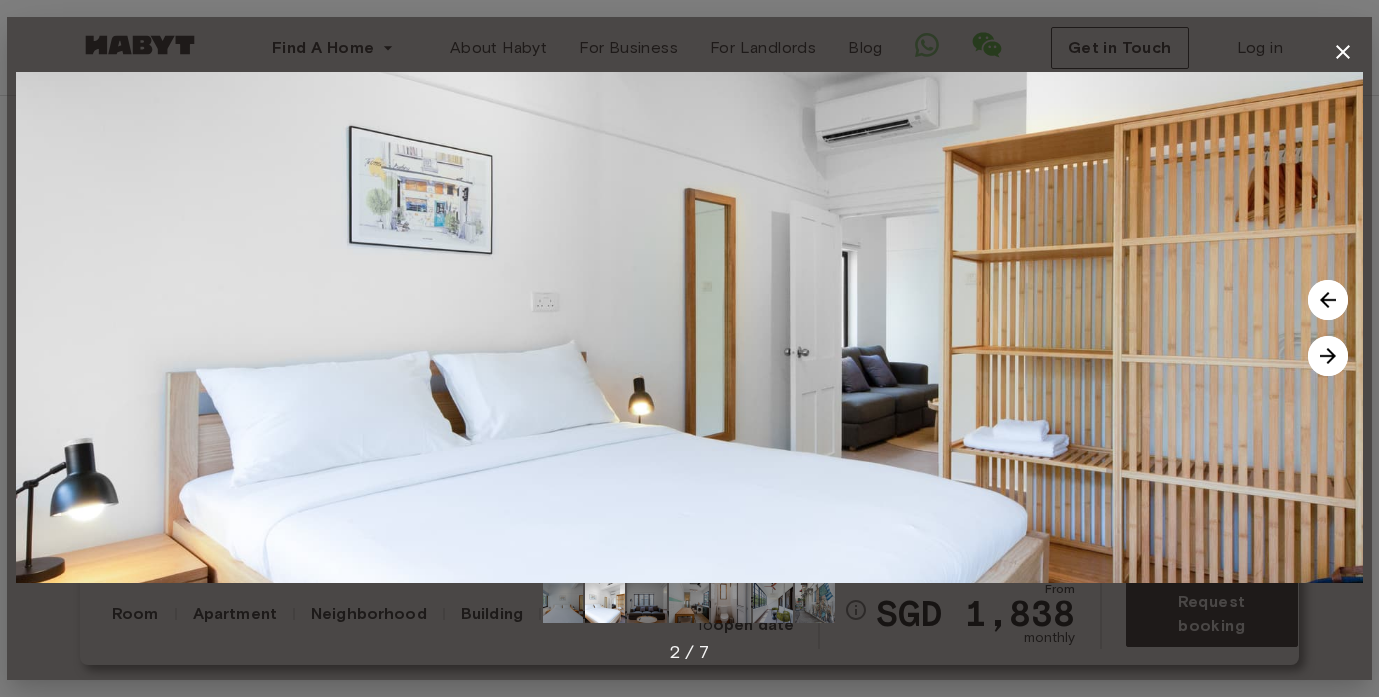 click at bounding box center [1328, 356] 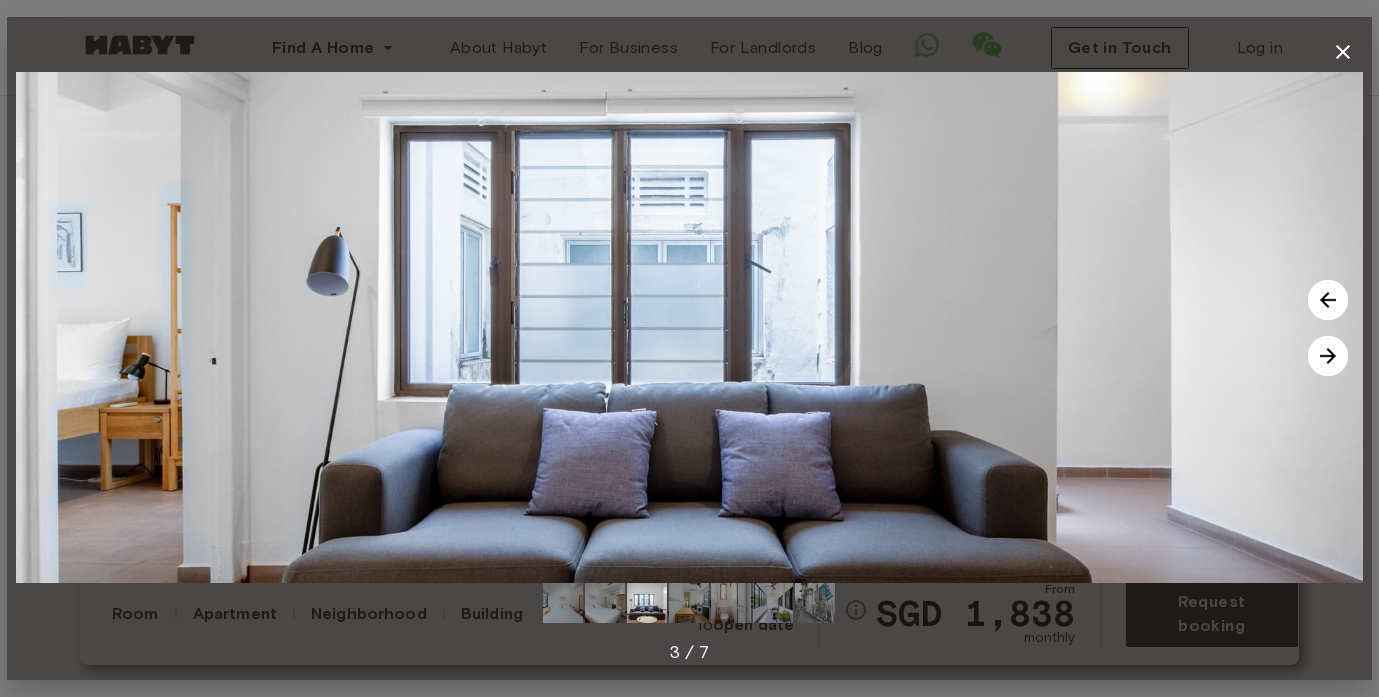 click at bounding box center (1328, 356) 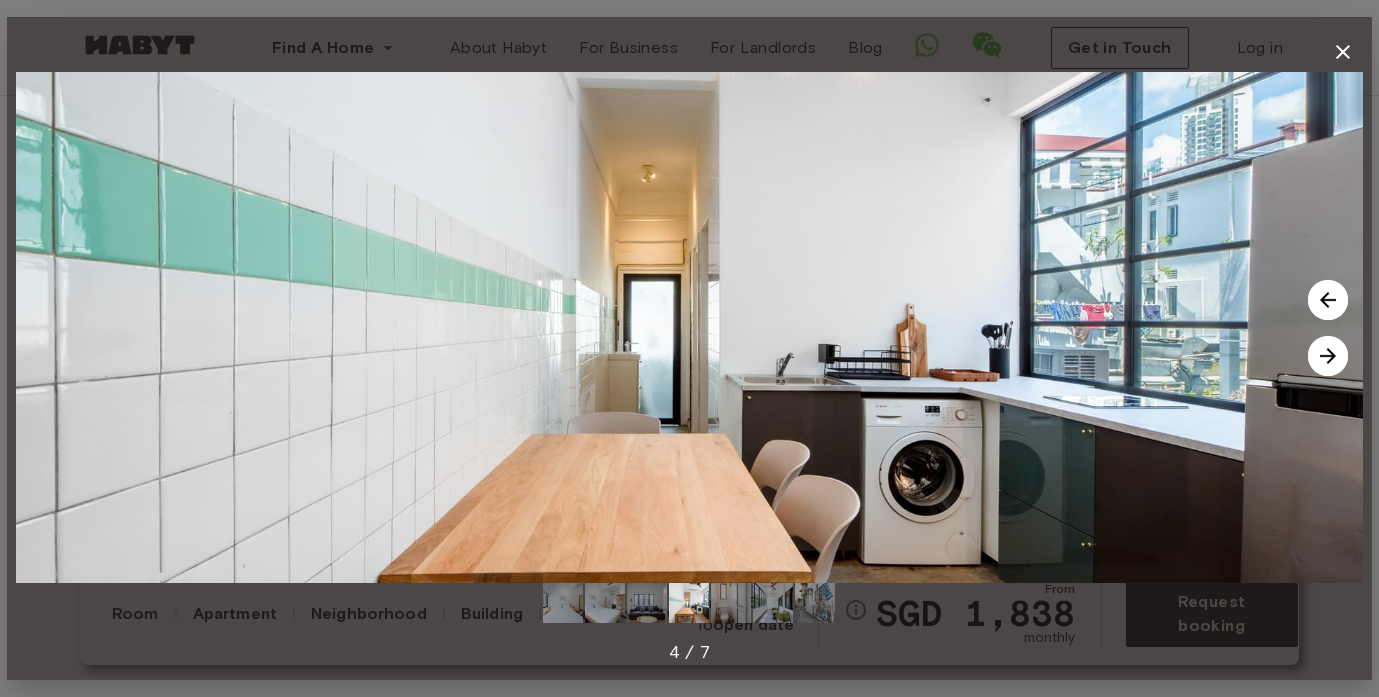 click at bounding box center (1328, 356) 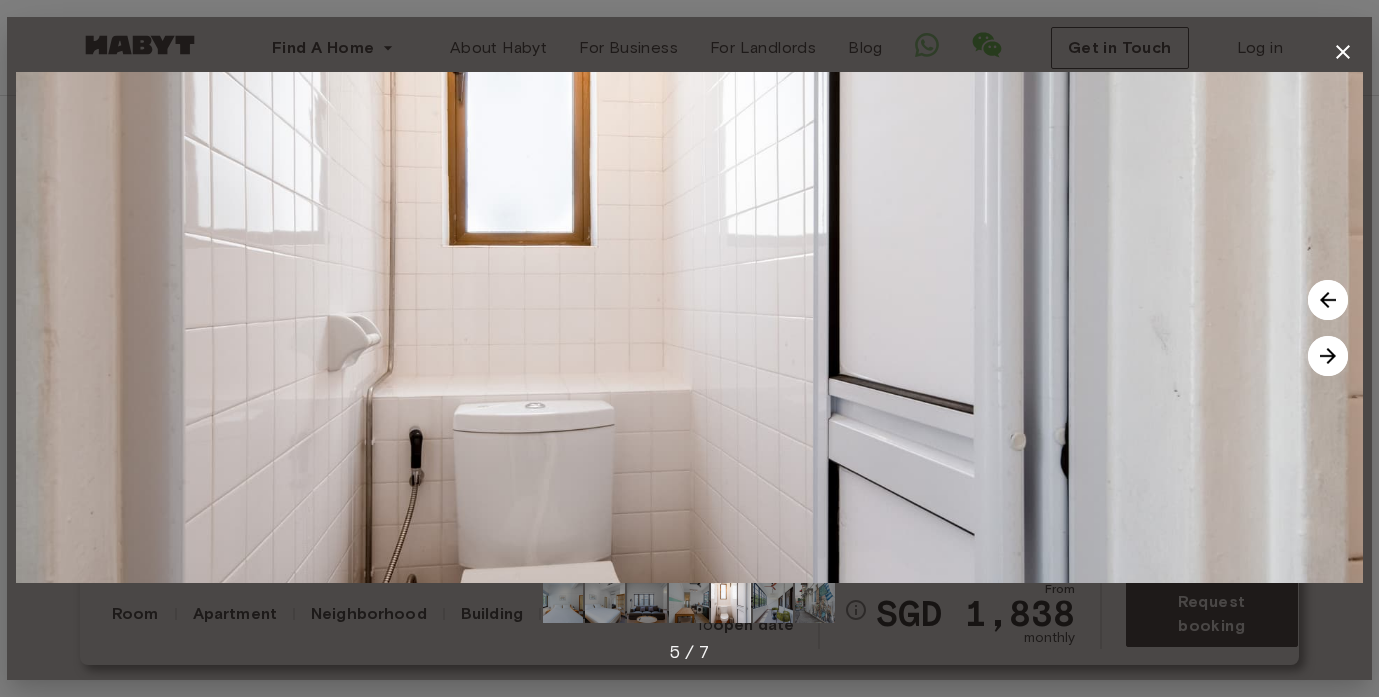 click at bounding box center [1328, 356] 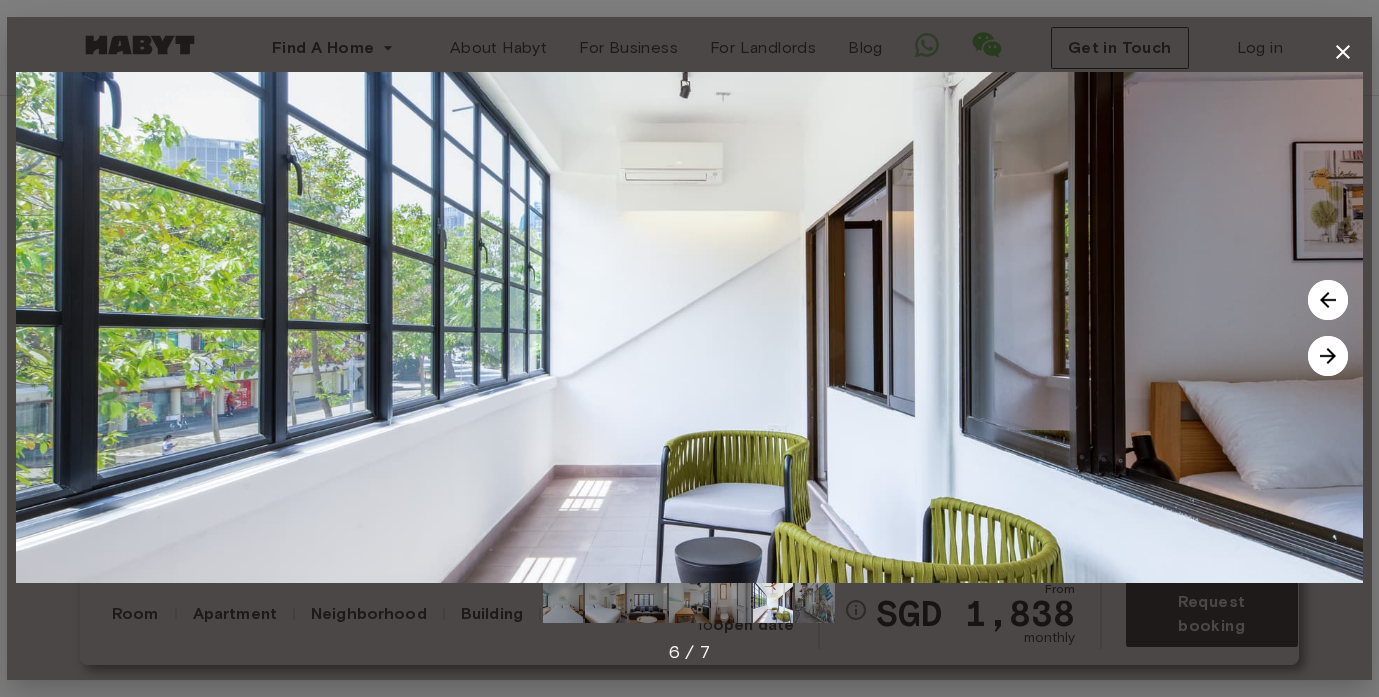 click at bounding box center (1328, 356) 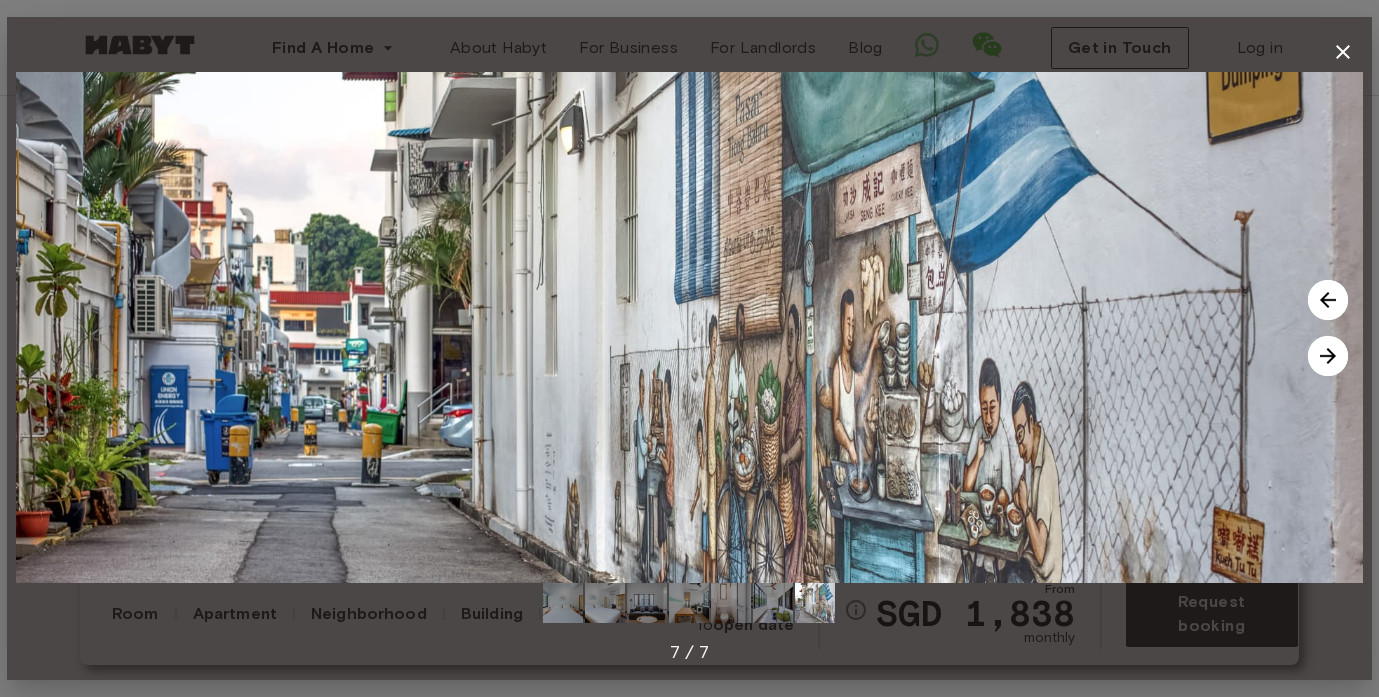 click at bounding box center (1328, 356) 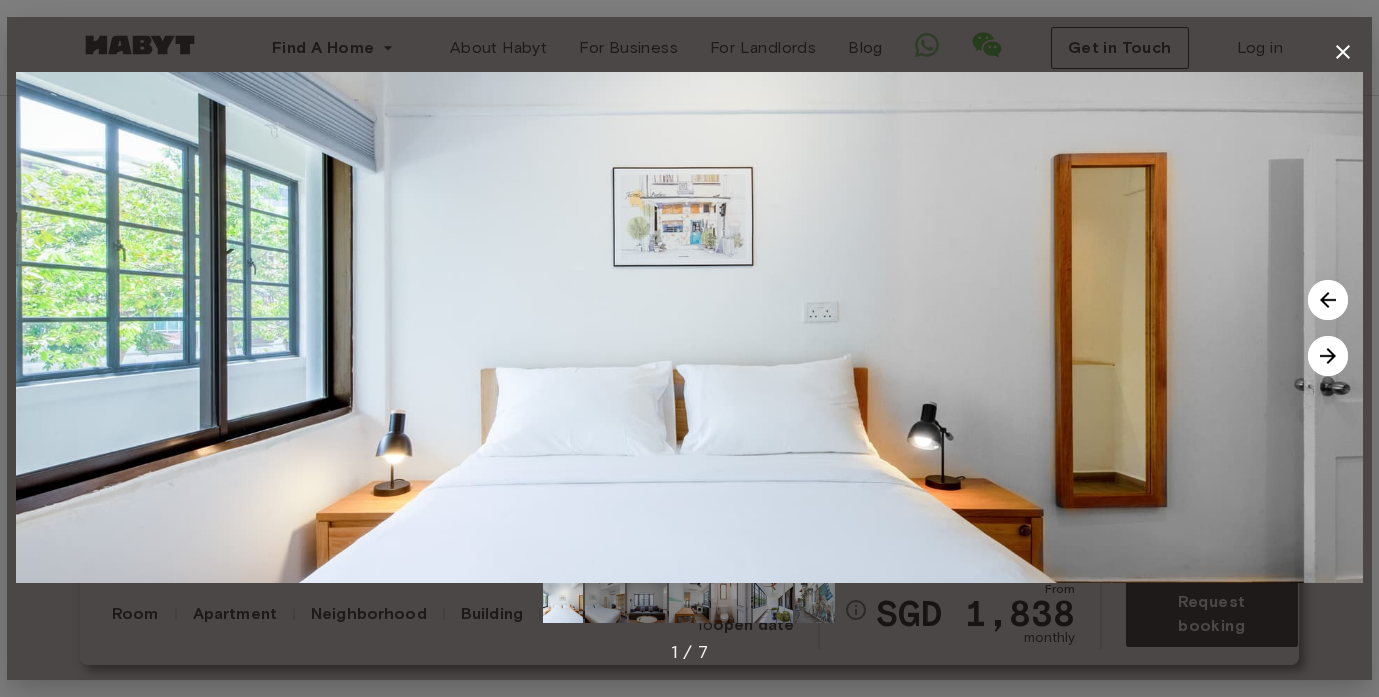 click at bounding box center (1328, 356) 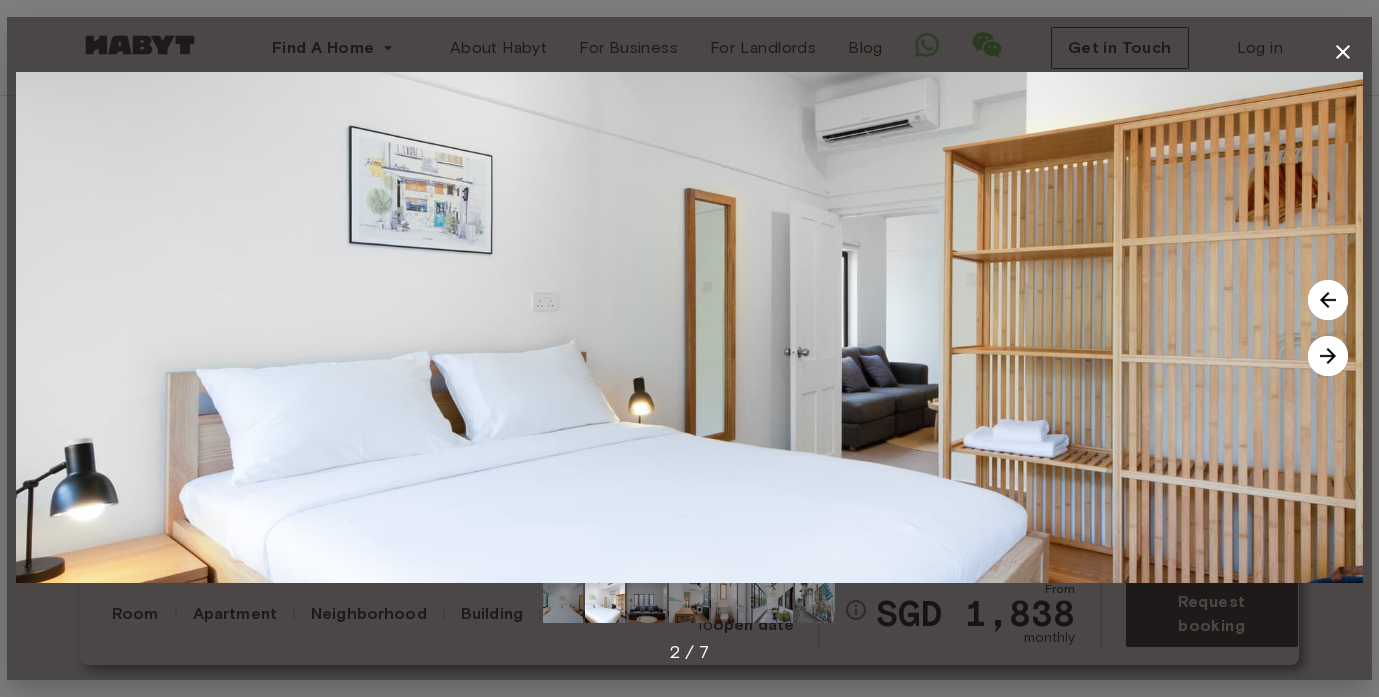 click at bounding box center (1328, 356) 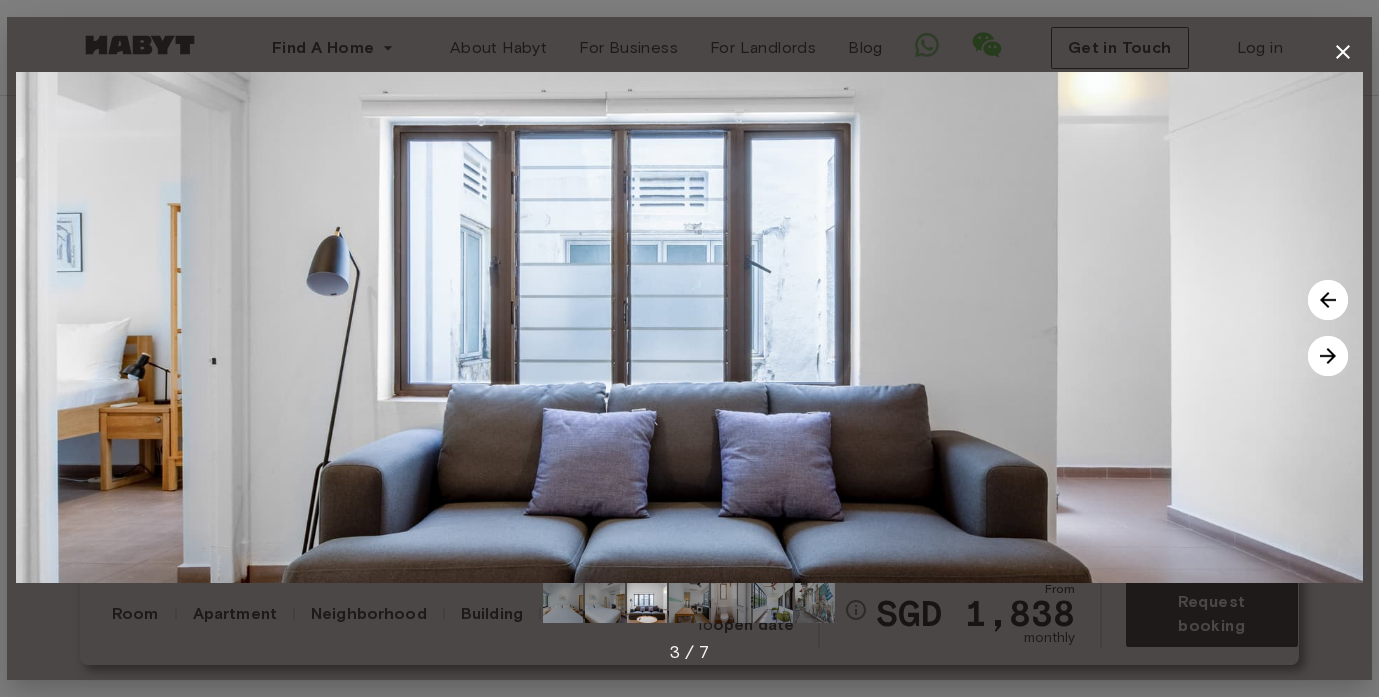 click at bounding box center [1328, 356] 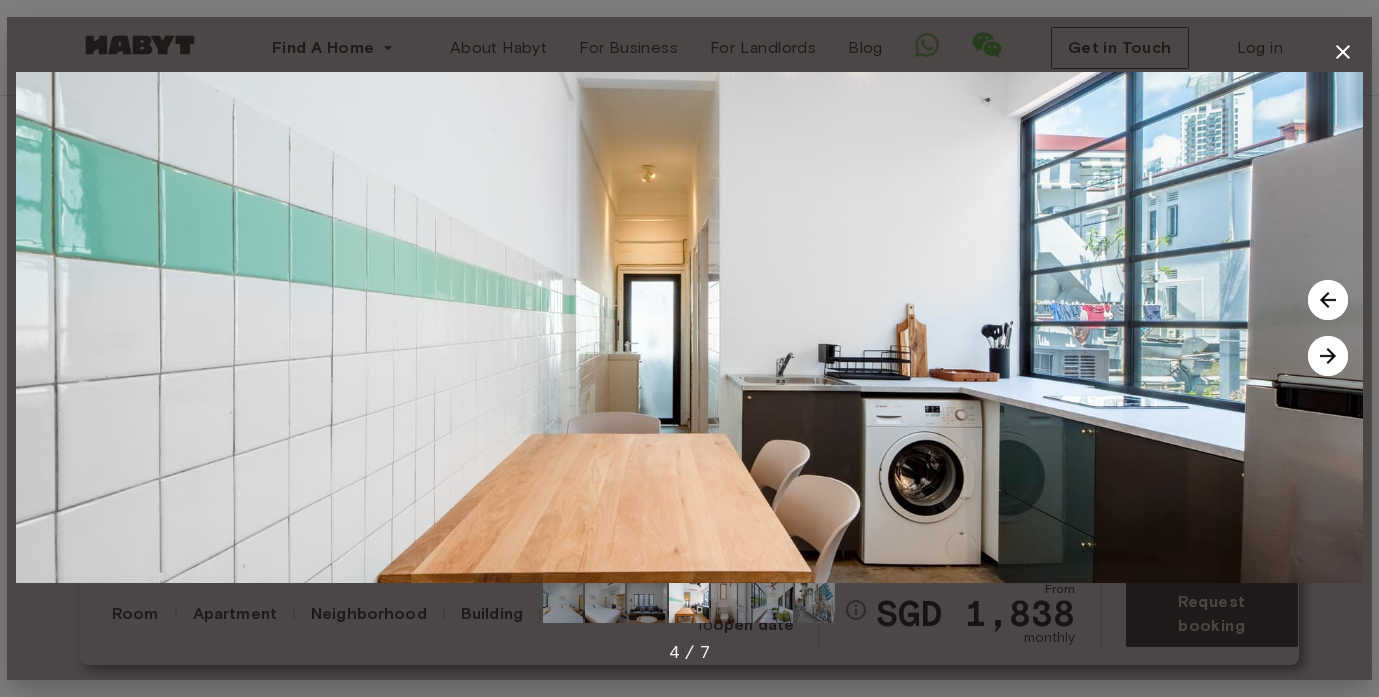 click at bounding box center [1328, 356] 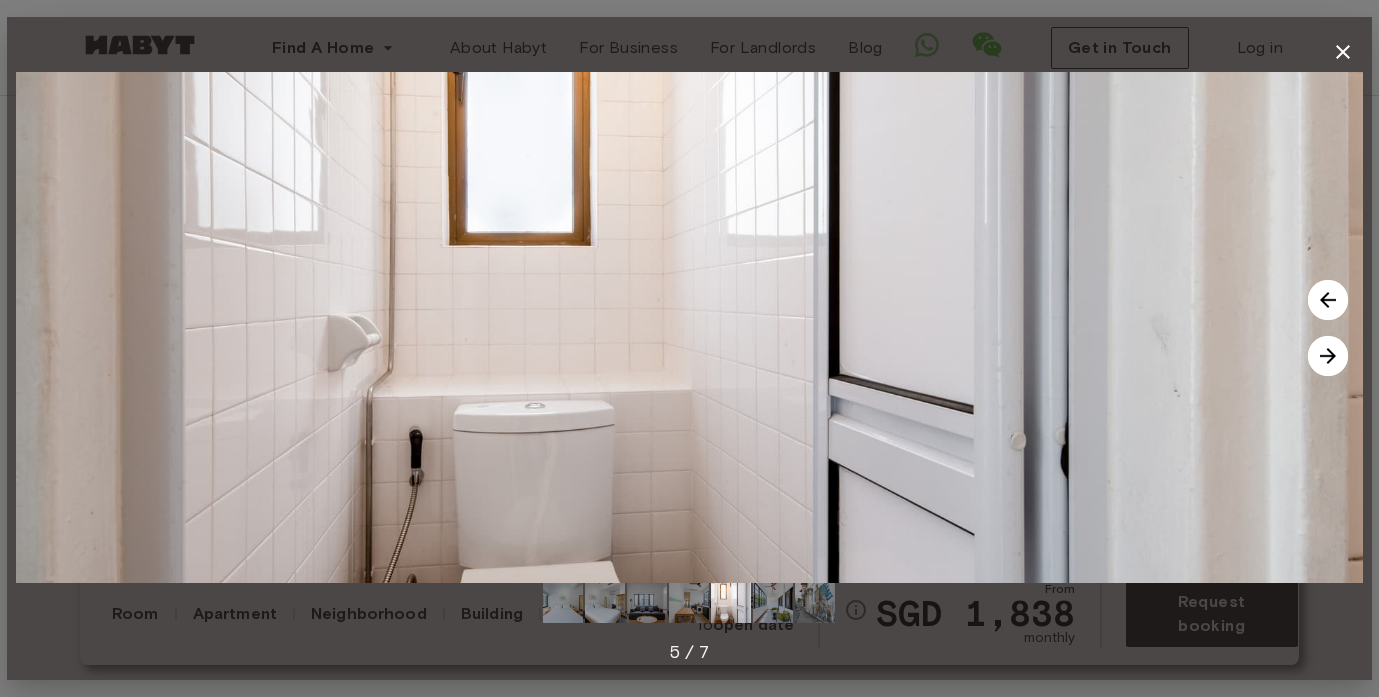click at bounding box center [1328, 356] 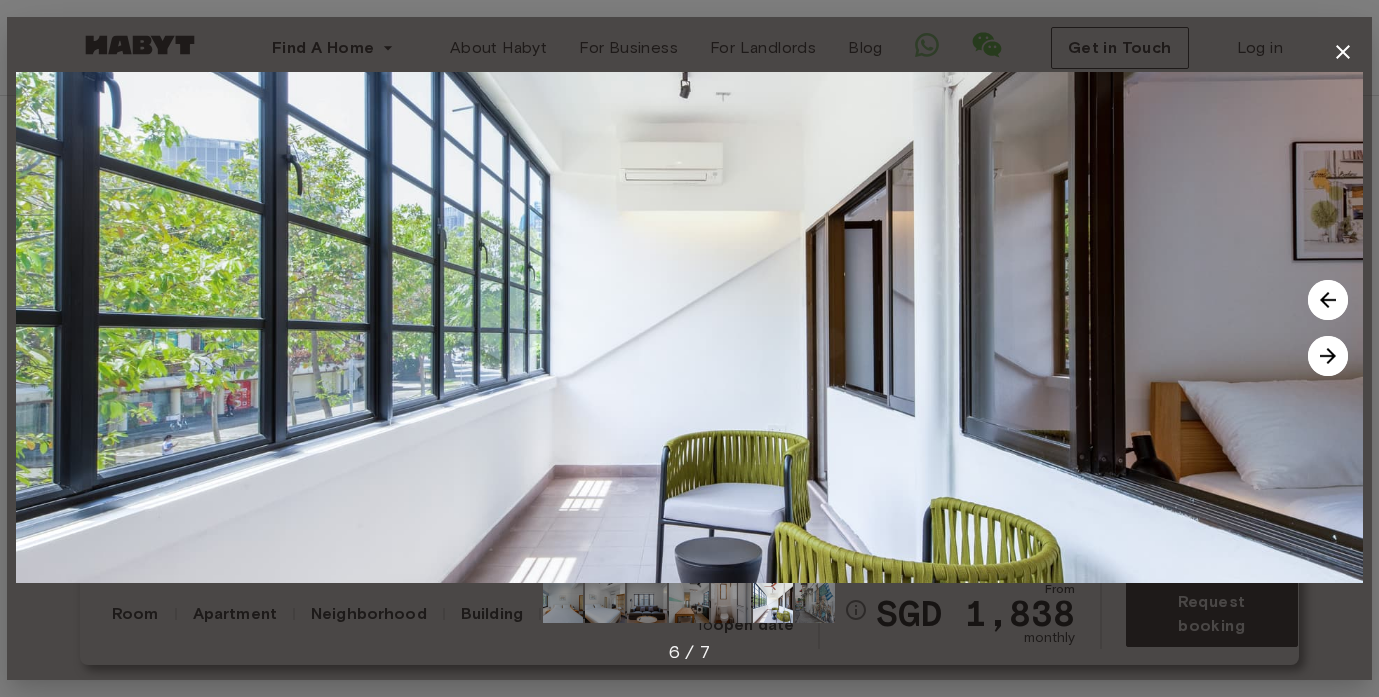 click at bounding box center [1328, 356] 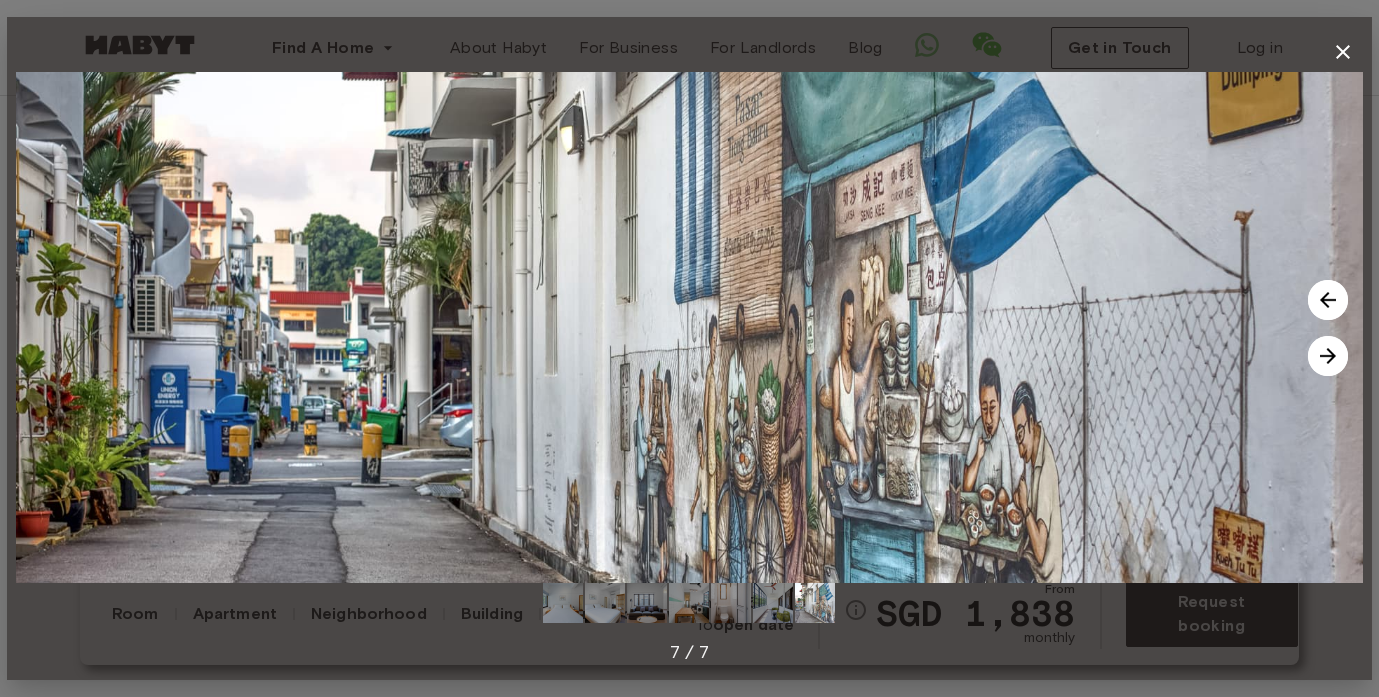 click at bounding box center (1328, 356) 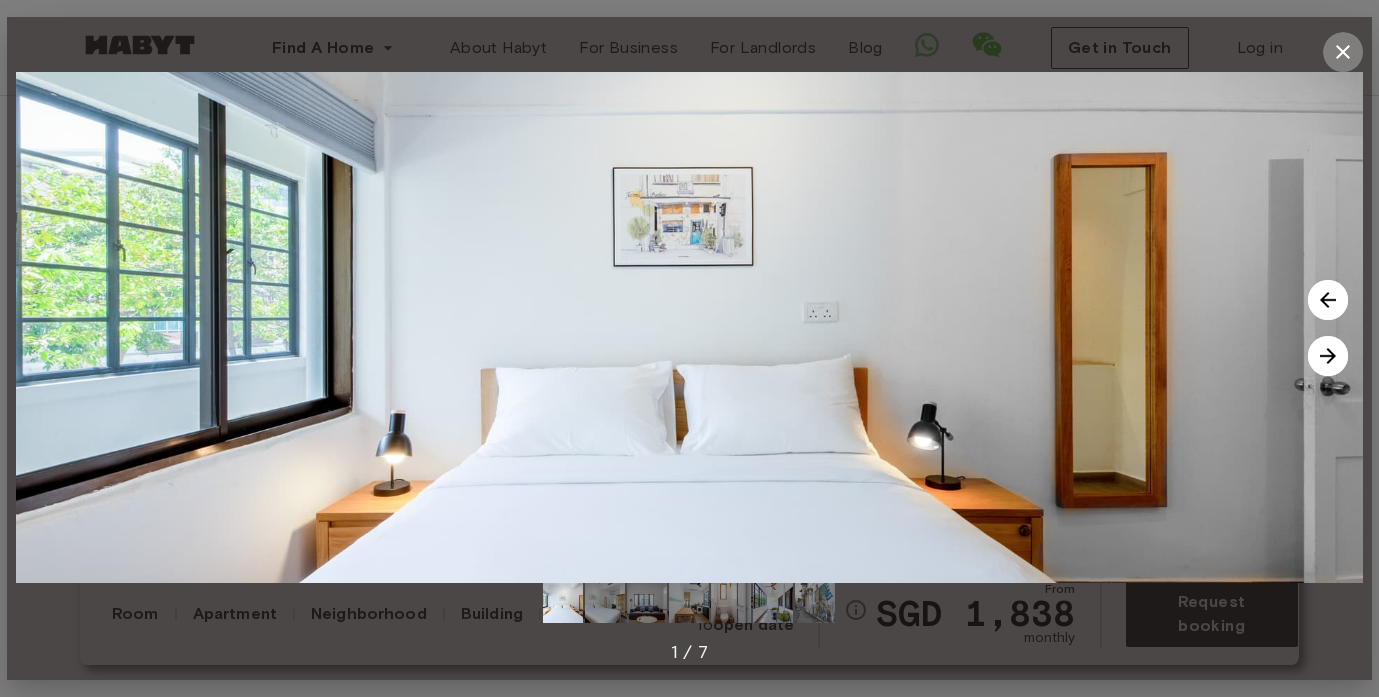 click at bounding box center (1343, 52) 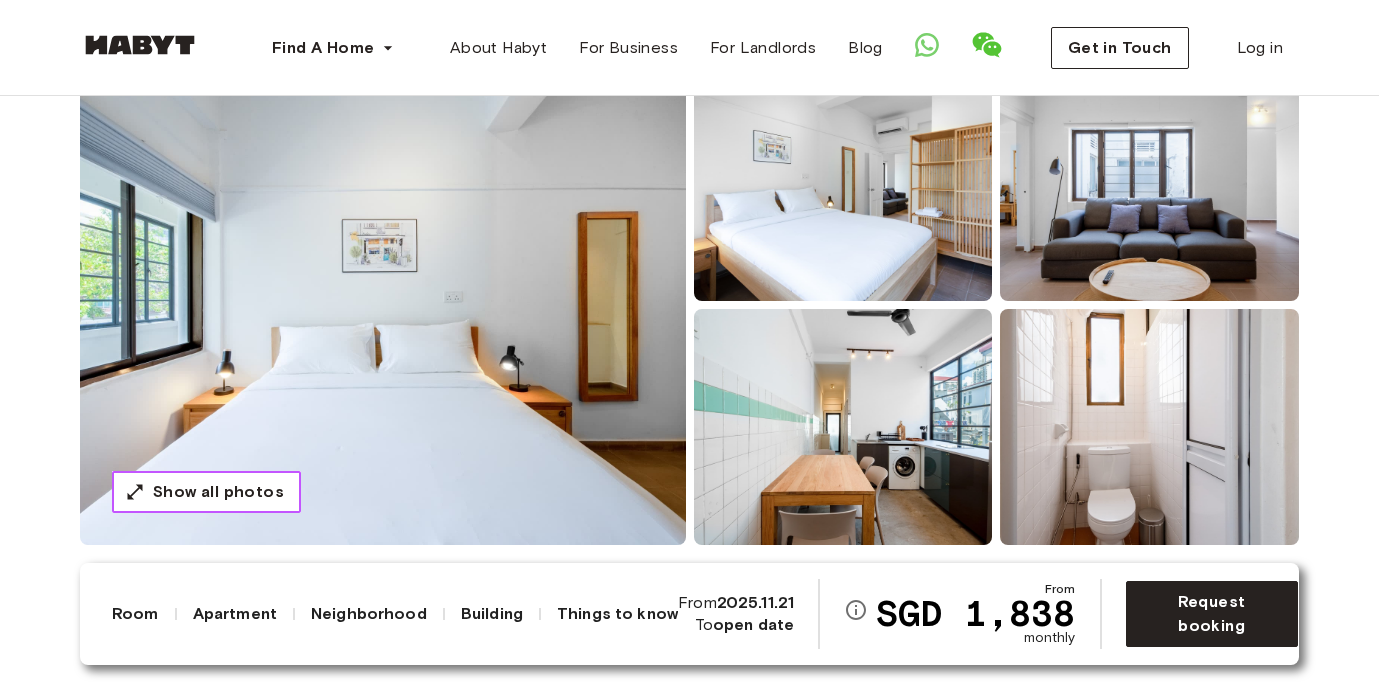 scroll, scrollTop: 206, scrollLeft: 0, axis: vertical 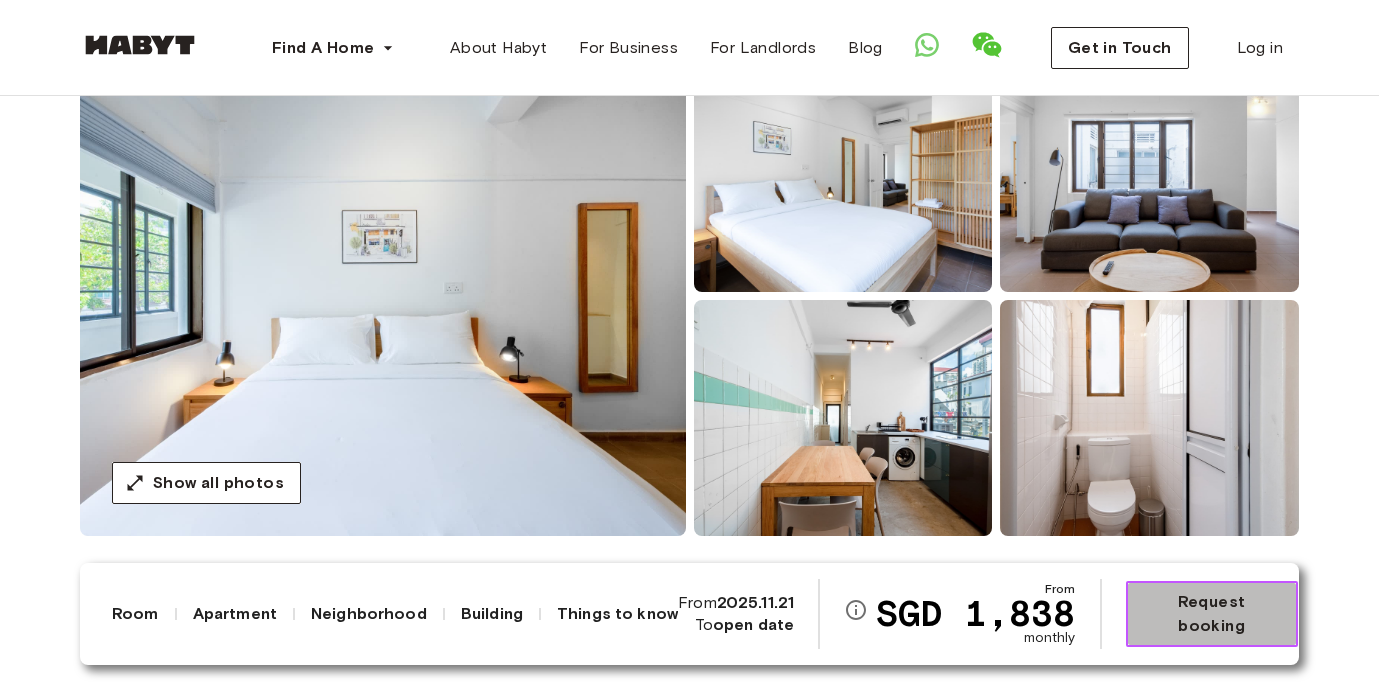 click on "Request booking" at bounding box center (1212, 614) 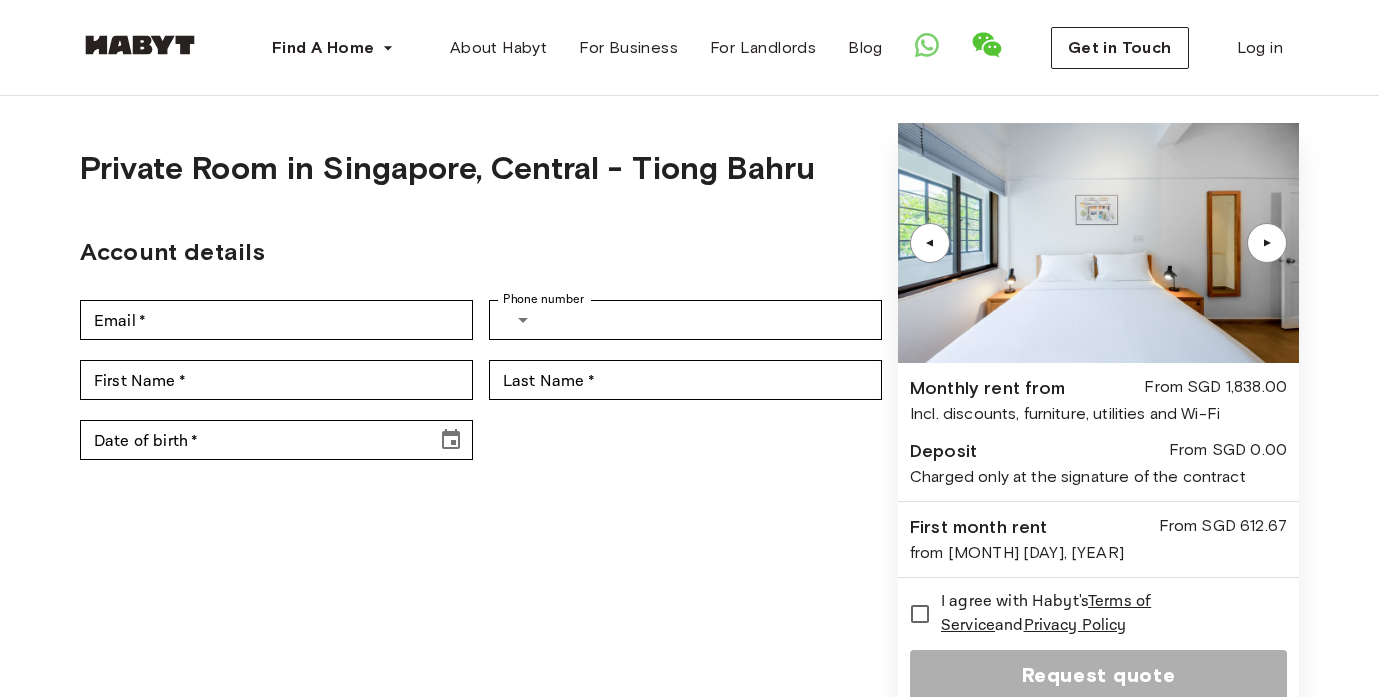 scroll, scrollTop: 0, scrollLeft: 0, axis: both 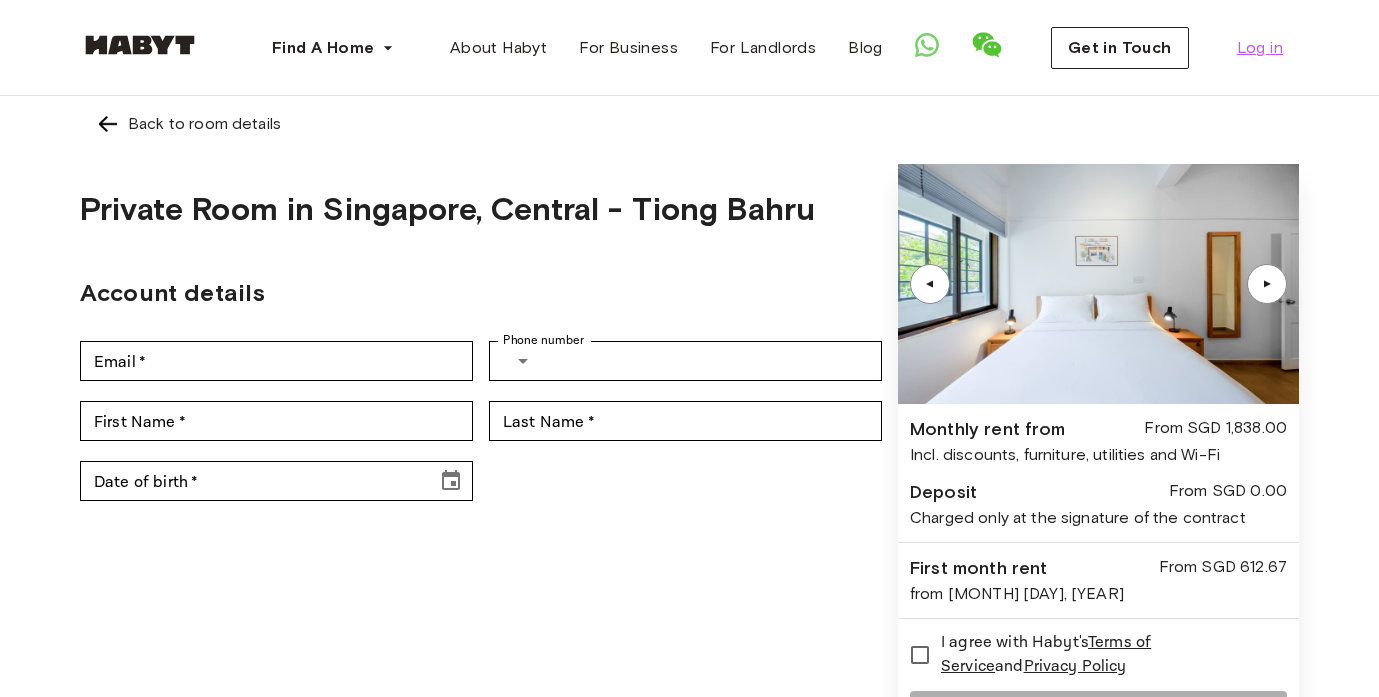 click on "Log in" at bounding box center (1260, 48) 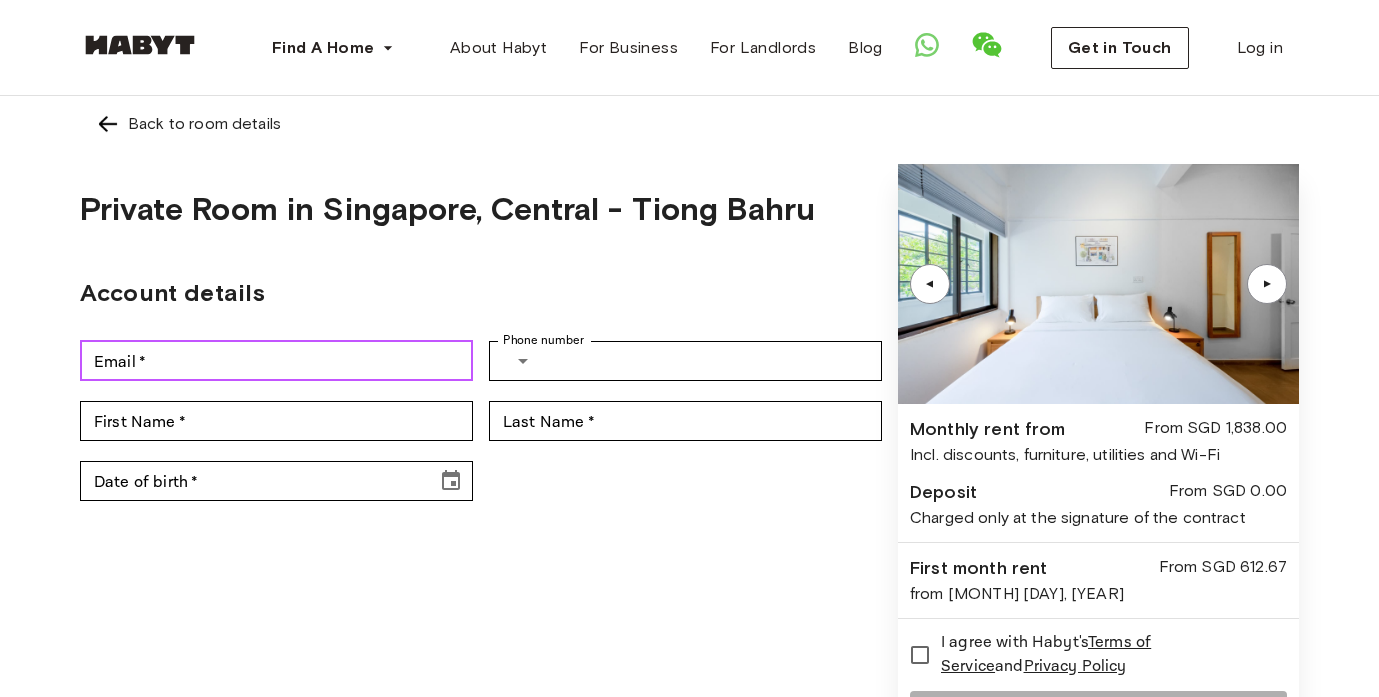 click on "Email   *" at bounding box center [276, 361] 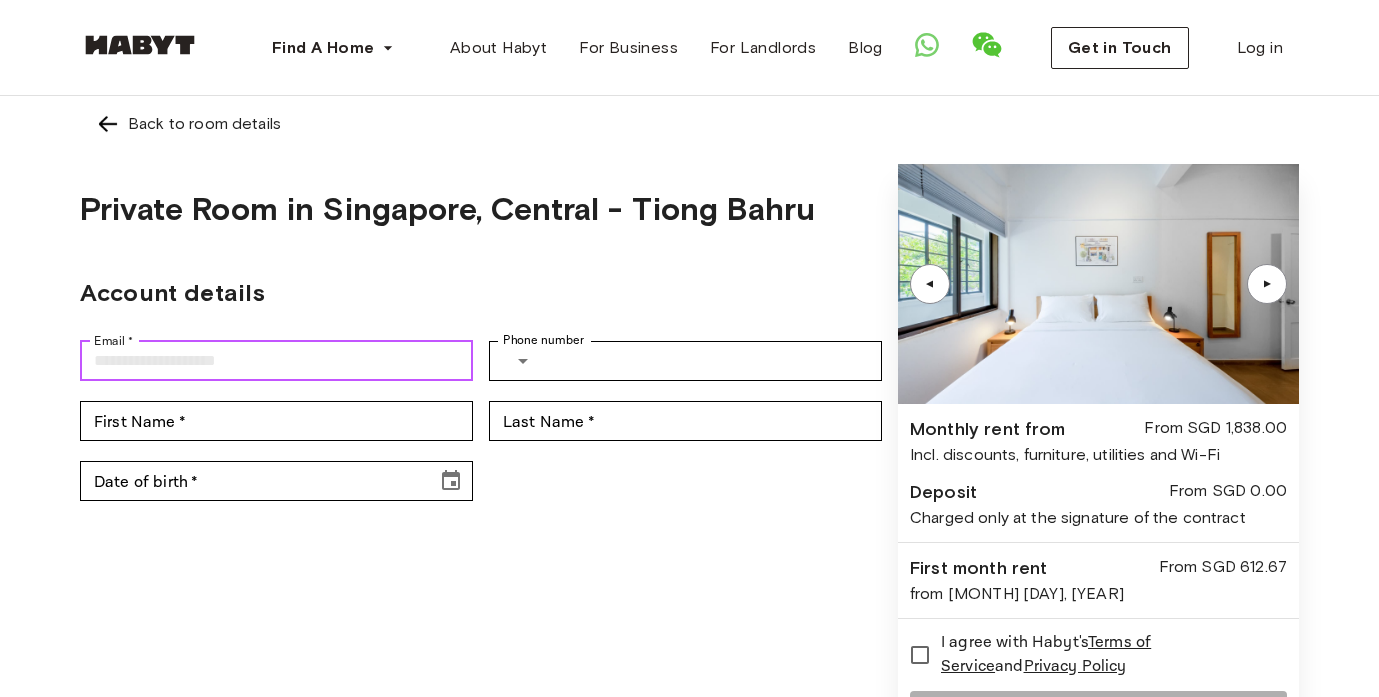 type on "**********" 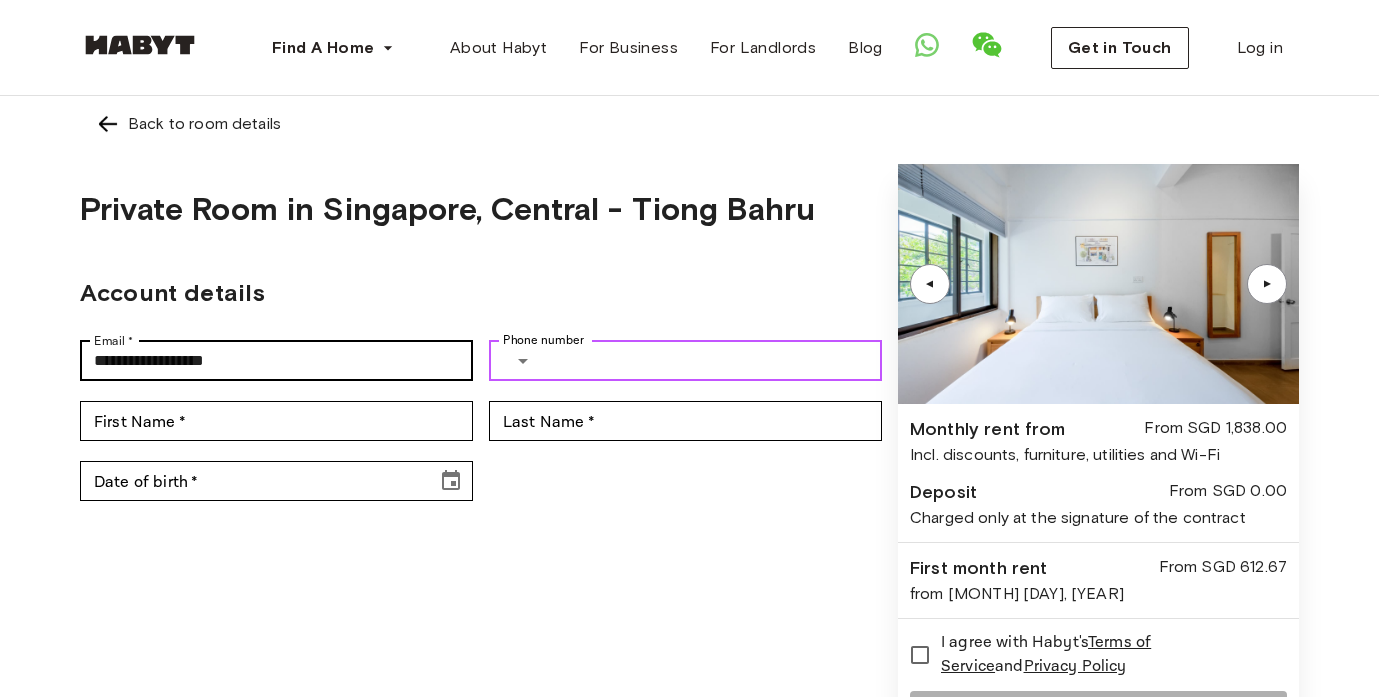 type on "**********" 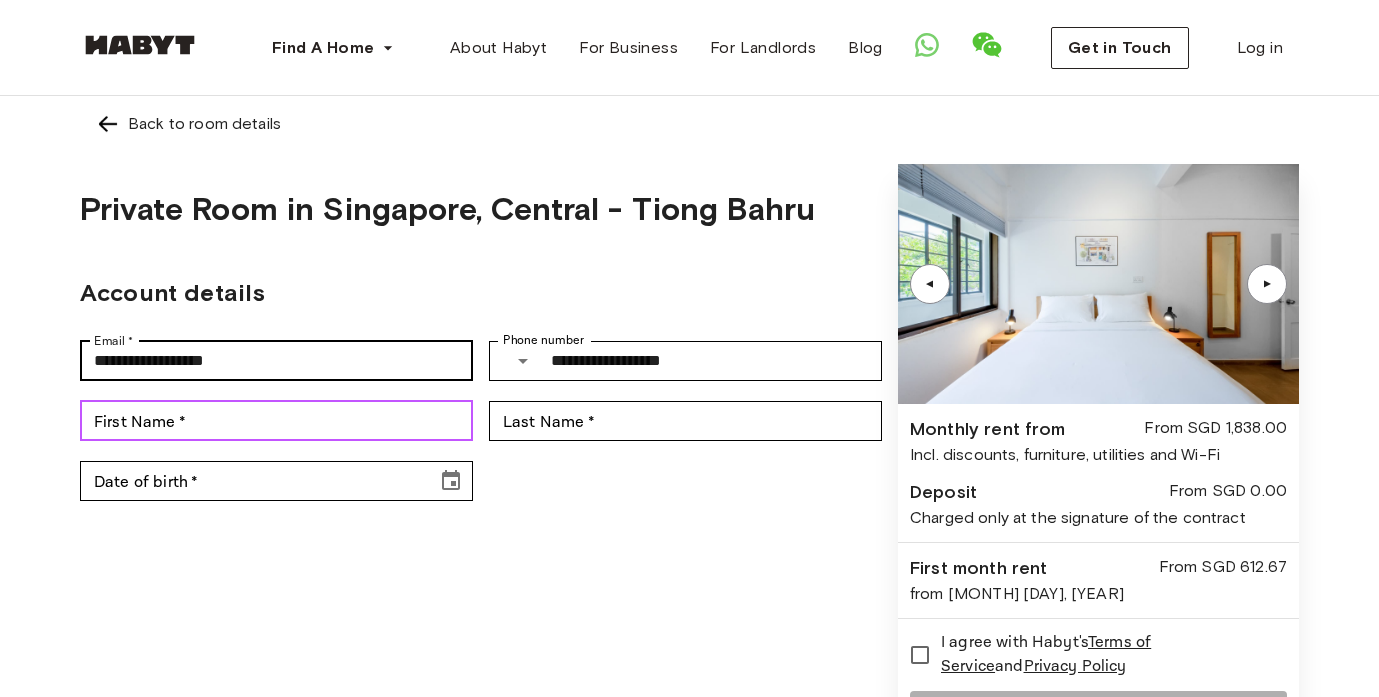type on "****" 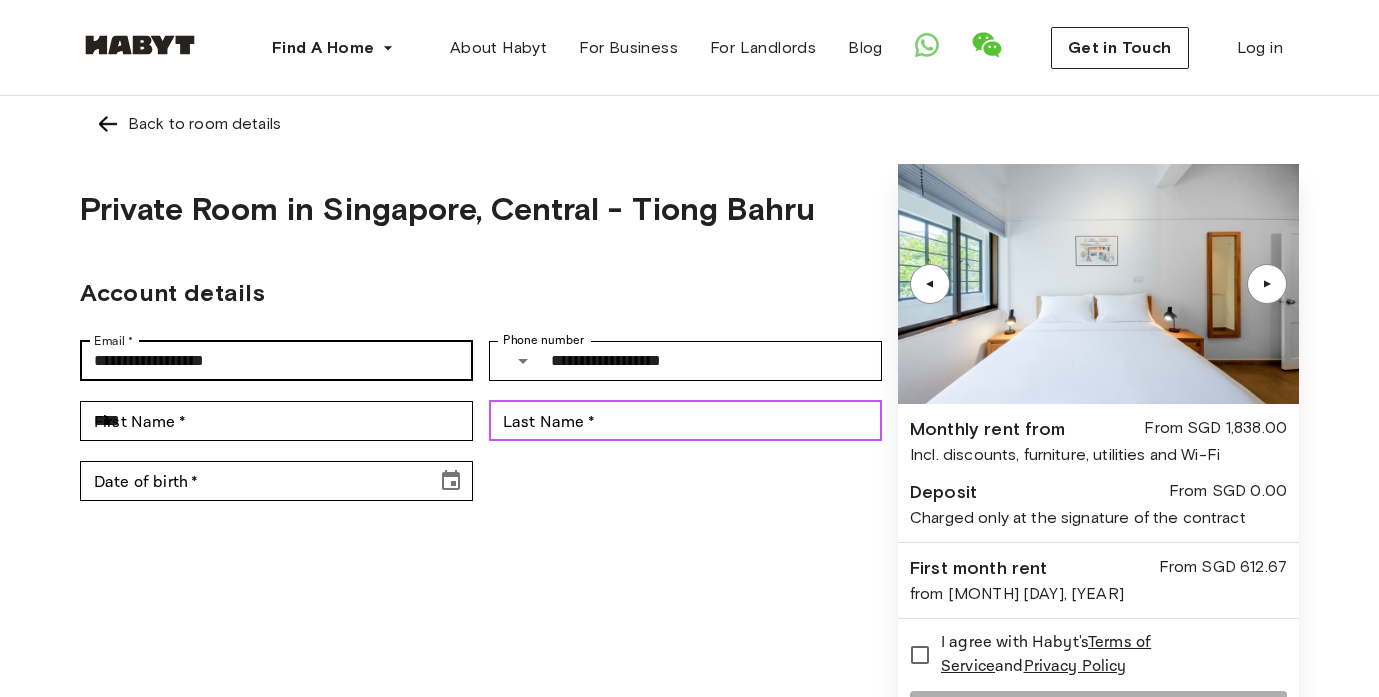 type on "*******" 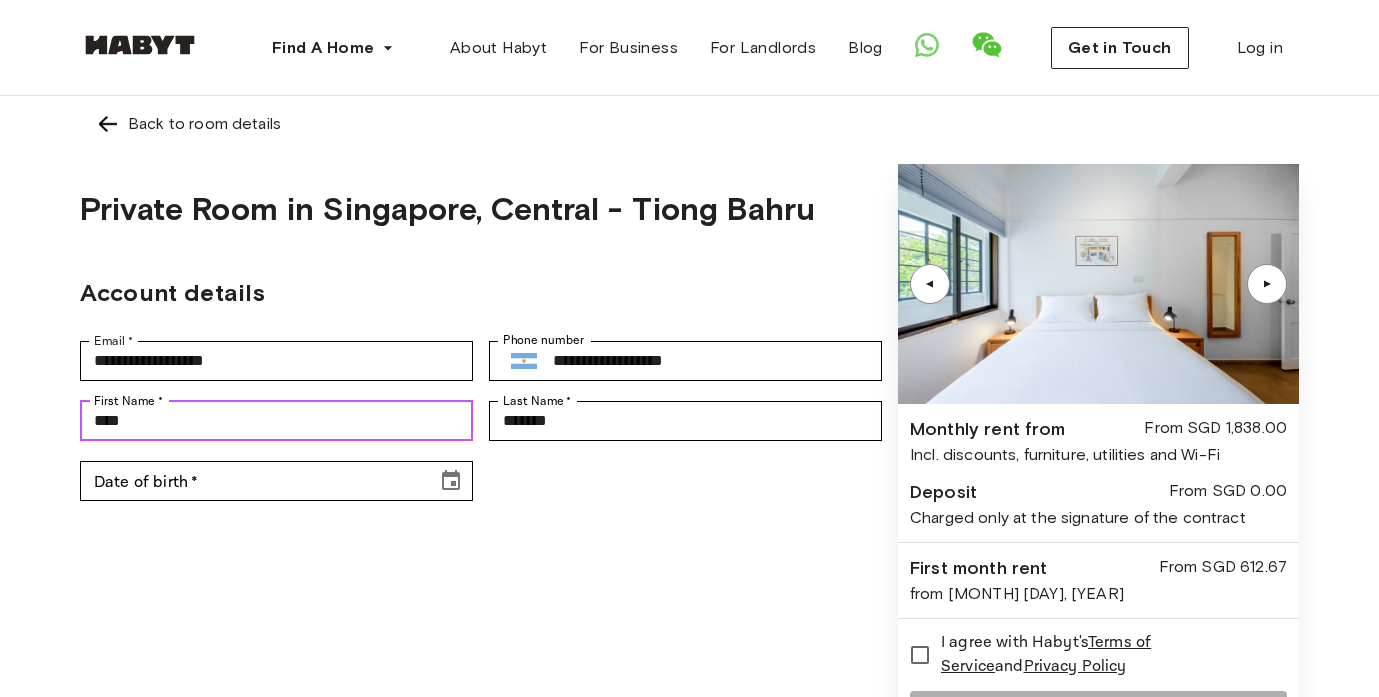 click on "****" at bounding box center (276, 421) 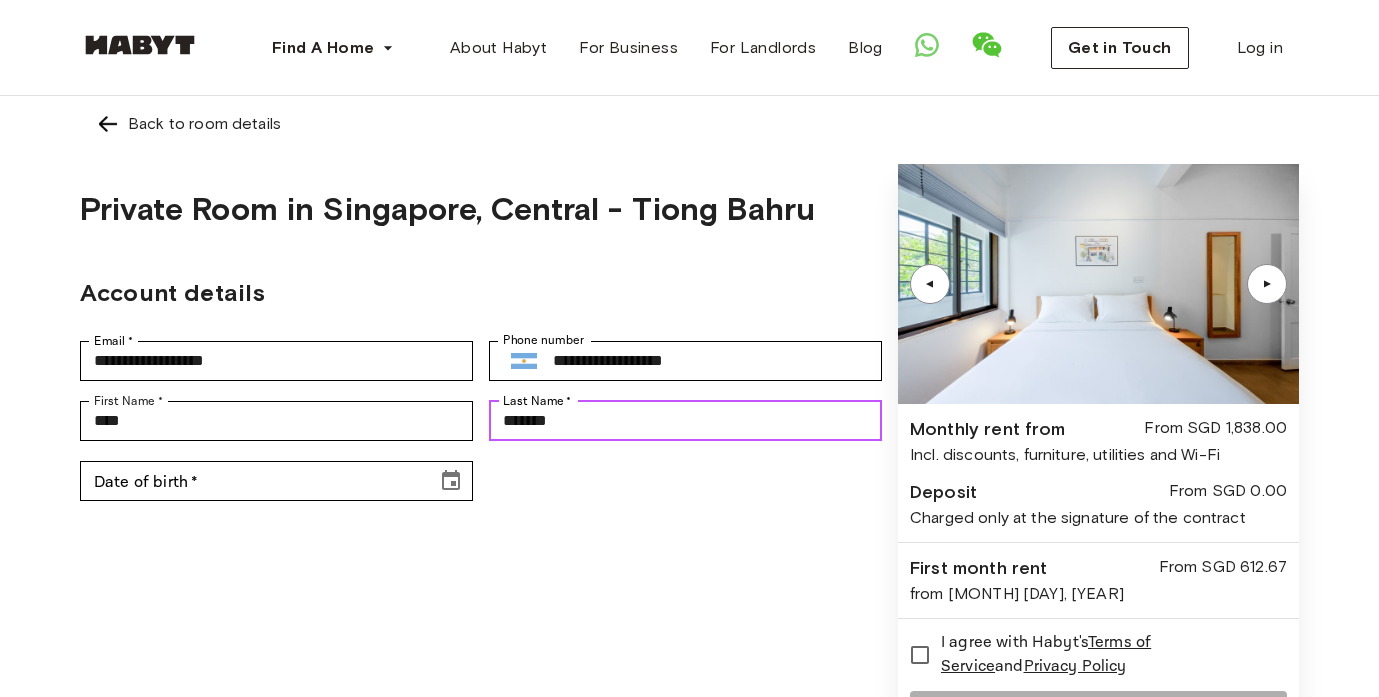 click on "*******" at bounding box center [685, 421] 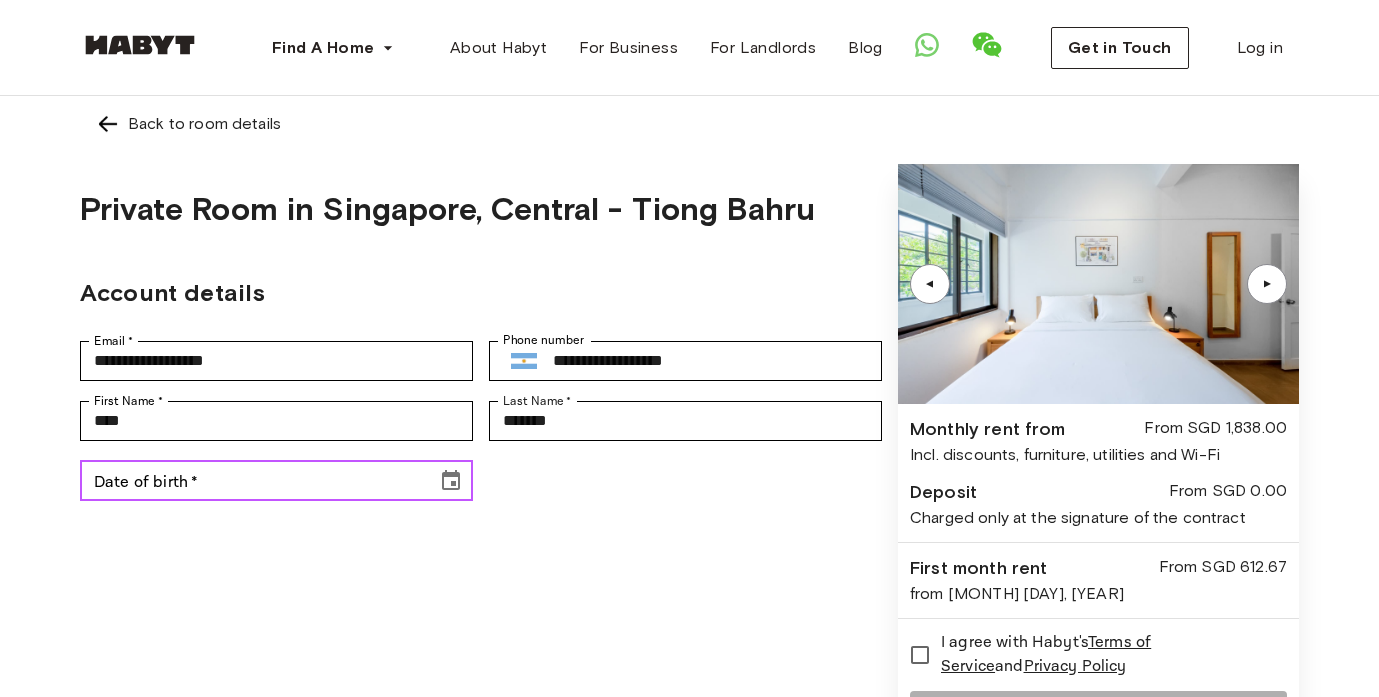 click on "Date of birth   *" at bounding box center [251, 481] 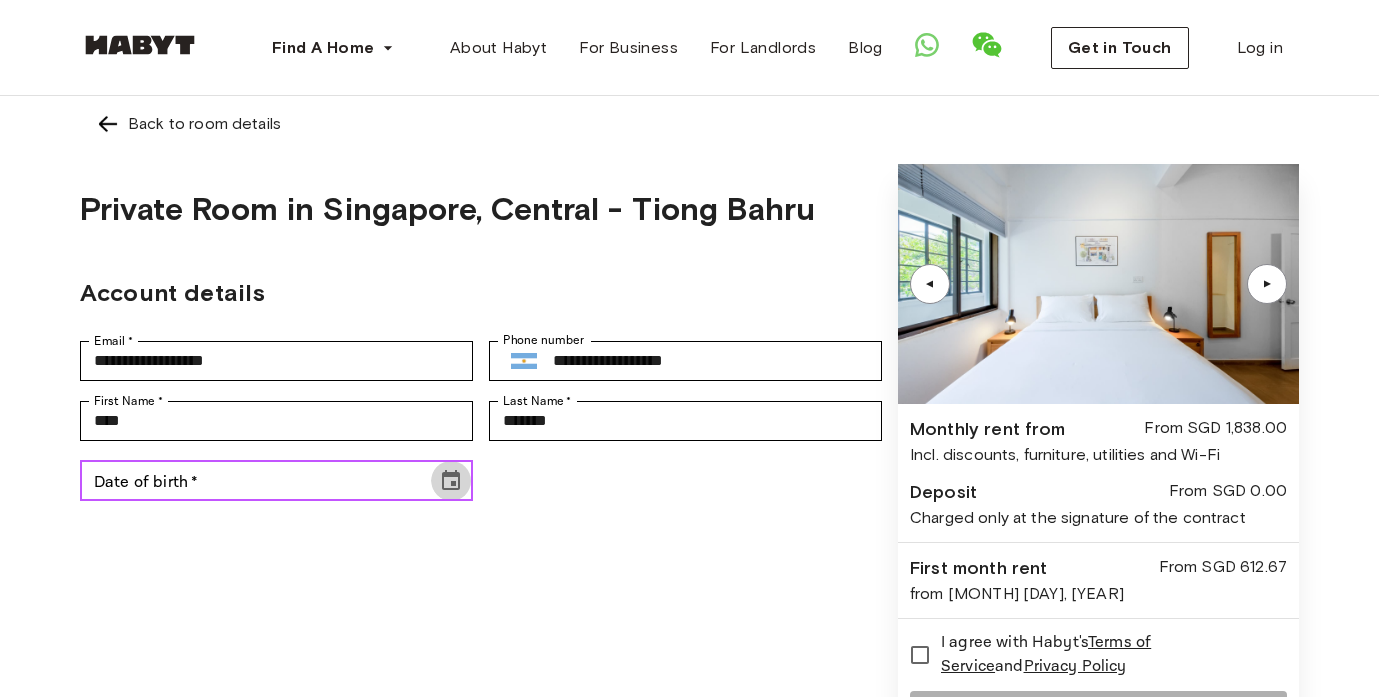 click 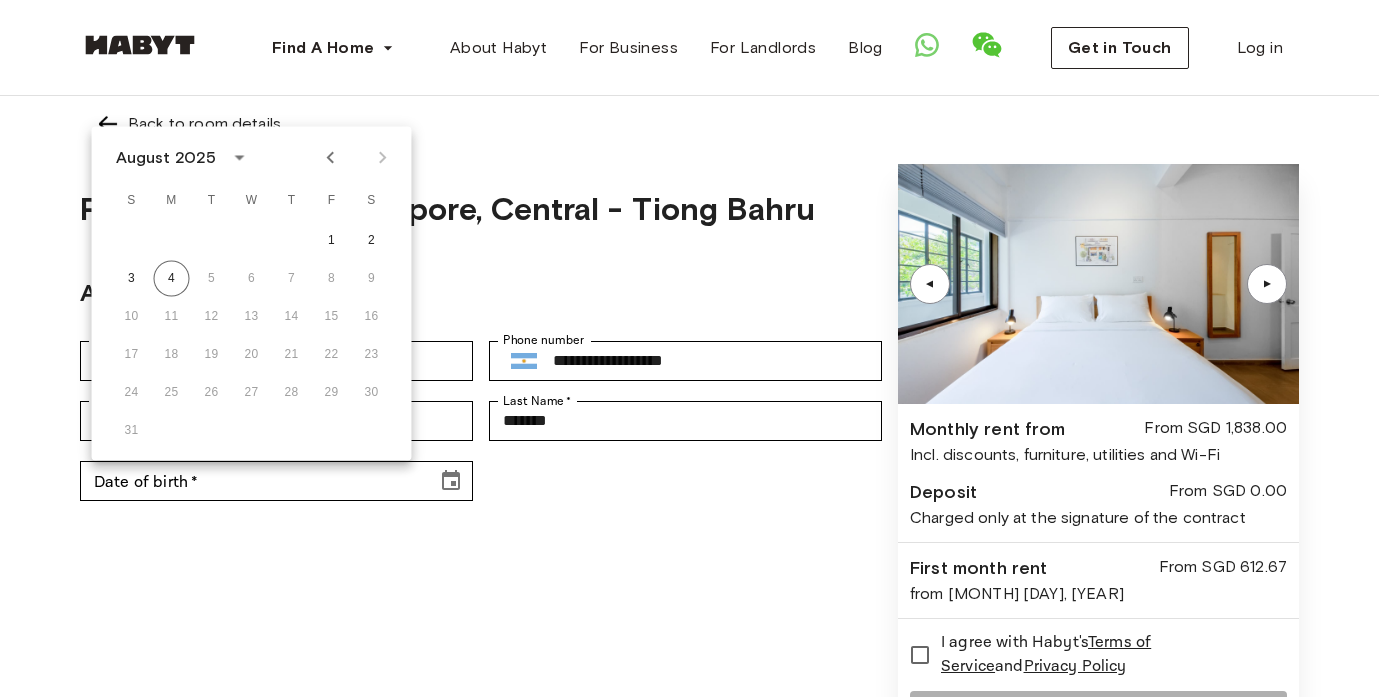 click on "**********" at bounding box center (481, 460) 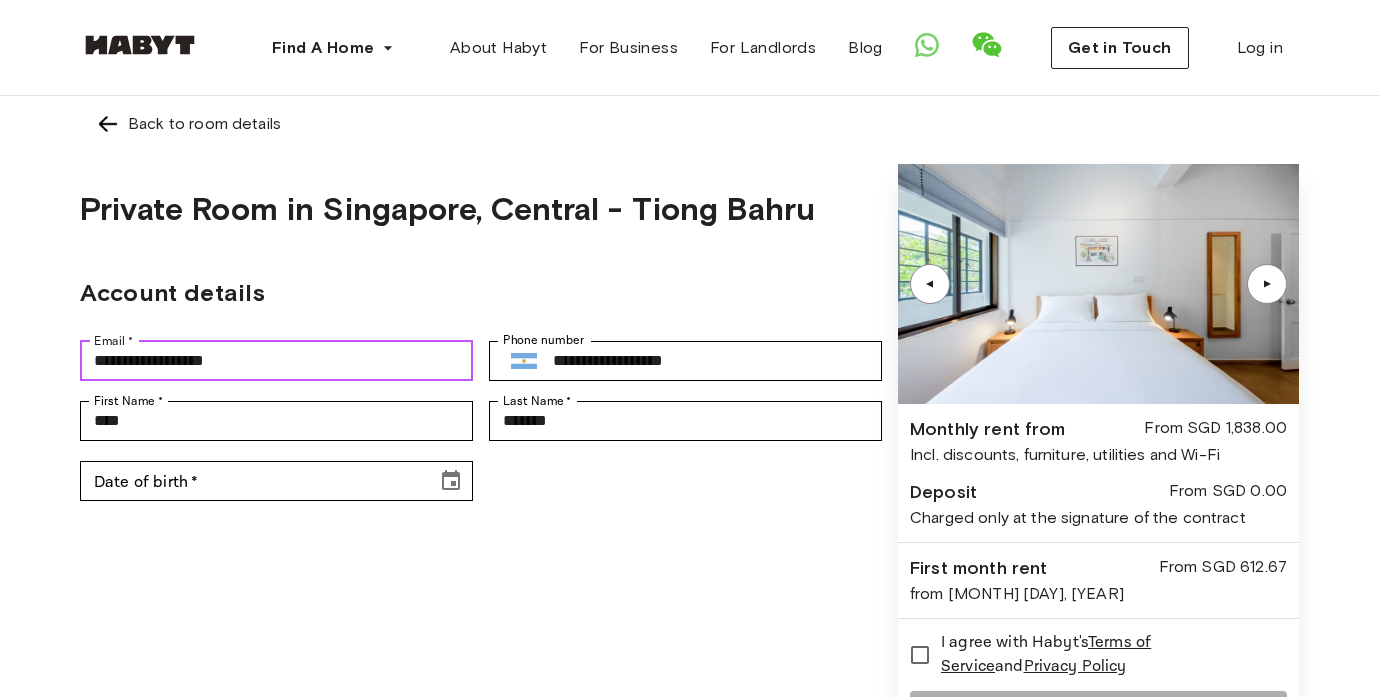 click on "**********" at bounding box center [276, 361] 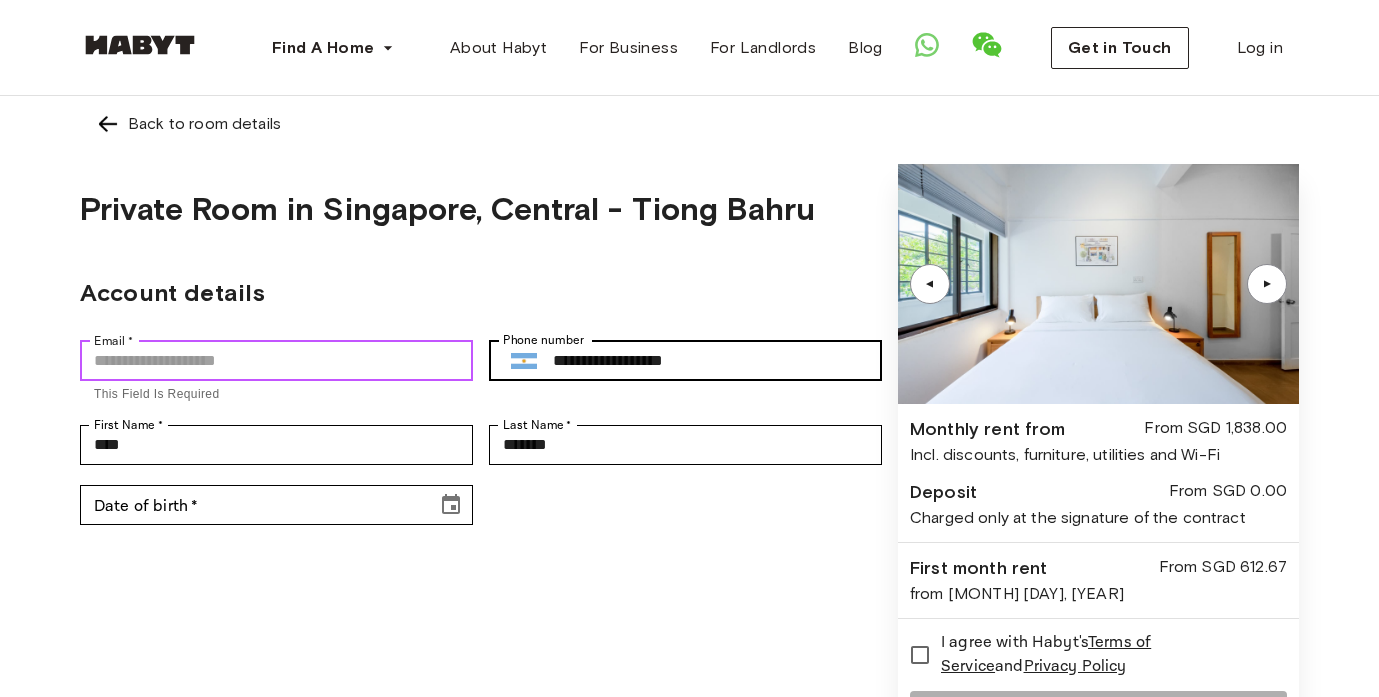 type 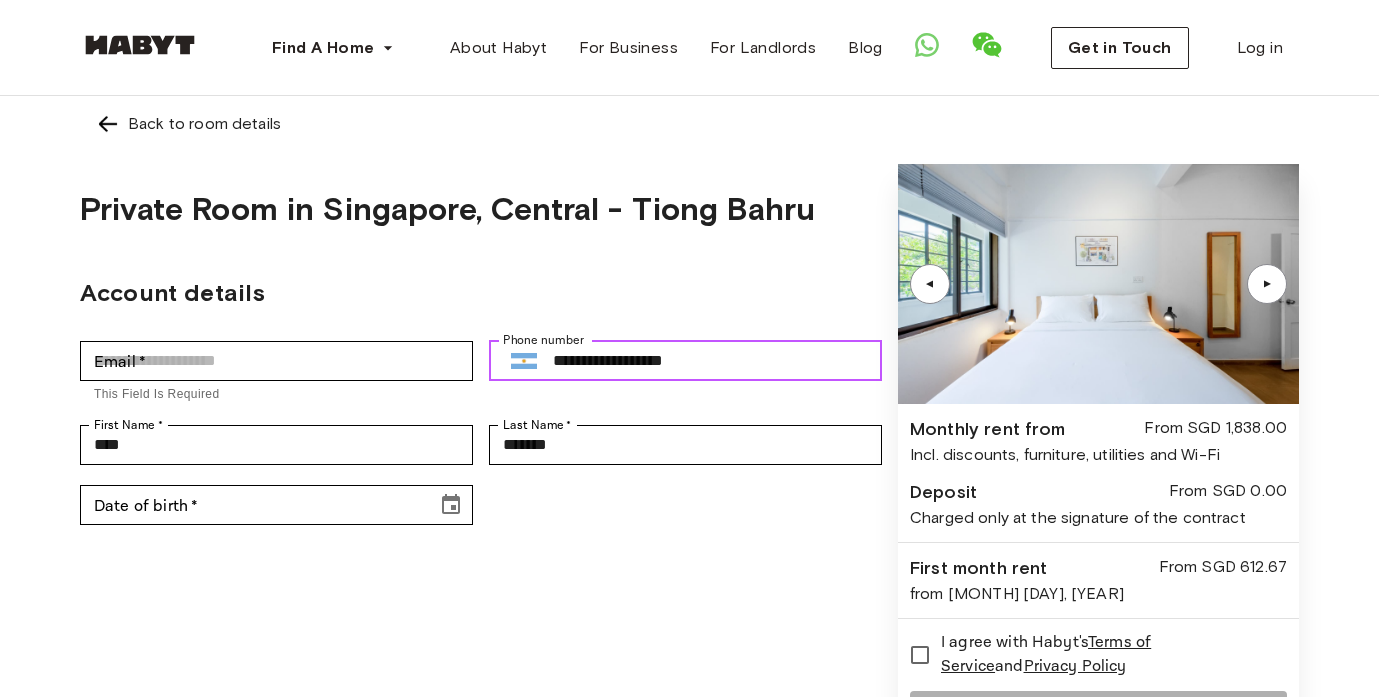 drag, startPoint x: 693, startPoint y: 365, endPoint x: 503, endPoint y: 363, distance: 190.01053 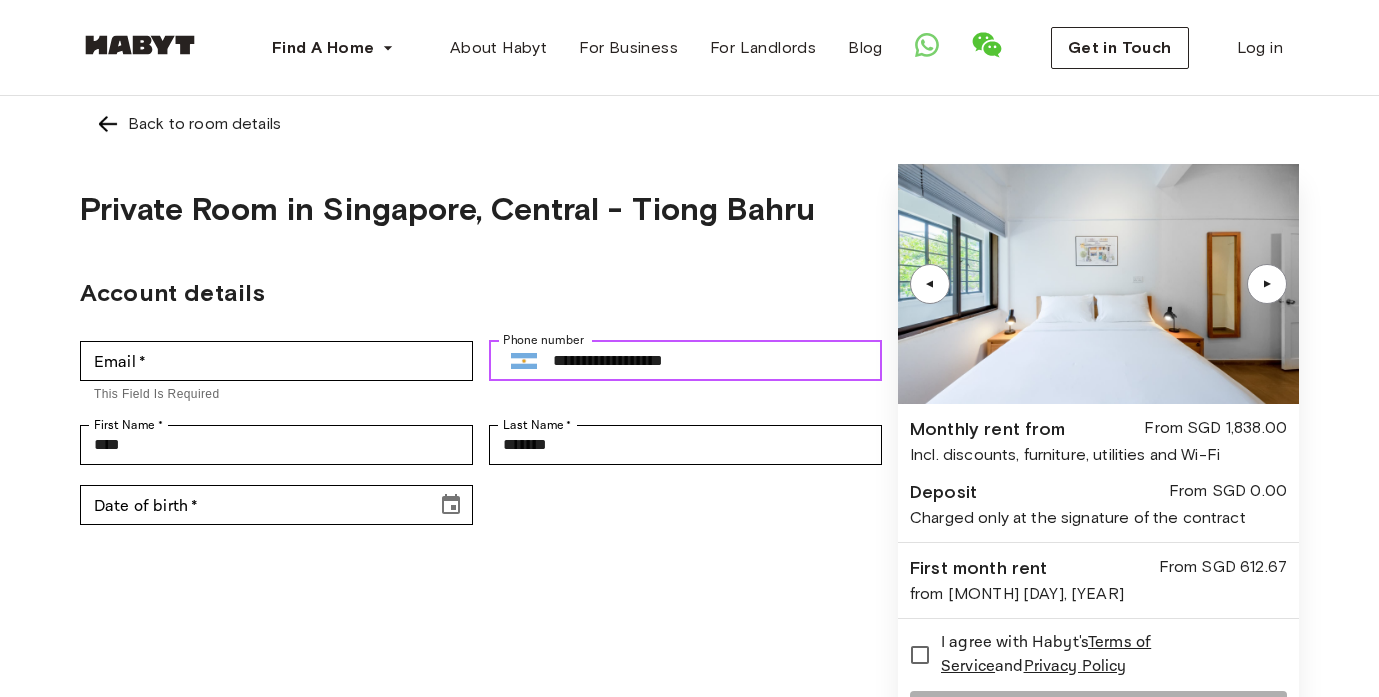 click on "**********" at bounding box center [685, 361] 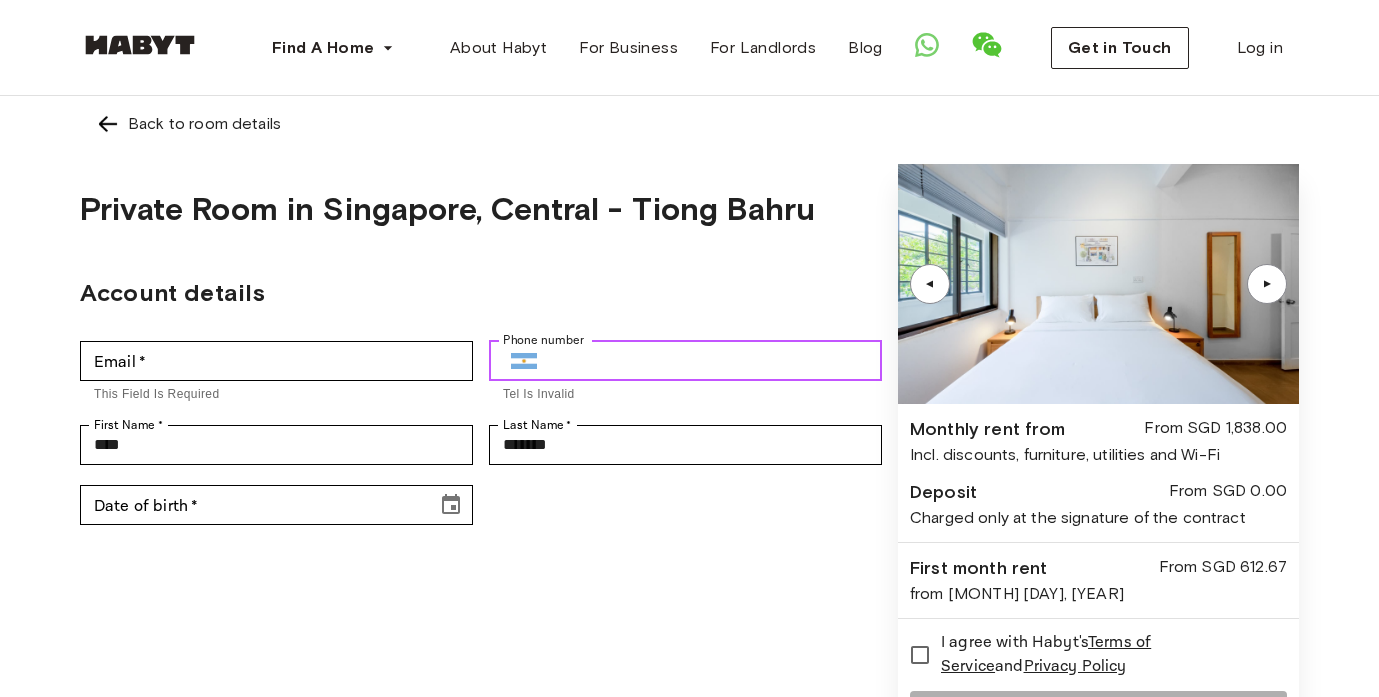 type 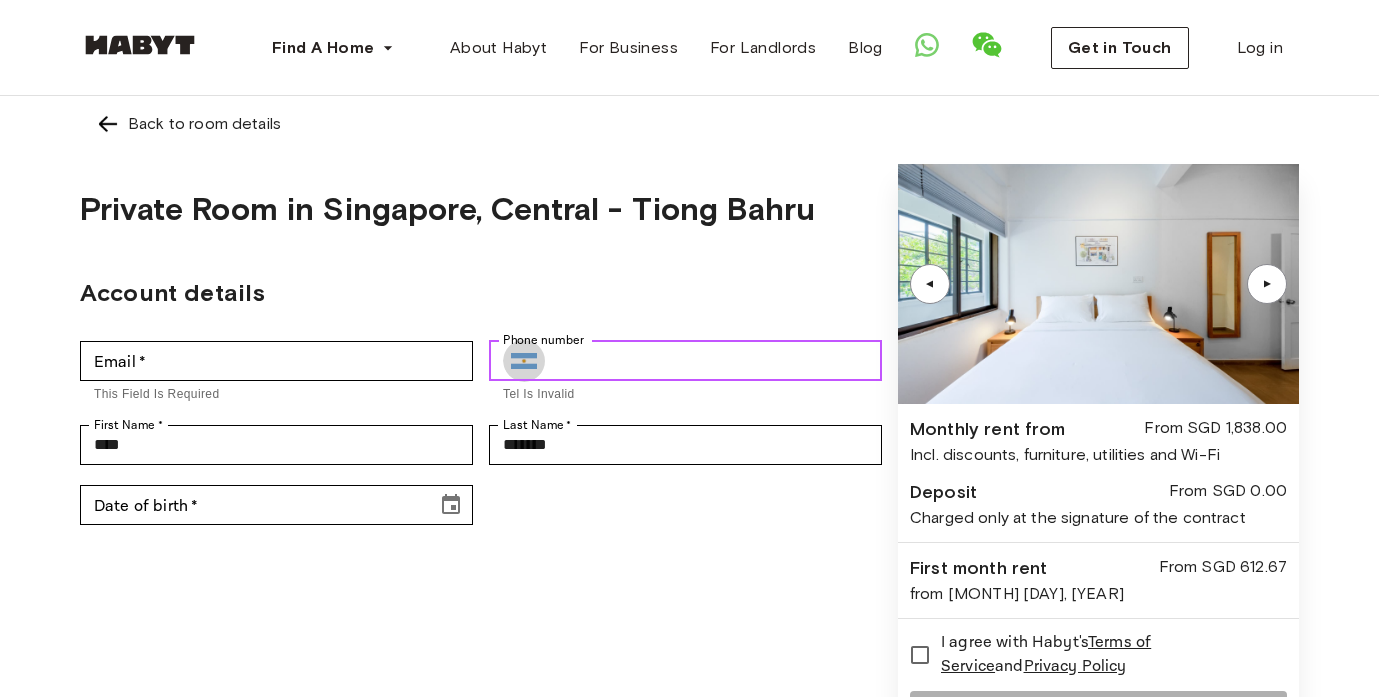 click at bounding box center (524, 361) 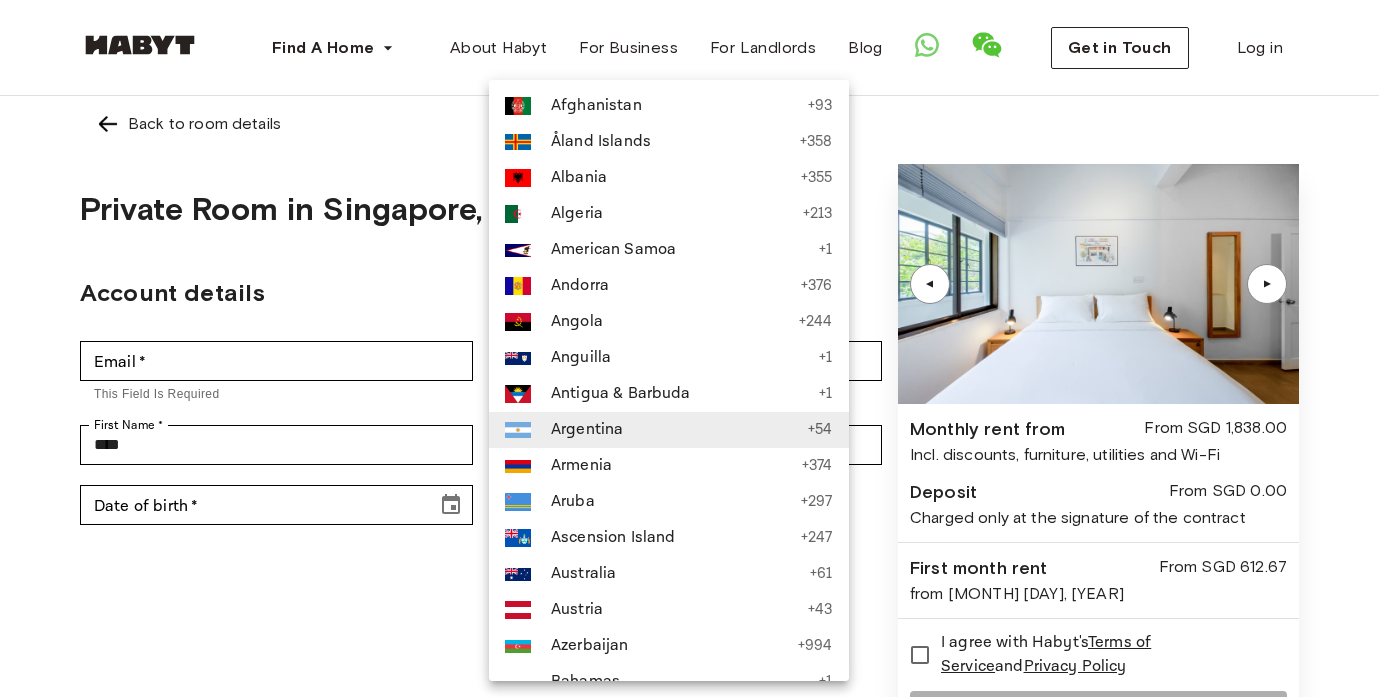 type 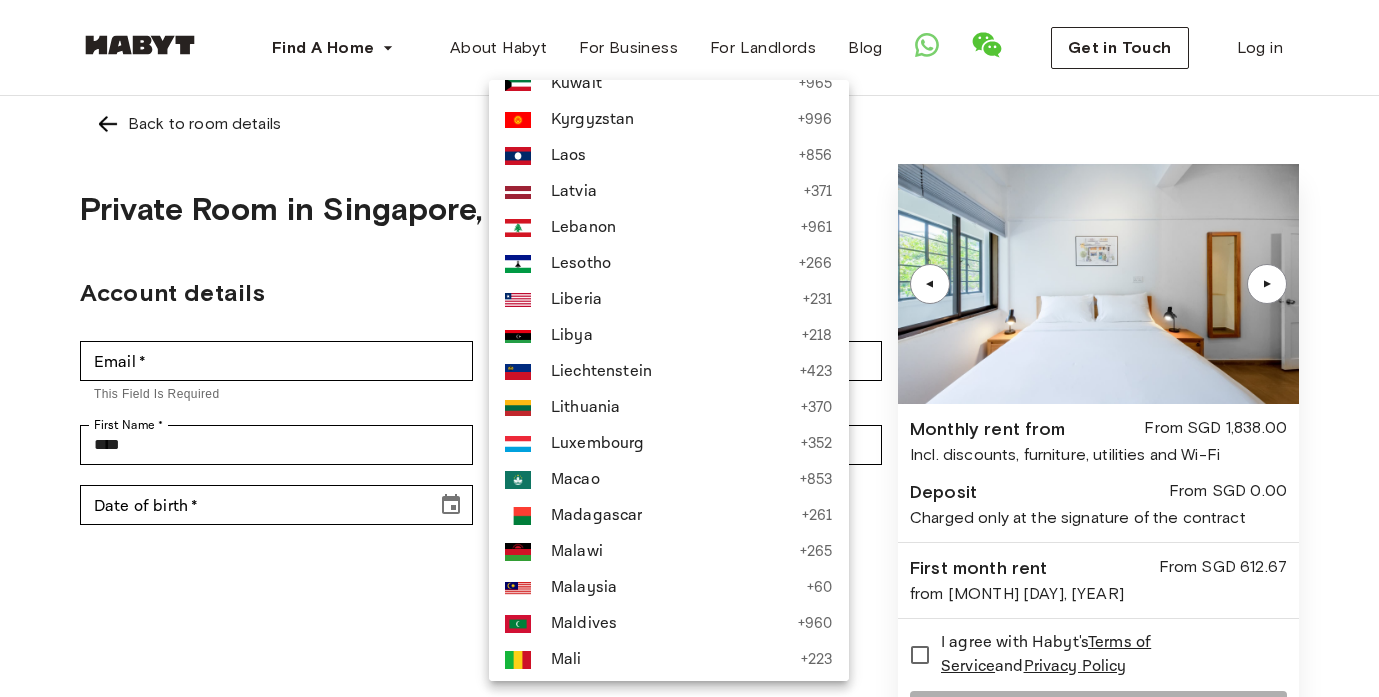 scroll, scrollTop: 4200, scrollLeft: 0, axis: vertical 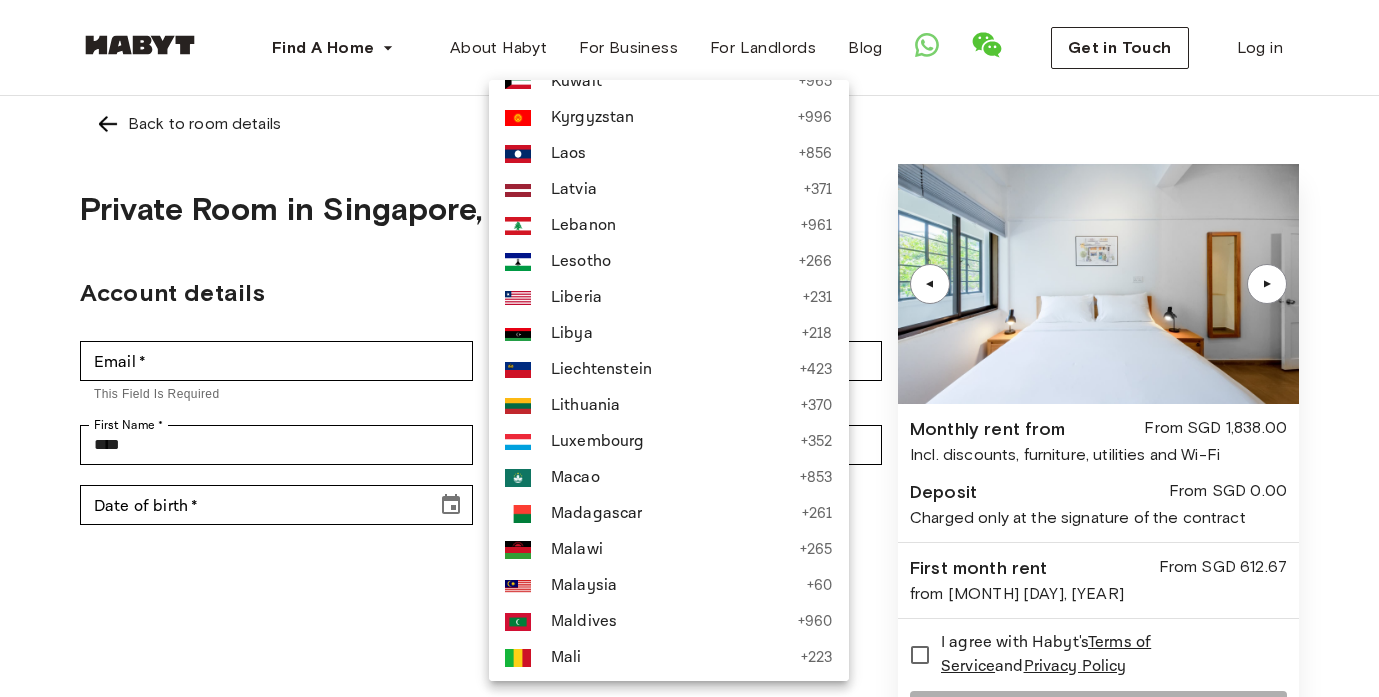 click at bounding box center [689, 348] 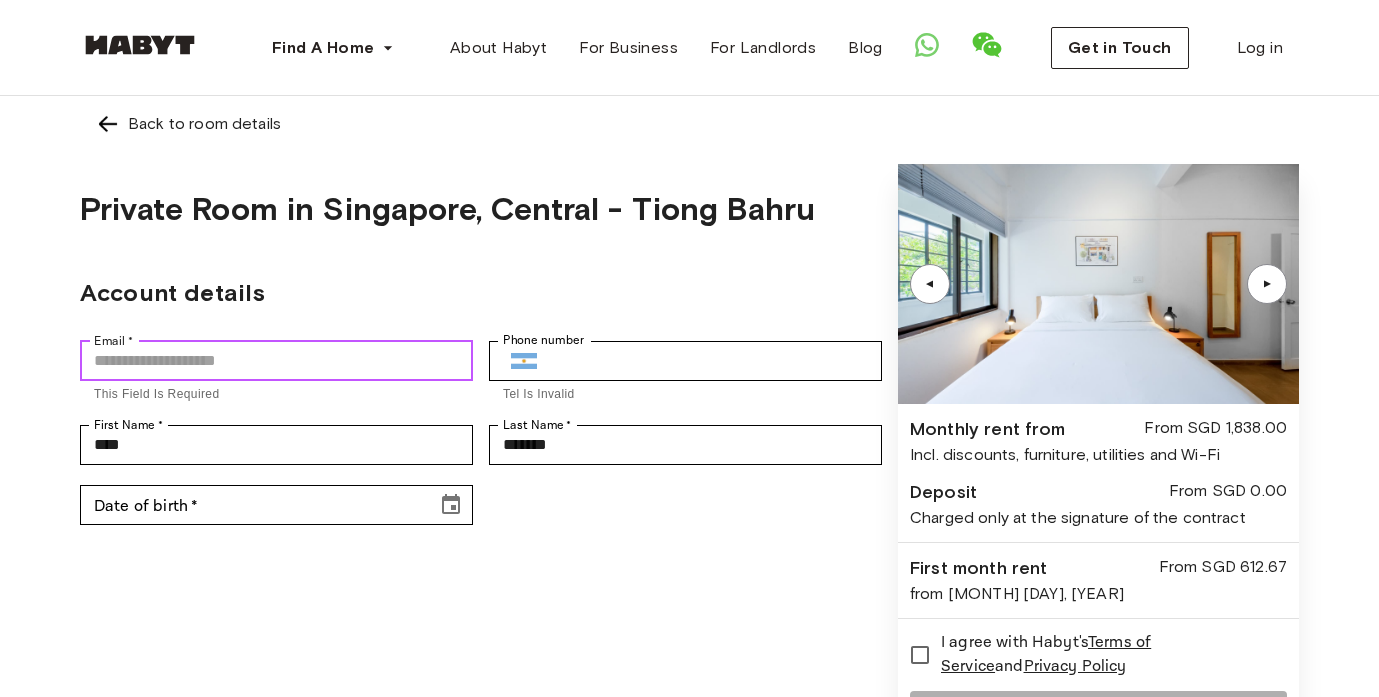 click on "Email   *" at bounding box center [276, 361] 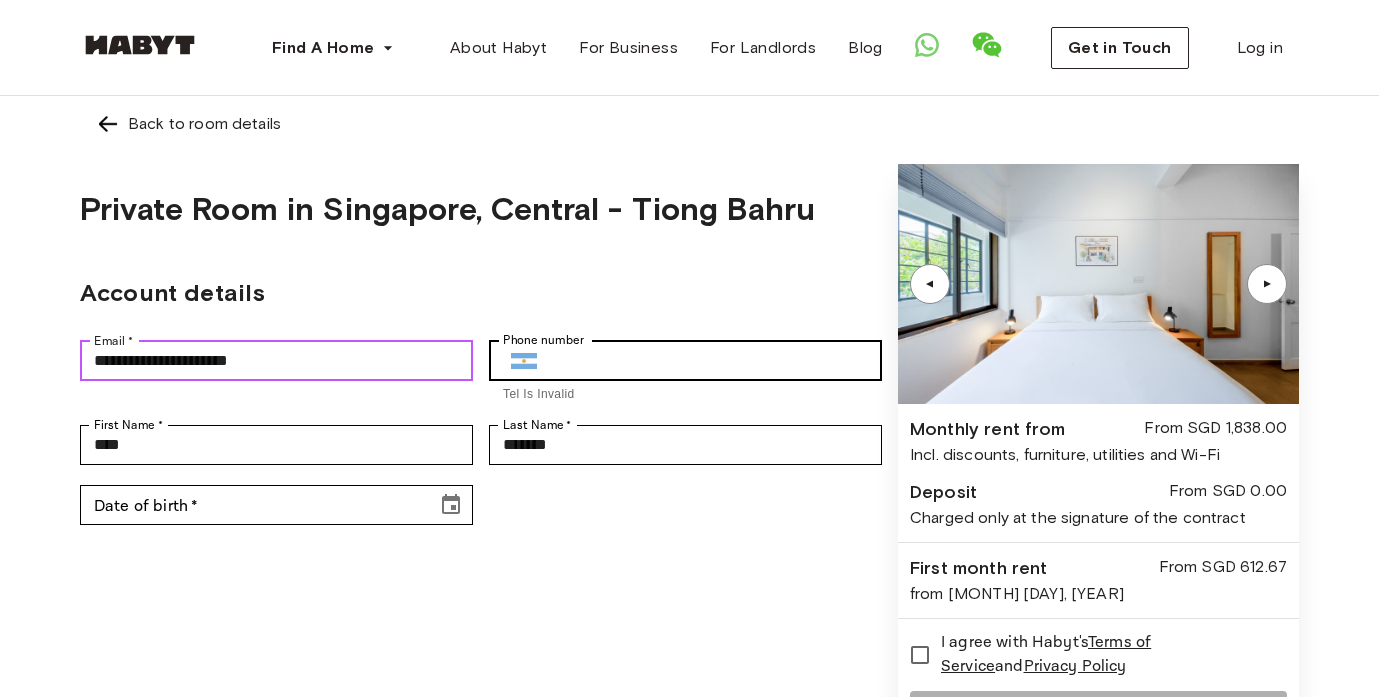 type on "**********" 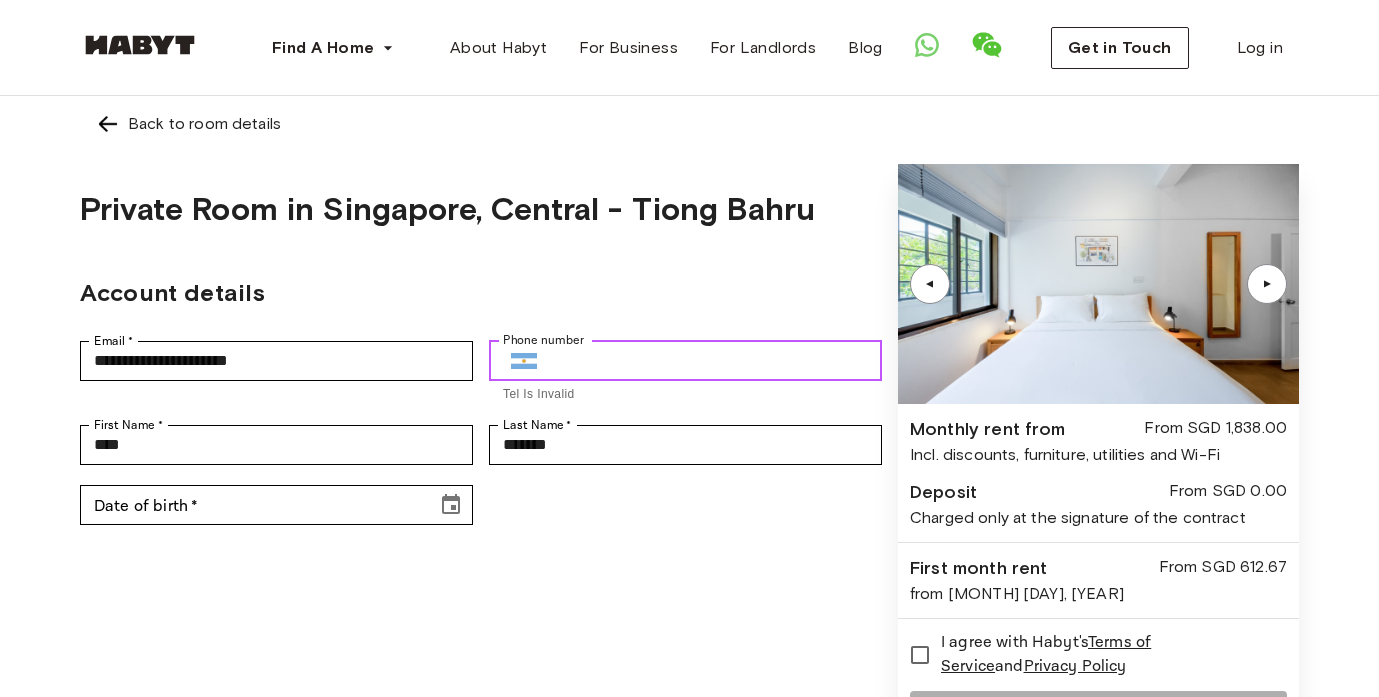 click on "Phone number" at bounding box center [717, 361] 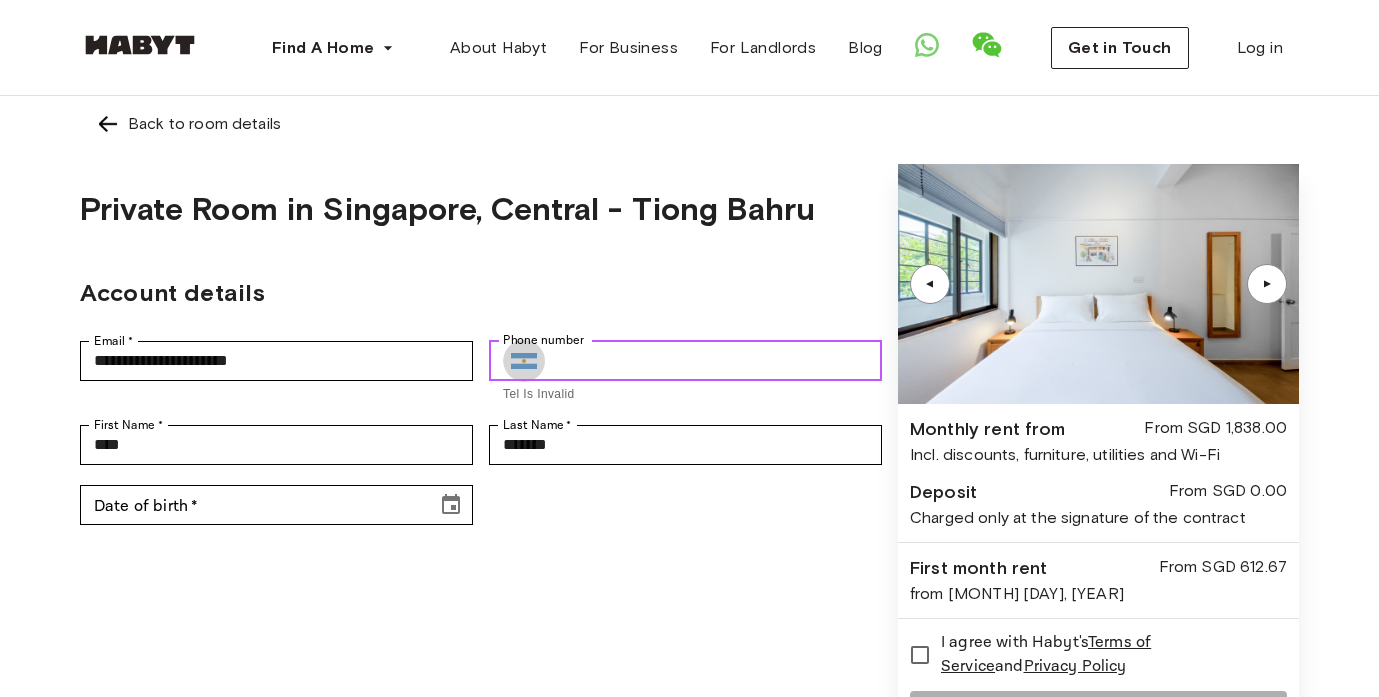 click at bounding box center (524, 361) 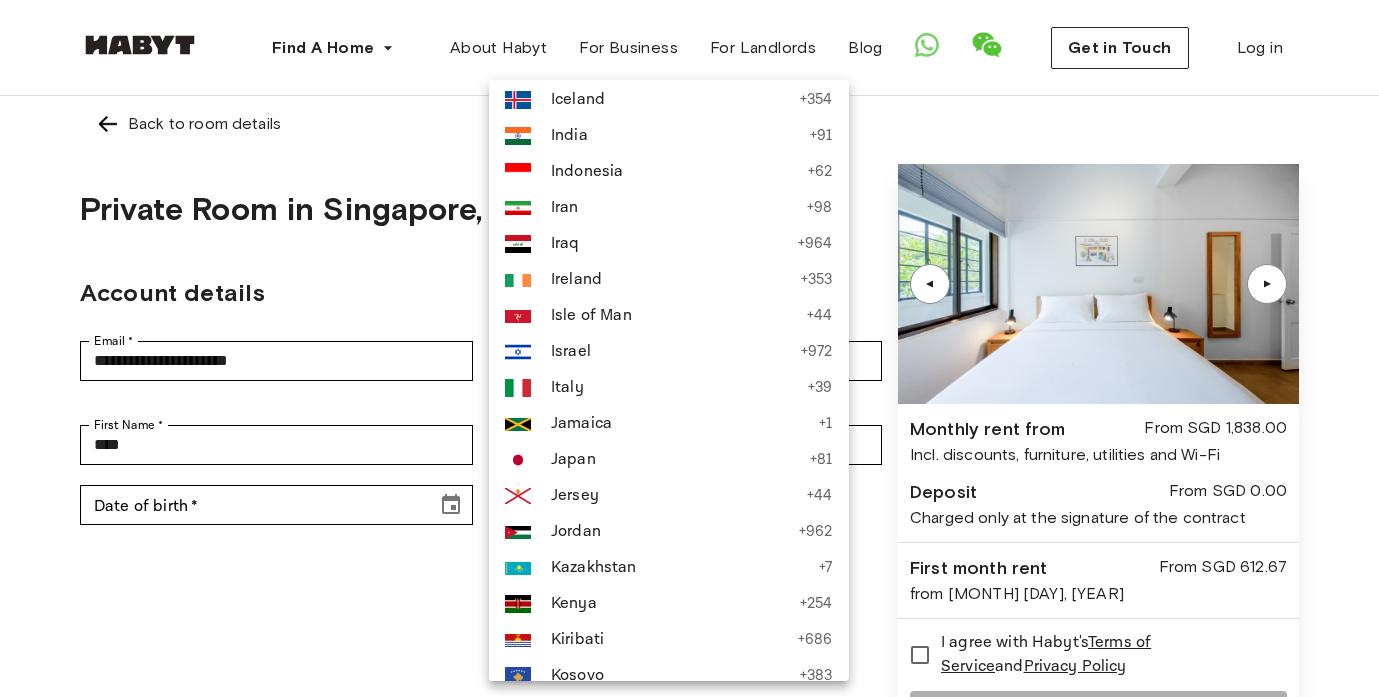 scroll, scrollTop: 3580, scrollLeft: 0, axis: vertical 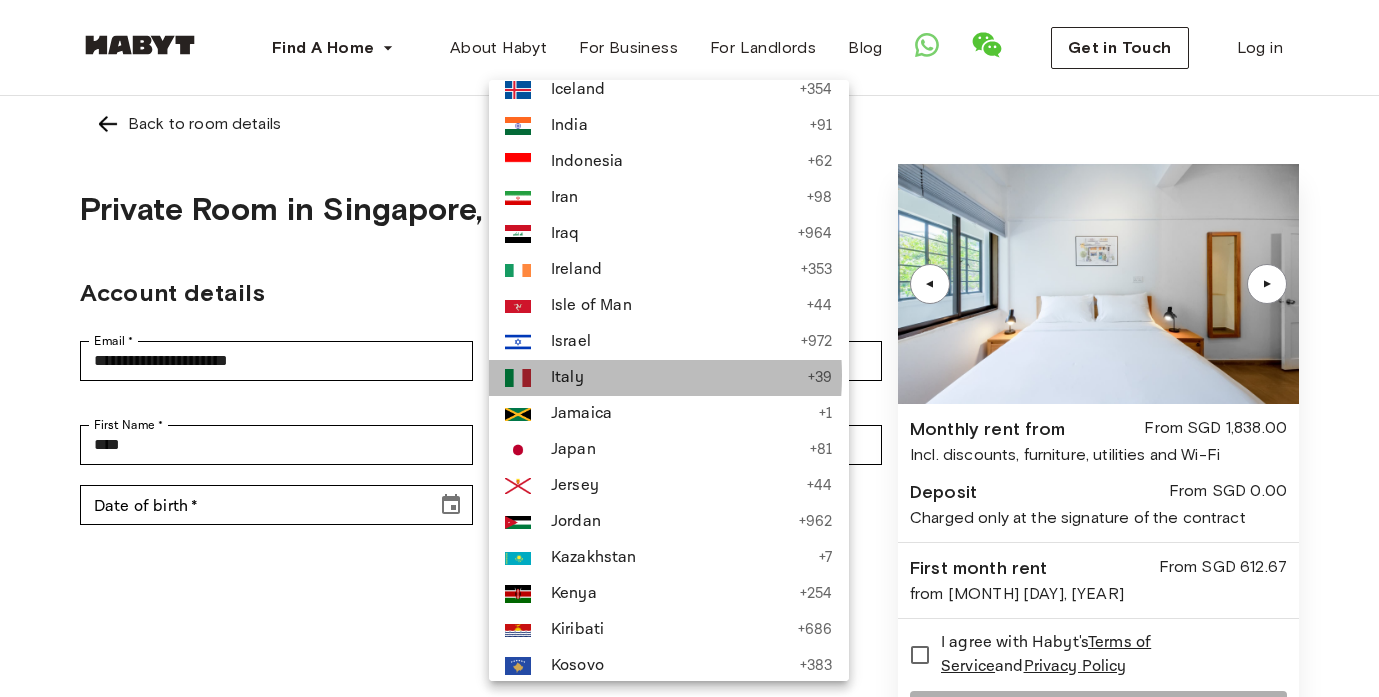 click on "Italy" at bounding box center [674, 378] 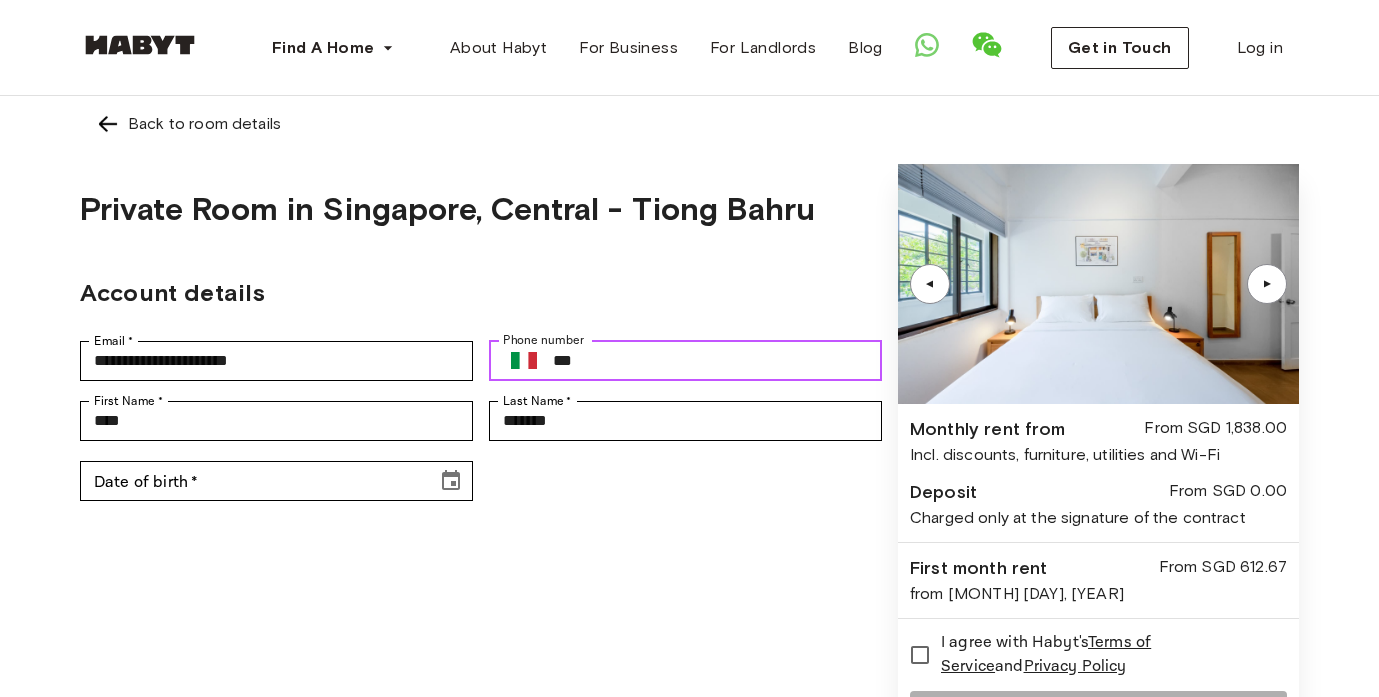 click on "***" at bounding box center [717, 361] 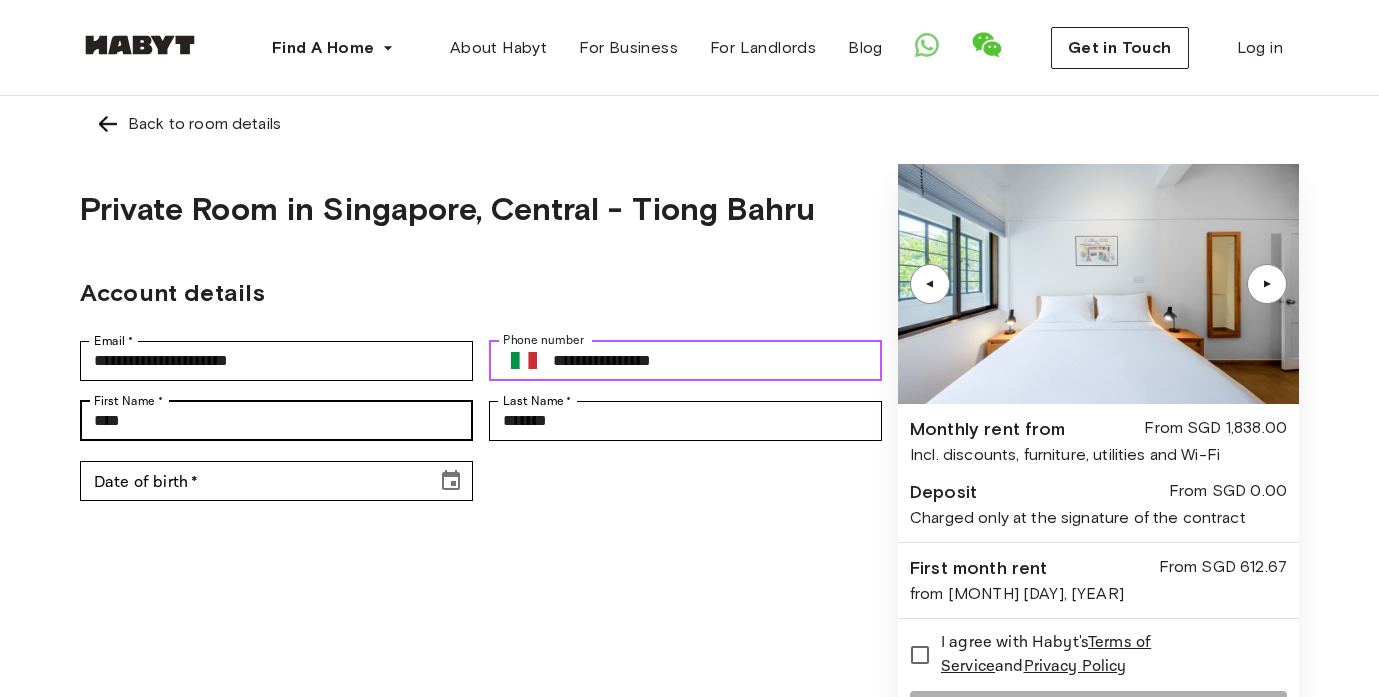 type on "**********" 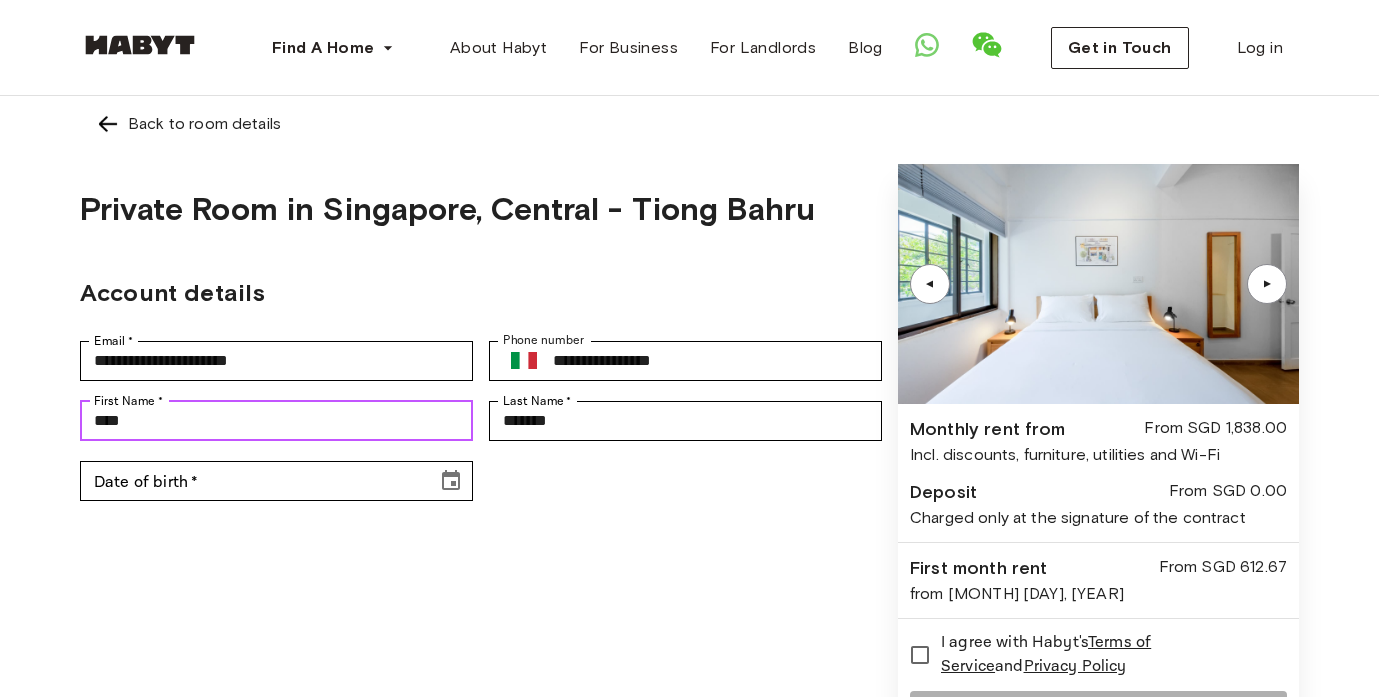 click on "****" at bounding box center (276, 421) 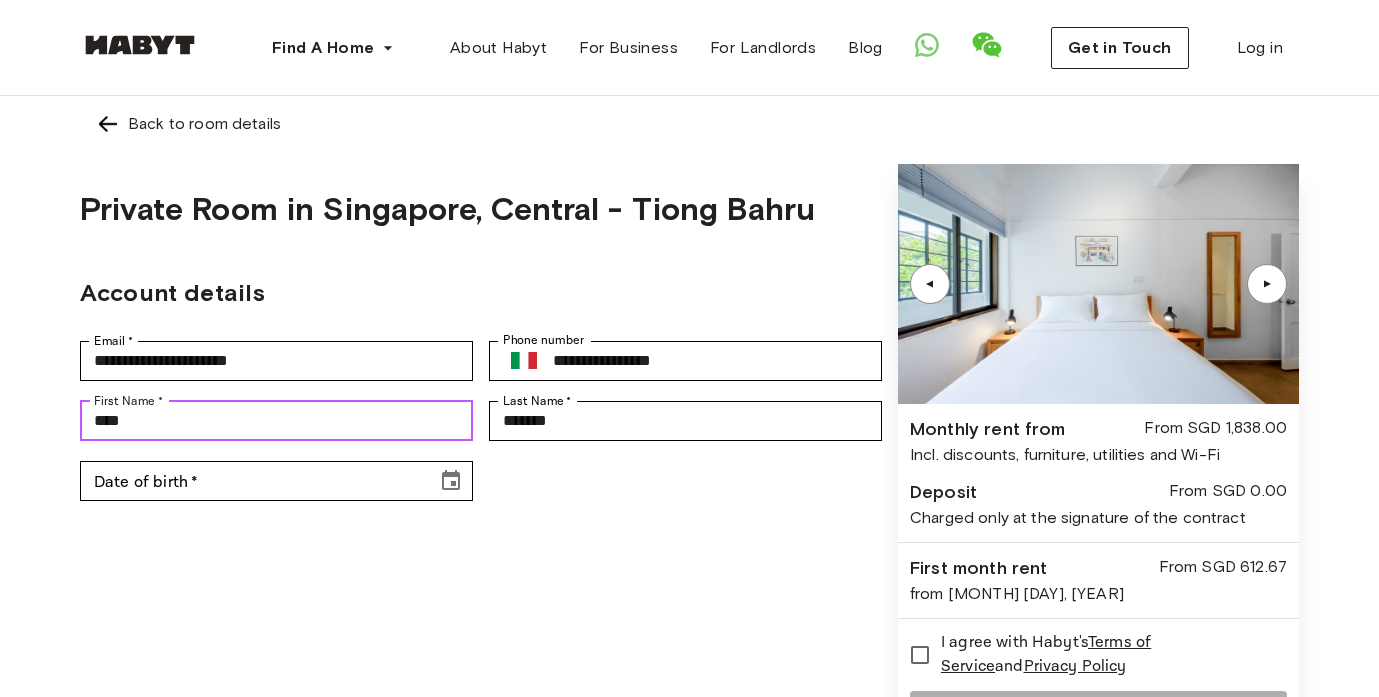 click on "****" at bounding box center [276, 421] 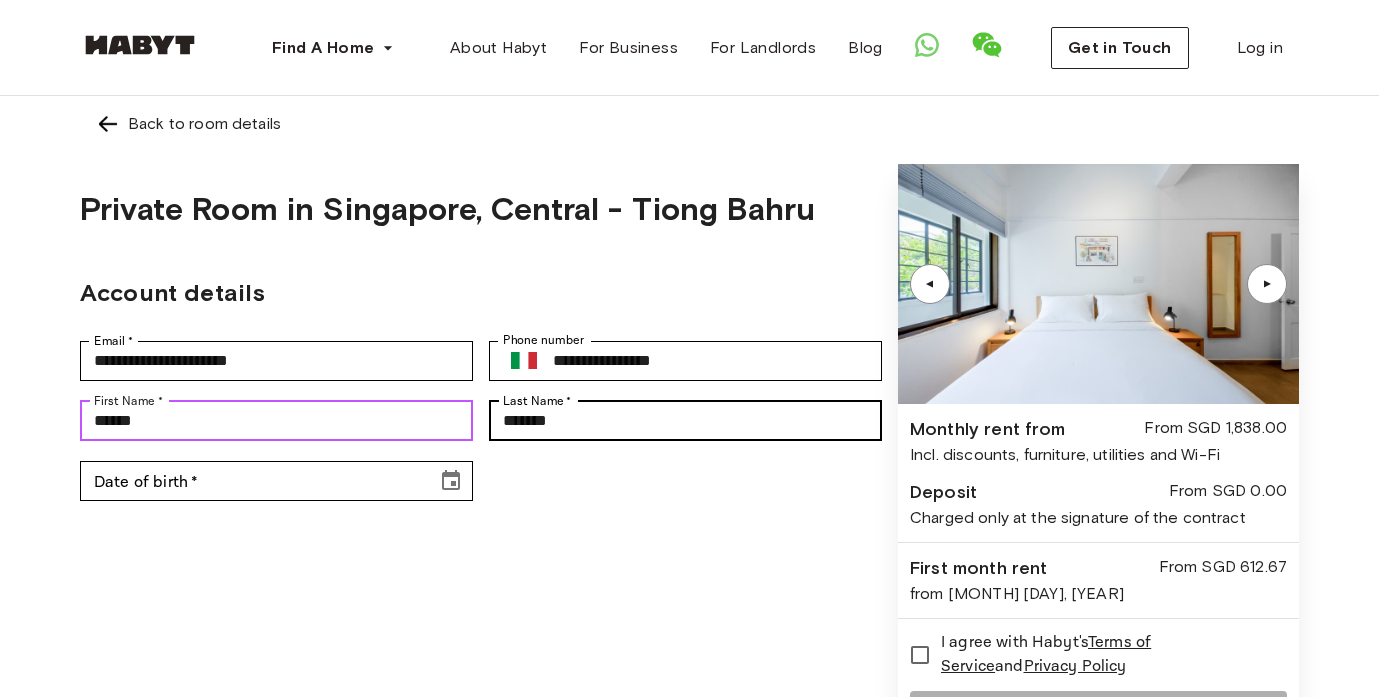 type on "******" 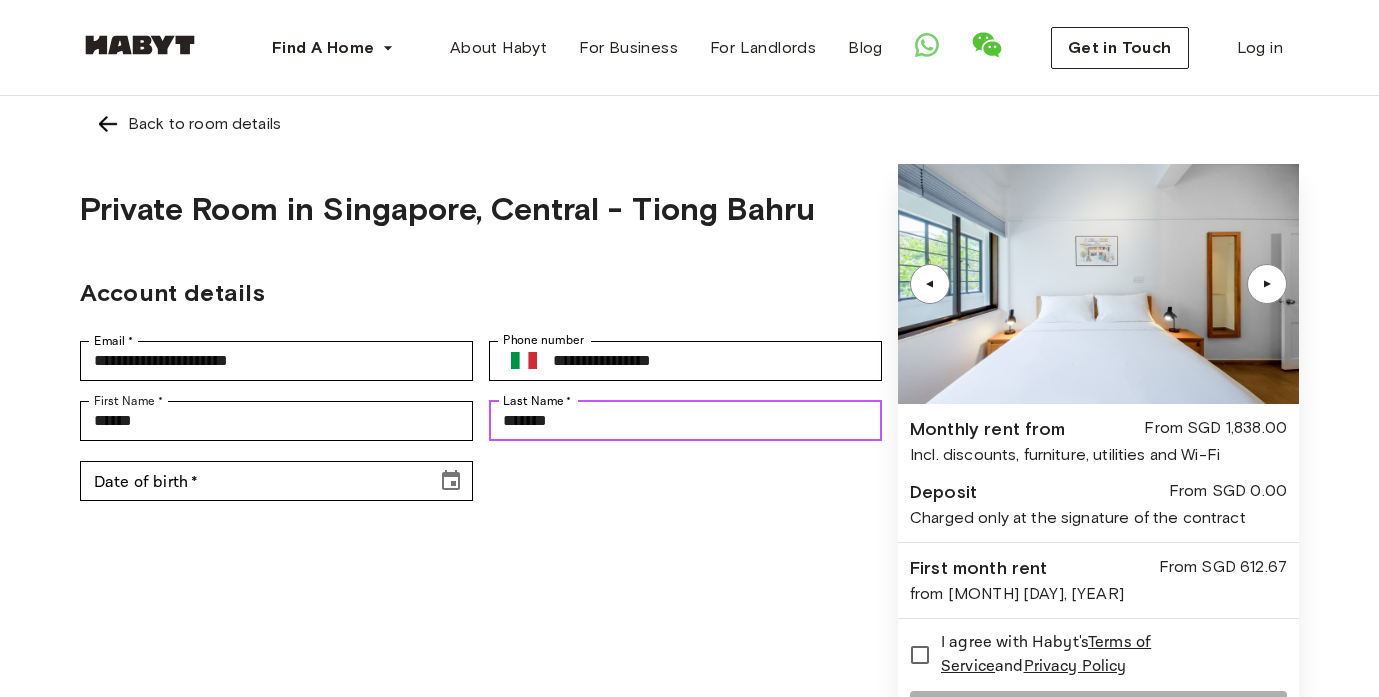 click on "*******" at bounding box center (685, 421) 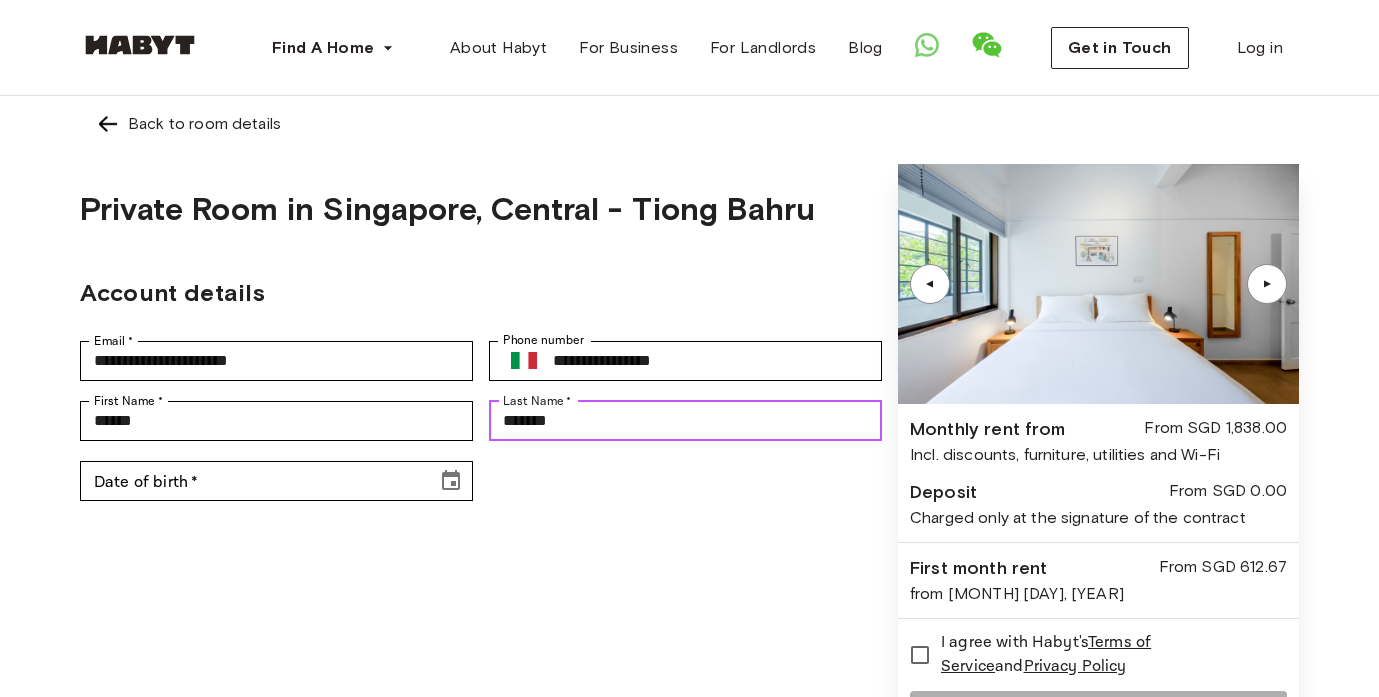 click on "*******" at bounding box center (685, 421) 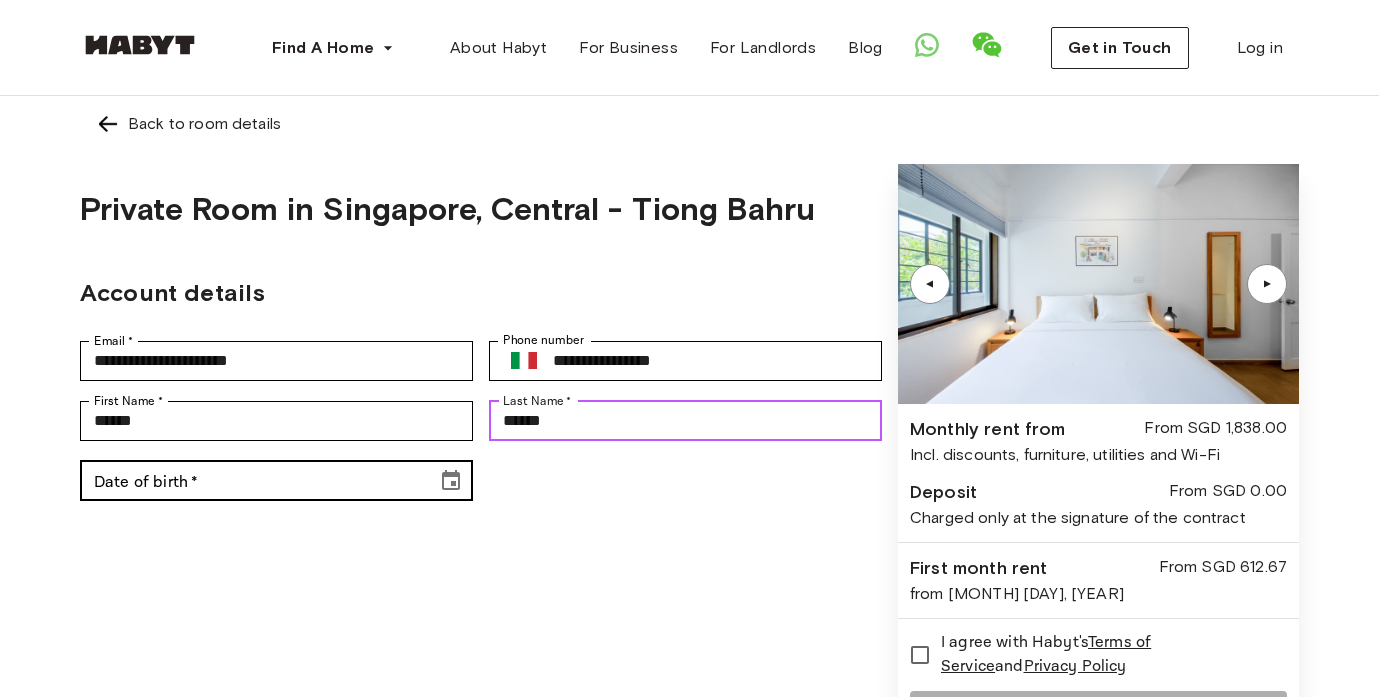 type on "******" 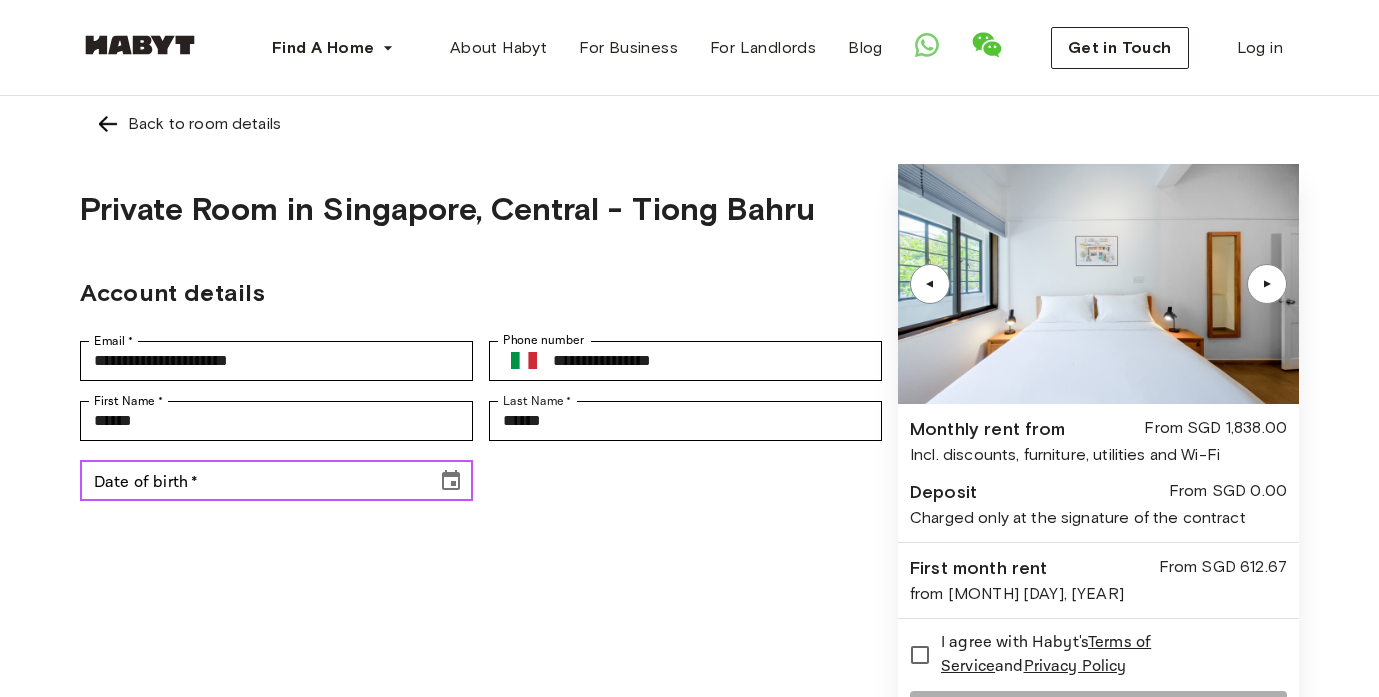 click on "Date of birth   *" at bounding box center [251, 481] 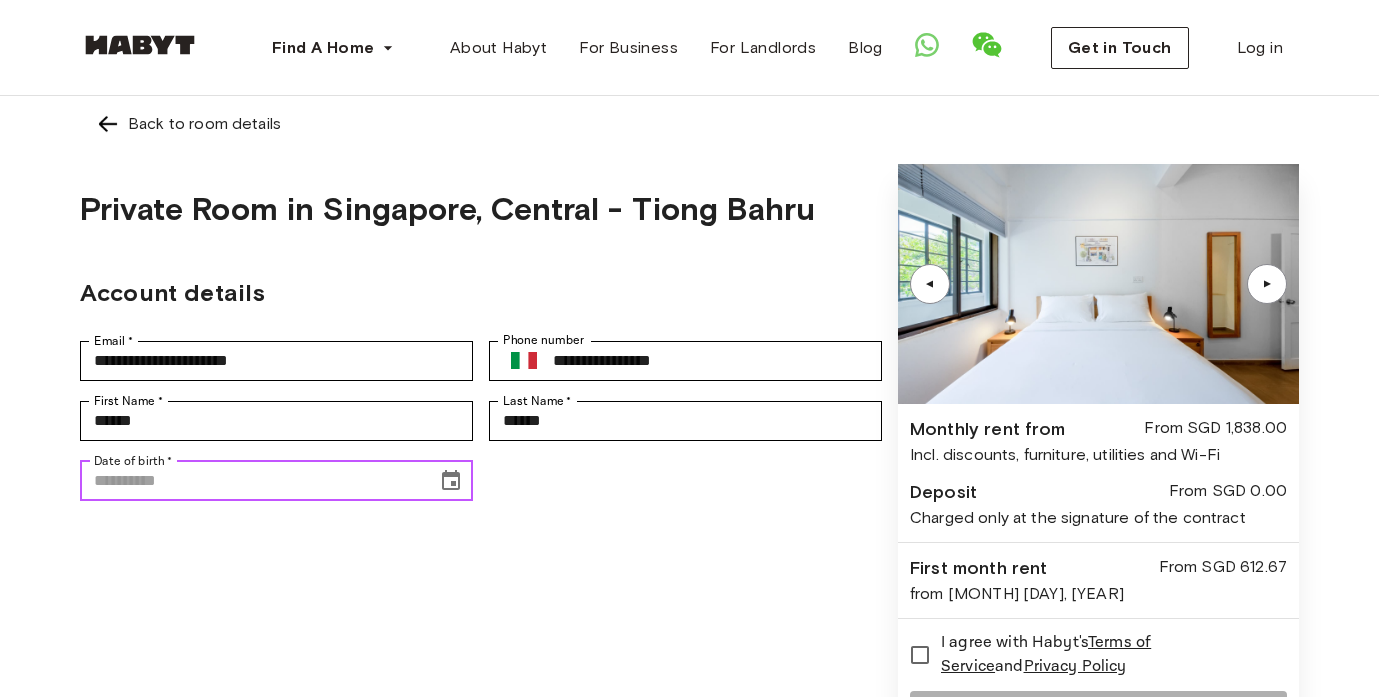 click 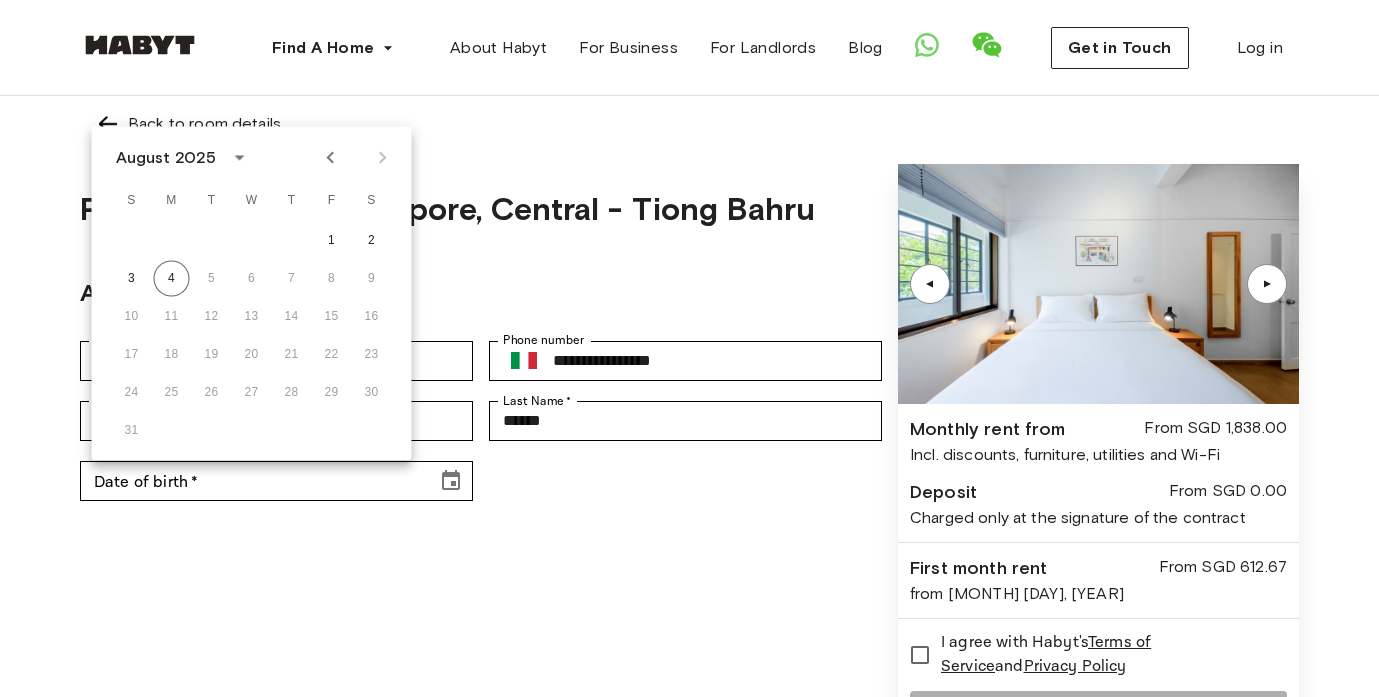 click 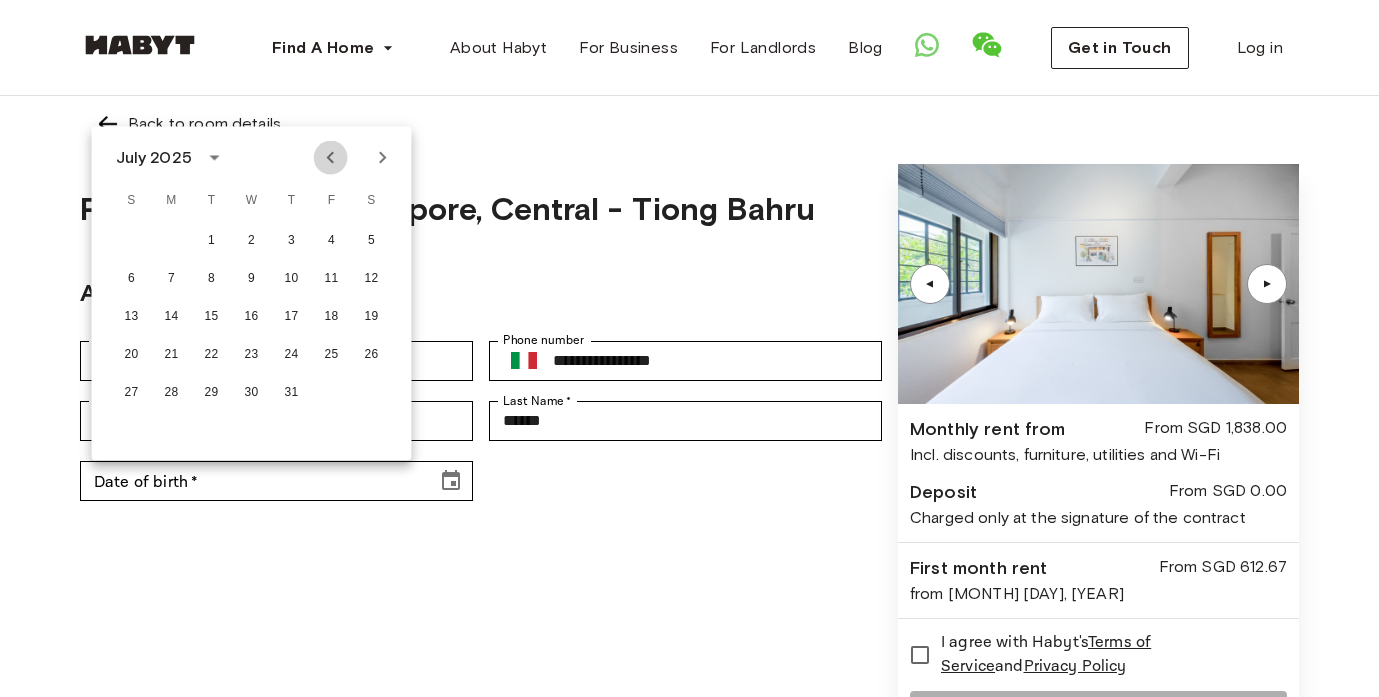 click 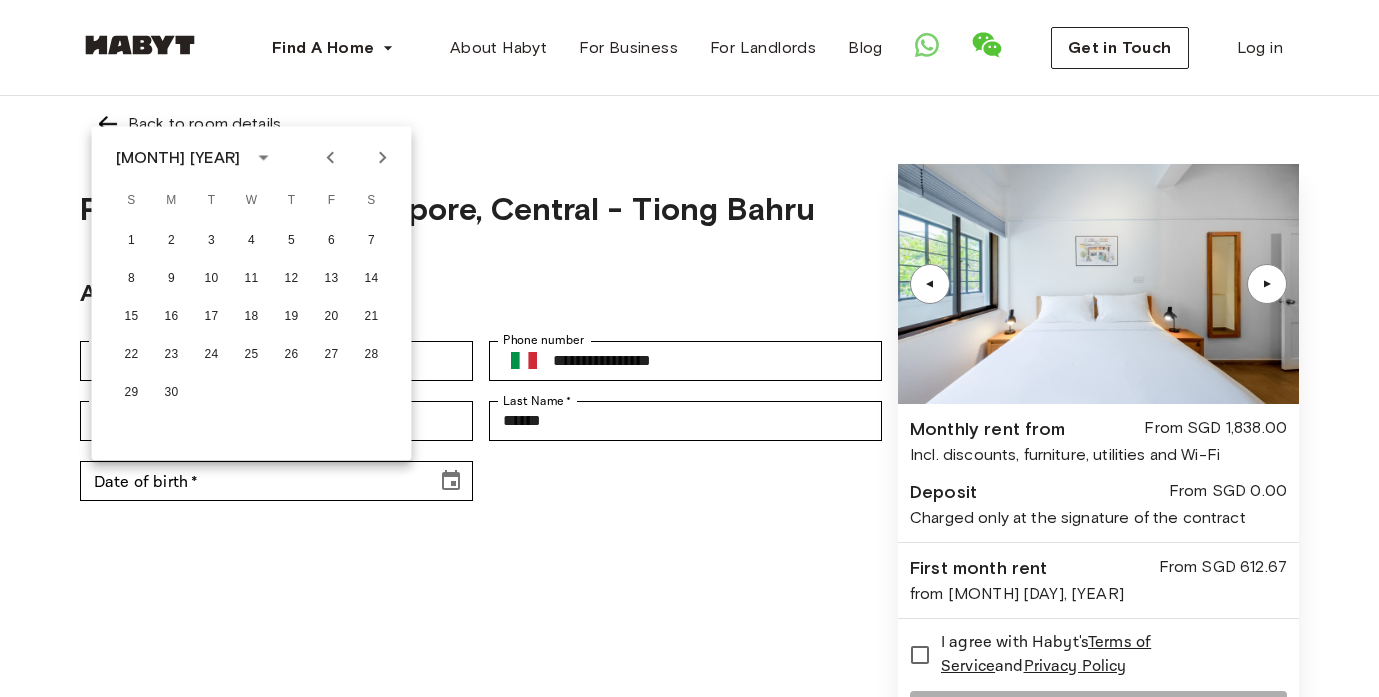 click 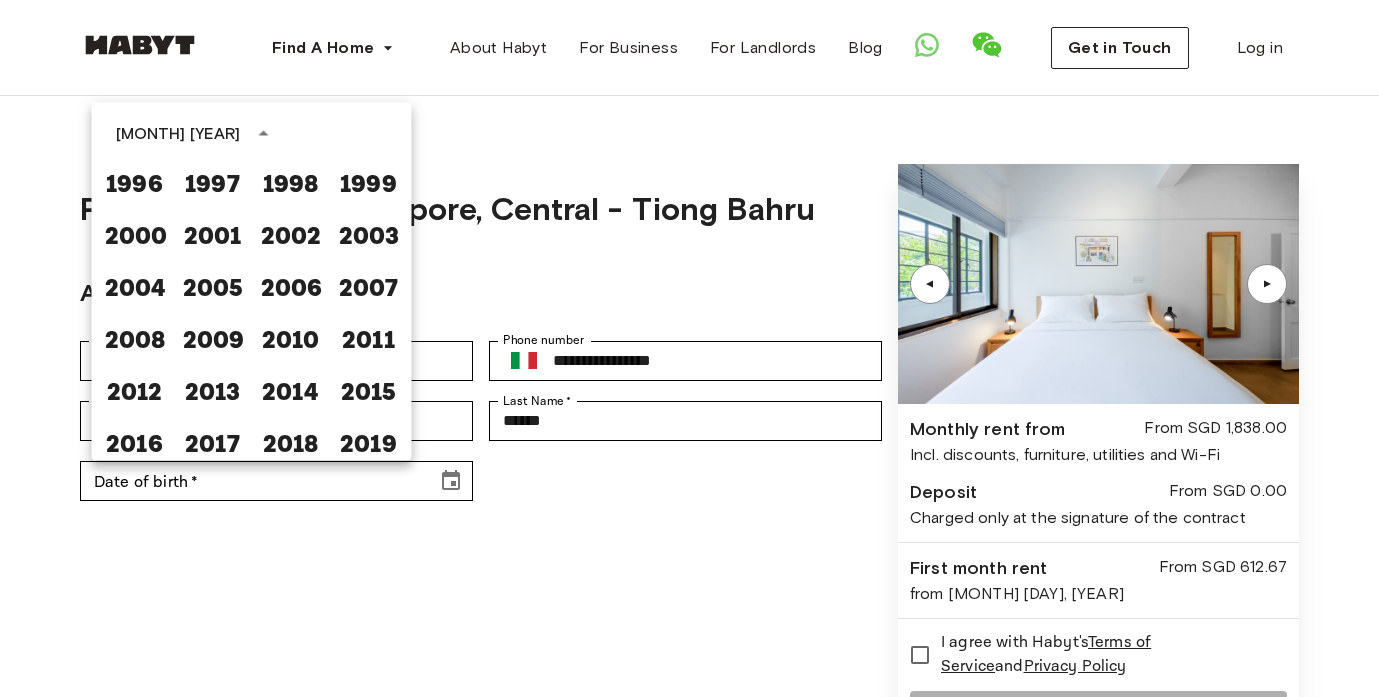scroll, scrollTop: 1220, scrollLeft: 0, axis: vertical 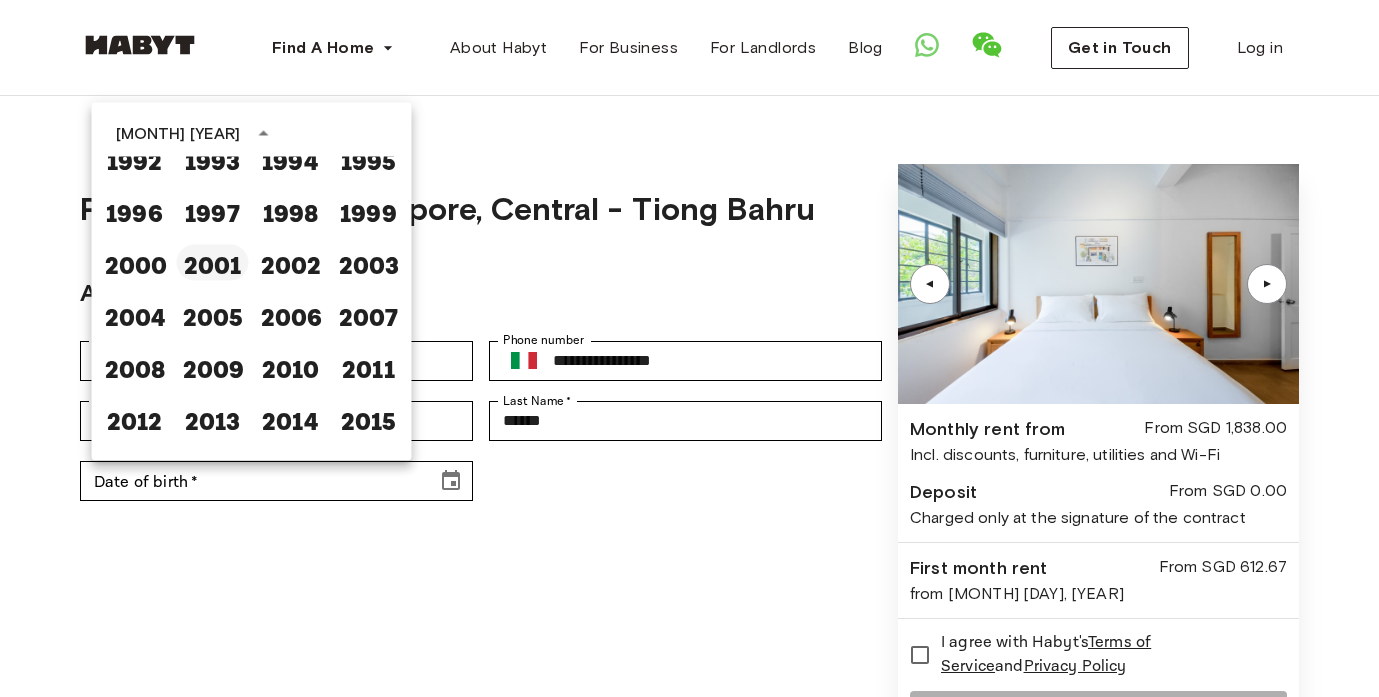 click on "2001" at bounding box center (213, 263) 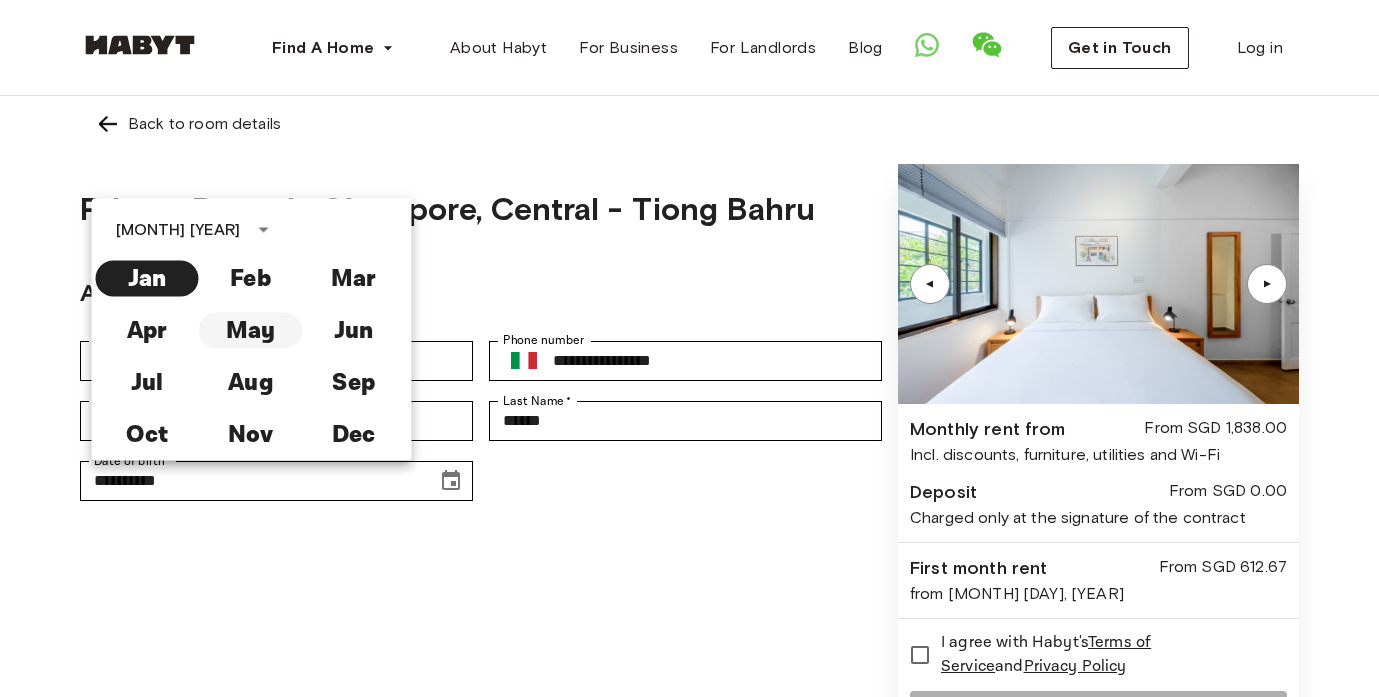 scroll, scrollTop: 22, scrollLeft: 0, axis: vertical 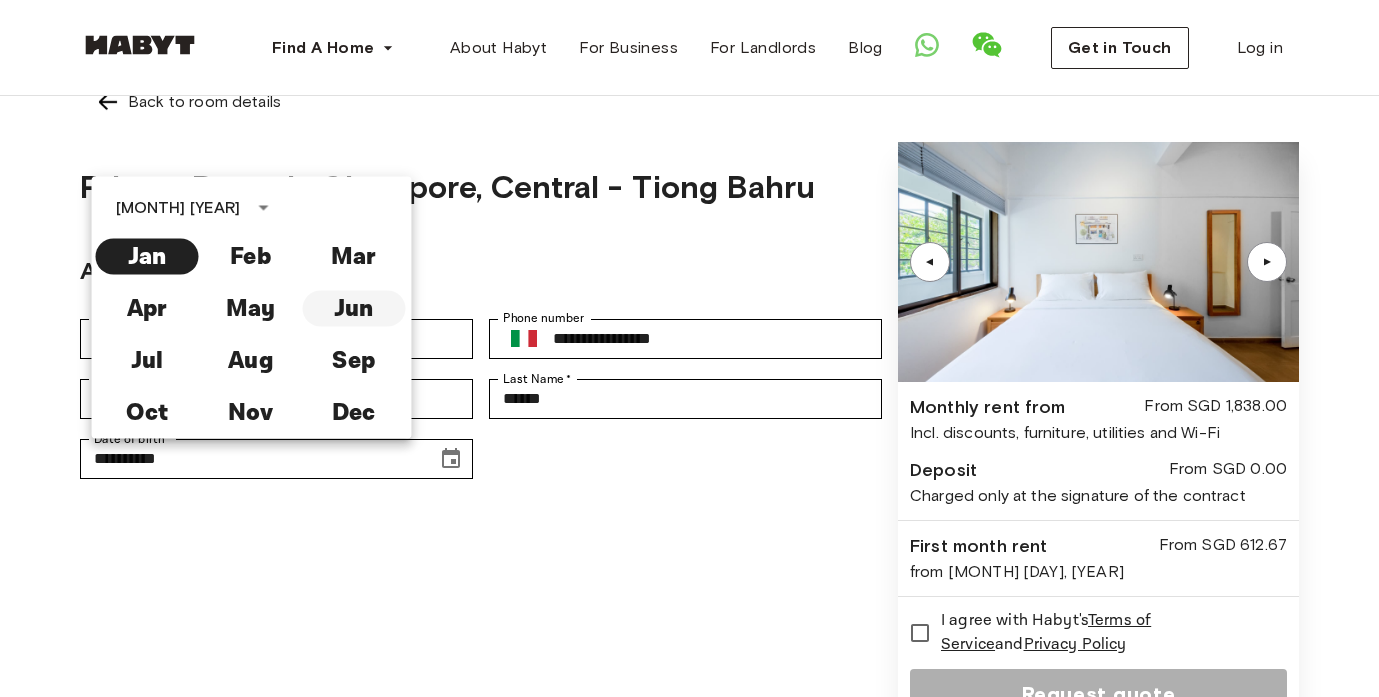 click on "Jun" at bounding box center (353, 309) 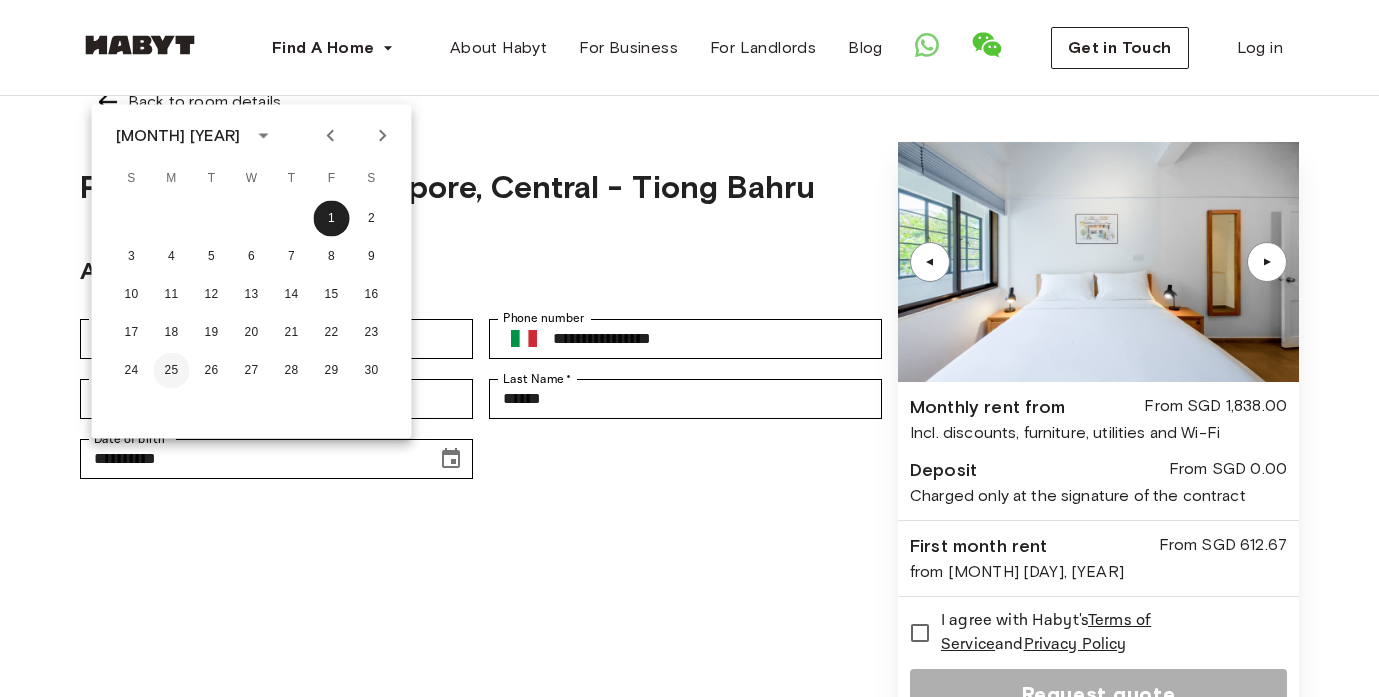 click on "25" at bounding box center [172, 371] 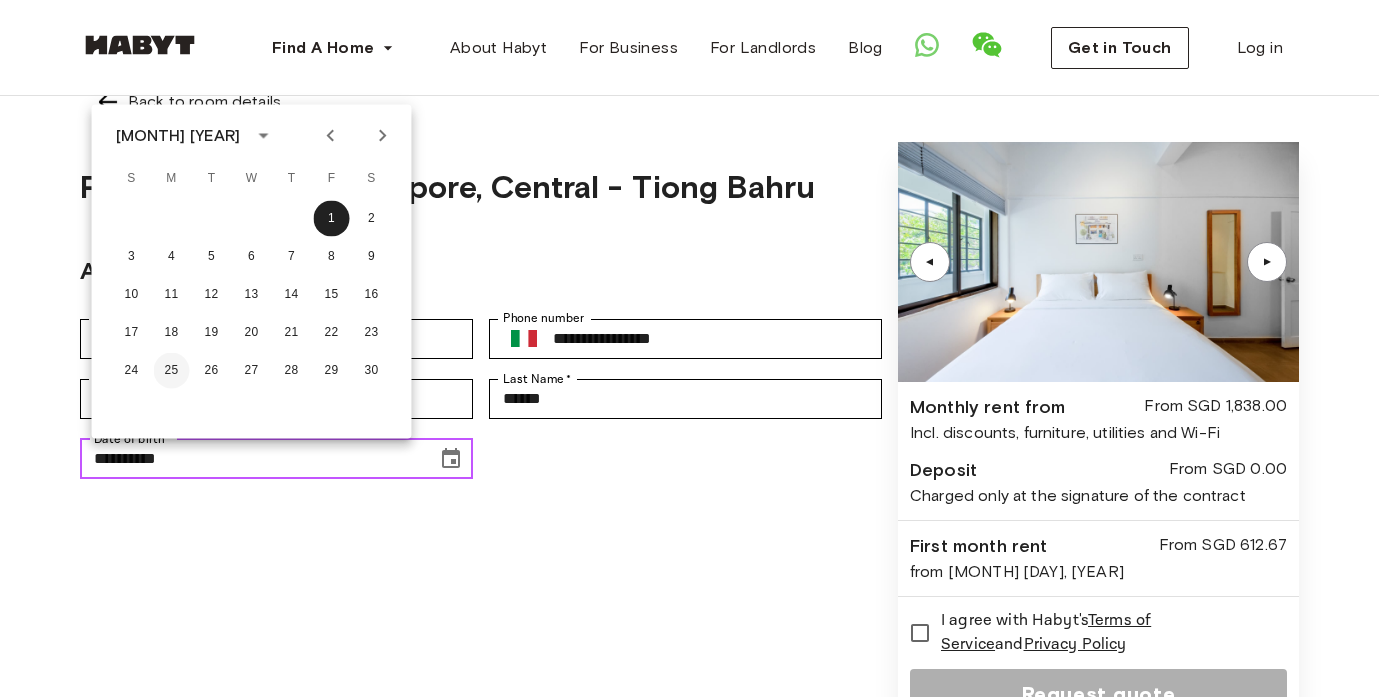 type on "**********" 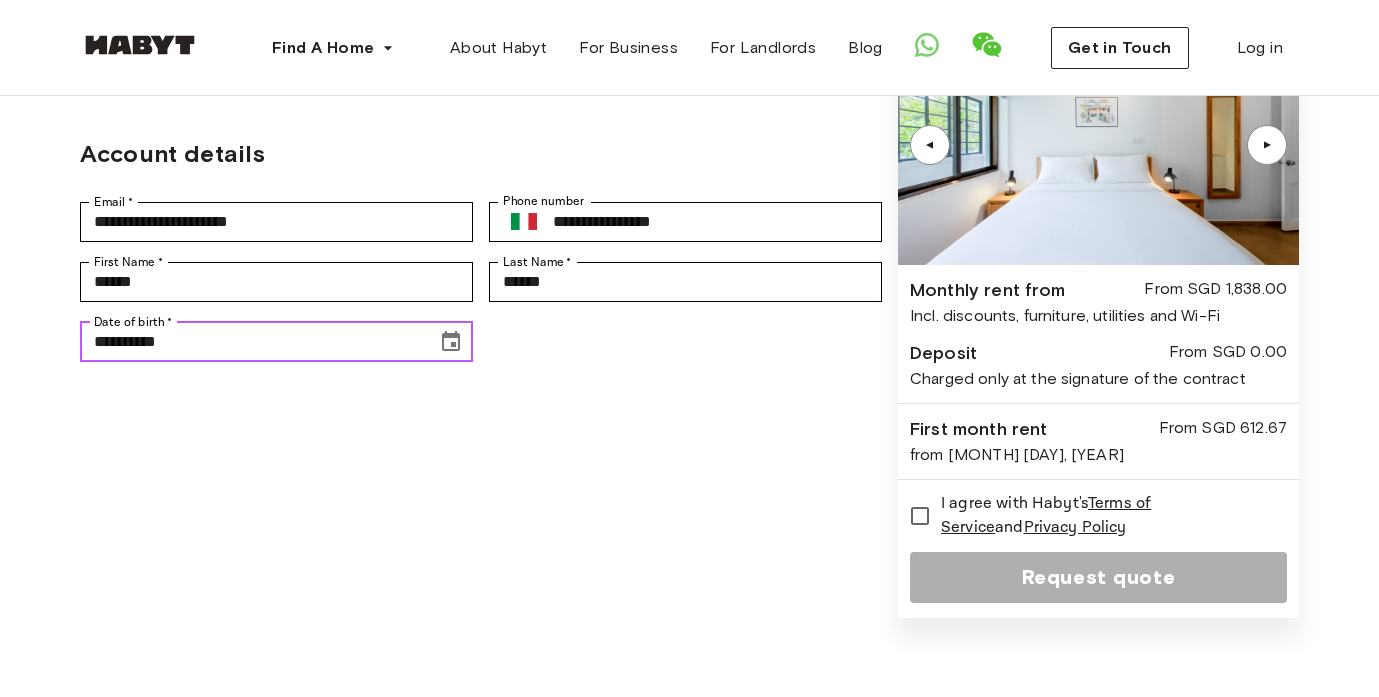 scroll, scrollTop: 140, scrollLeft: 0, axis: vertical 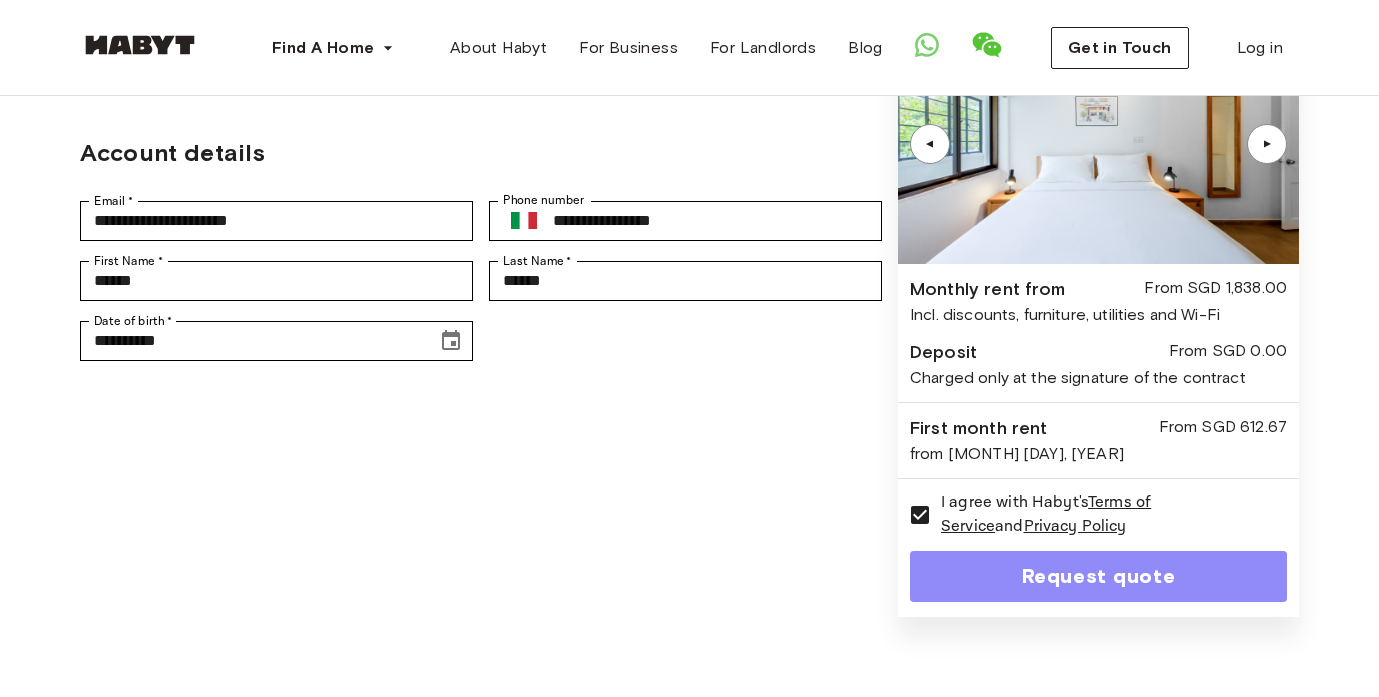 click on "Request quote" at bounding box center [1098, 576] 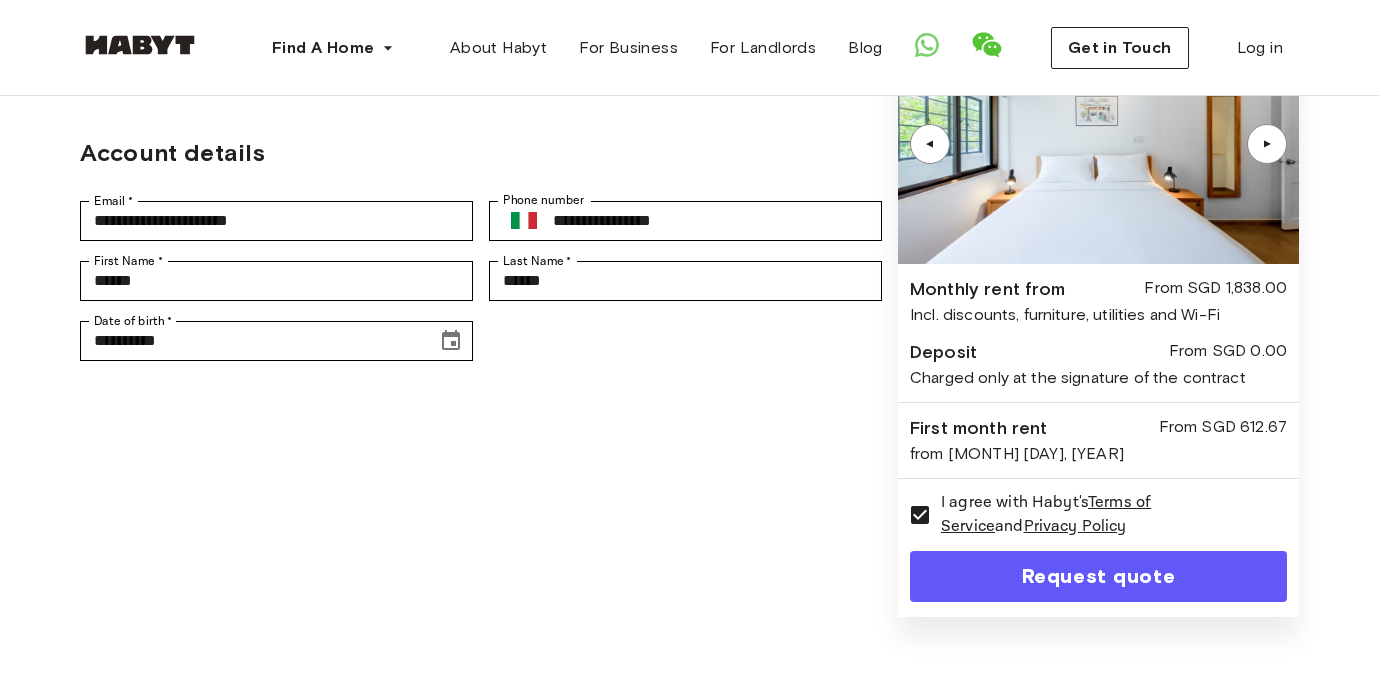scroll, scrollTop: 0, scrollLeft: 0, axis: both 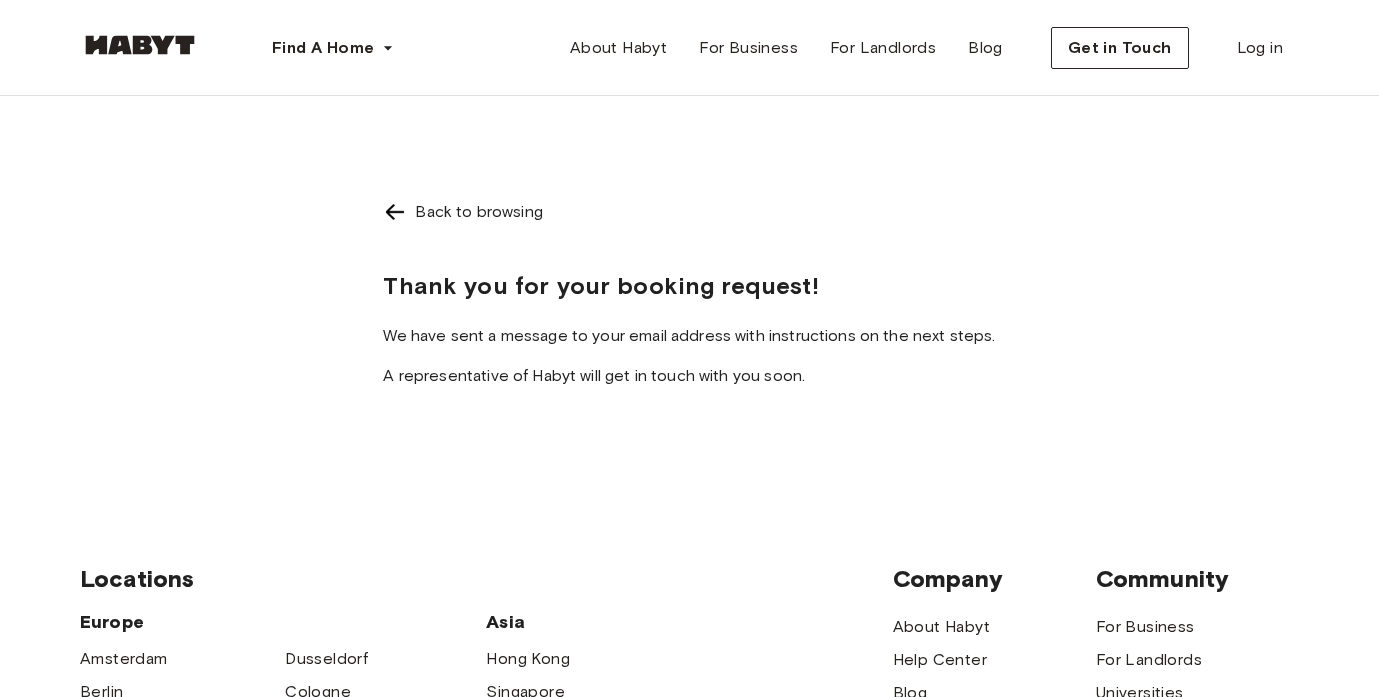click at bounding box center [395, 212] 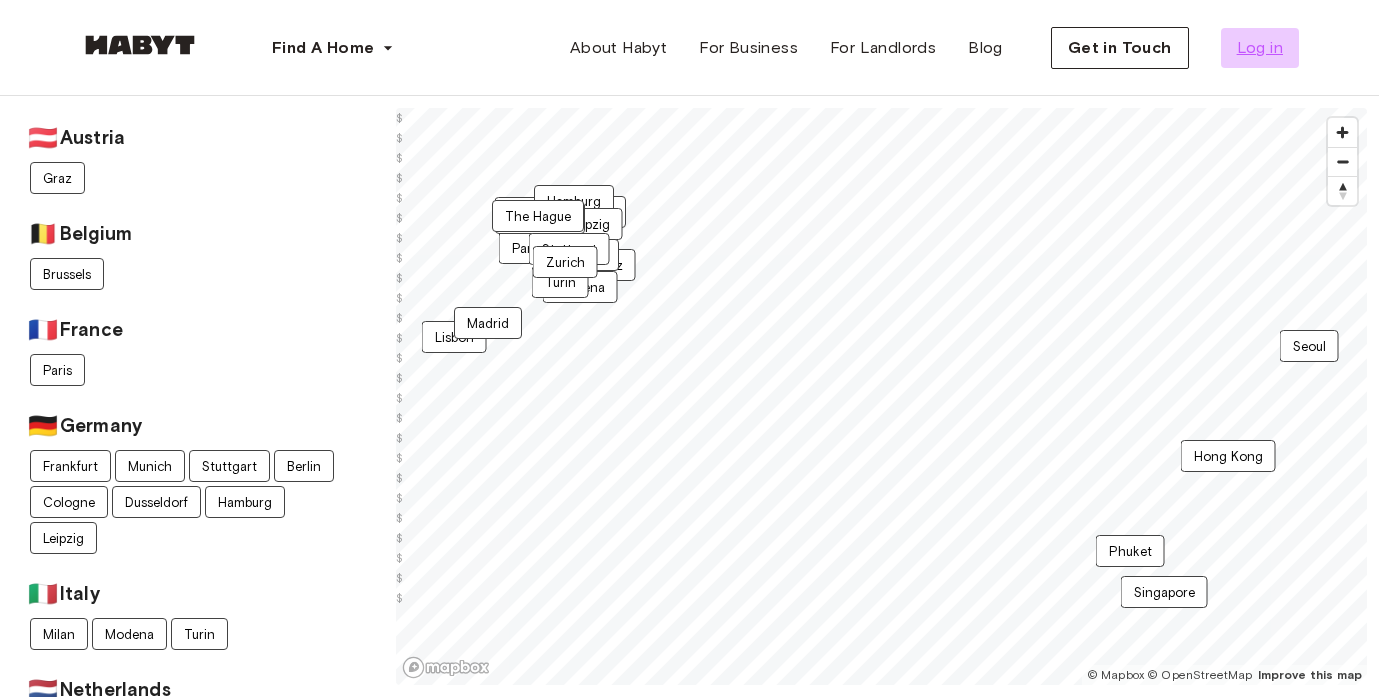 click on "Log in" at bounding box center [1260, 48] 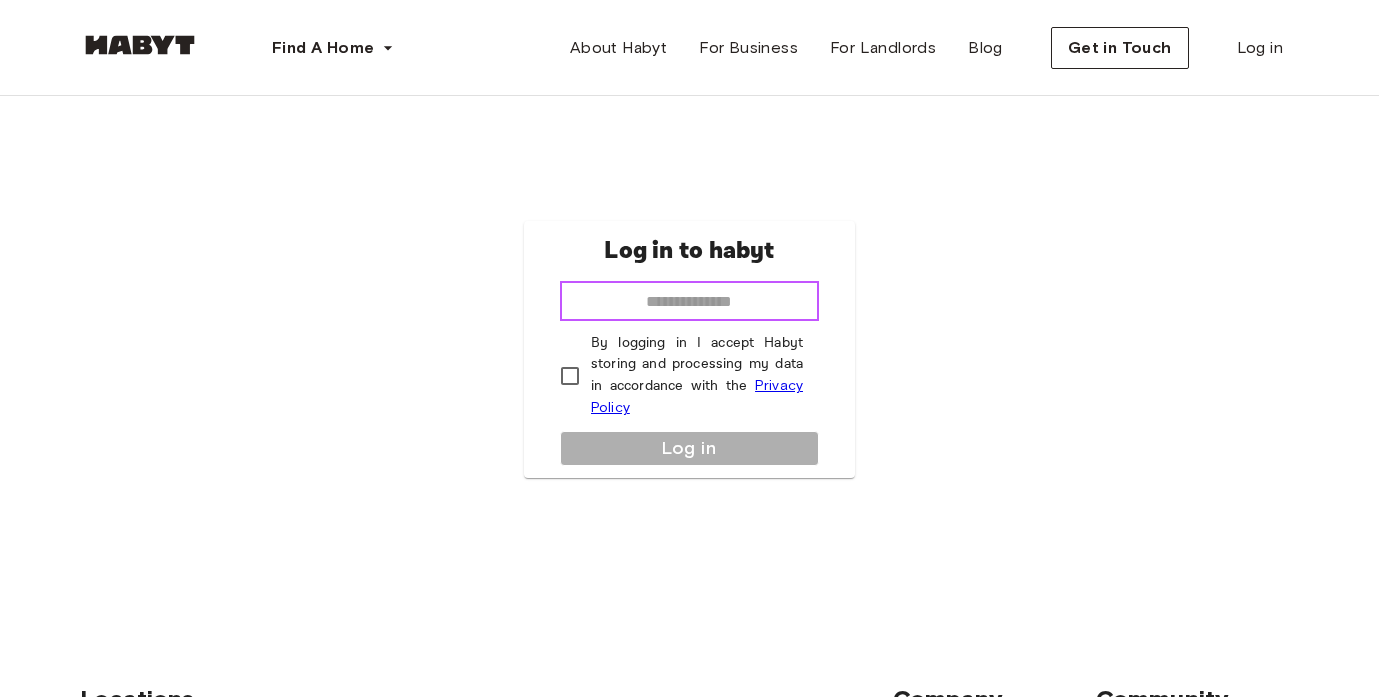 click at bounding box center (689, 301) 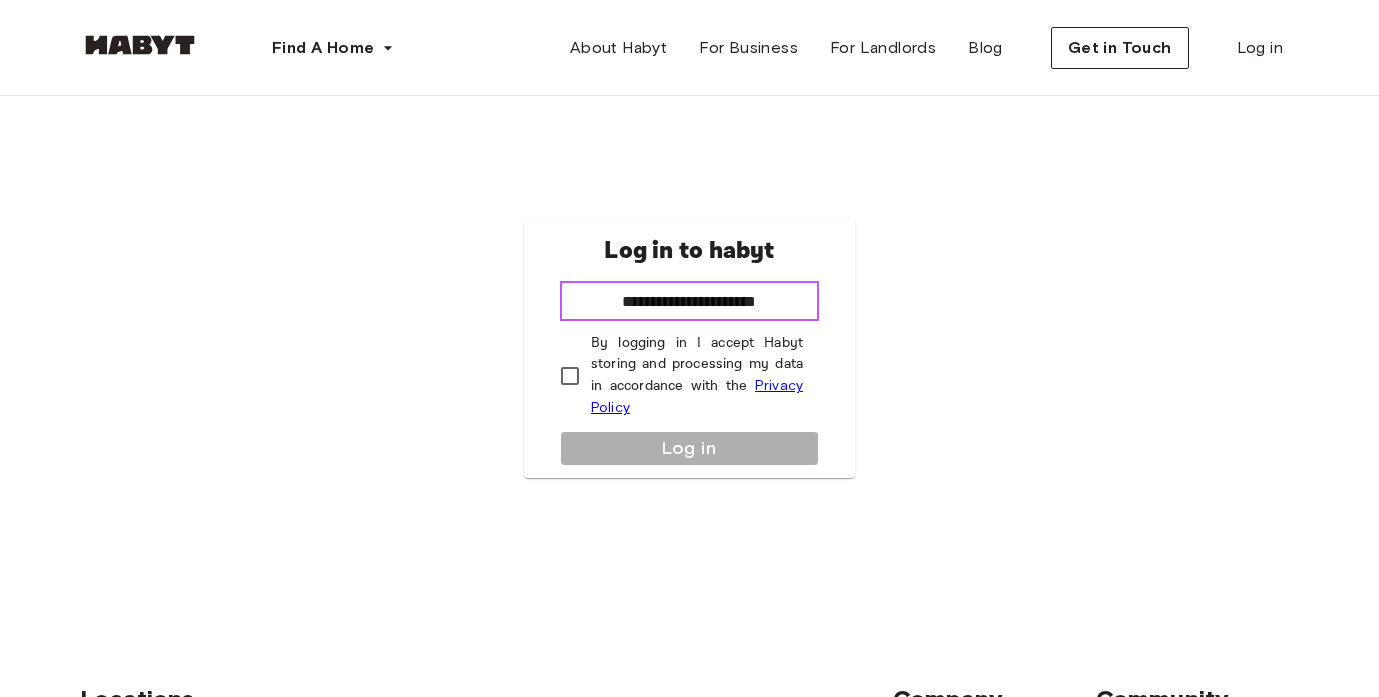 type on "**********" 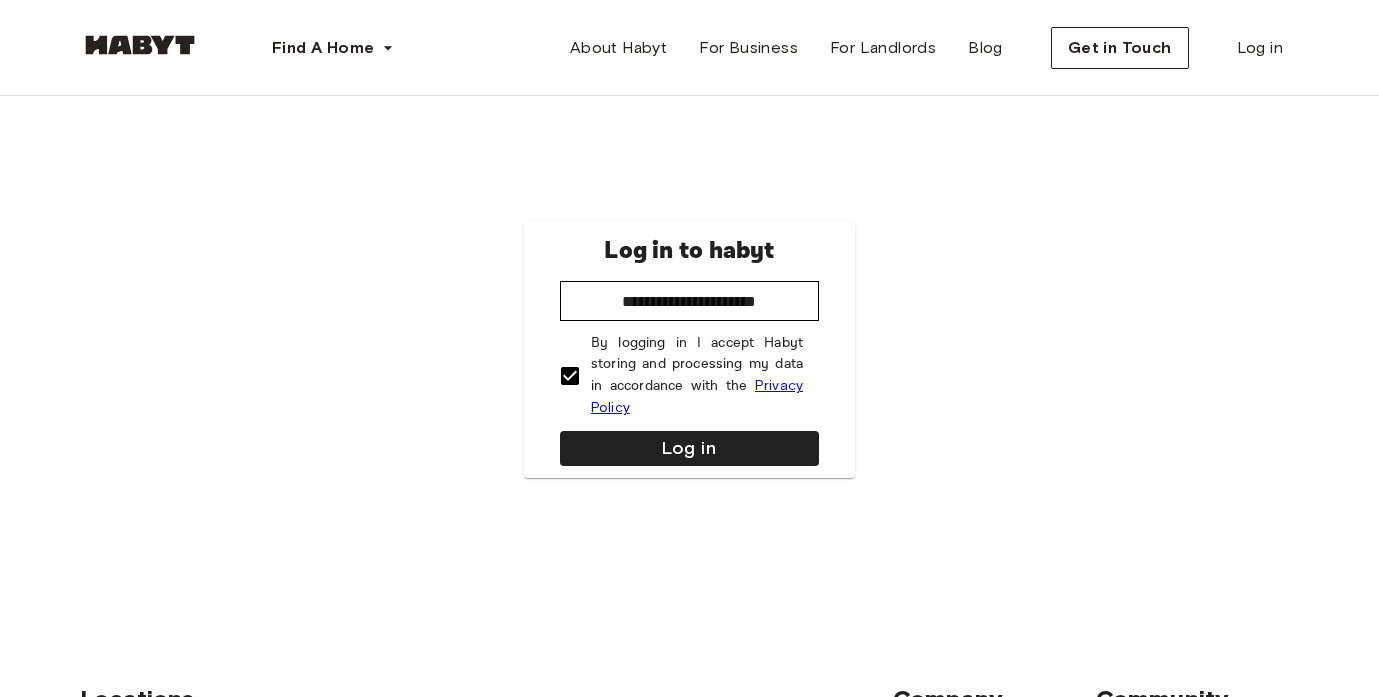 click on "**********" at bounding box center [689, 349] 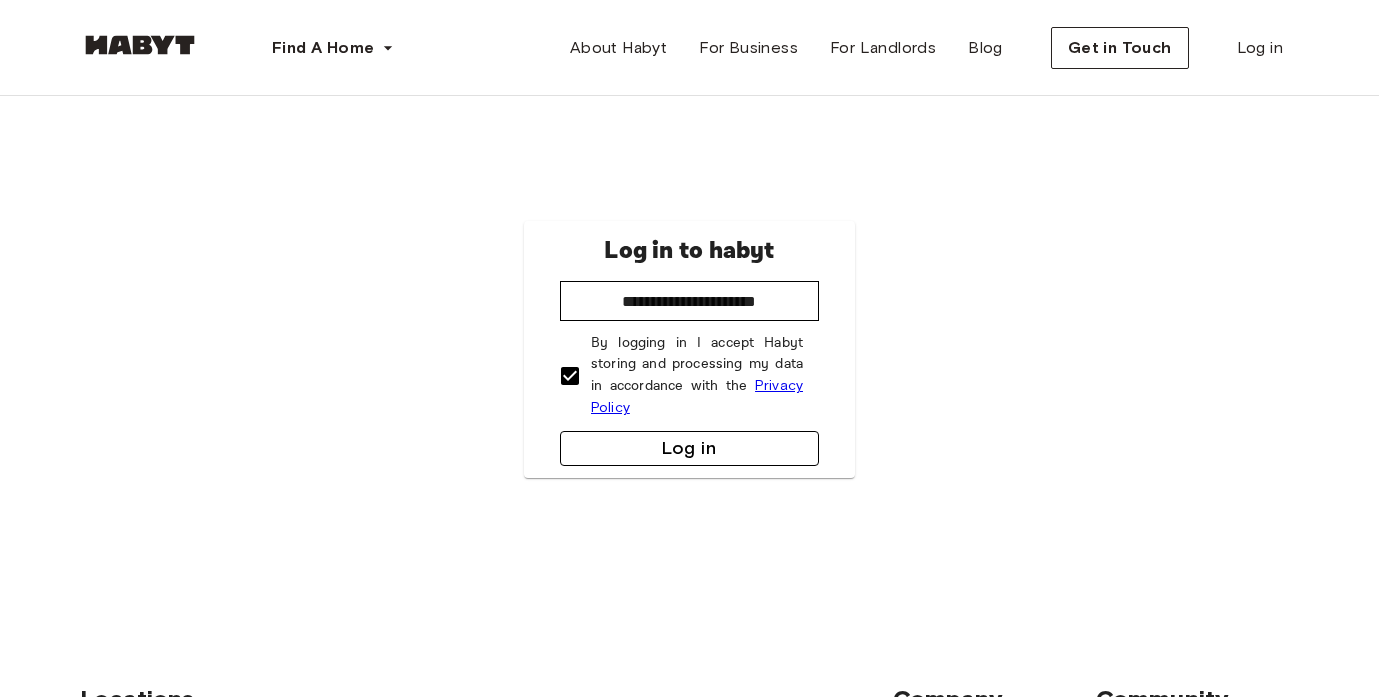 click on "Log in" at bounding box center [689, 448] 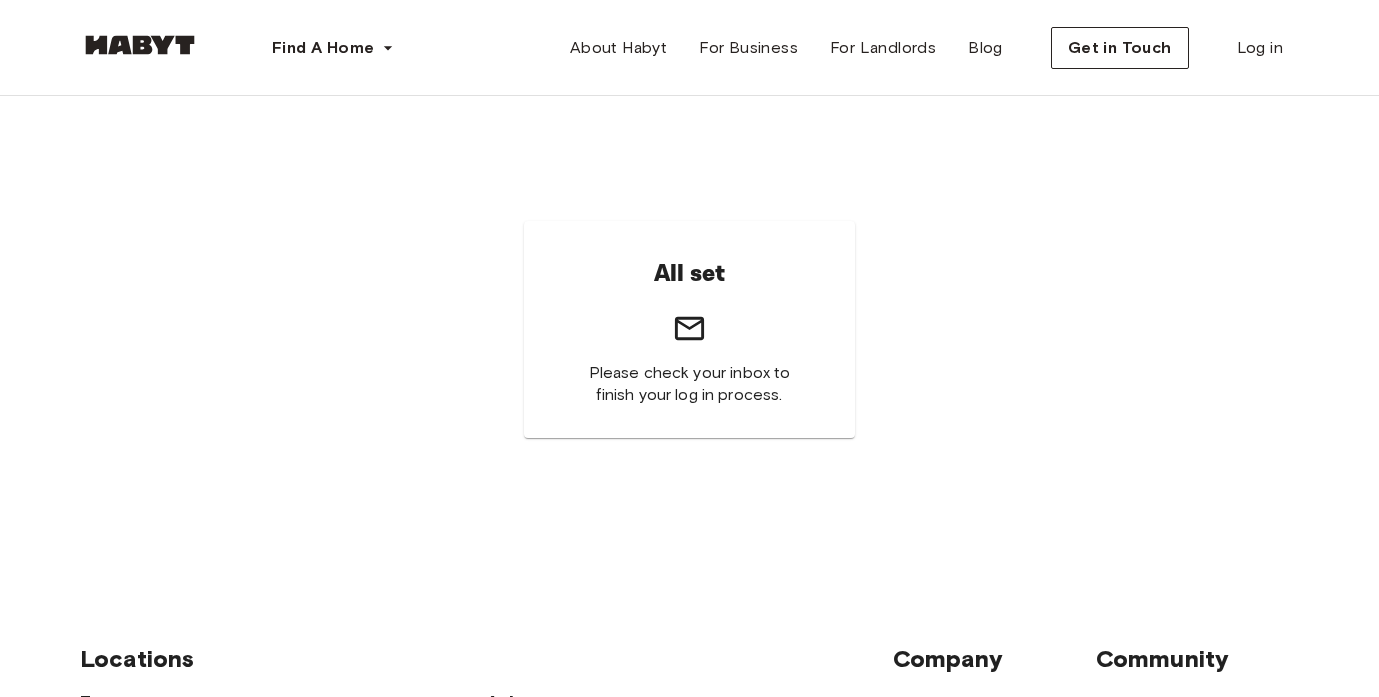scroll, scrollTop: 0, scrollLeft: 0, axis: both 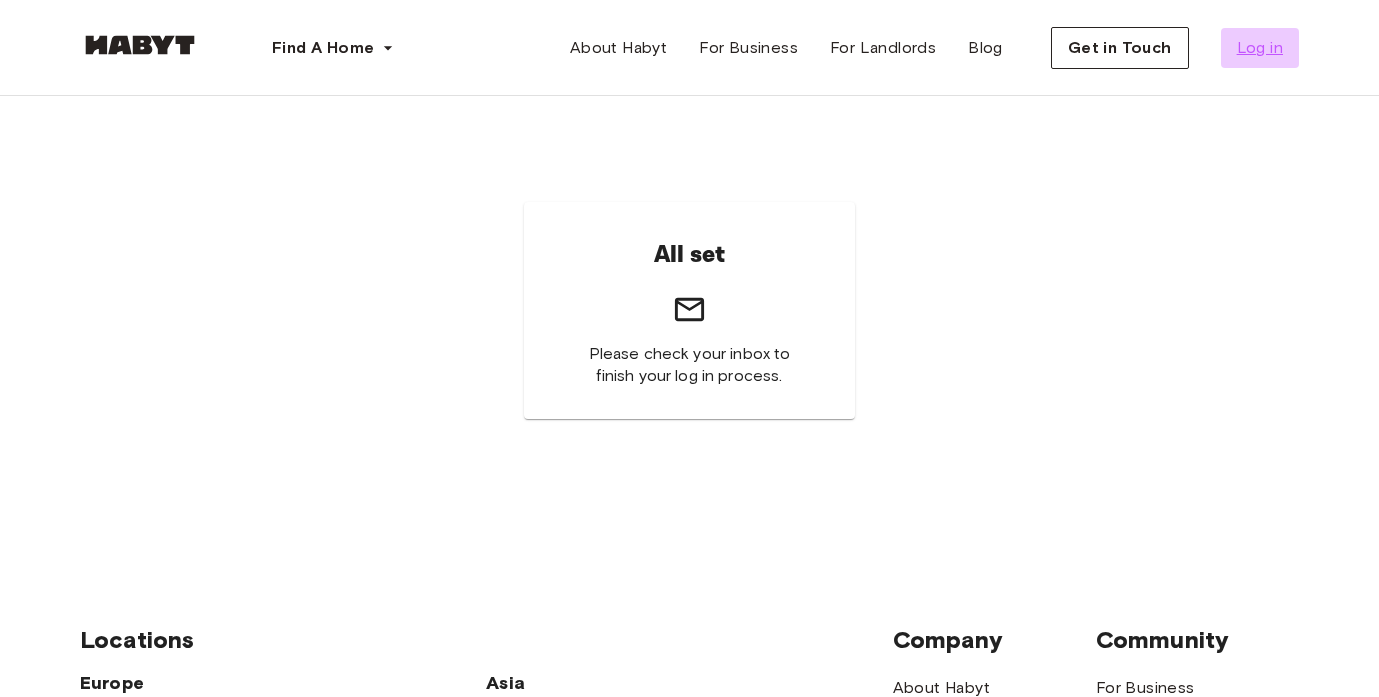 click on "Log in" at bounding box center [1260, 48] 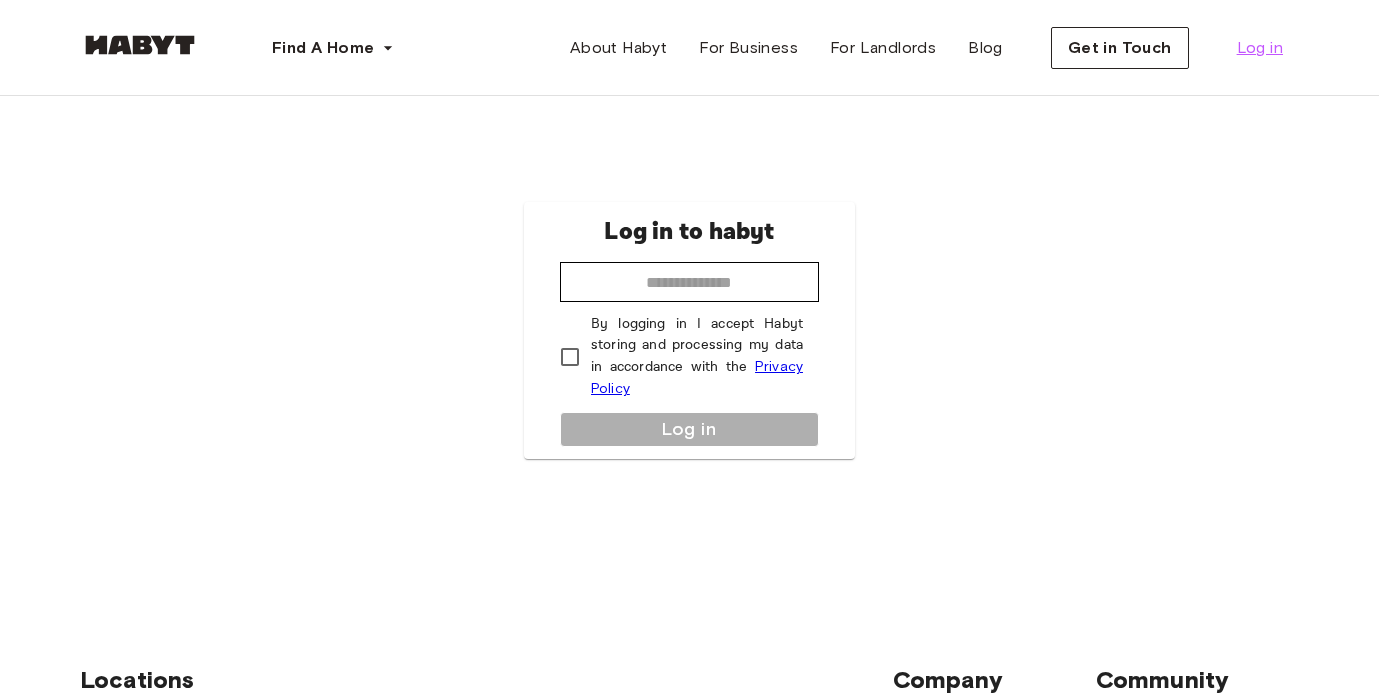 scroll, scrollTop: 0, scrollLeft: 0, axis: both 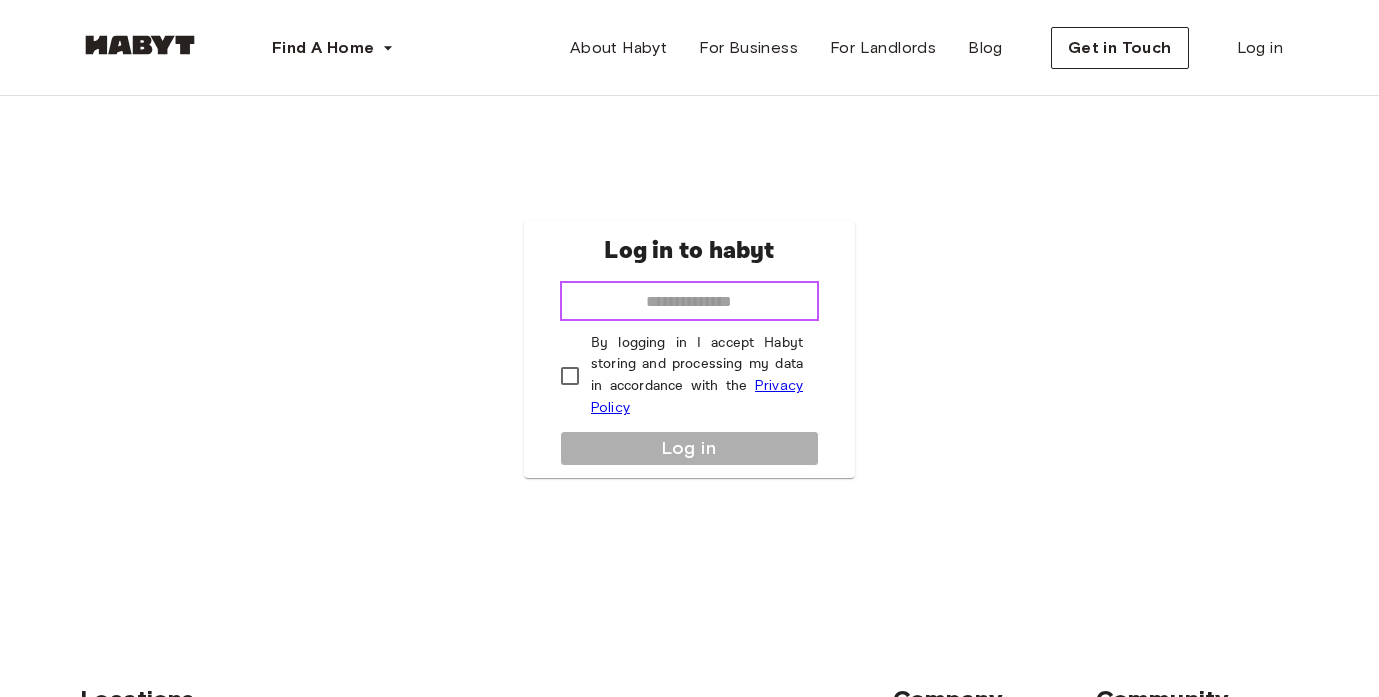 click at bounding box center (689, 301) 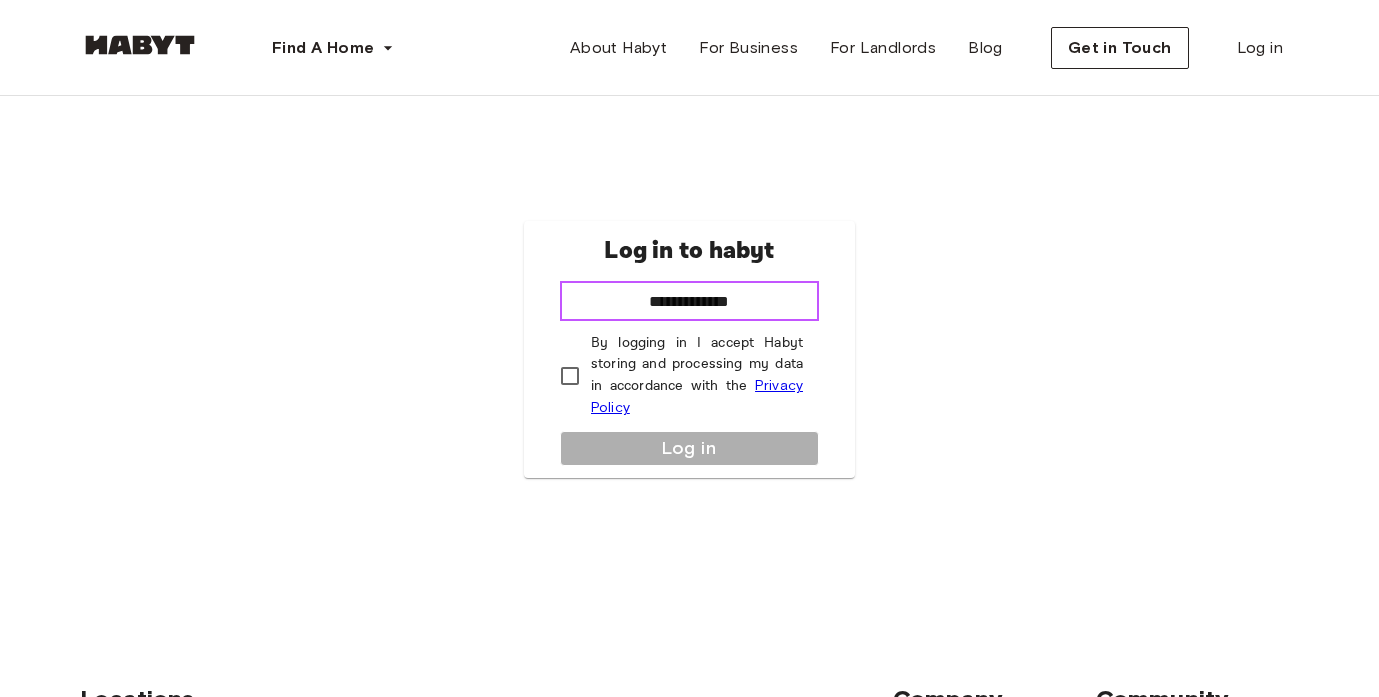 type on "**********" 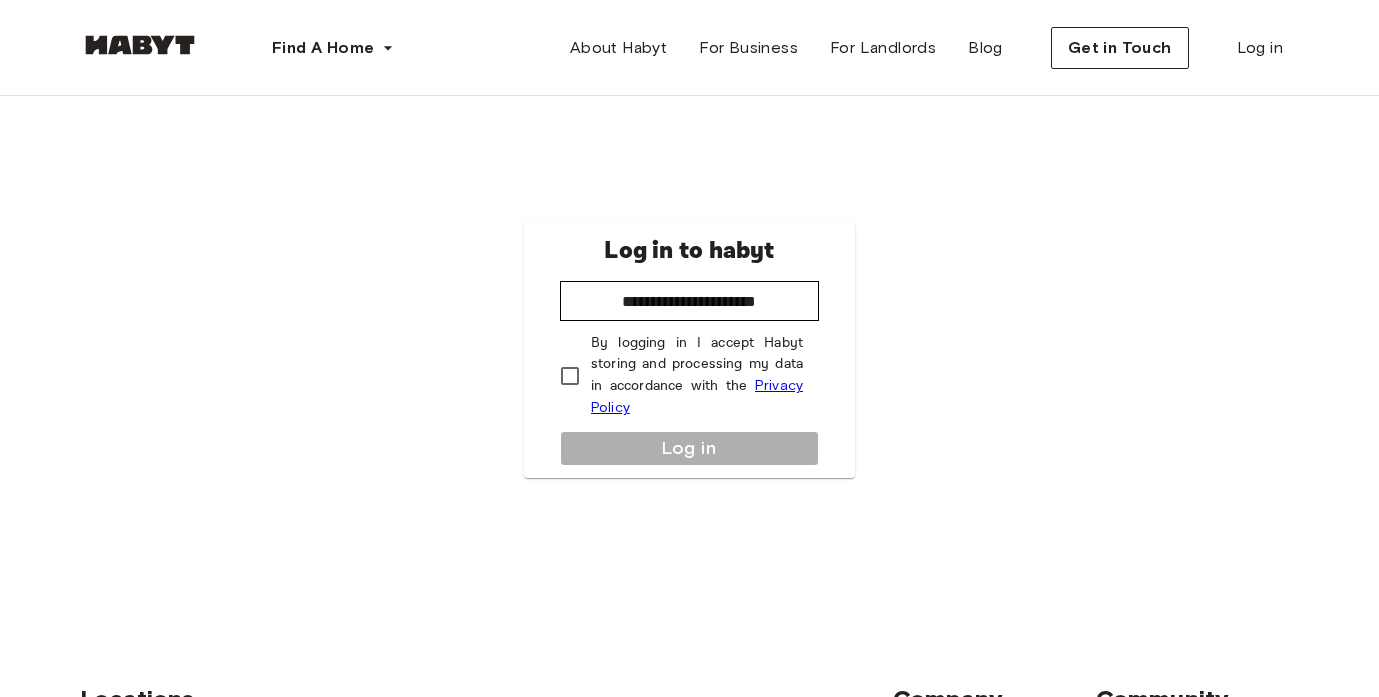 click on "**********" at bounding box center [689, 349] 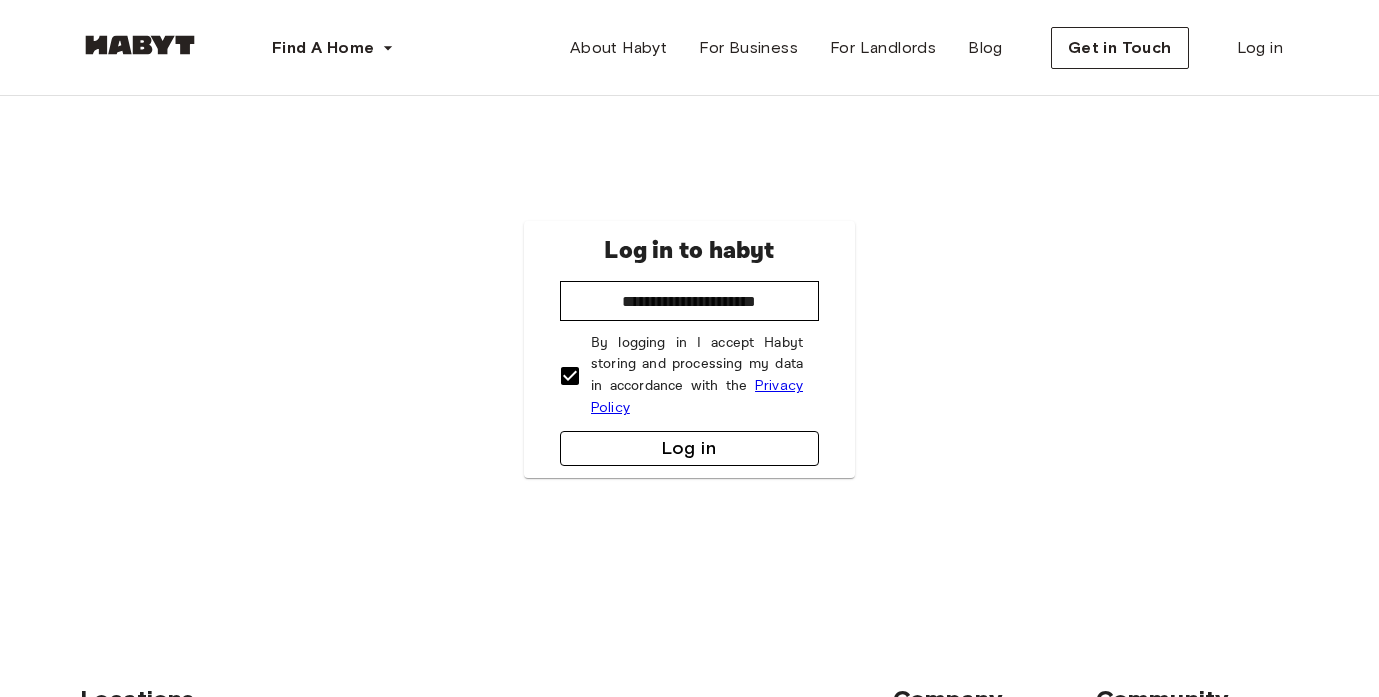 click on "Log in" at bounding box center [689, 448] 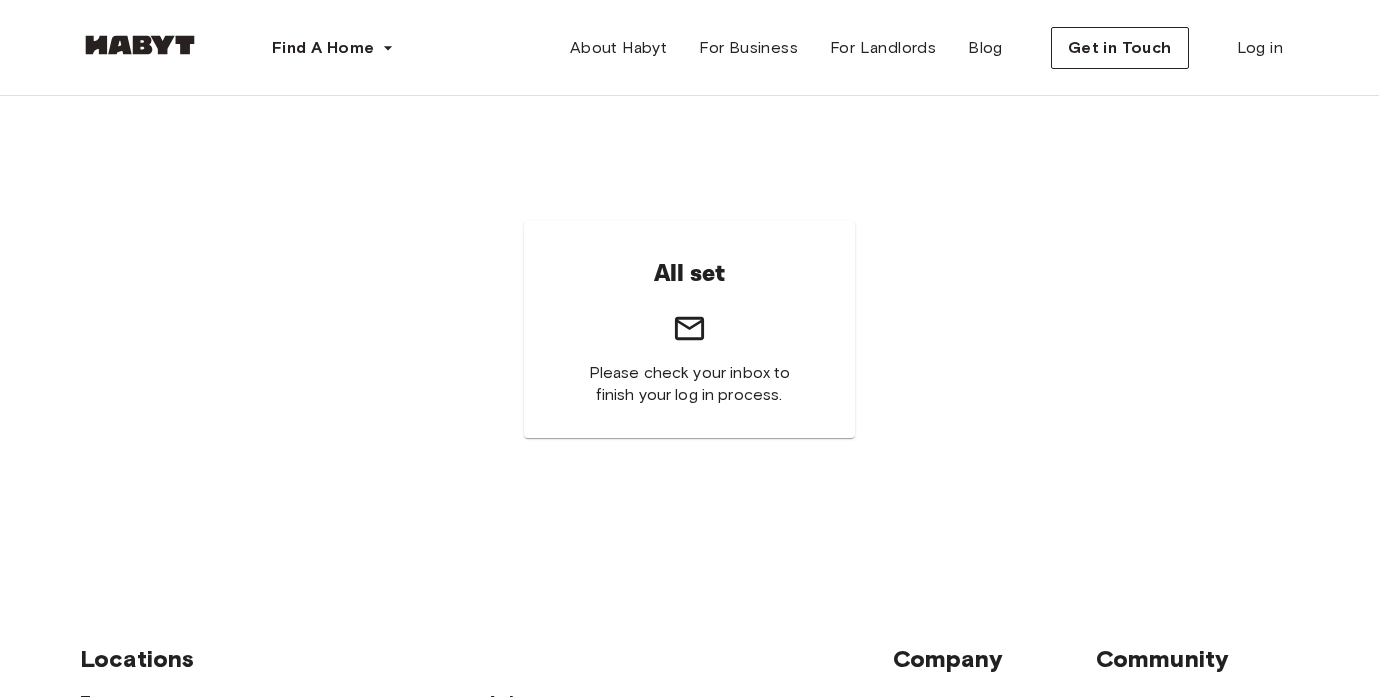 scroll, scrollTop: 0, scrollLeft: 0, axis: both 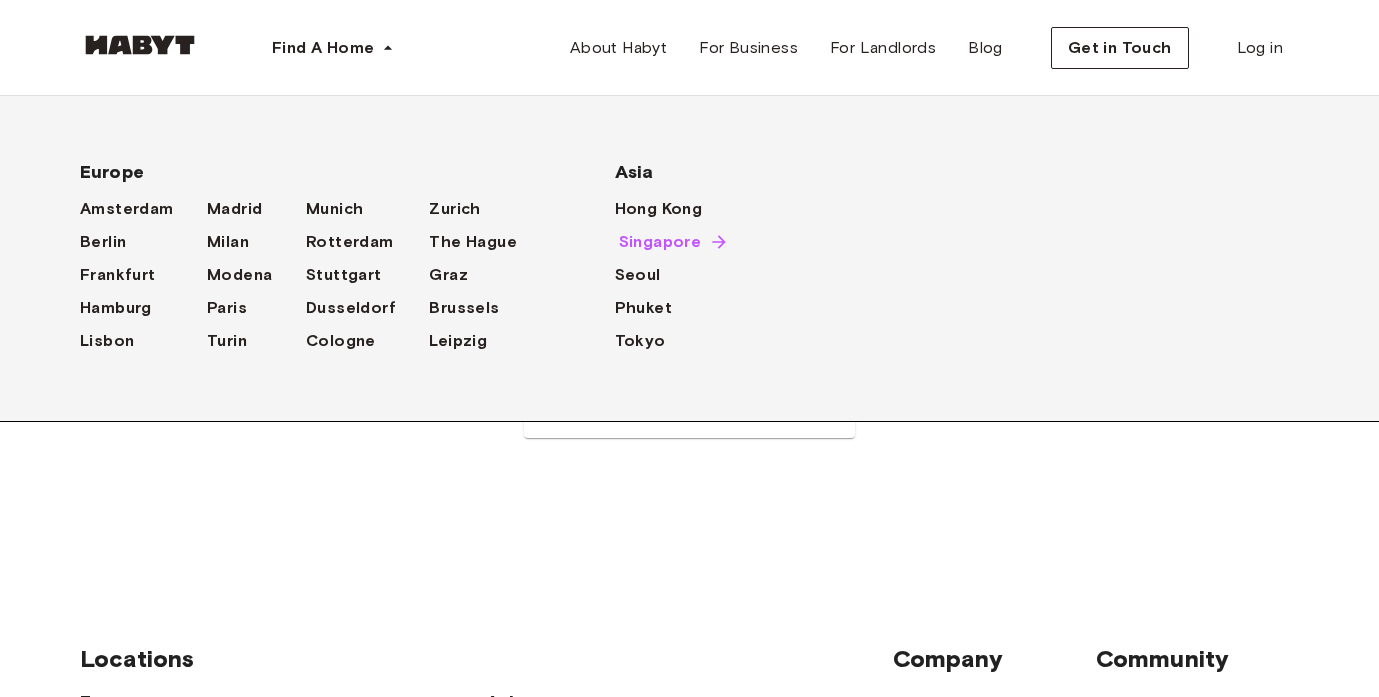click on "Singapore" at bounding box center [660, 242] 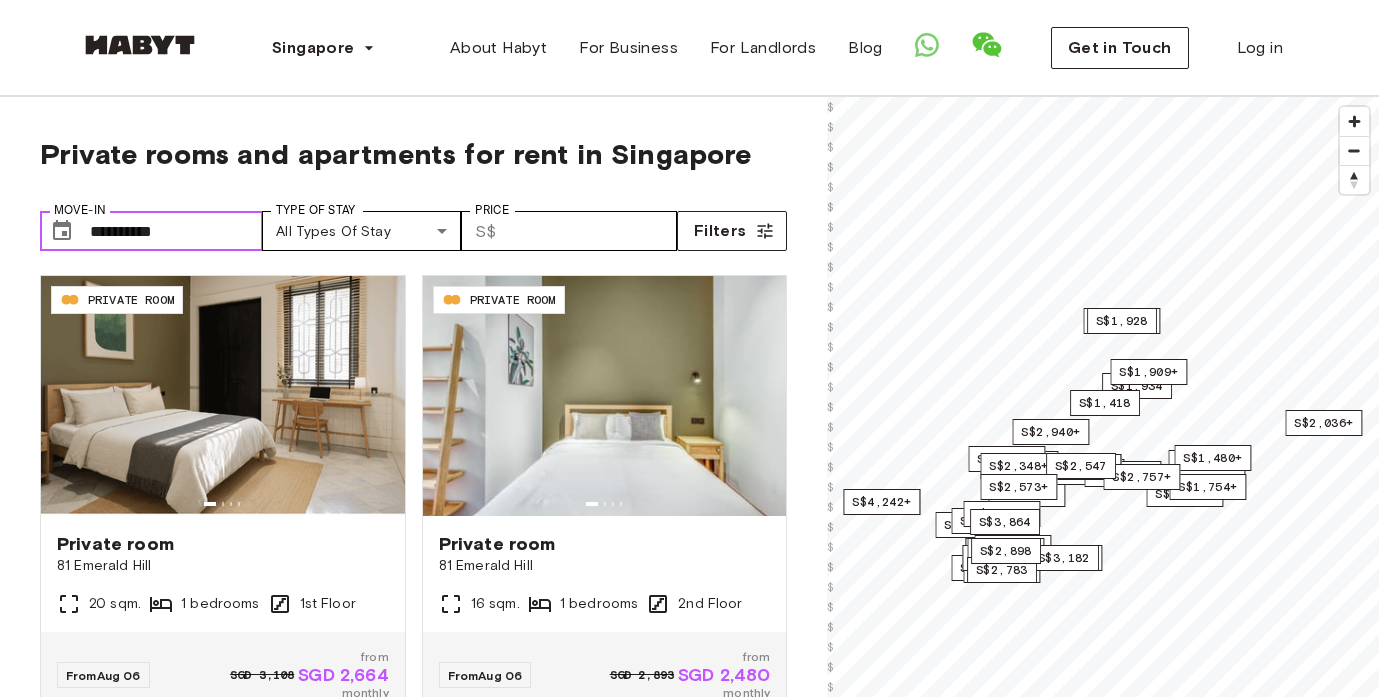 click on "**********" at bounding box center [176, 231] 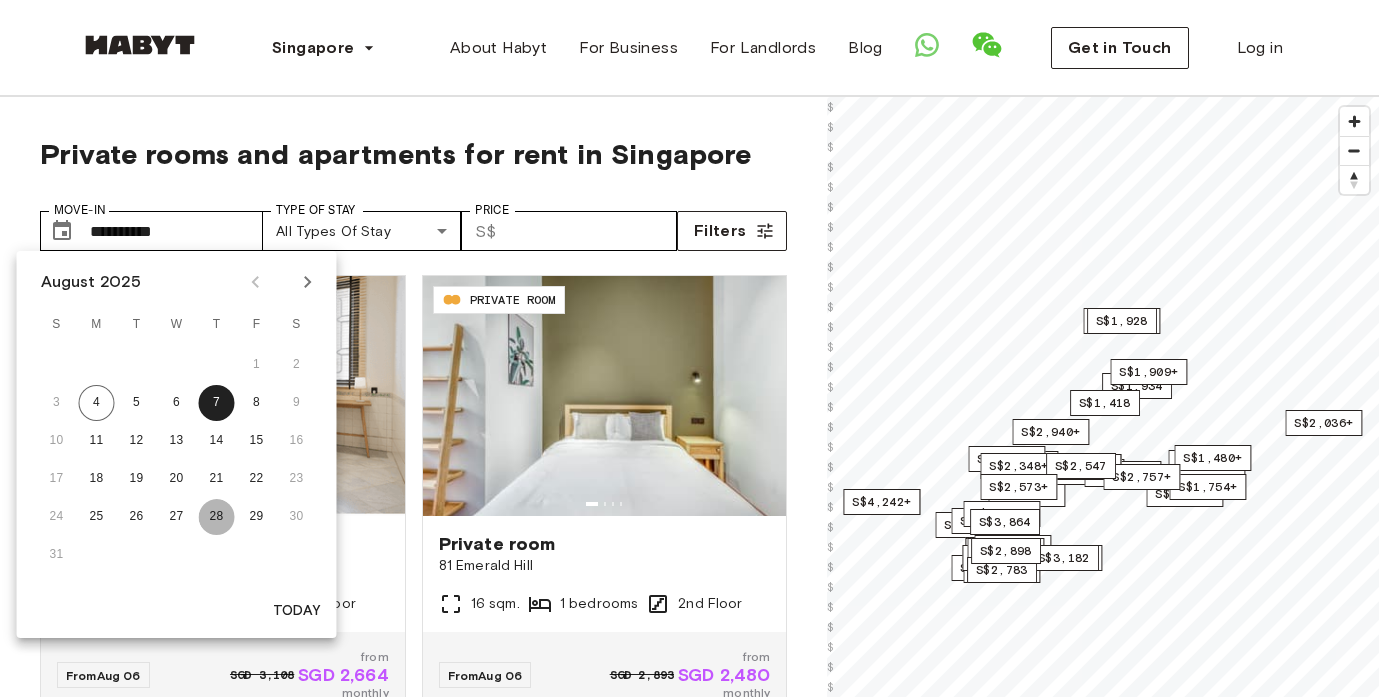 click on "28" at bounding box center [217, 517] 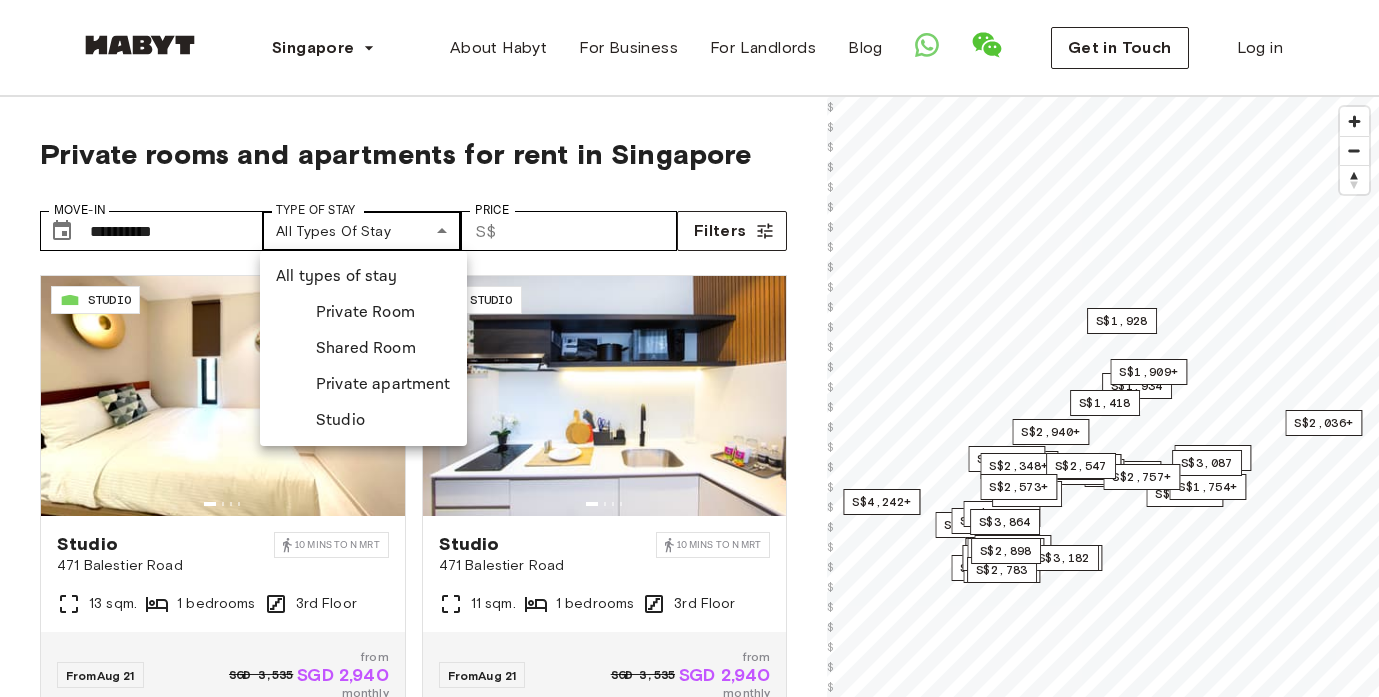 click on "**********" at bounding box center (689, 2348) 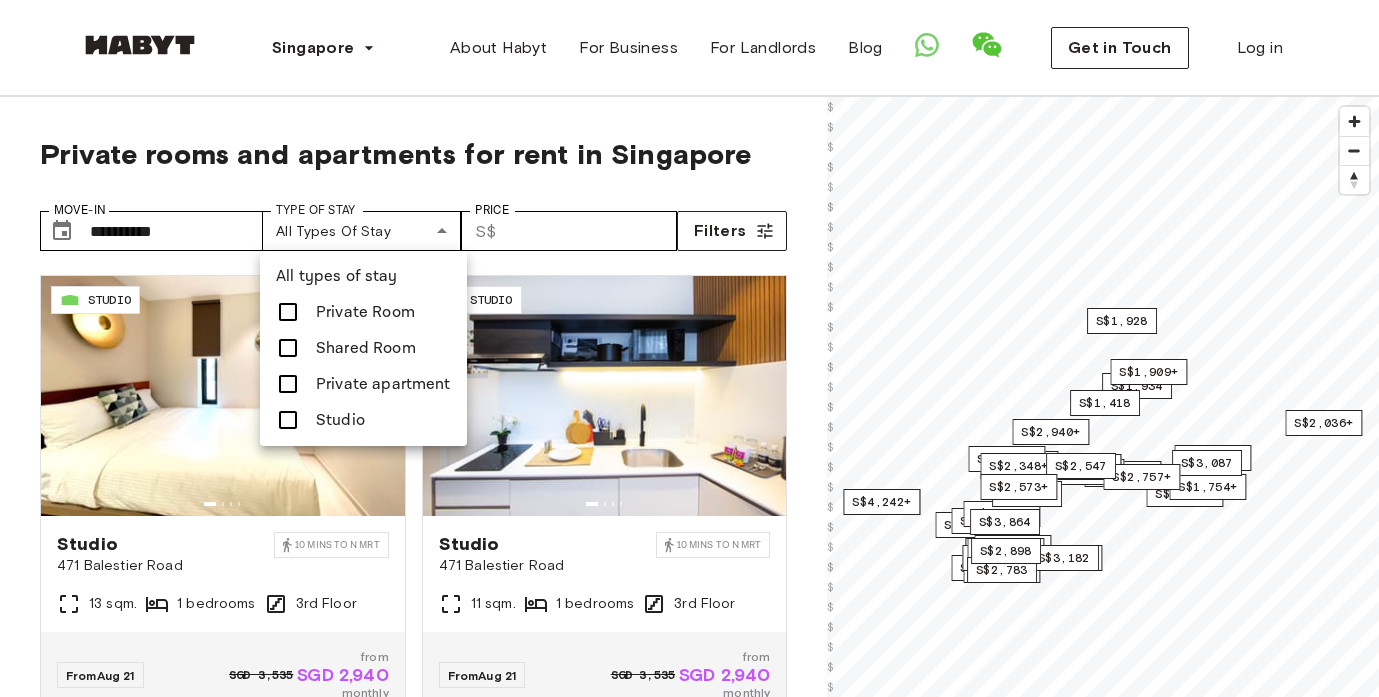 click at bounding box center [288, 312] 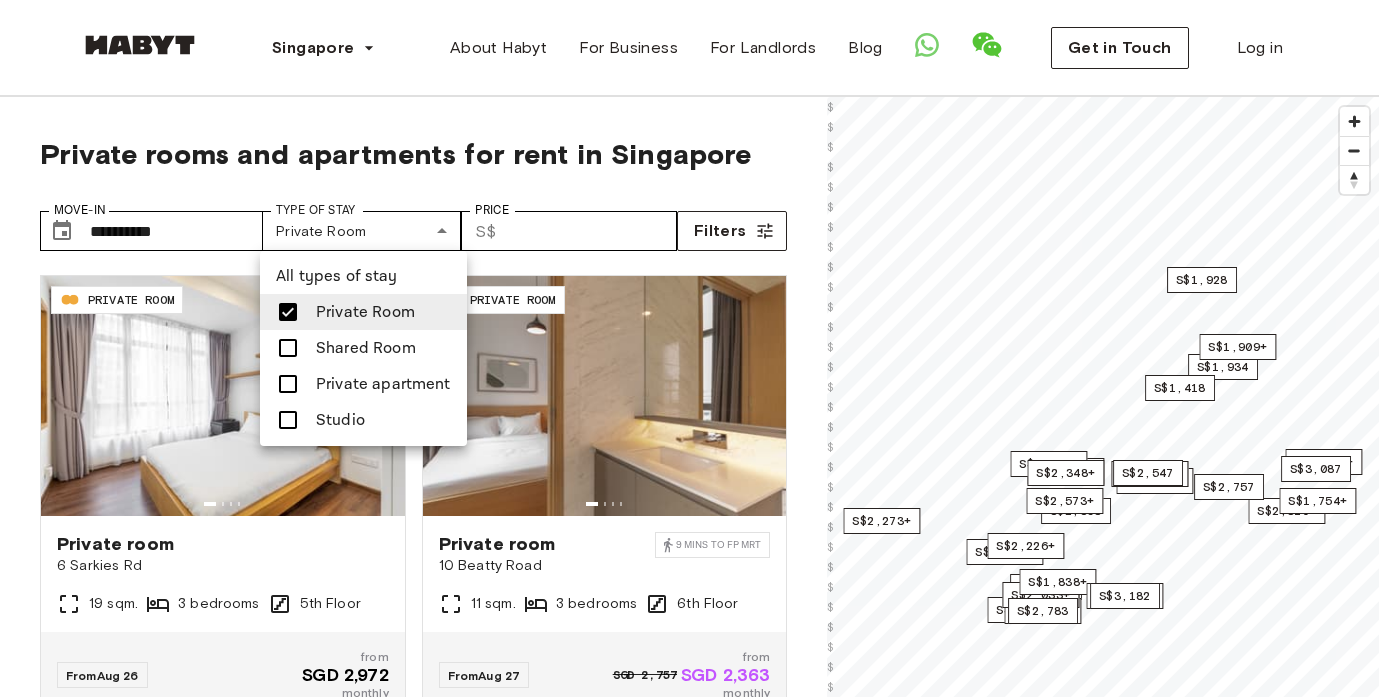 click at bounding box center [288, 384] 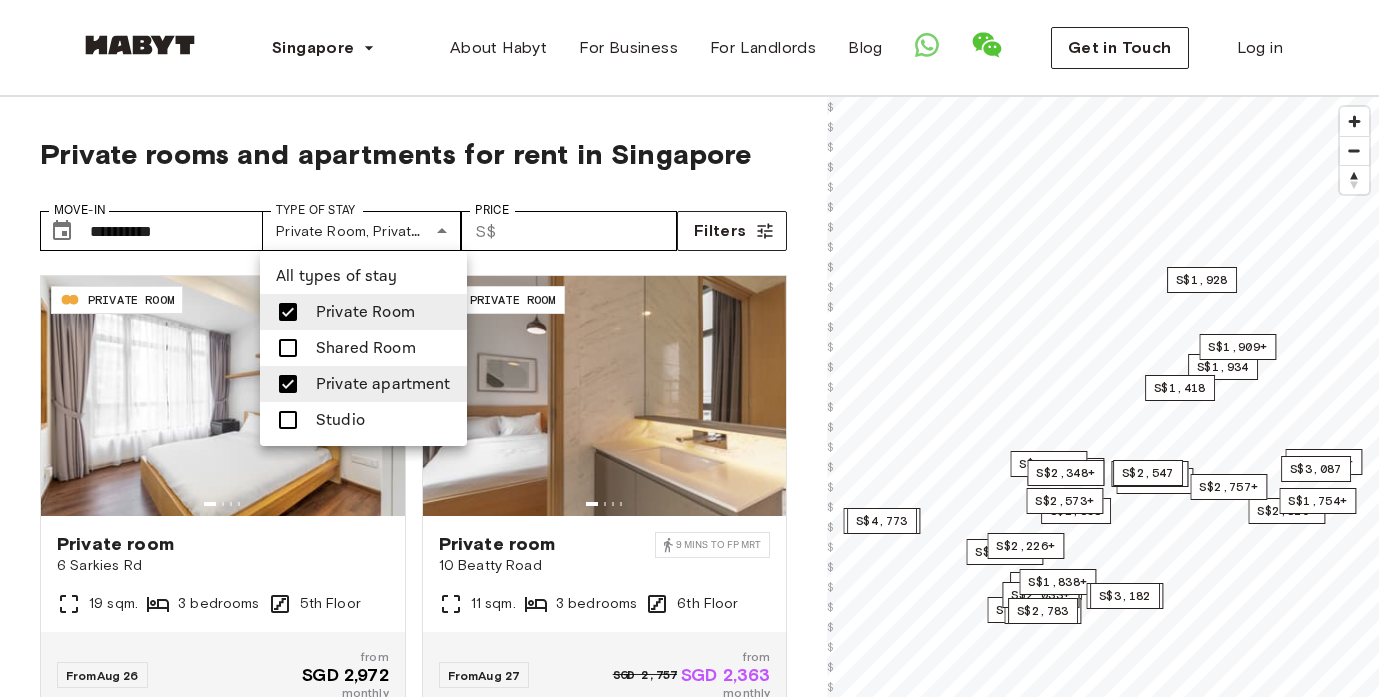 click at bounding box center (689, 348) 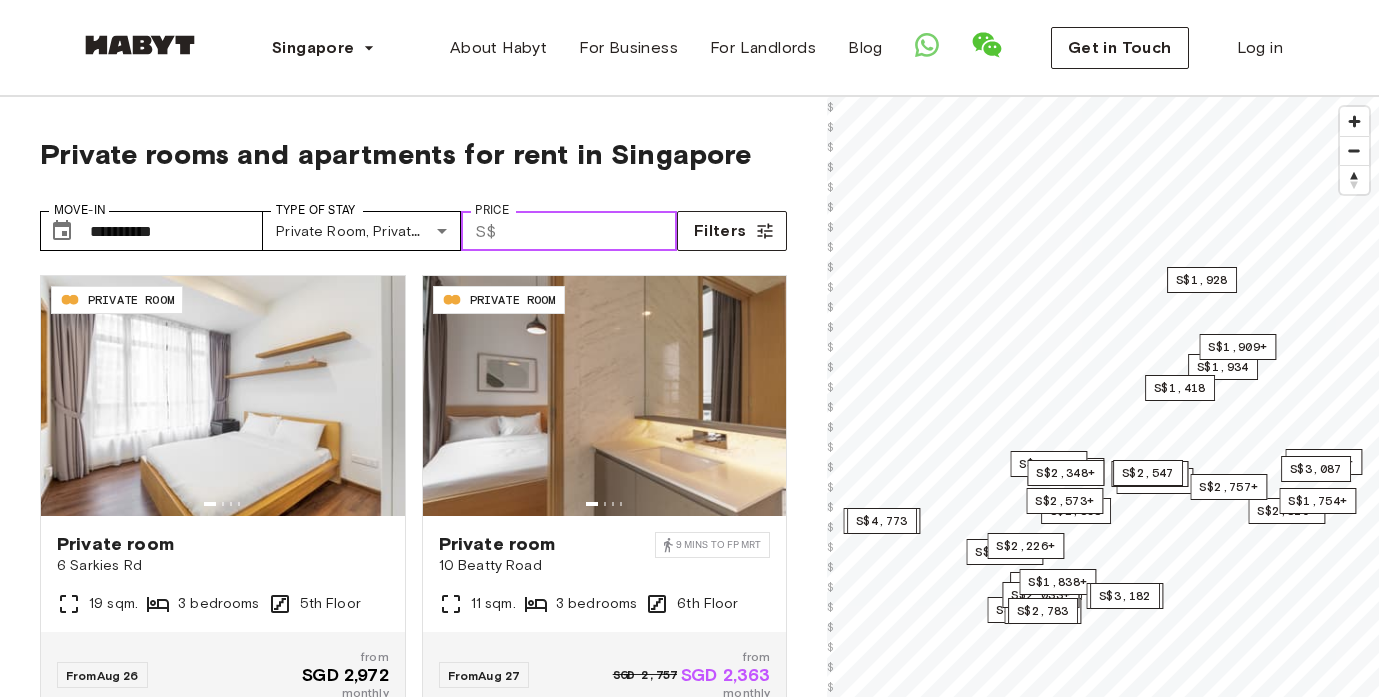 click on "Price" at bounding box center [590, 231] 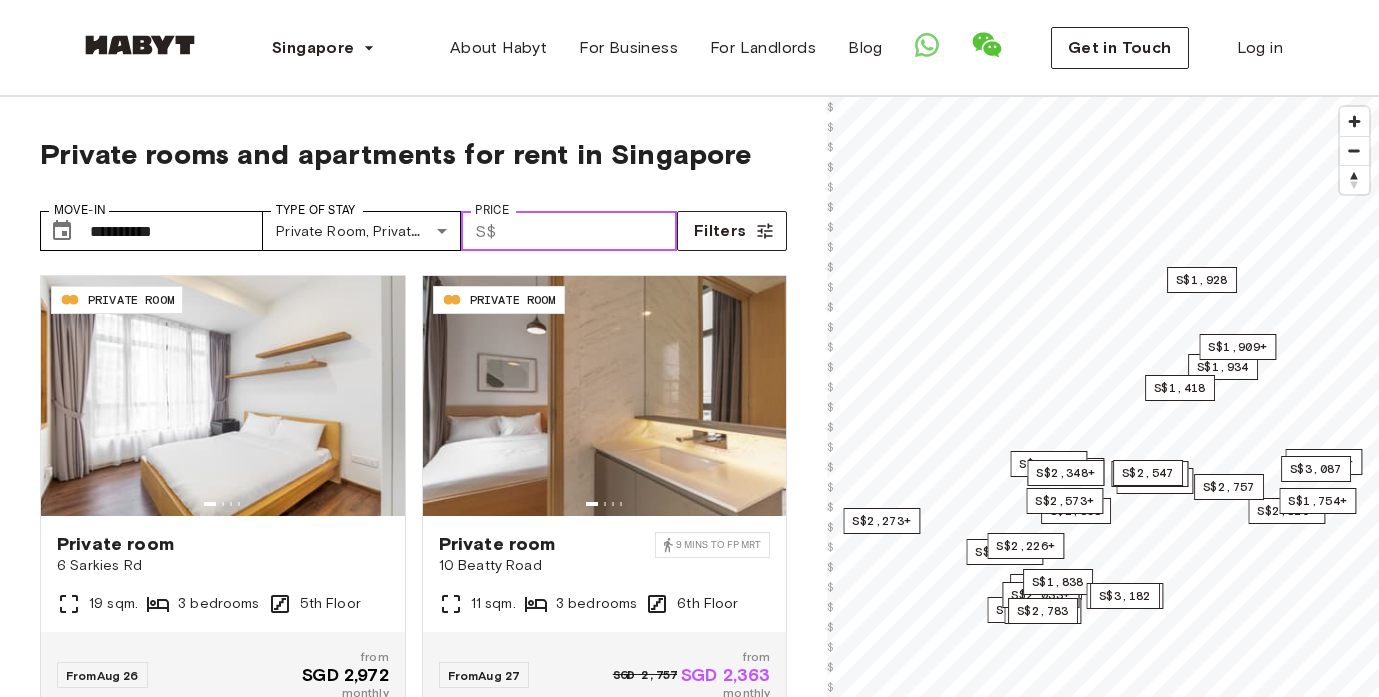 type on "****" 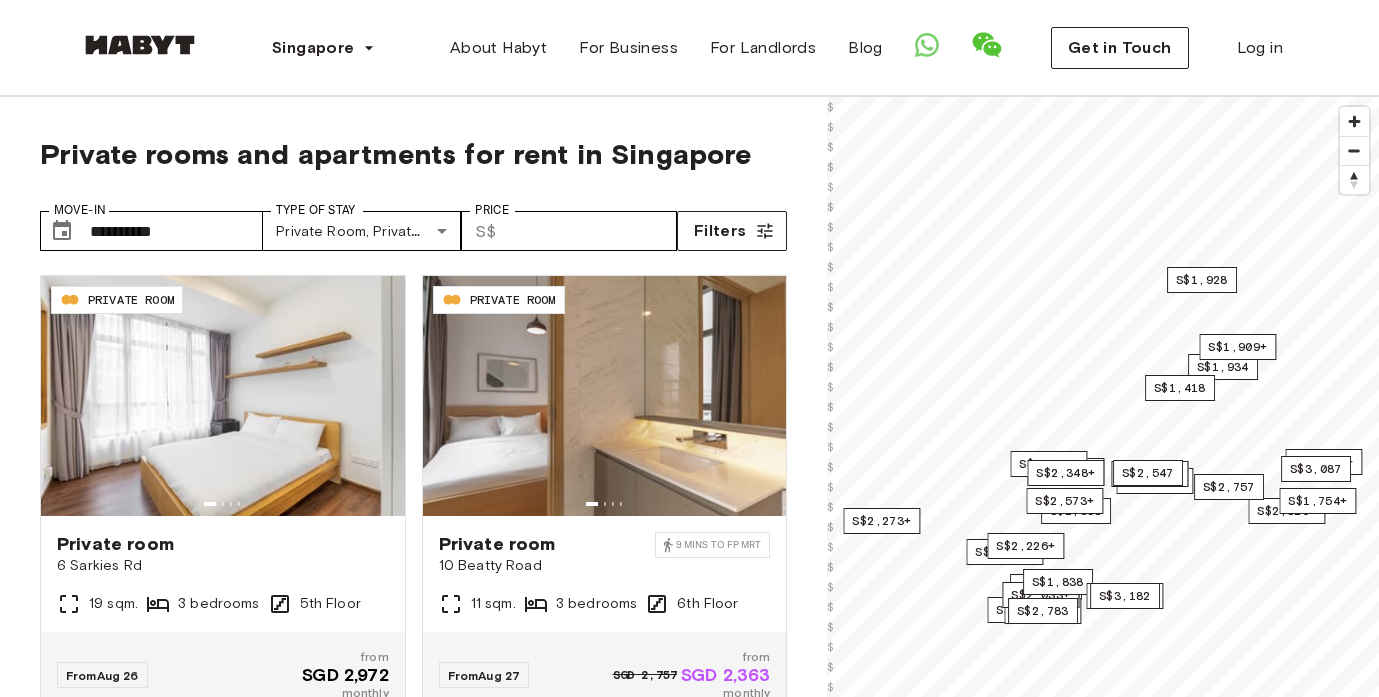 click on "**********" at bounding box center [413, 223] 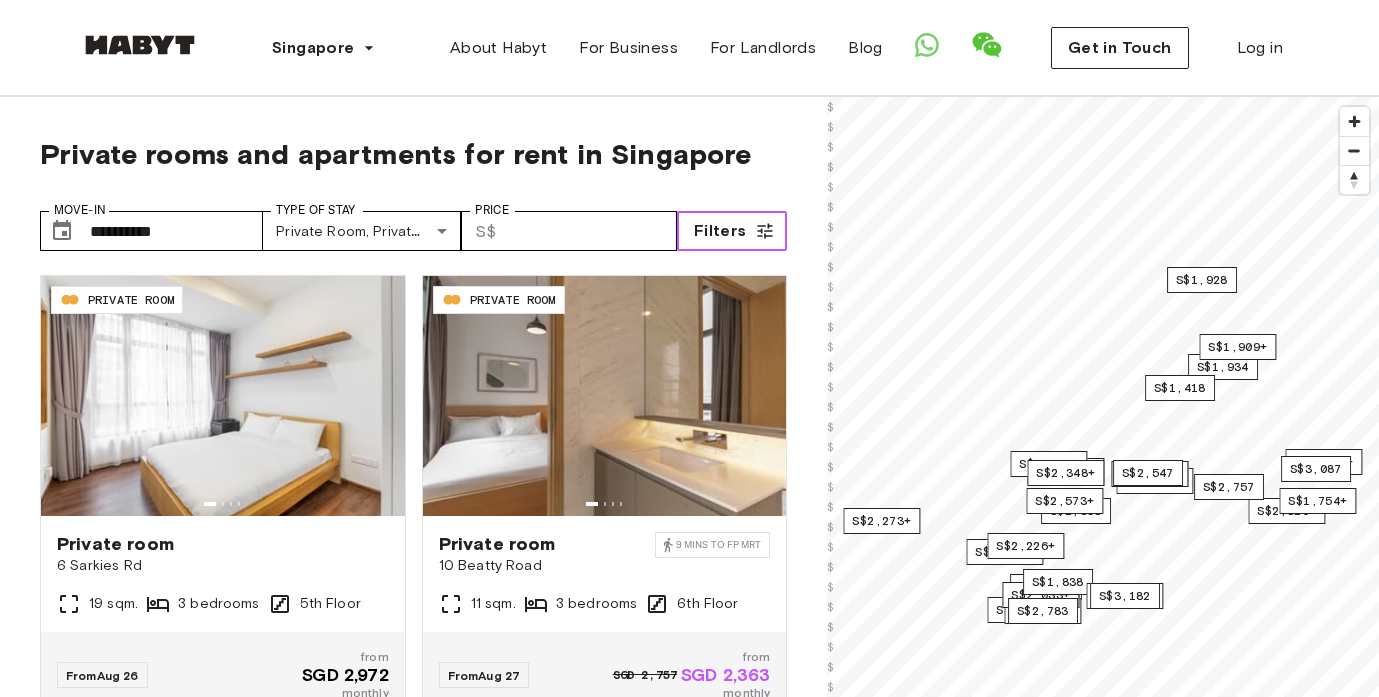 click on "Filters" at bounding box center [732, 231] 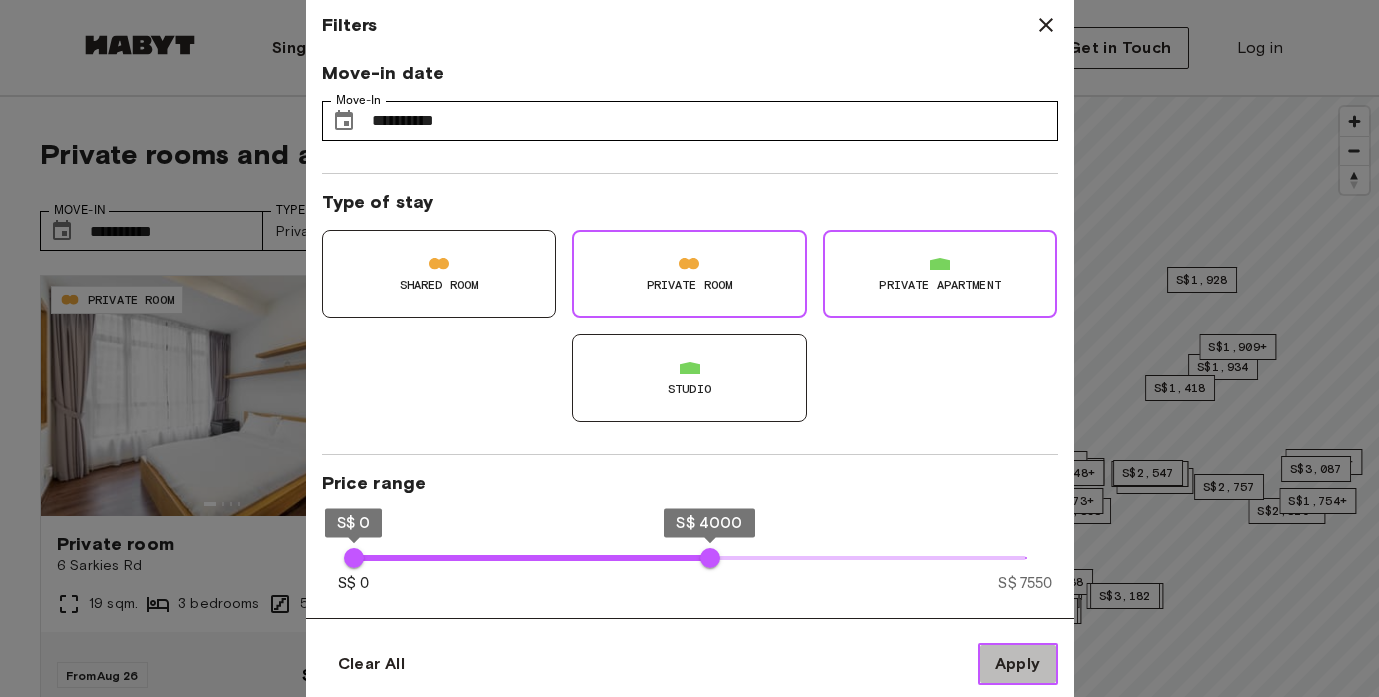 click on "Apply" at bounding box center [1018, 664] 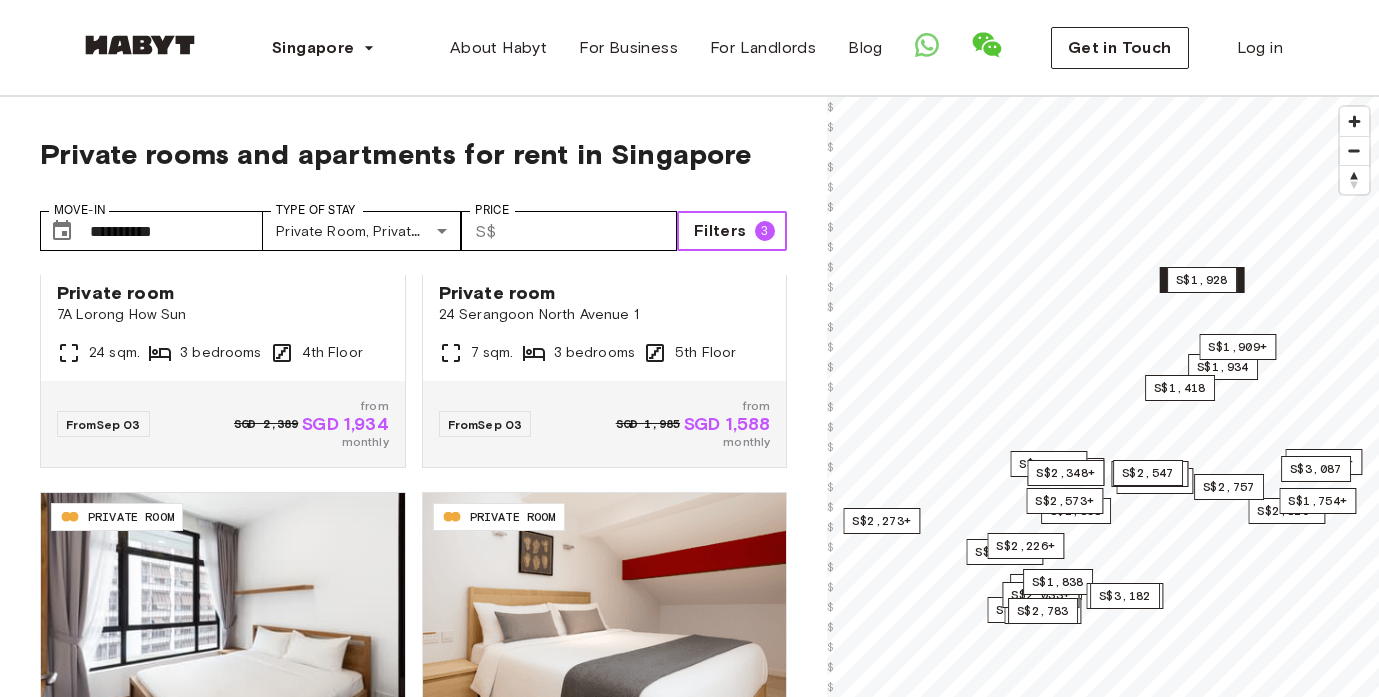 scroll, scrollTop: 724, scrollLeft: 0, axis: vertical 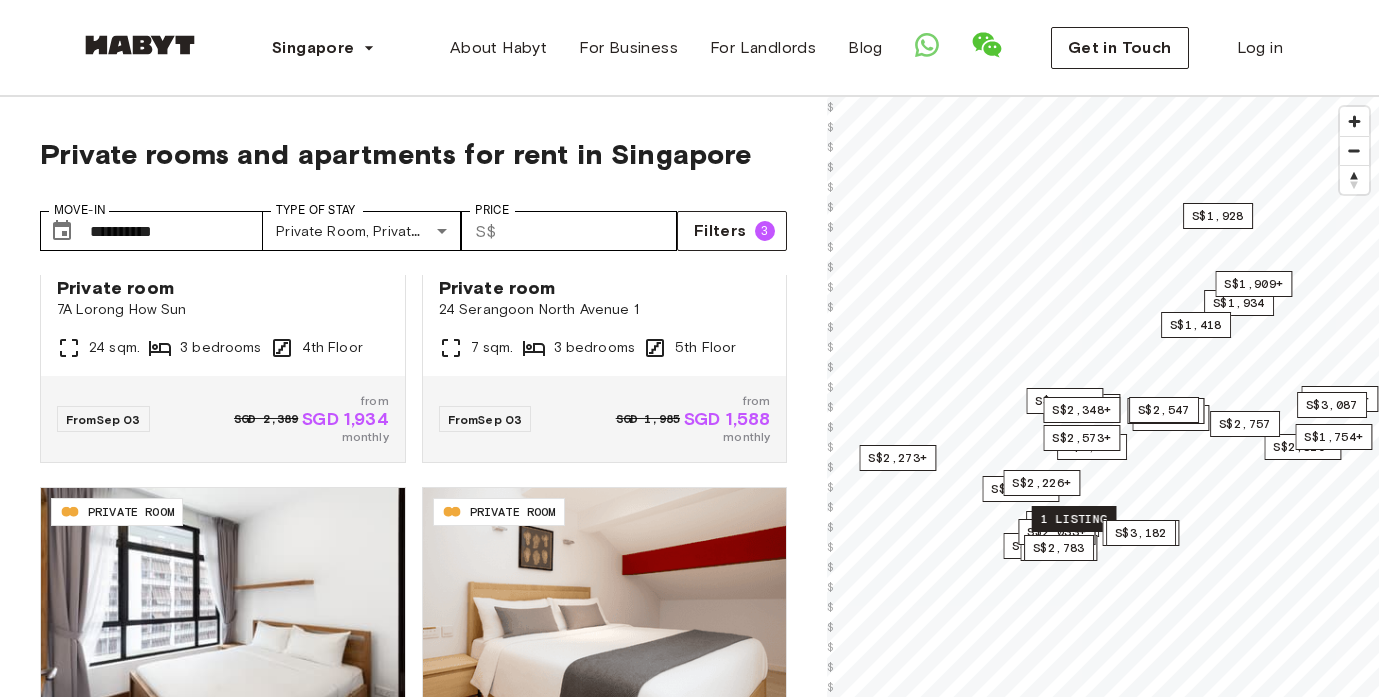 click on "1 listing" at bounding box center [1074, 519] 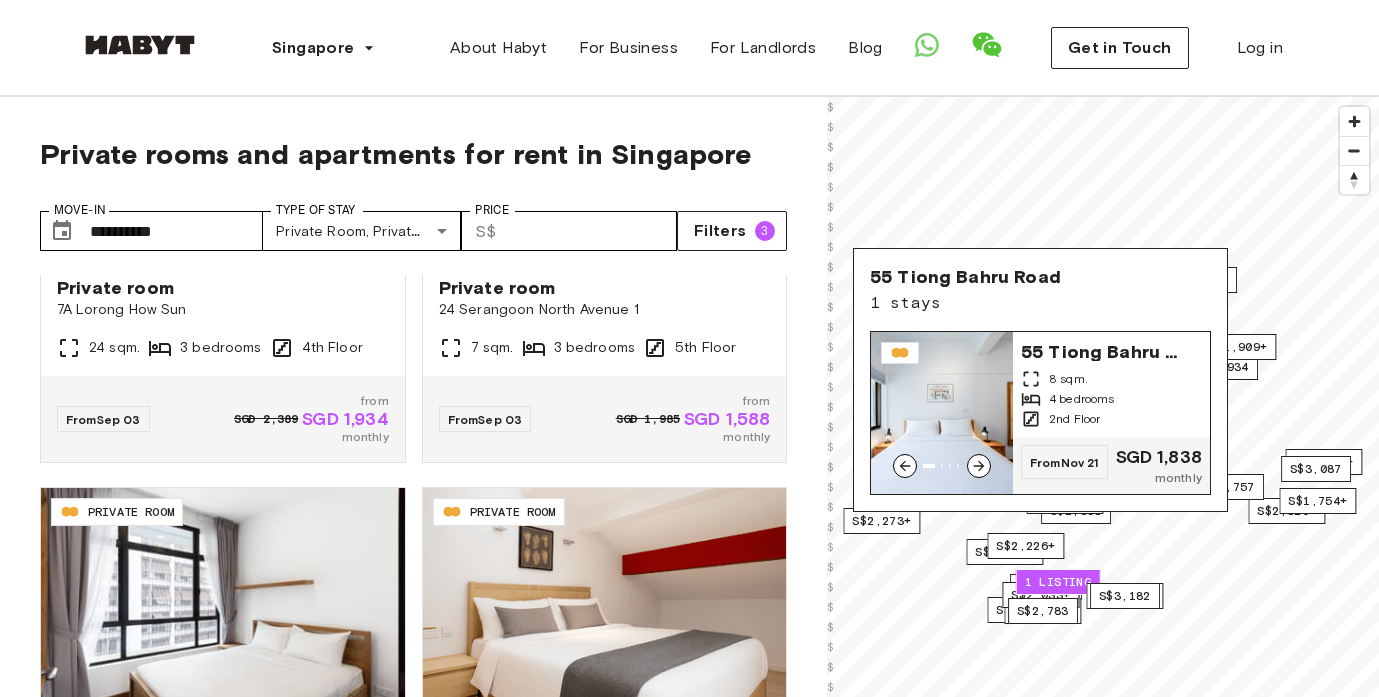 click on "55 Tiong Bahru Road" at bounding box center (1101, 350) 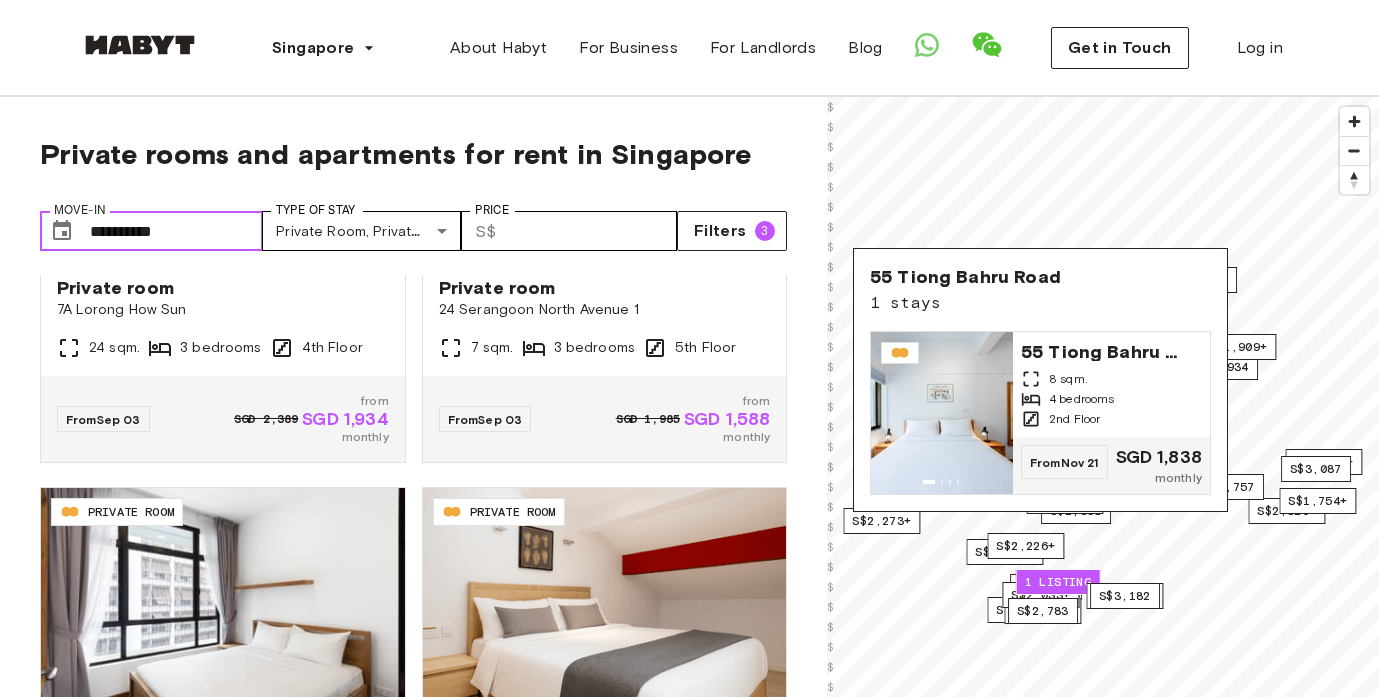 click on "**********" at bounding box center [176, 231] 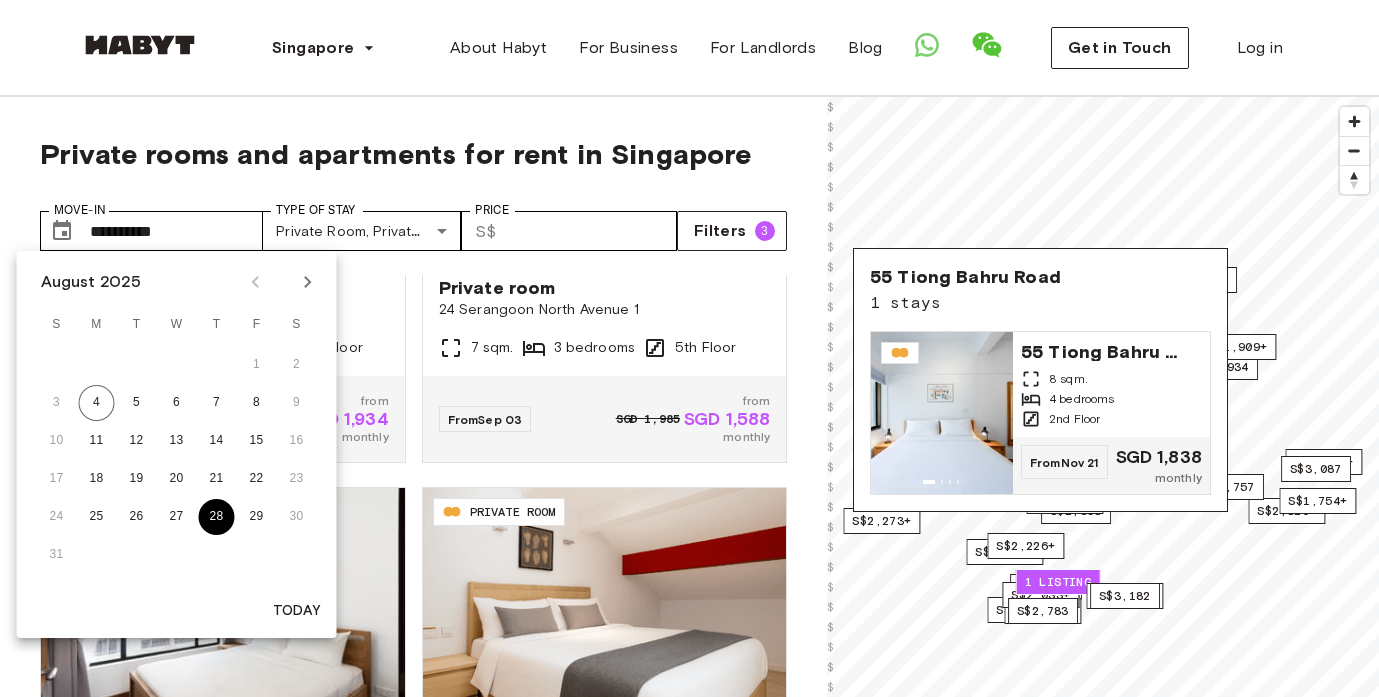 click on "28" at bounding box center [217, 517] 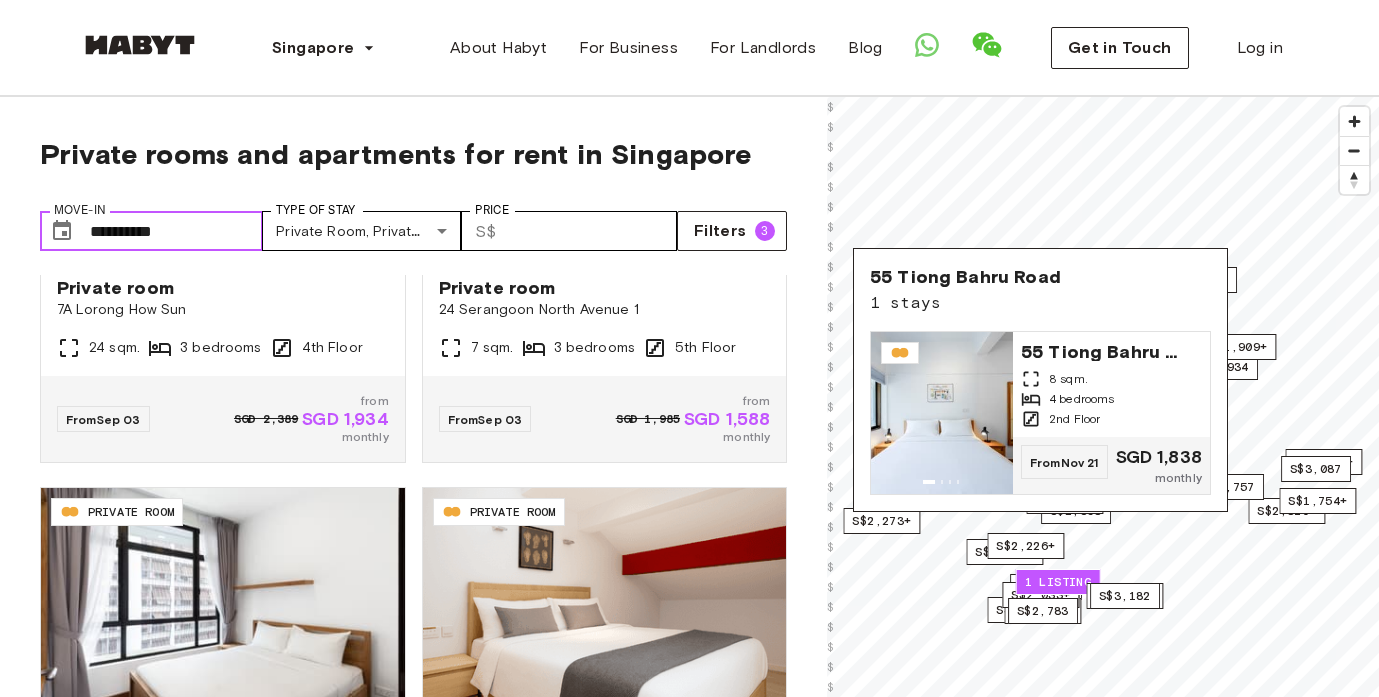 click on "**********" at bounding box center (176, 231) 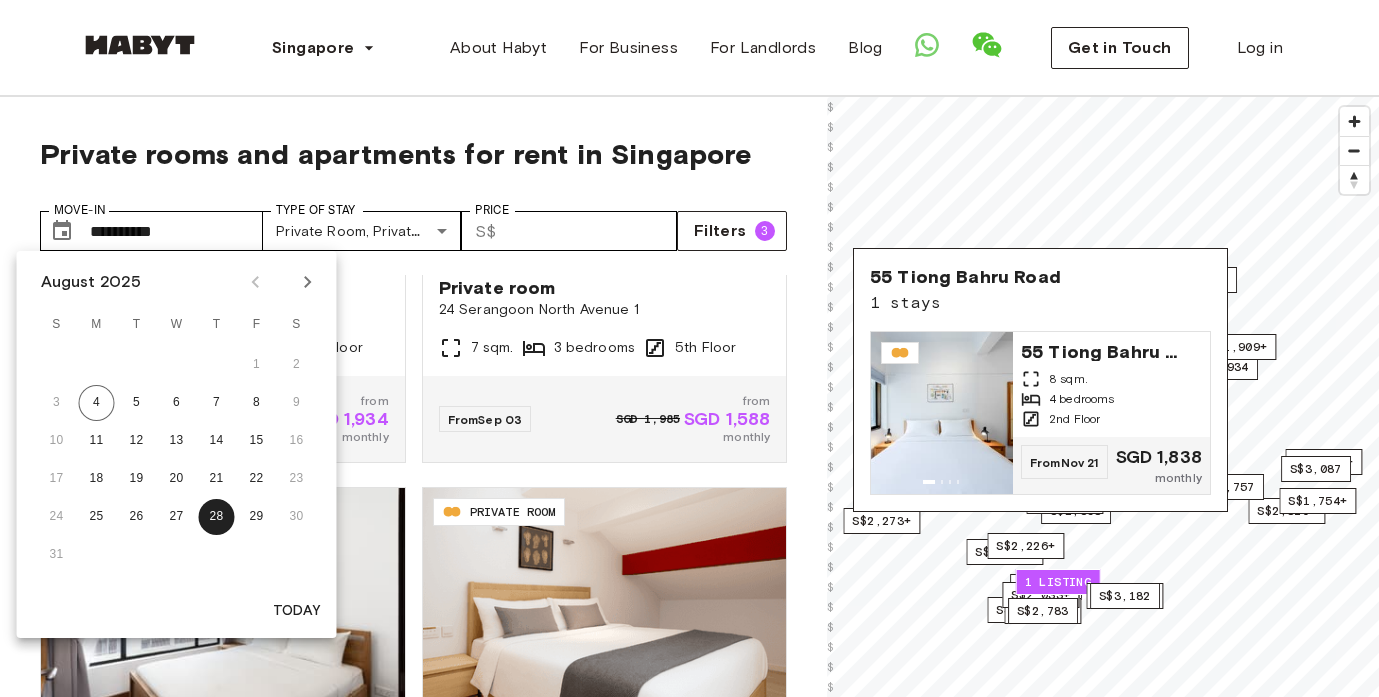 click on "Today" at bounding box center [297, 611] 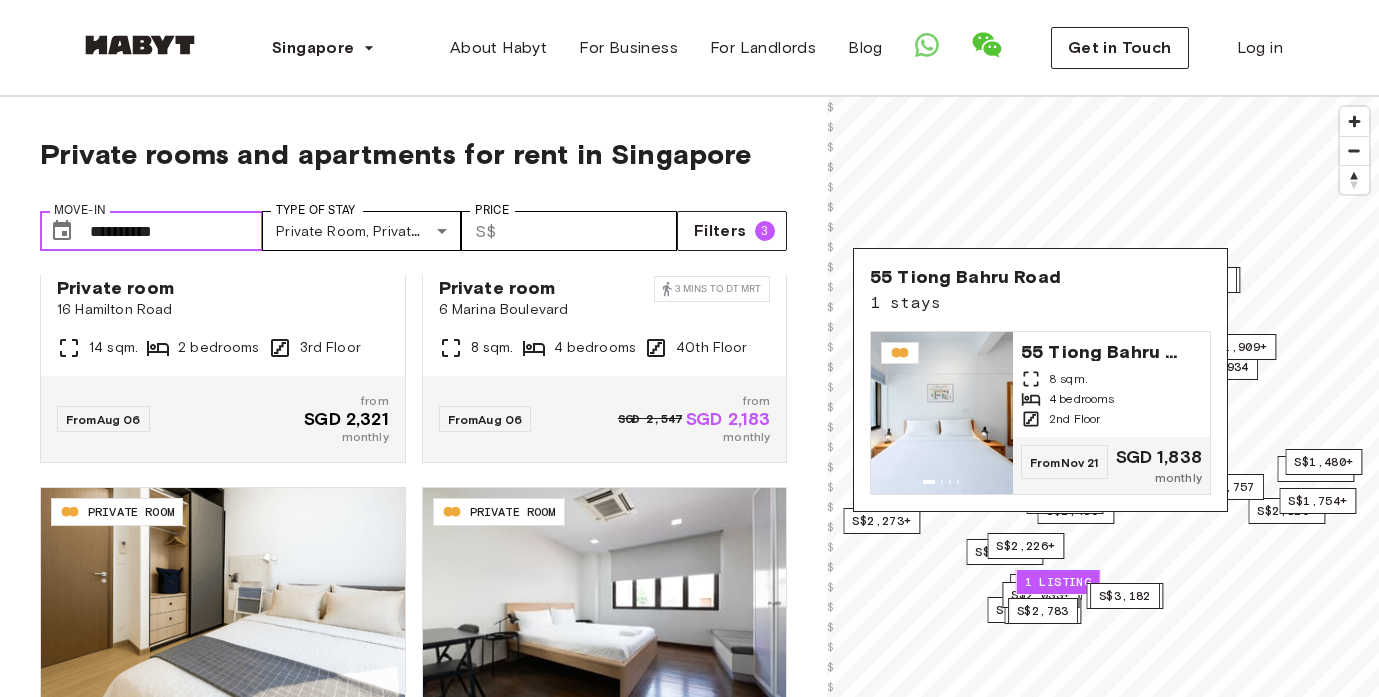 scroll, scrollTop: 0, scrollLeft: 0, axis: both 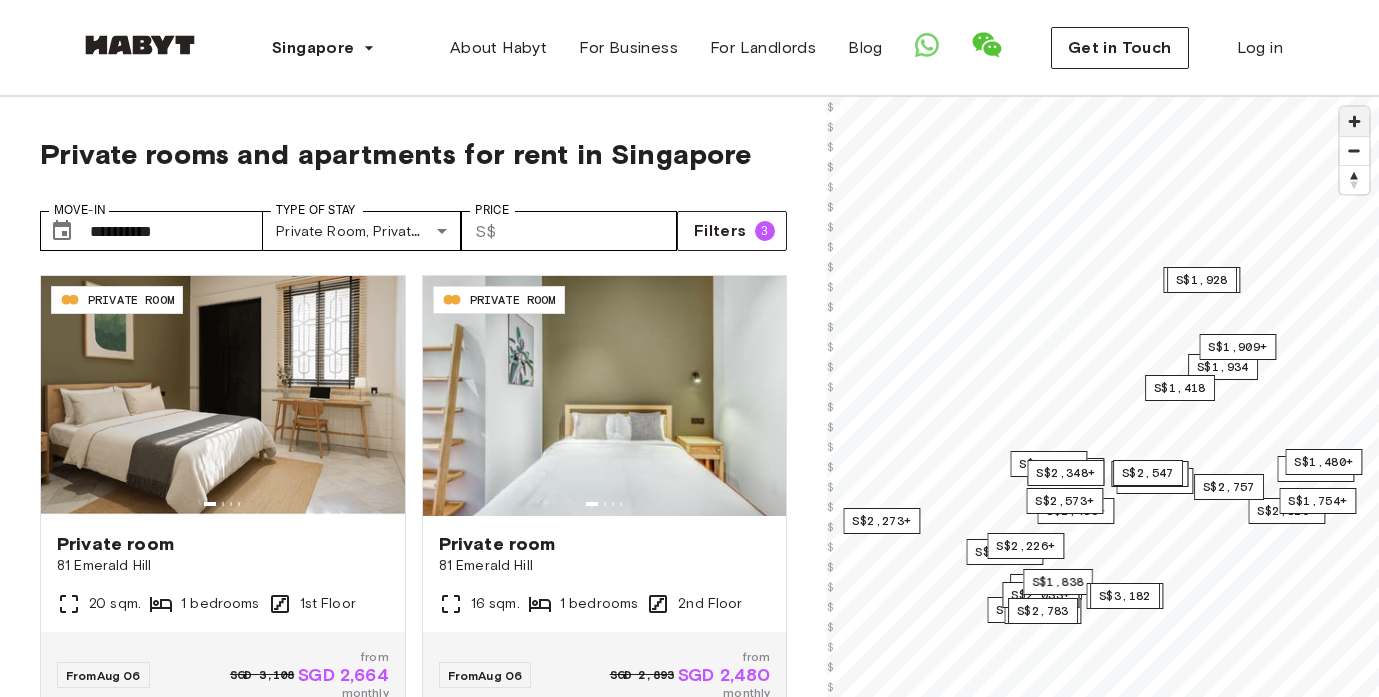 click at bounding box center [1354, 121] 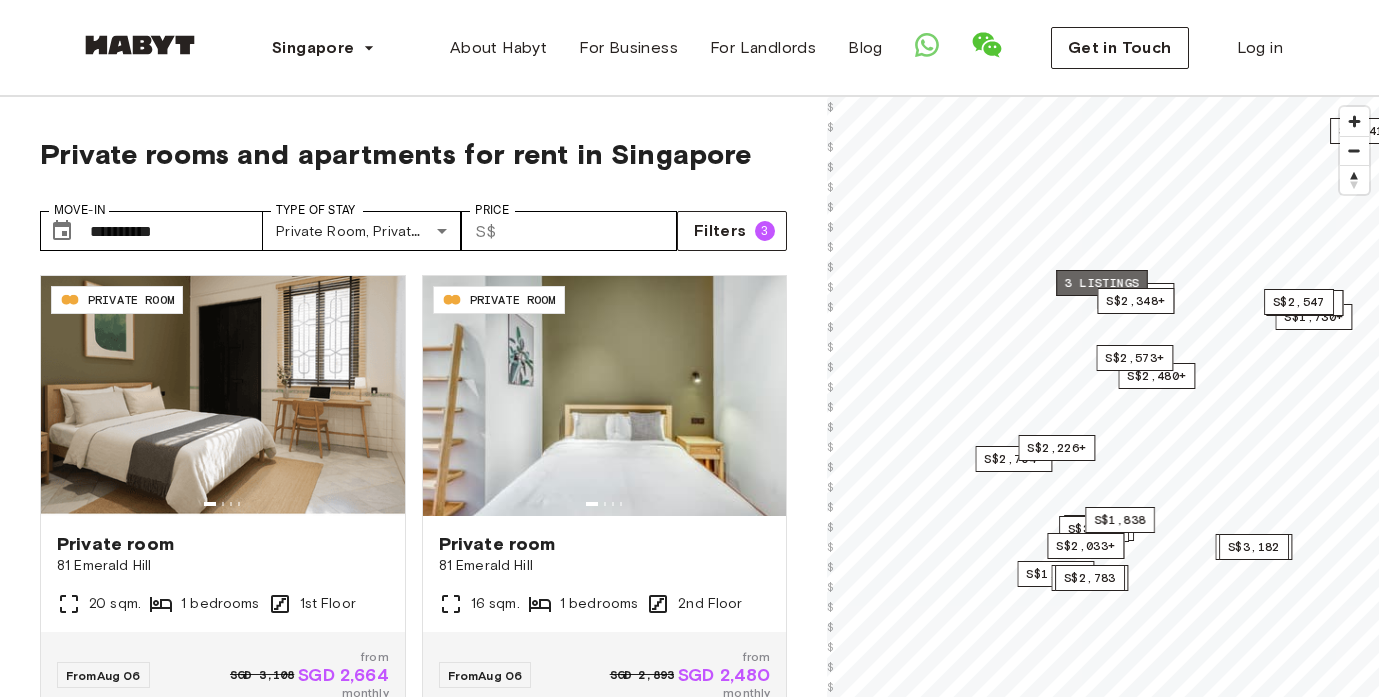 click on "3 listings" at bounding box center (1102, 283) 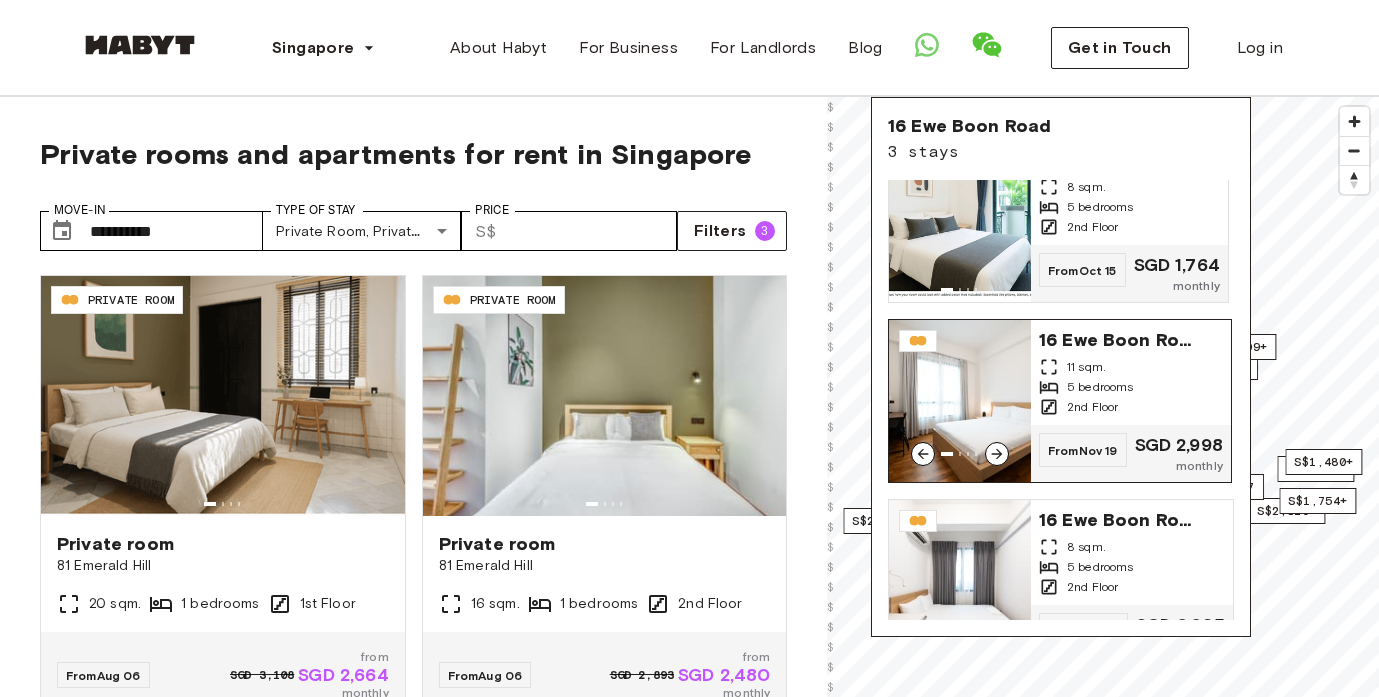 scroll, scrollTop: 83, scrollLeft: 0, axis: vertical 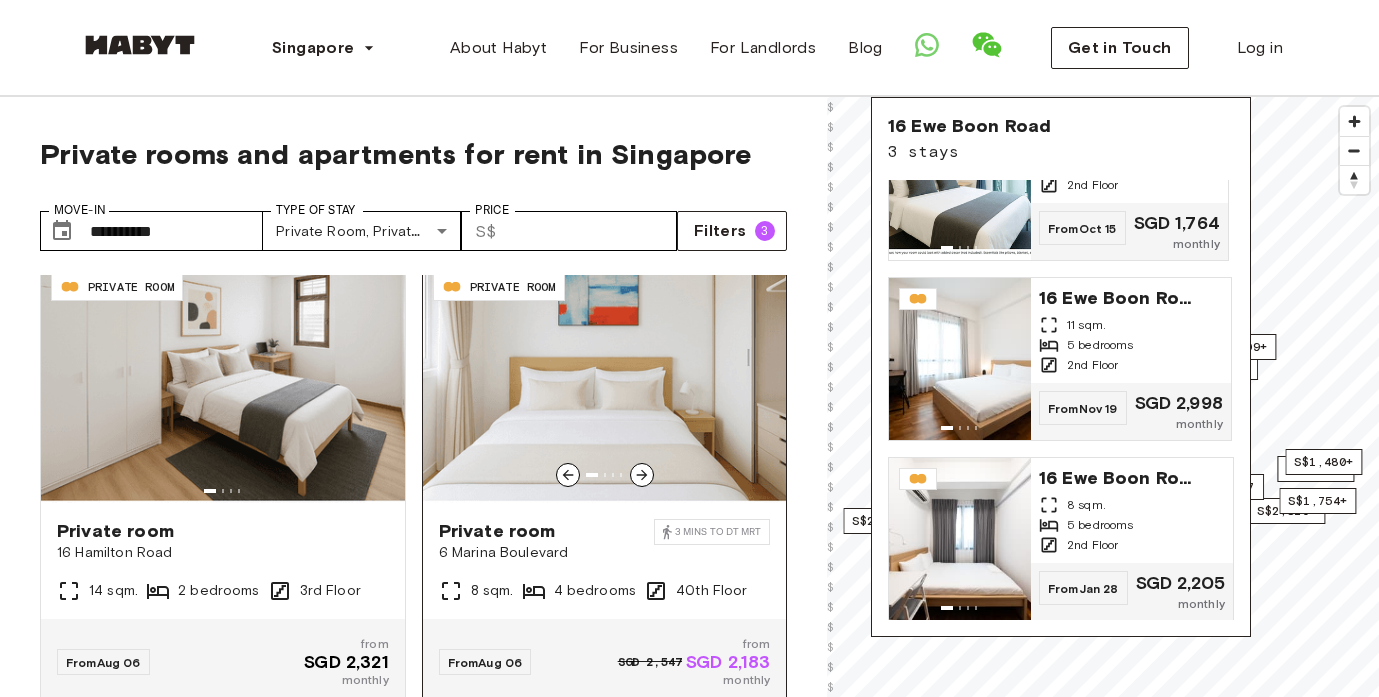 click 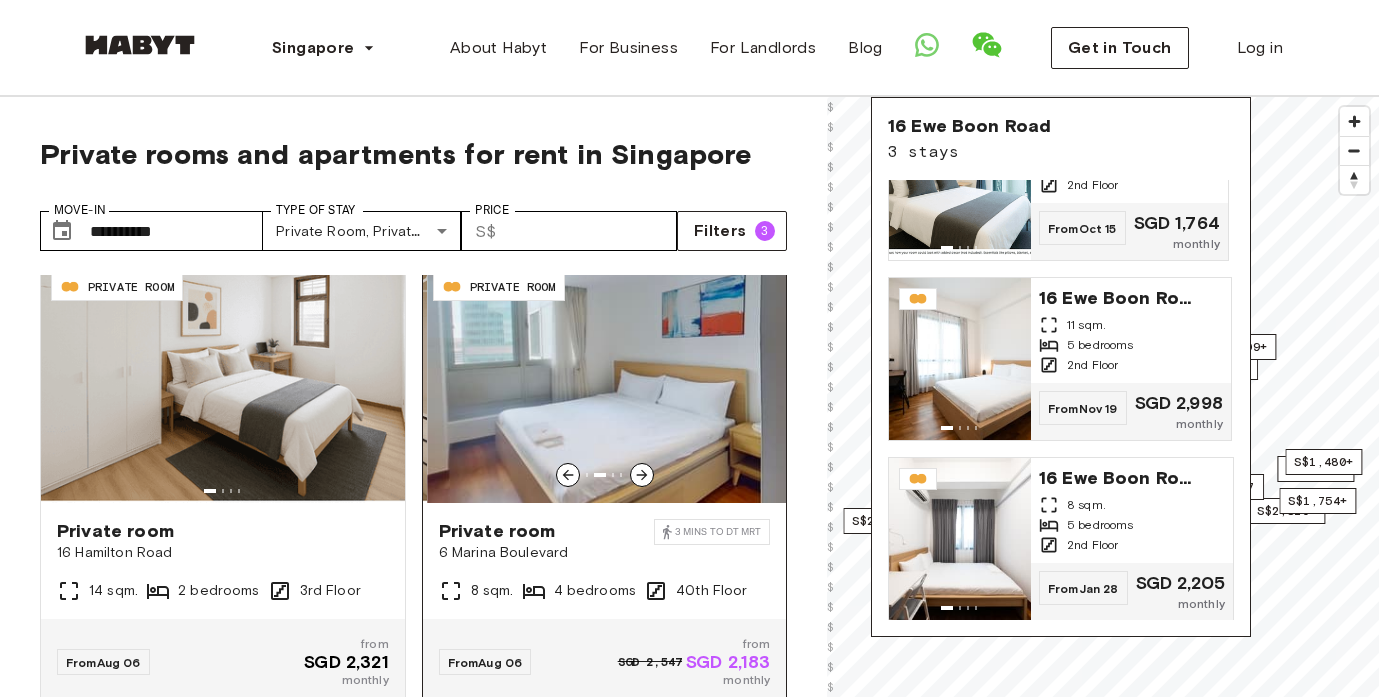 click 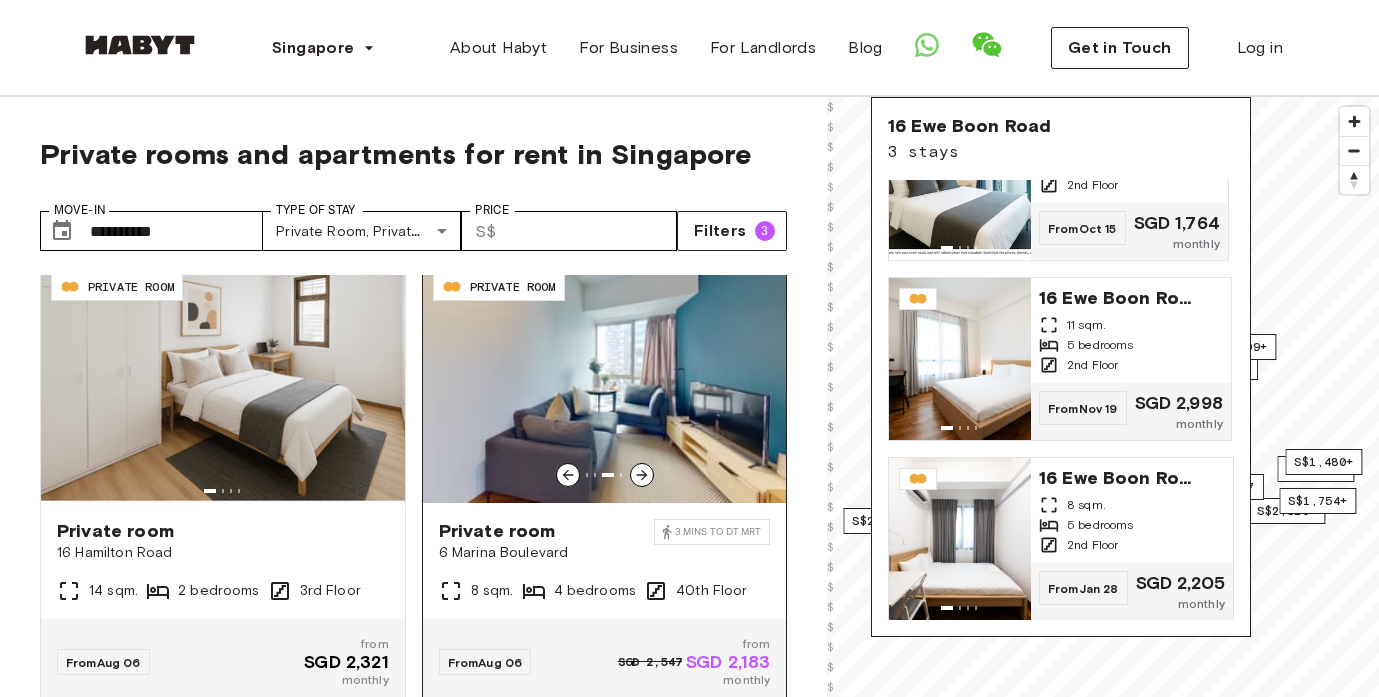 click 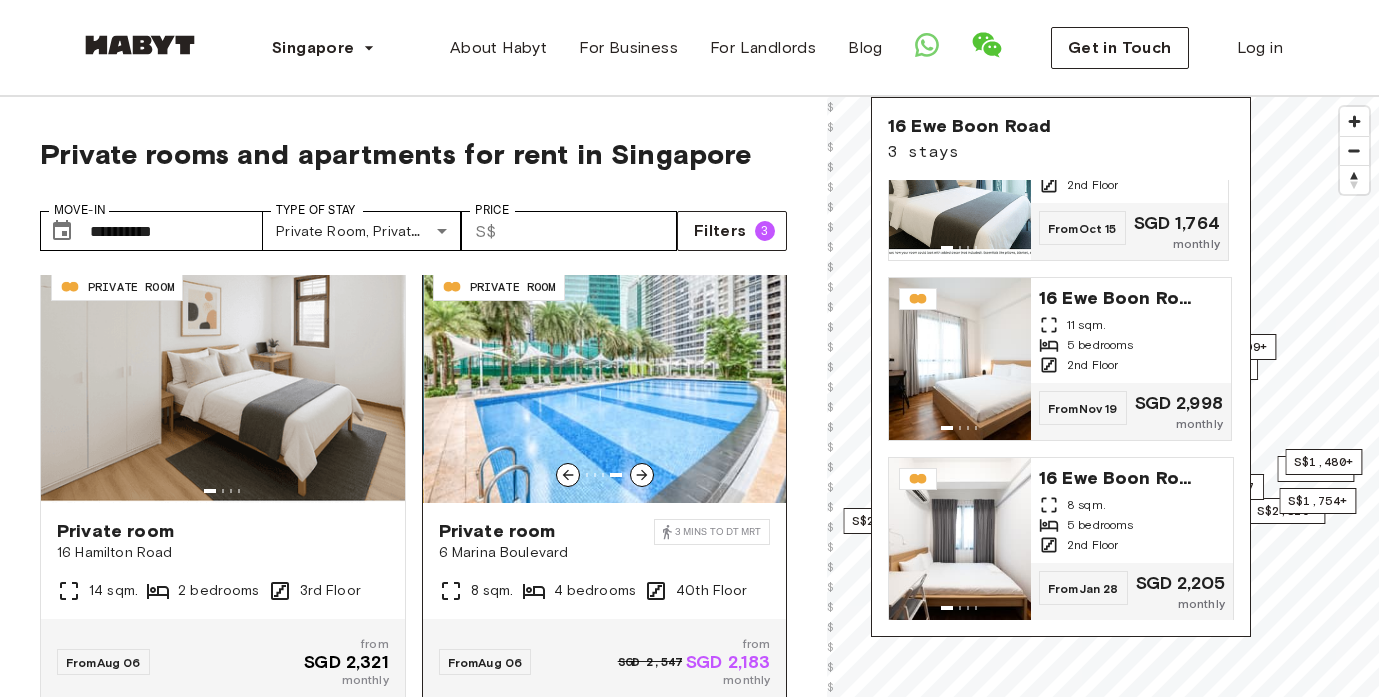 click 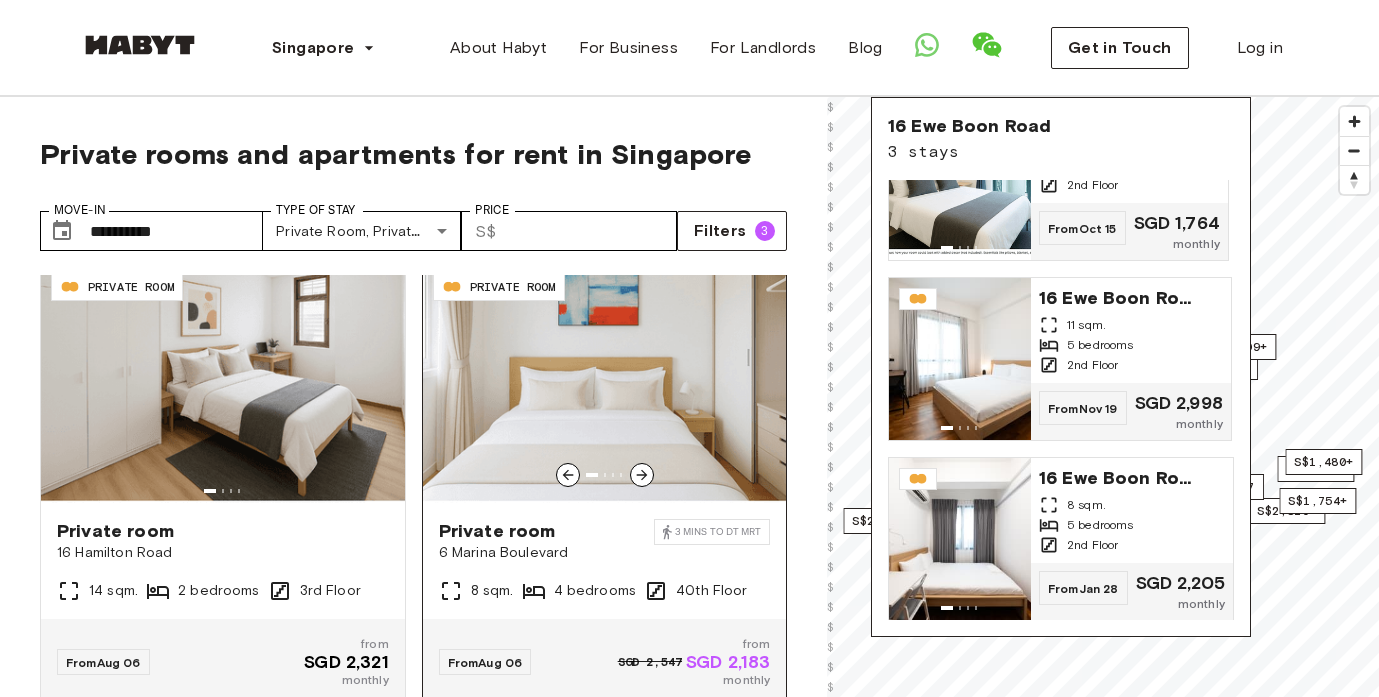 click 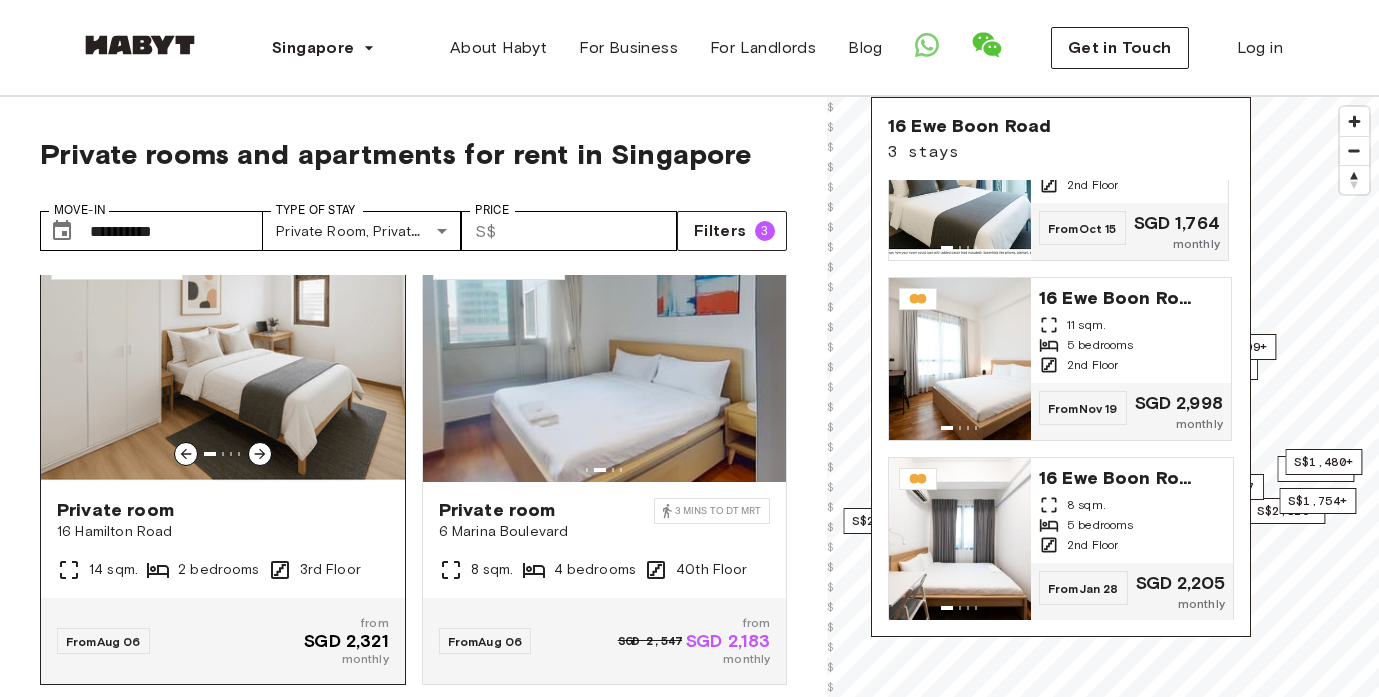 scroll, scrollTop: 504, scrollLeft: 0, axis: vertical 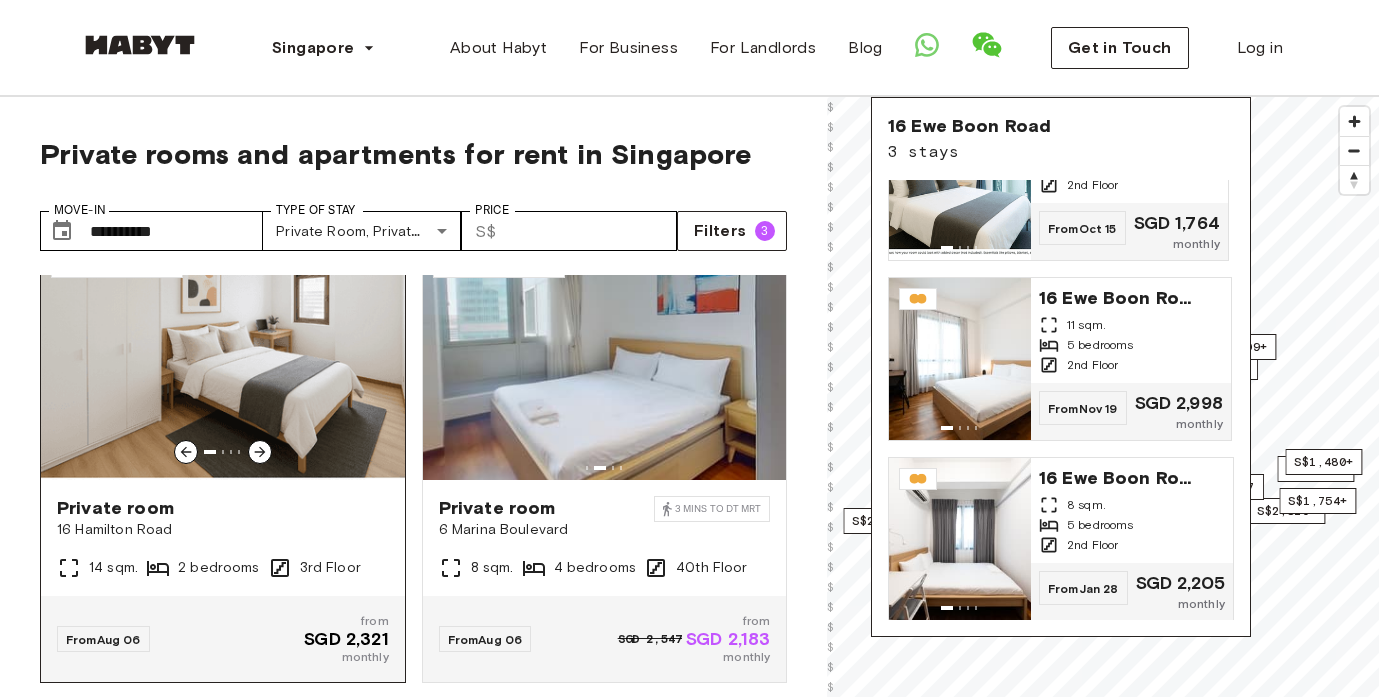 click 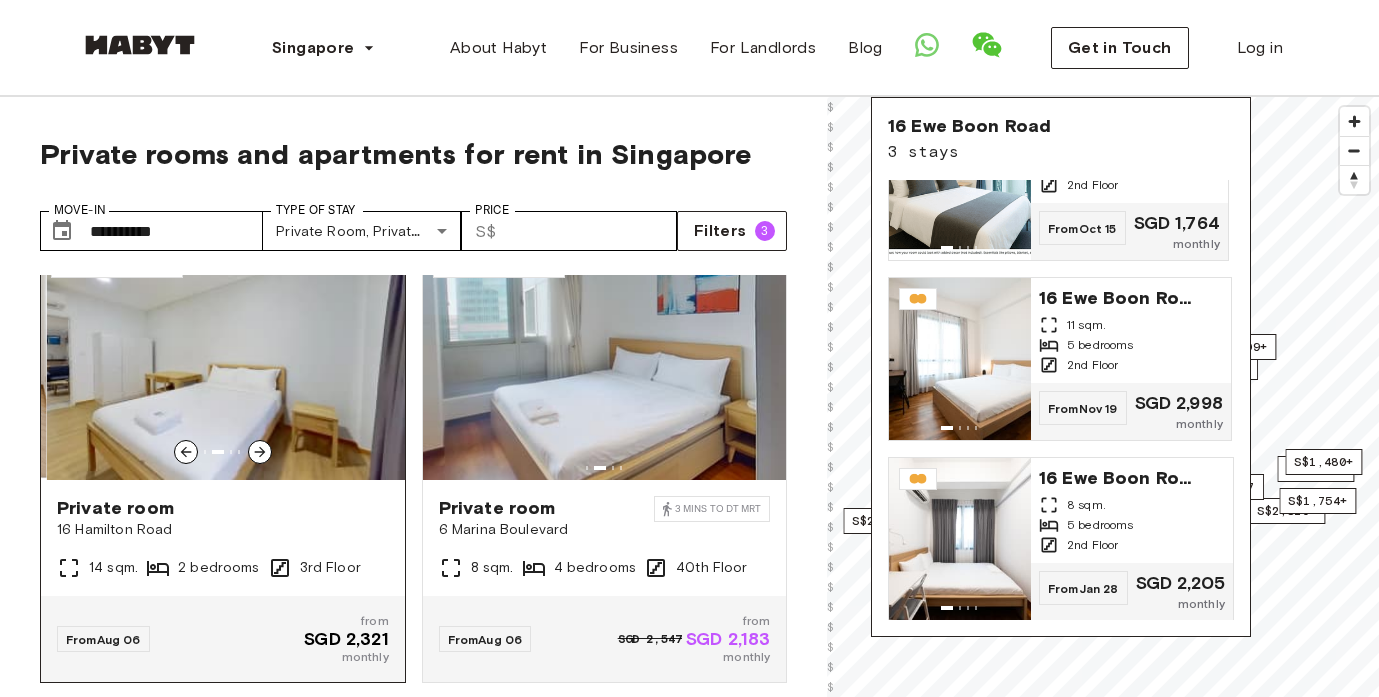 click 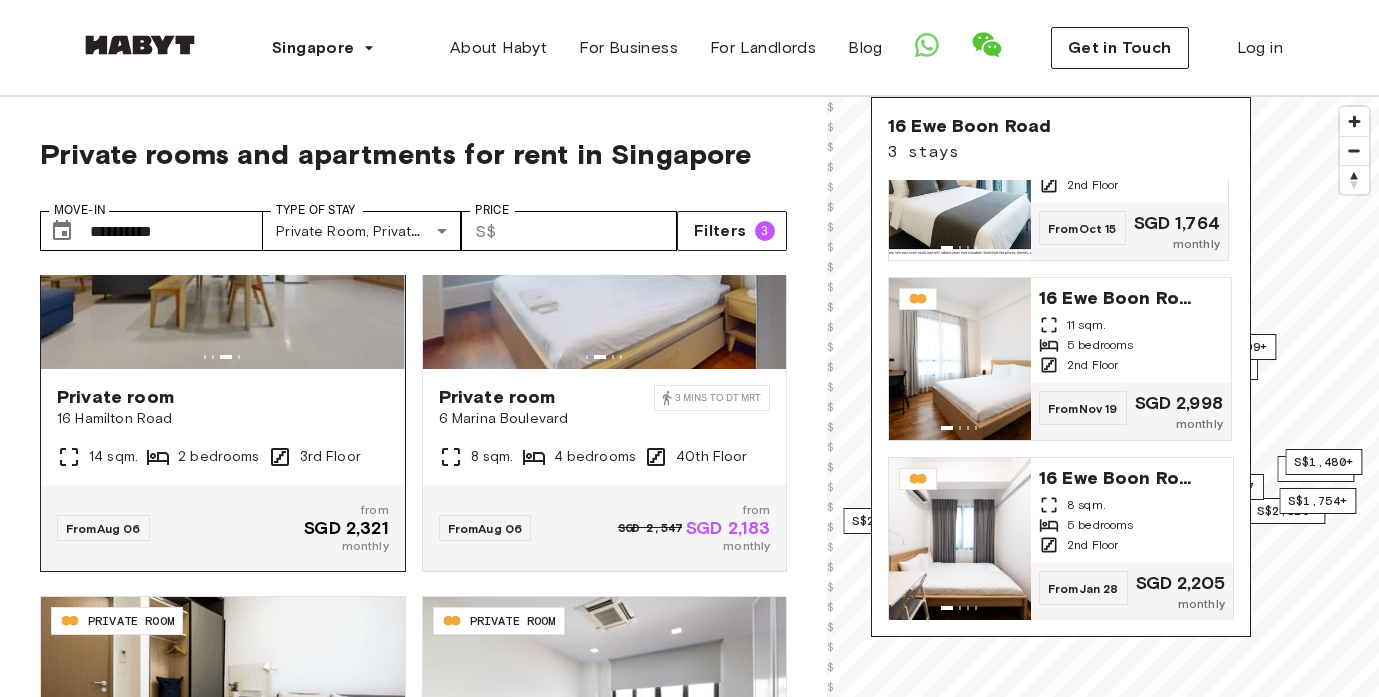 scroll, scrollTop: 0, scrollLeft: 0, axis: both 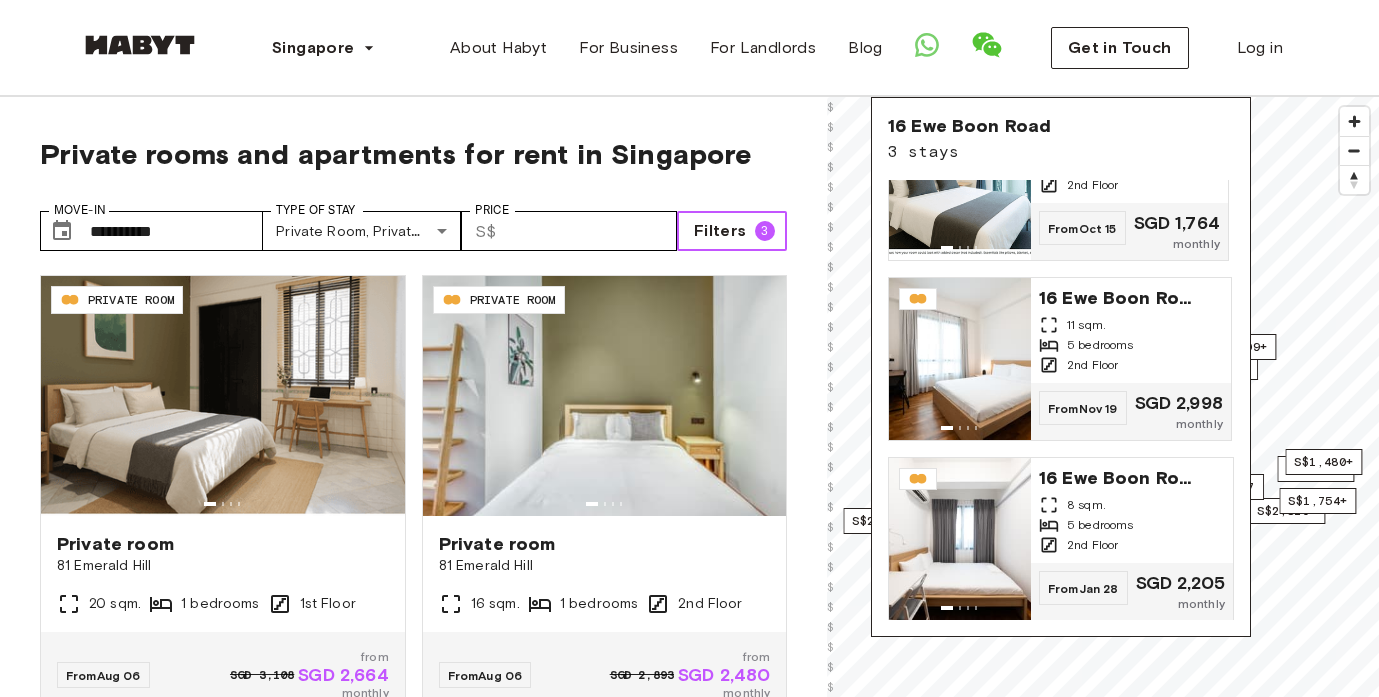 click on "Filters" at bounding box center [720, 231] 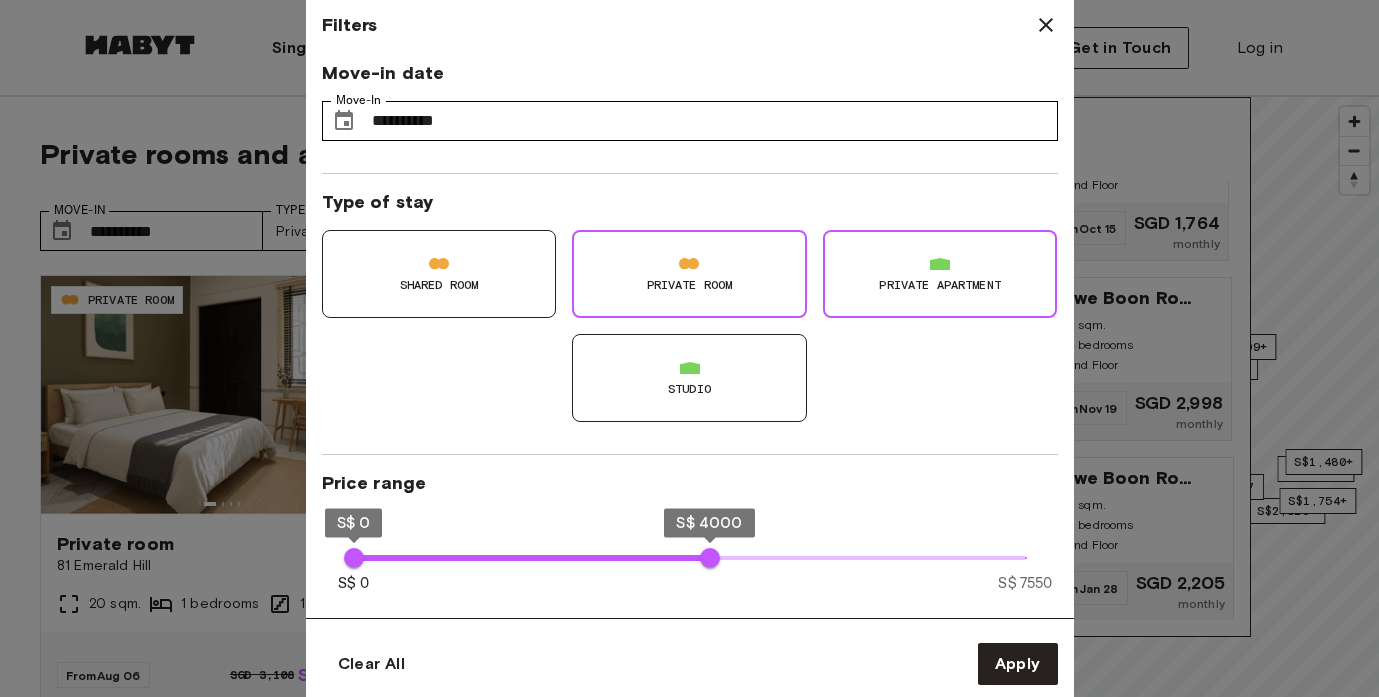 click 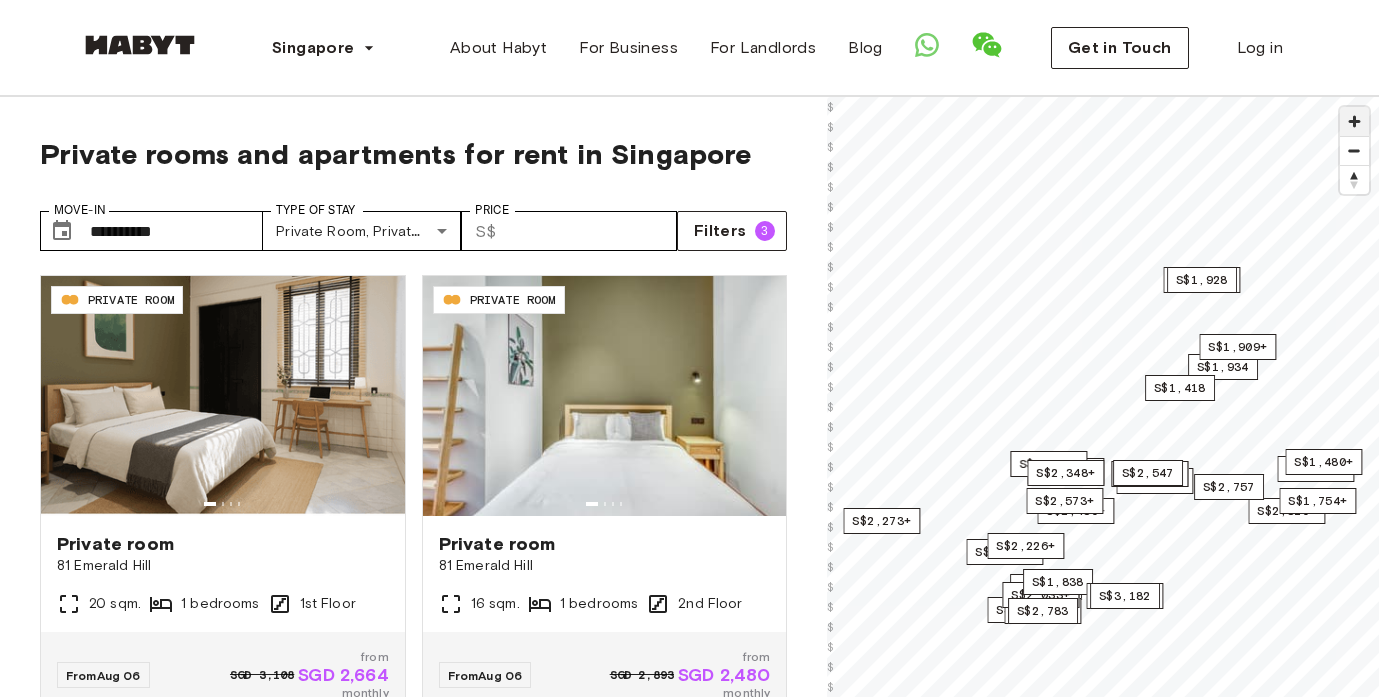 click at bounding box center (1354, 121) 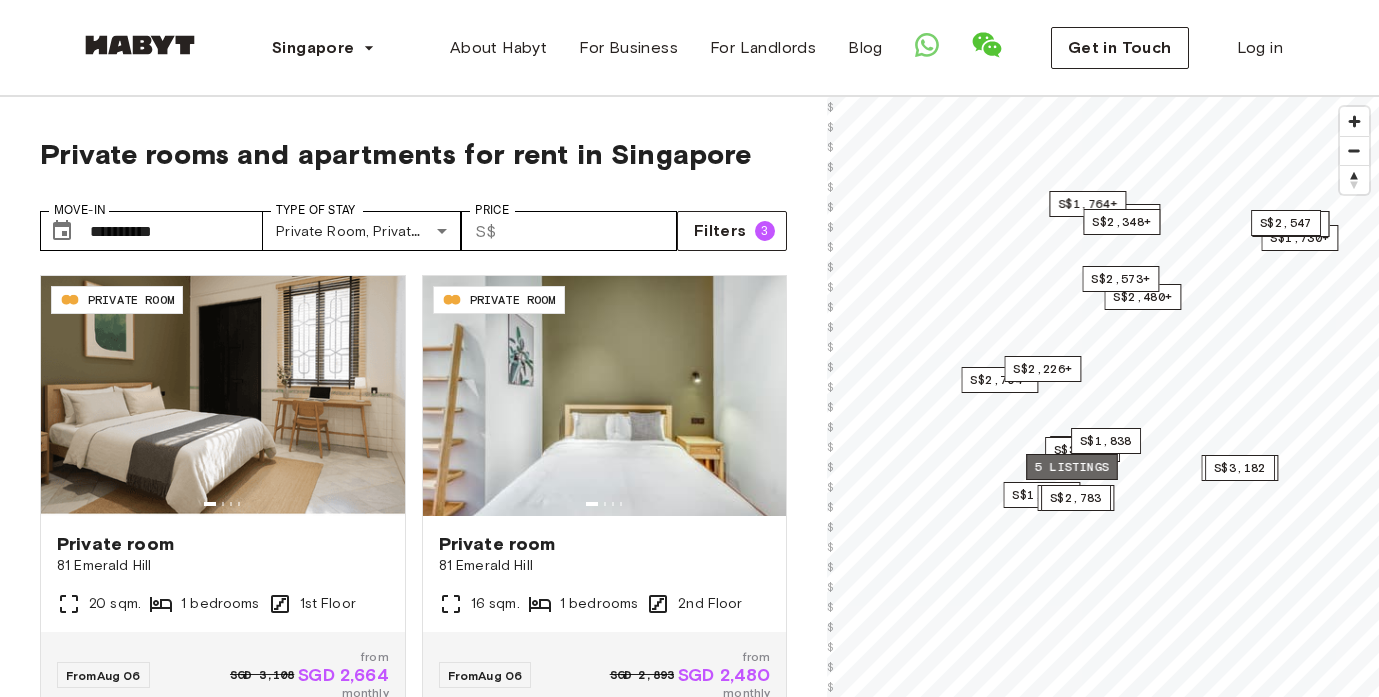 click on "5 listings" at bounding box center (1072, 467) 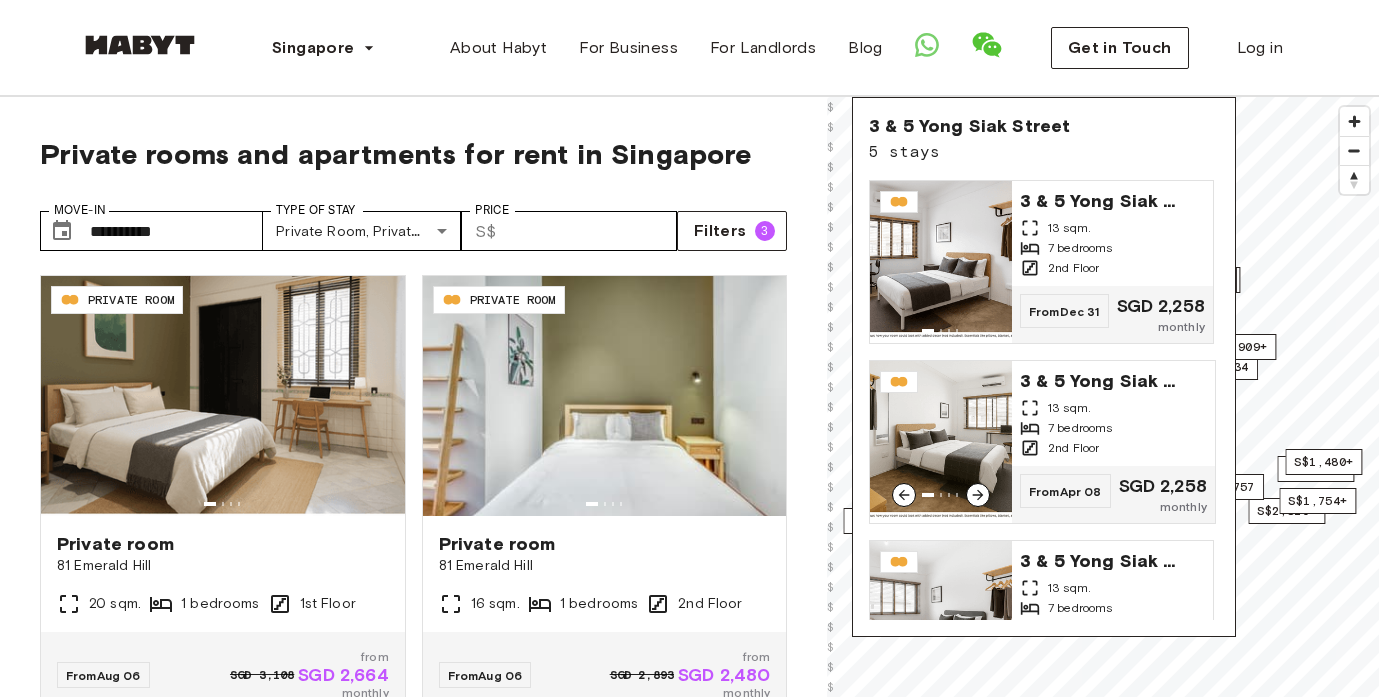 scroll, scrollTop: 443, scrollLeft: 0, axis: vertical 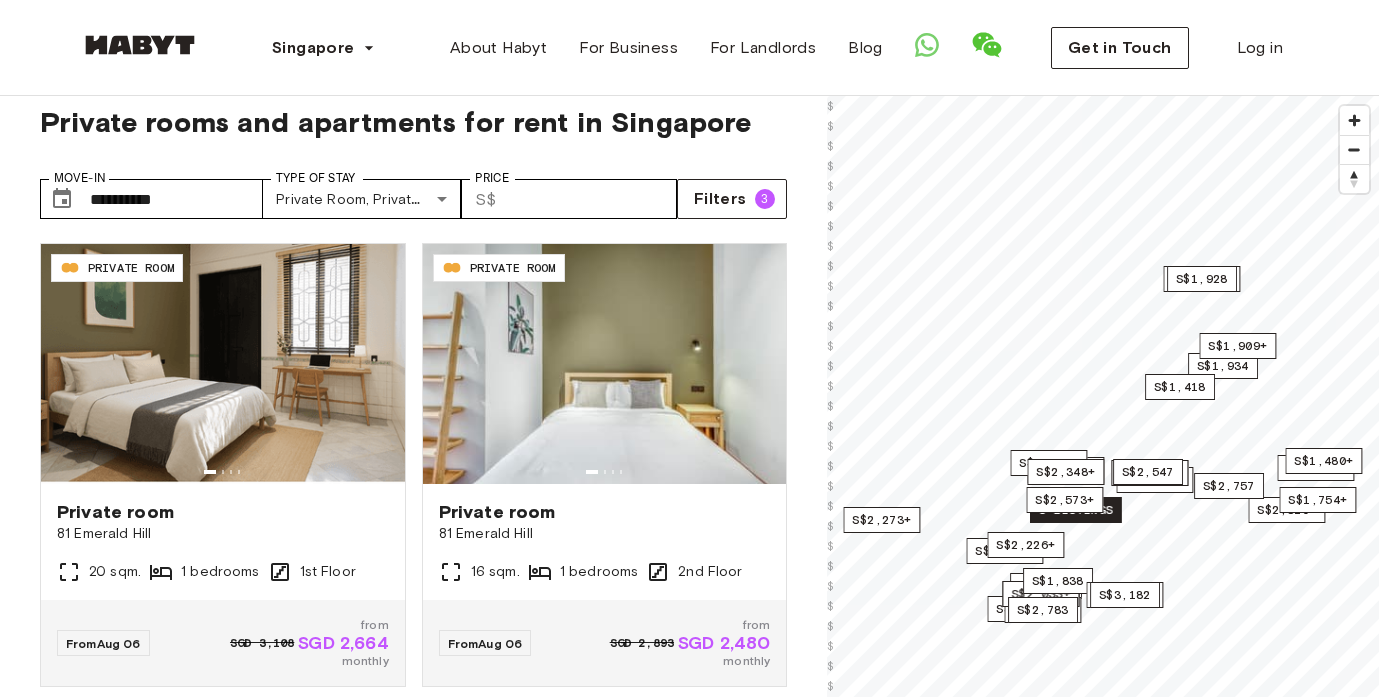 click on "3 listings" at bounding box center (1076, 510) 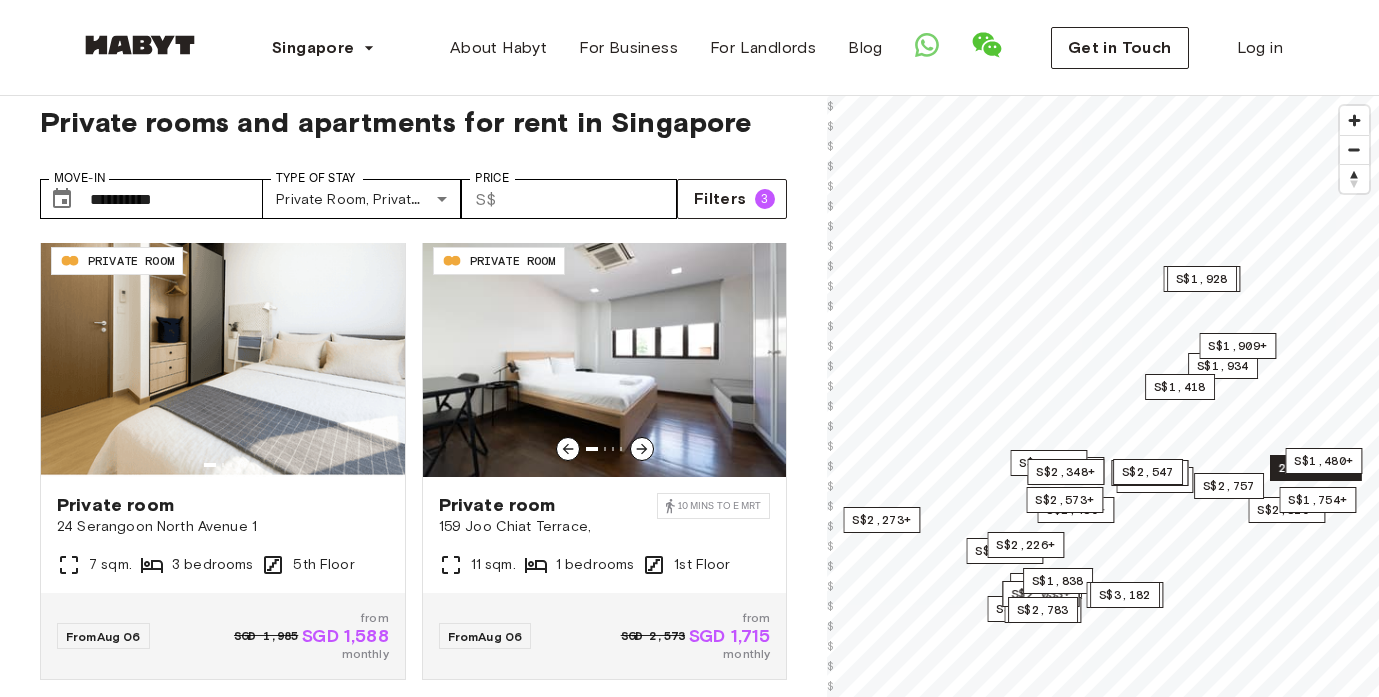 scroll, scrollTop: 941, scrollLeft: 0, axis: vertical 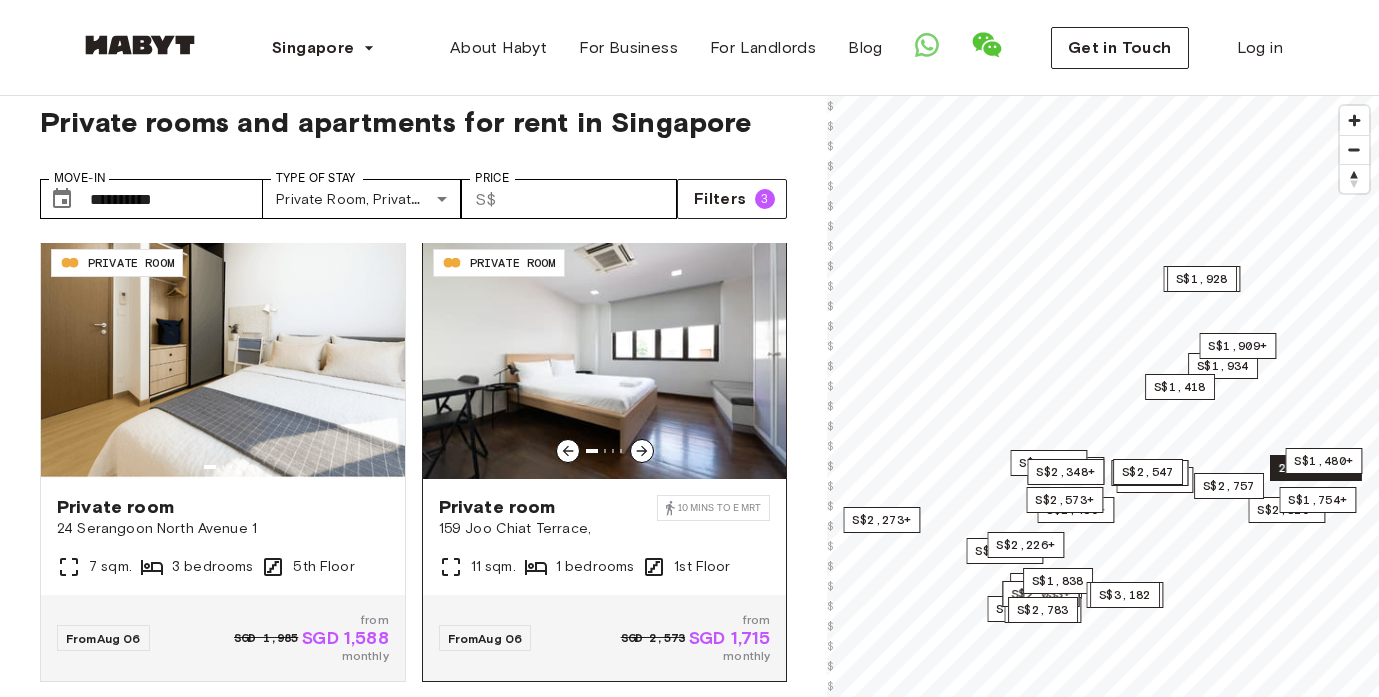 click 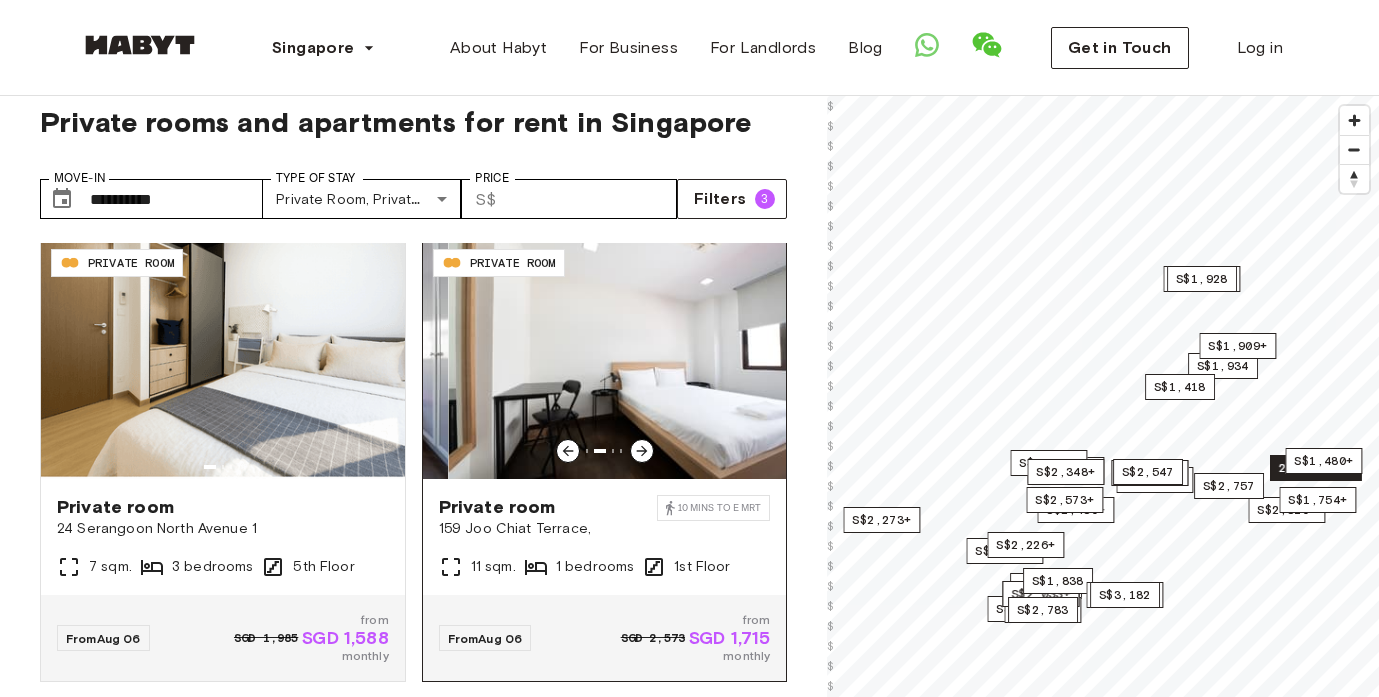 click 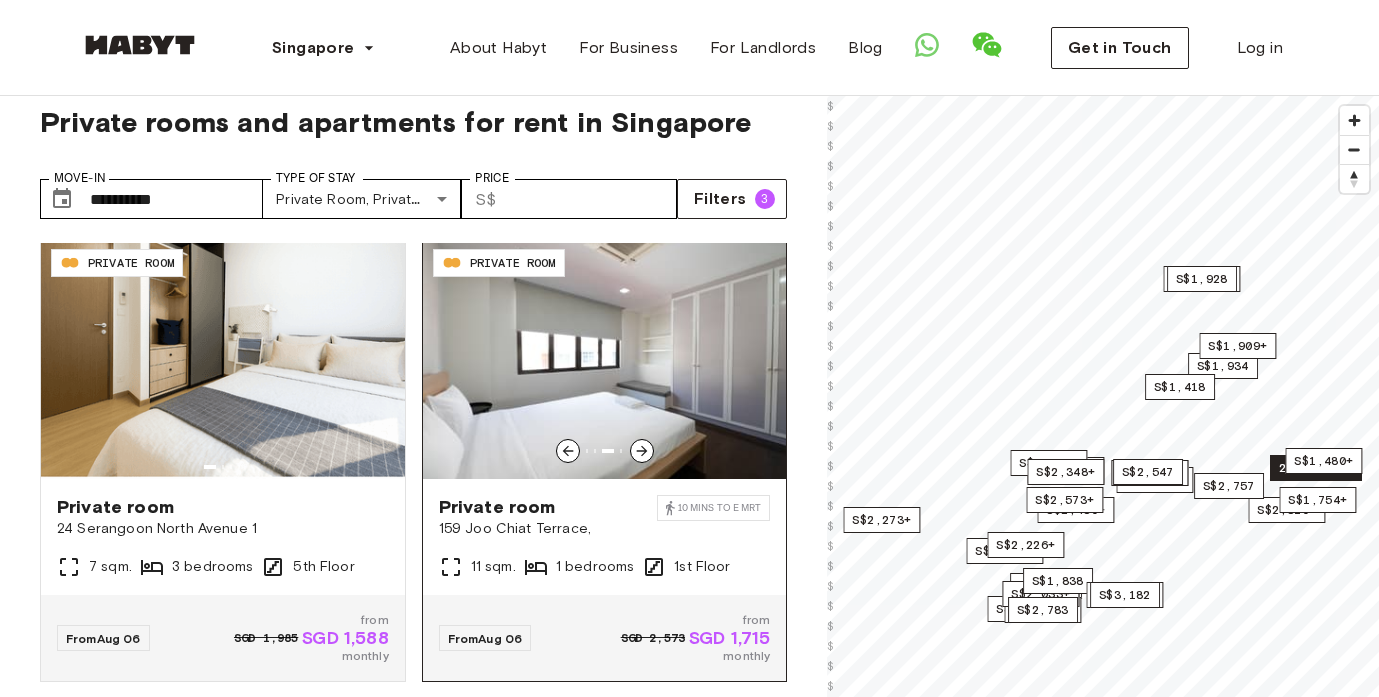 click 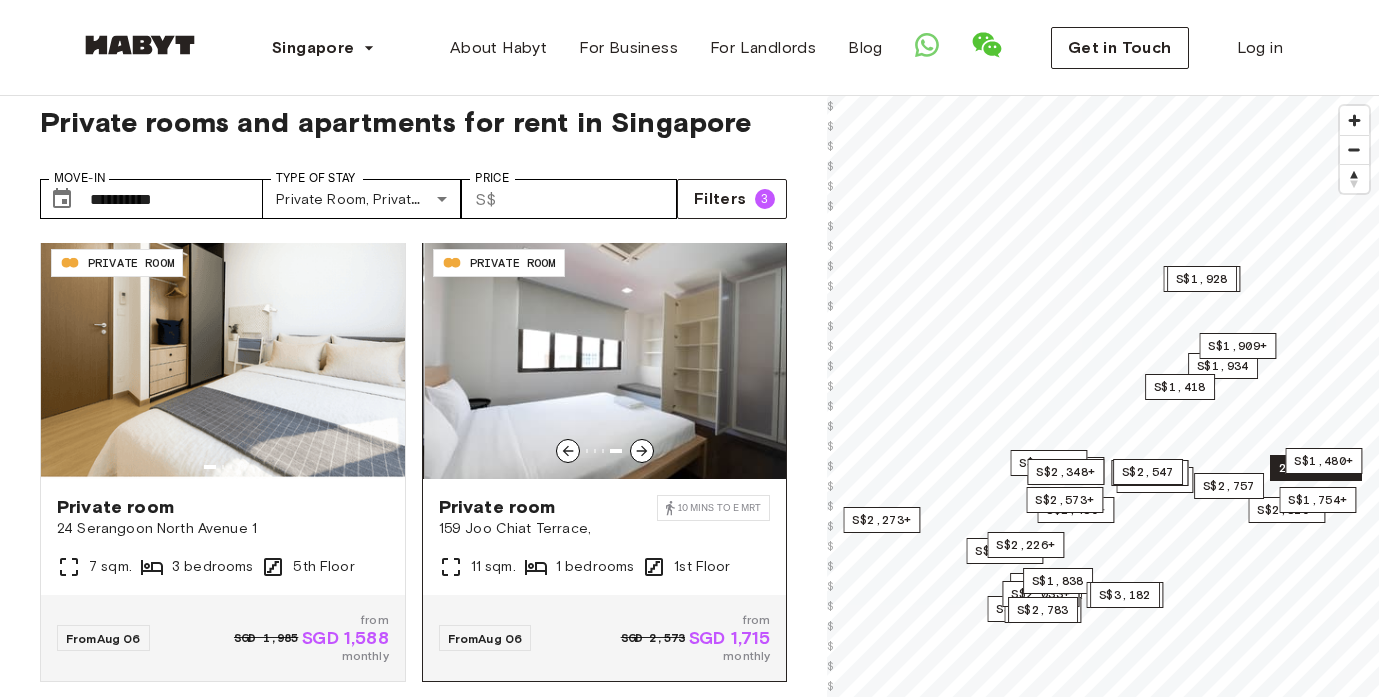 click 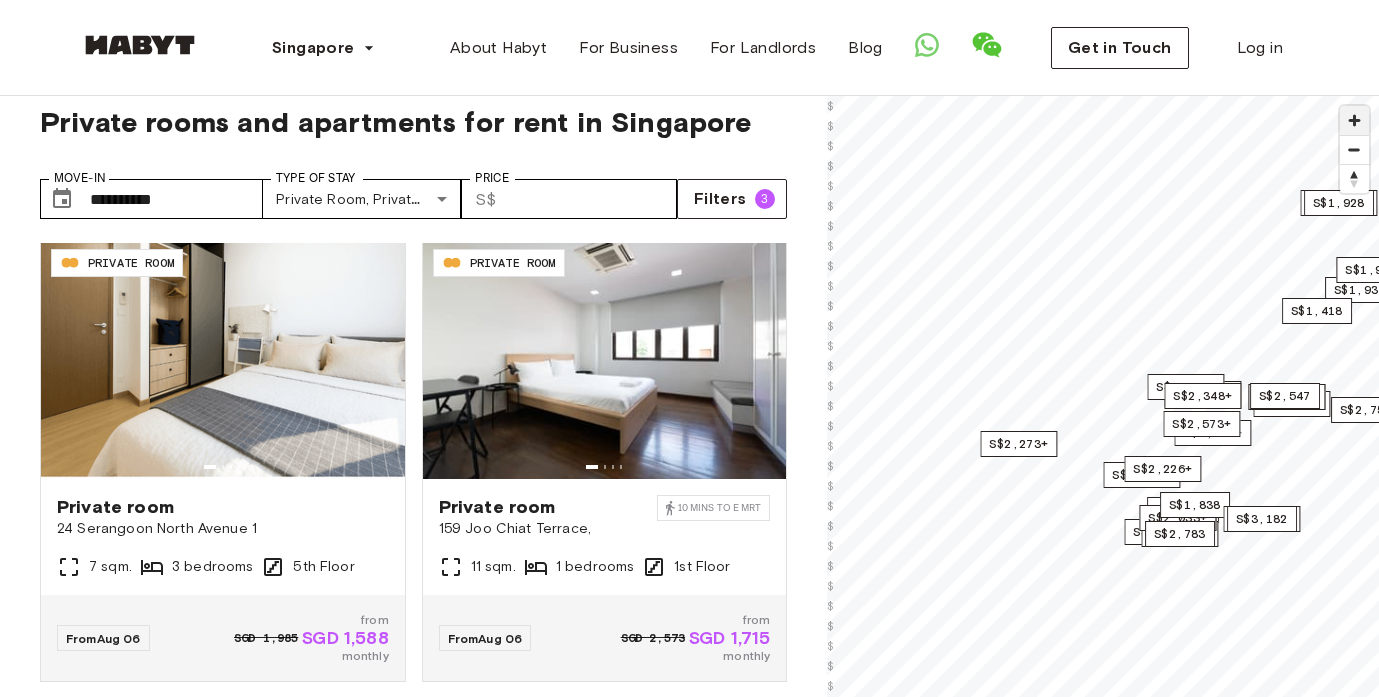 click at bounding box center (1354, 120) 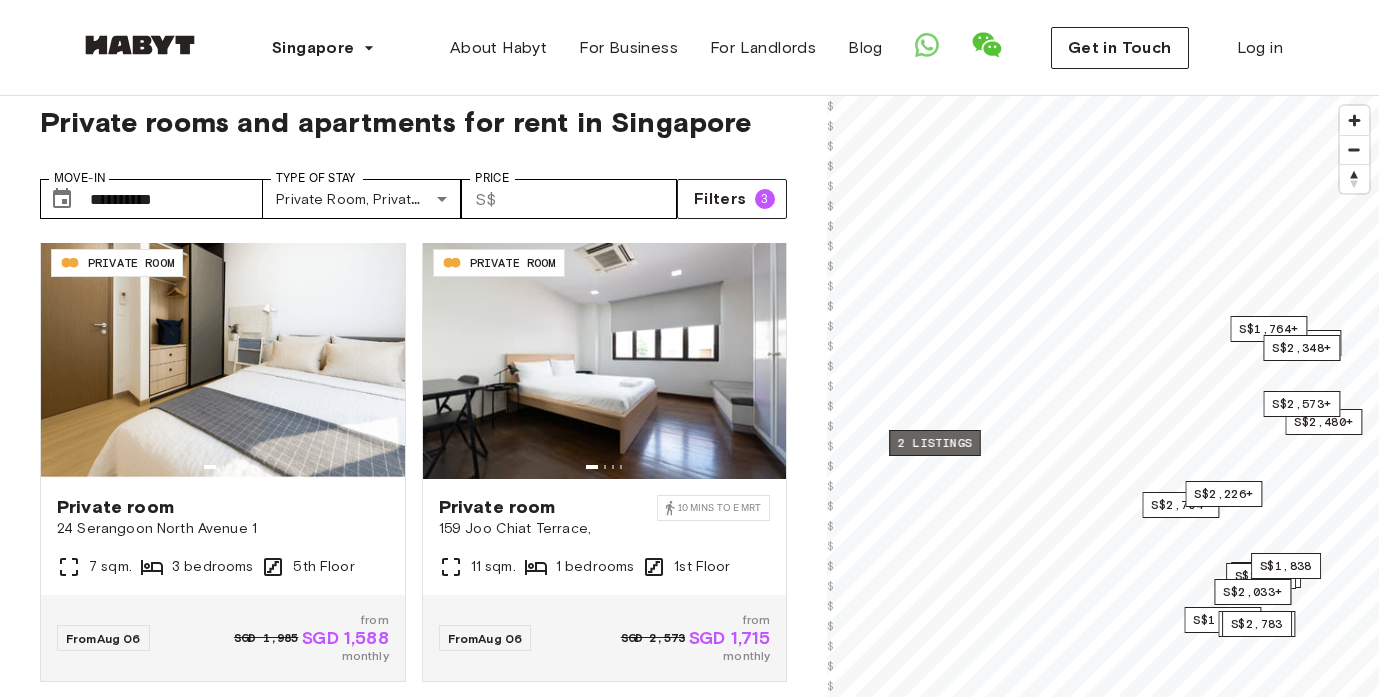 click on "2 listings" at bounding box center (935, 443) 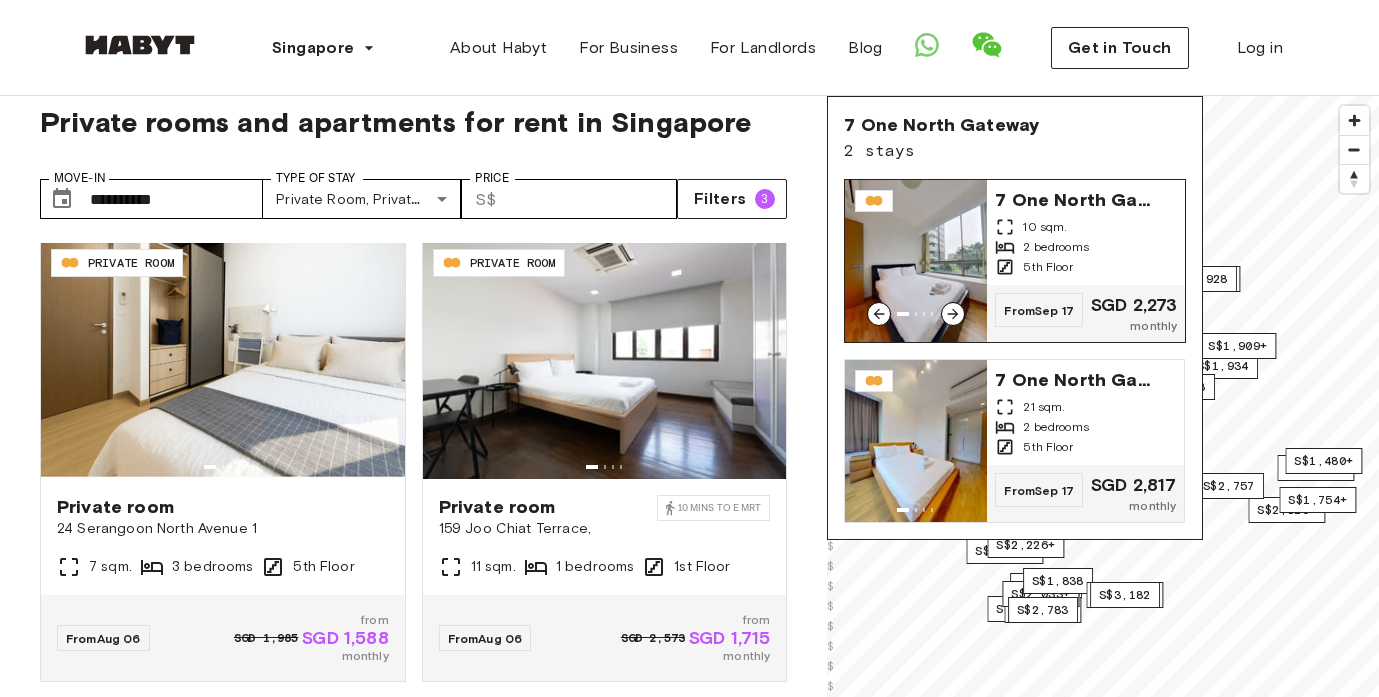 click 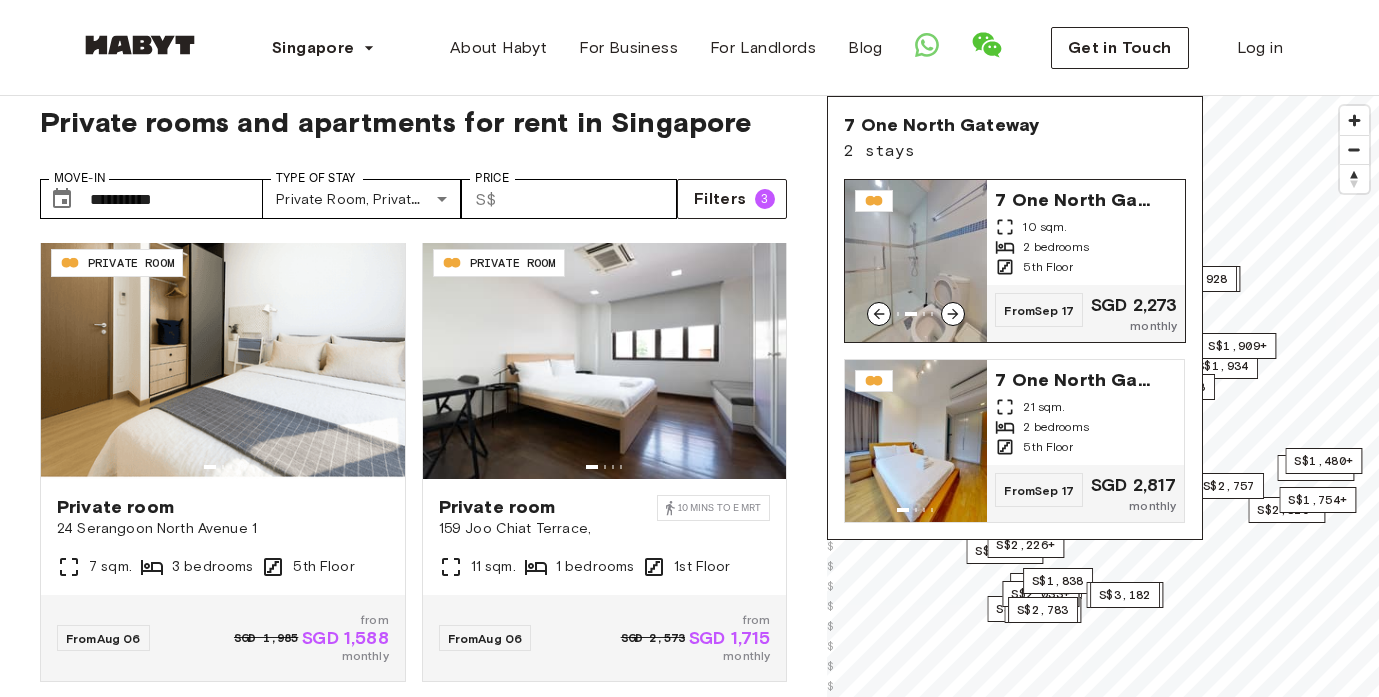 click 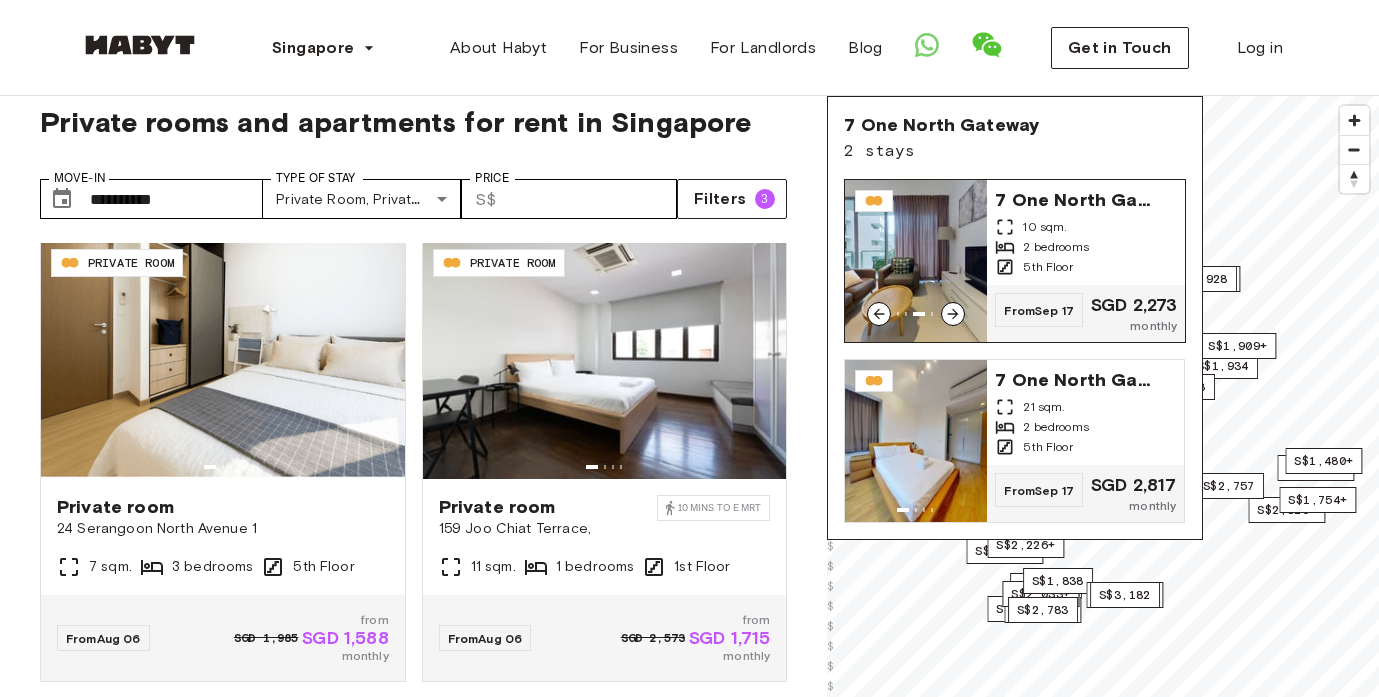 click 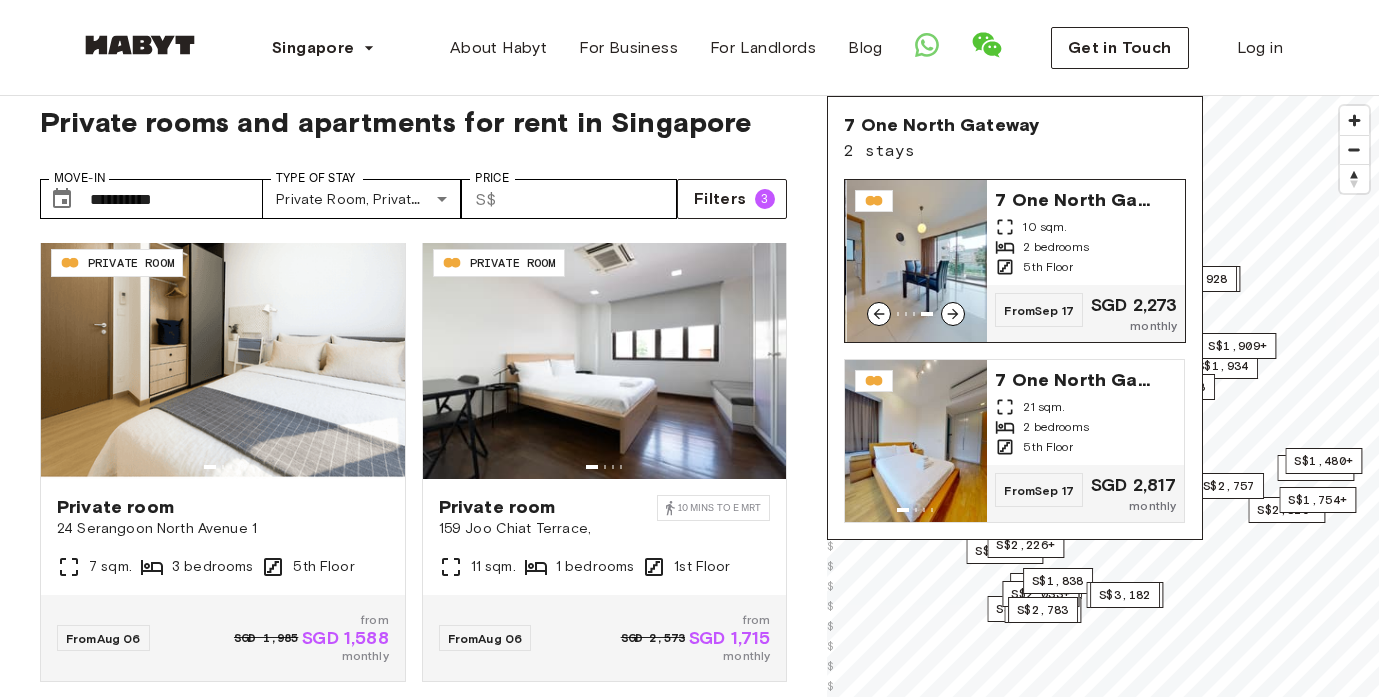 click 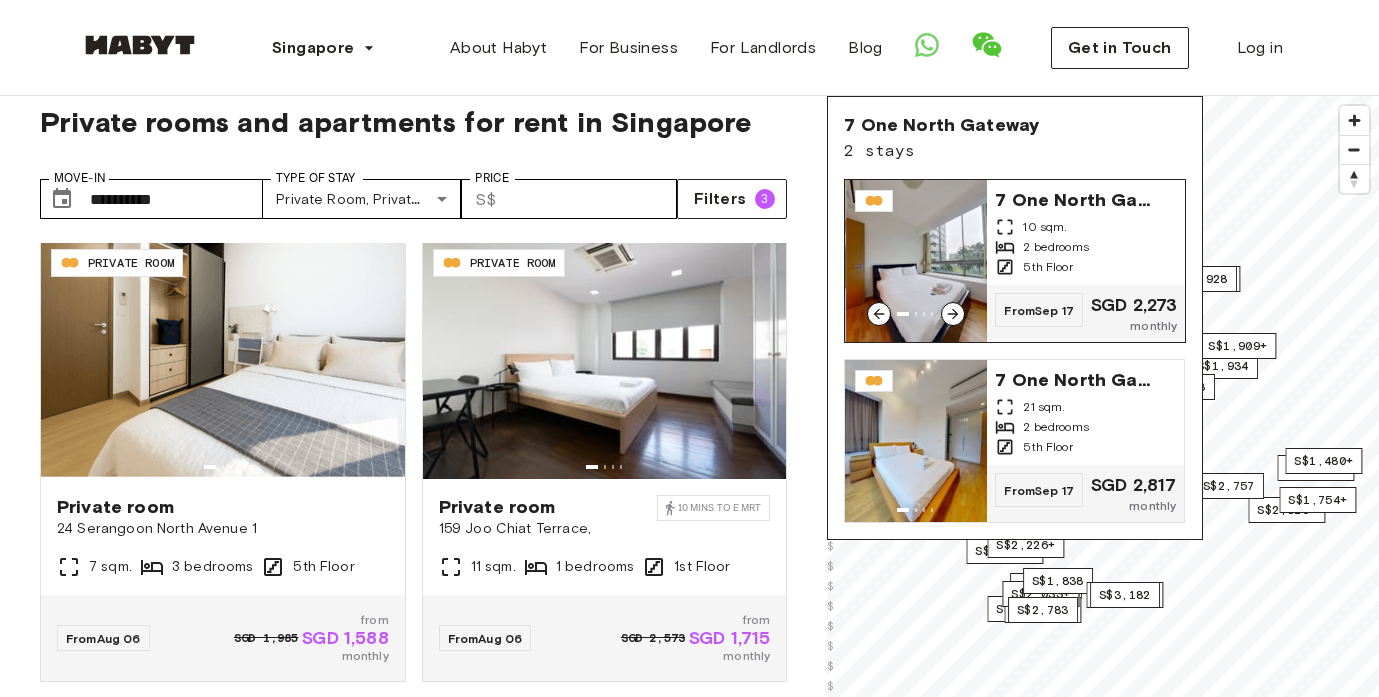 click 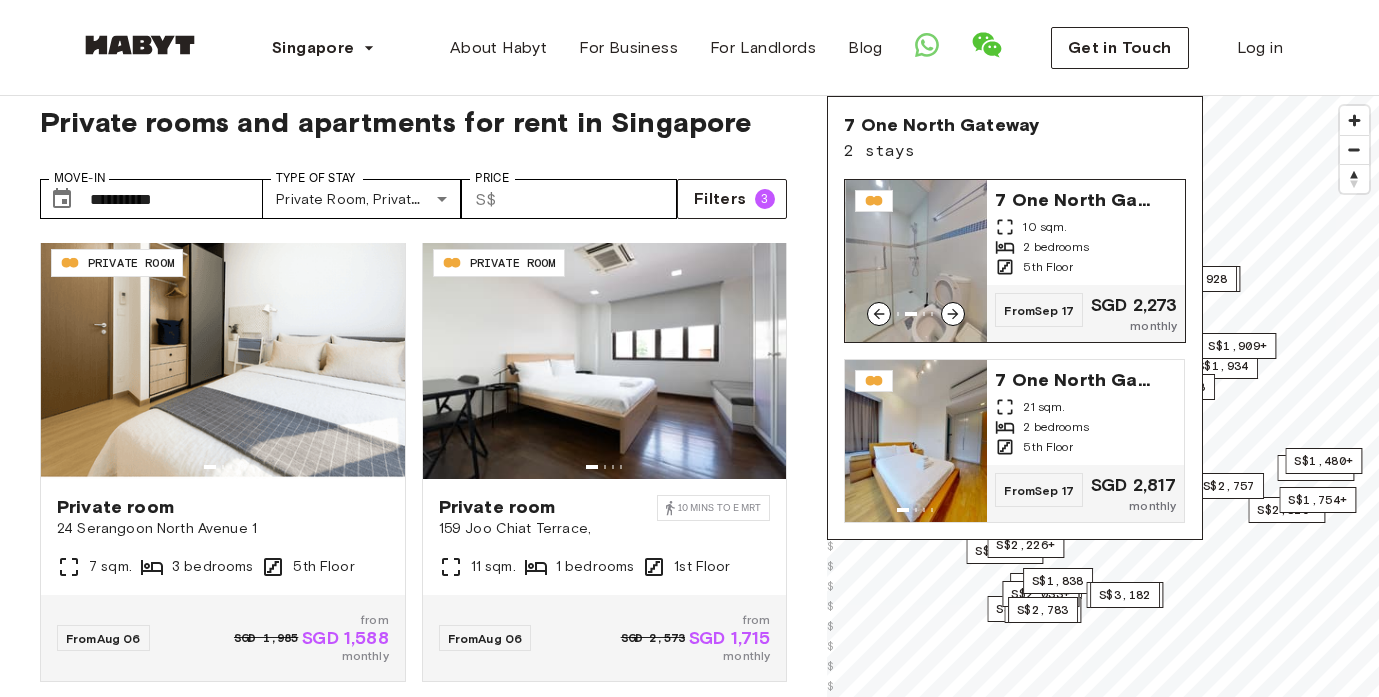 click 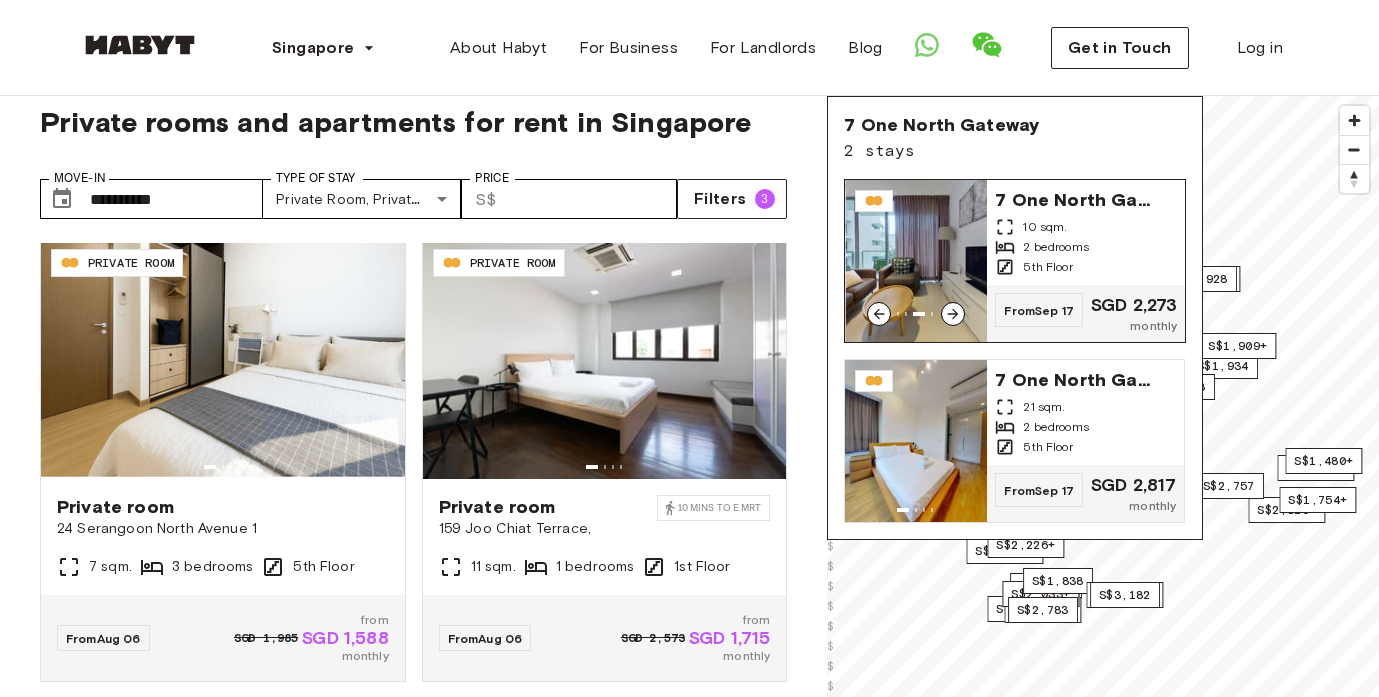 click 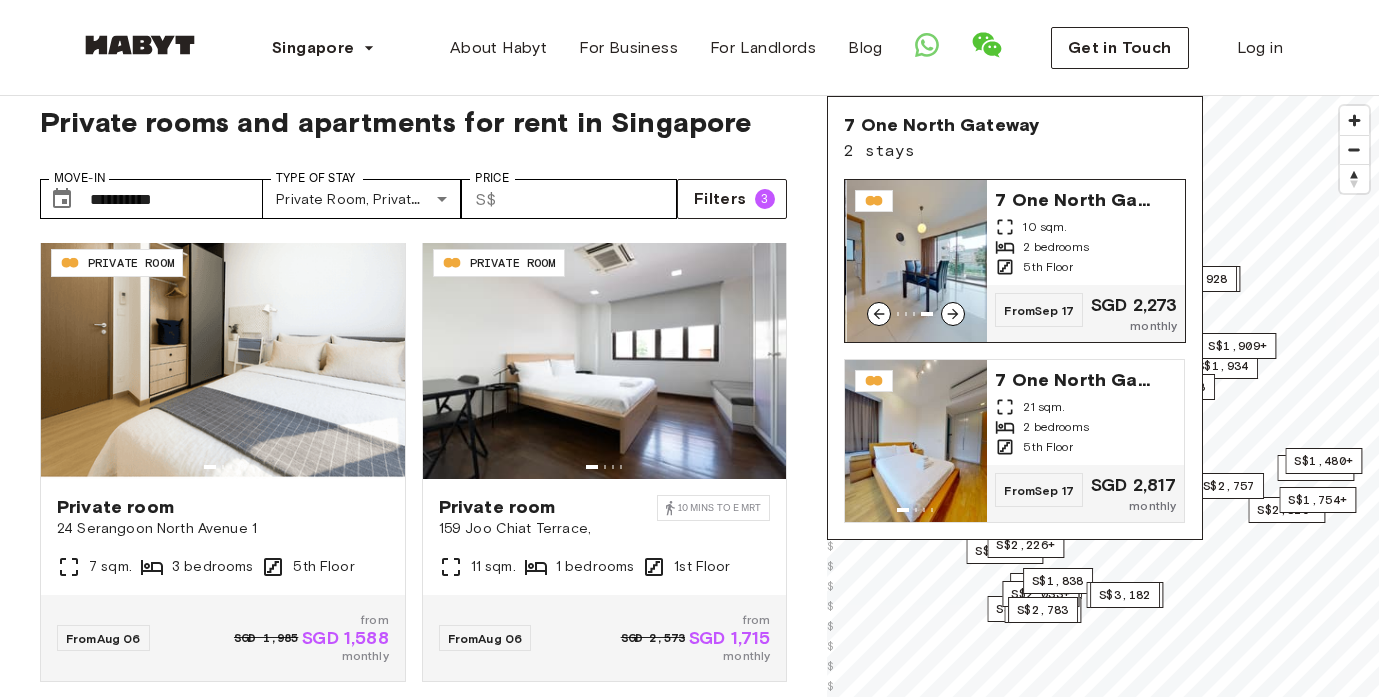 click 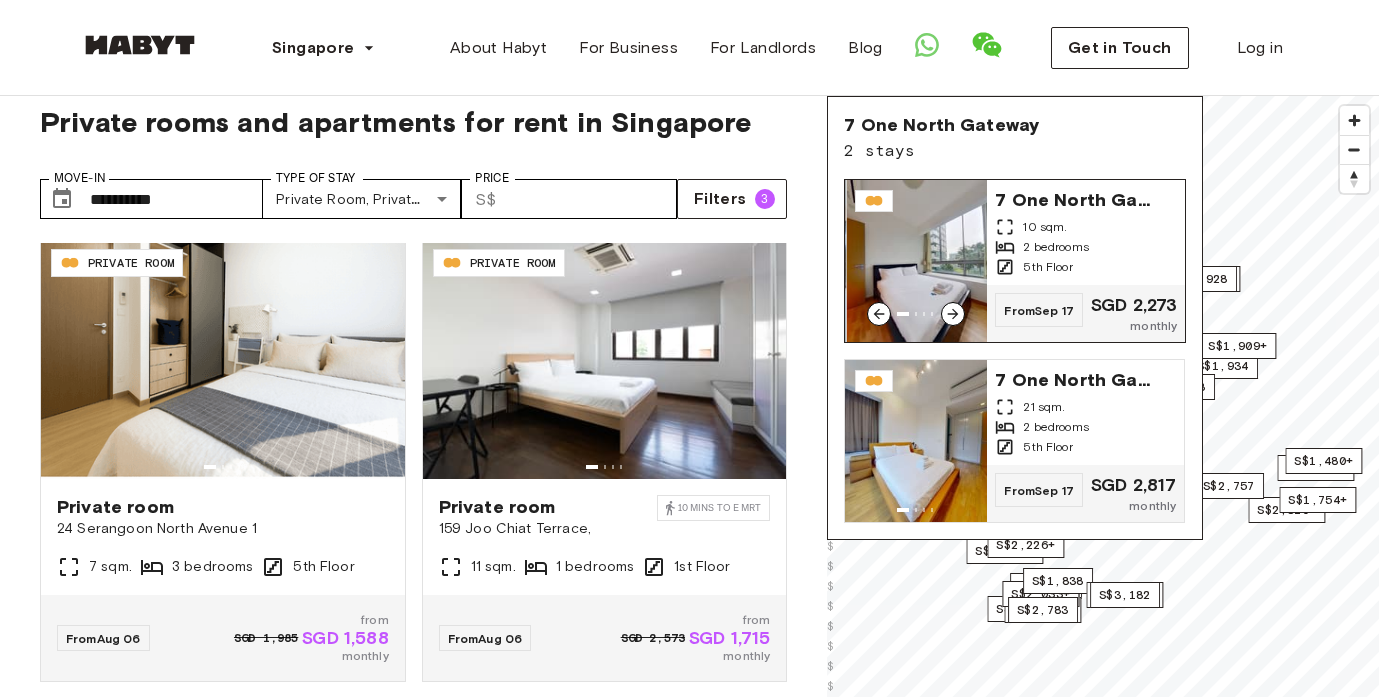 click 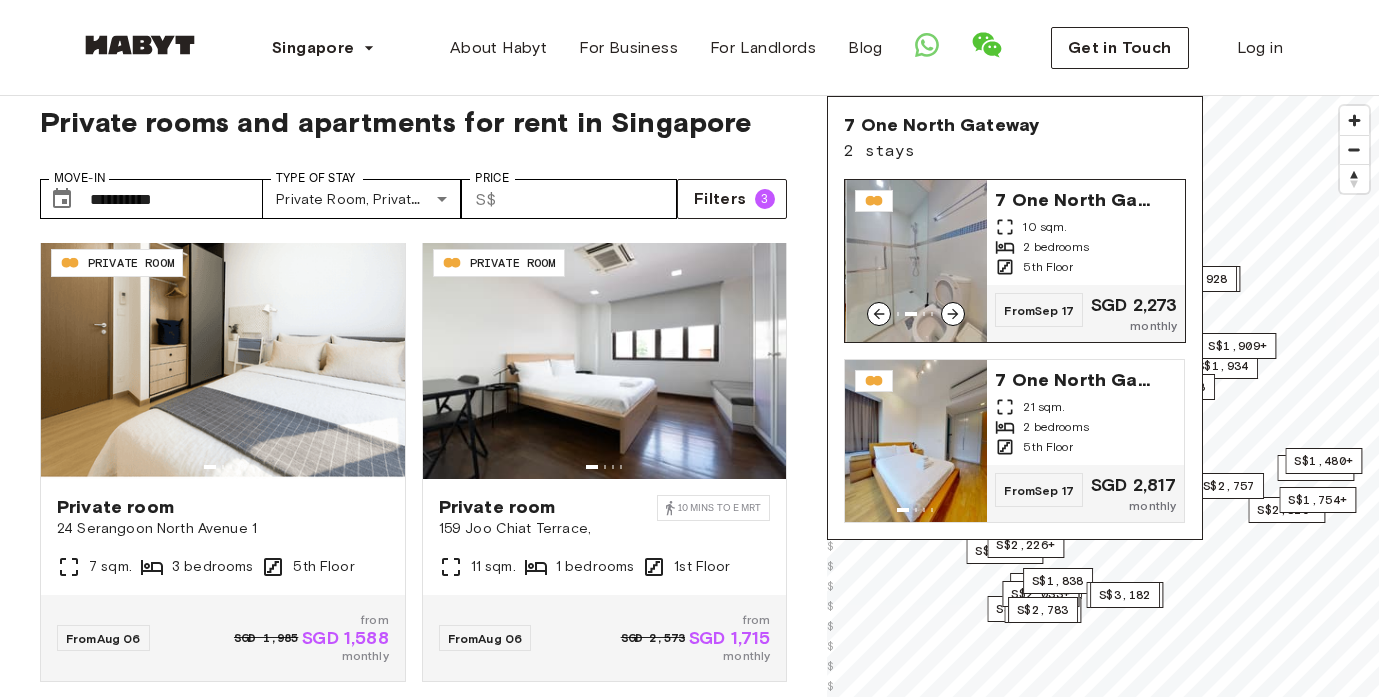 click 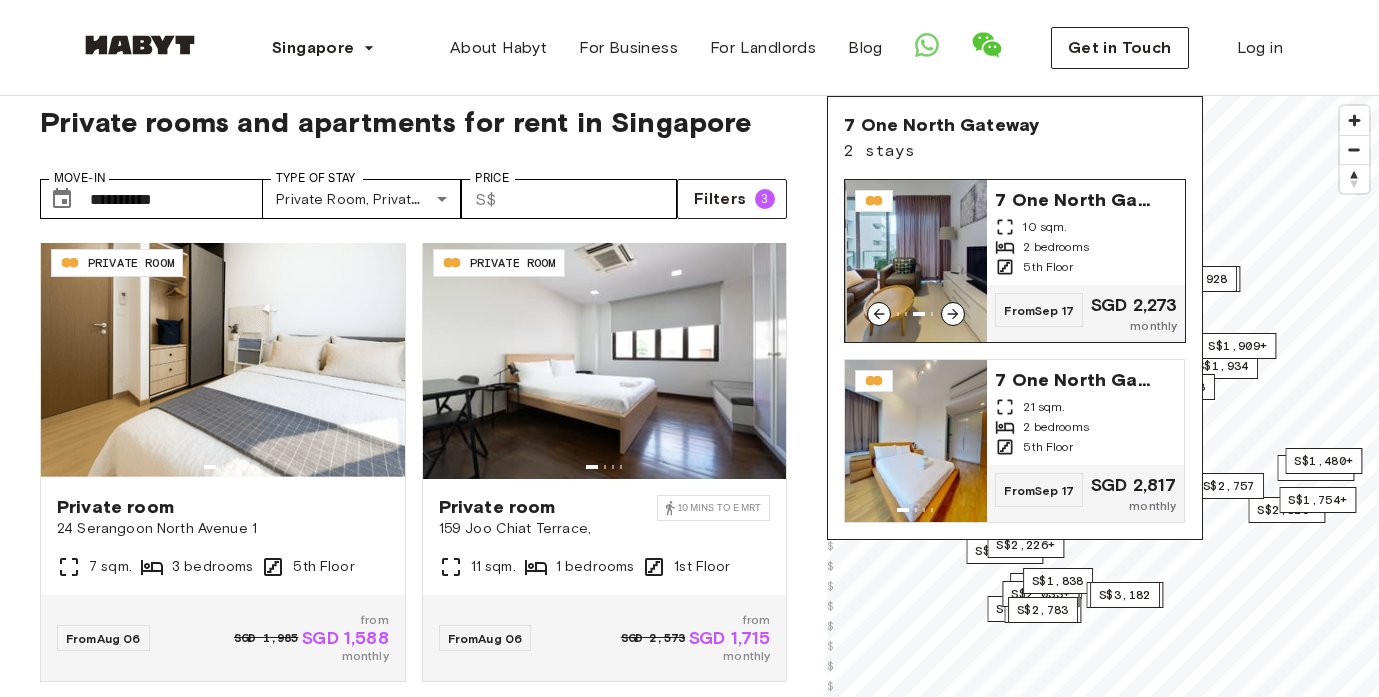 click 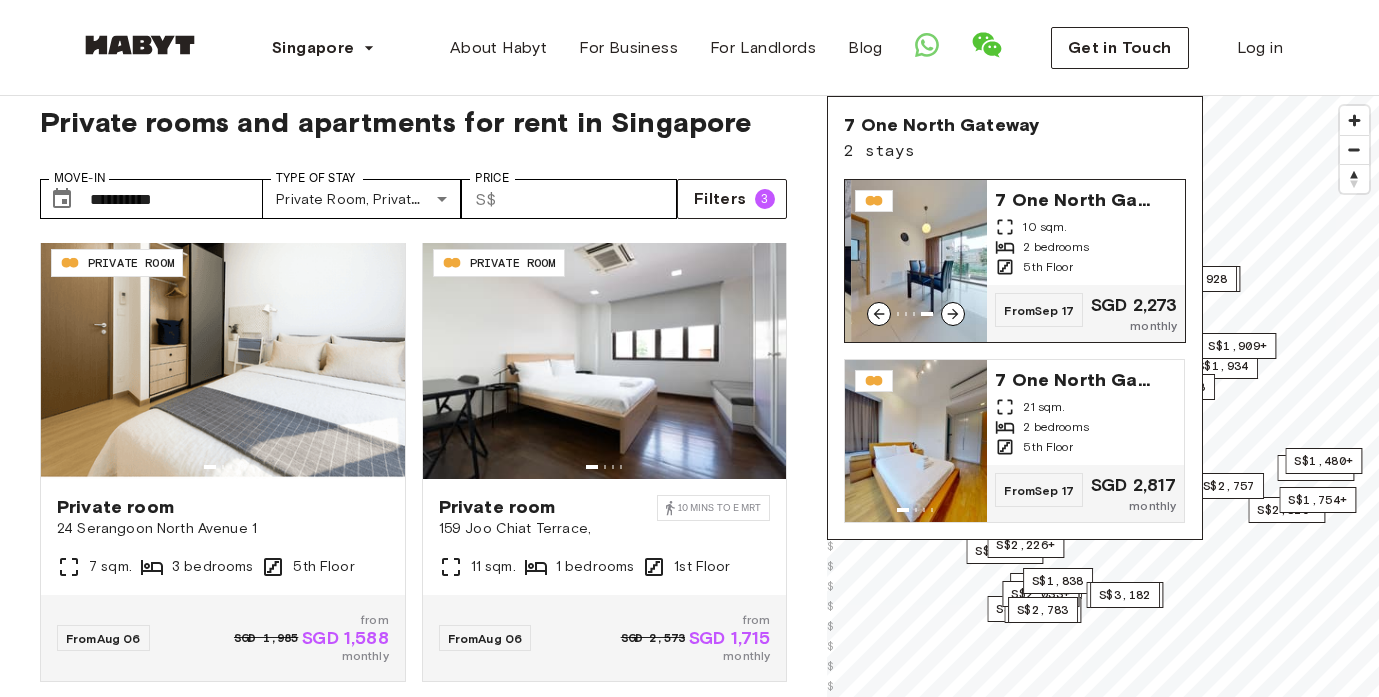click 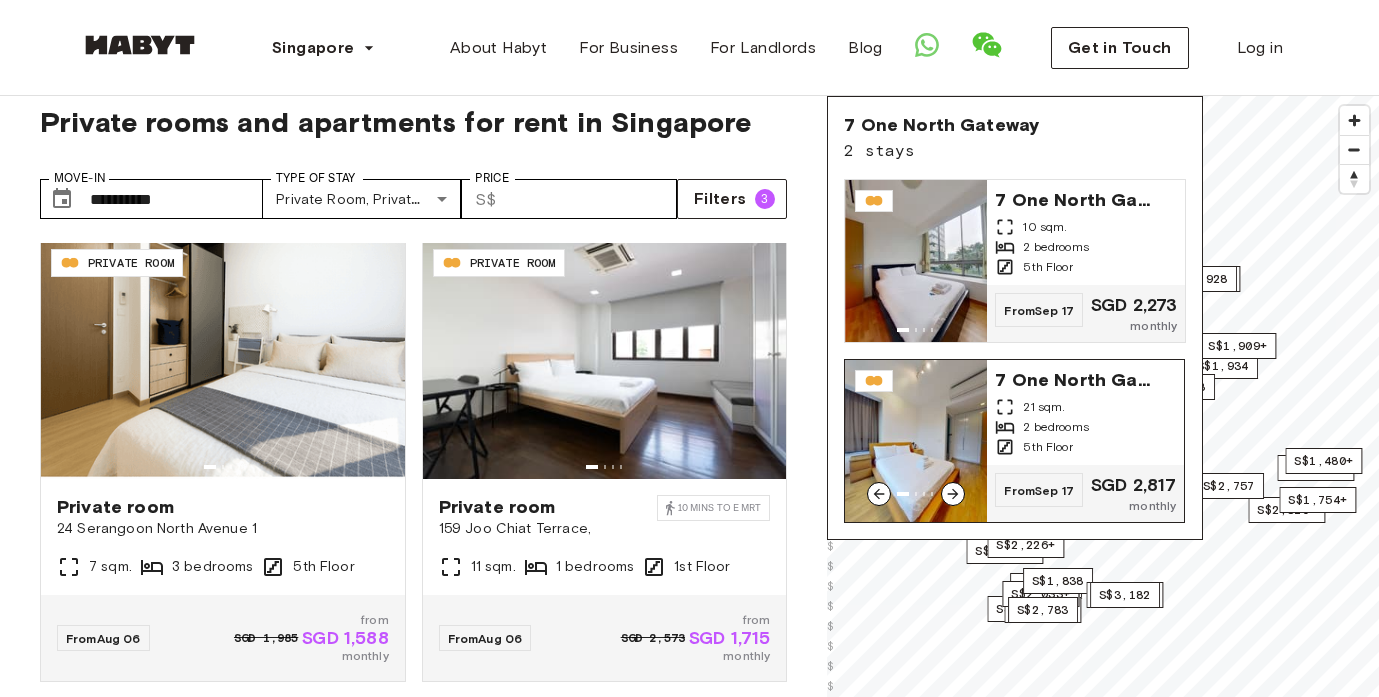click 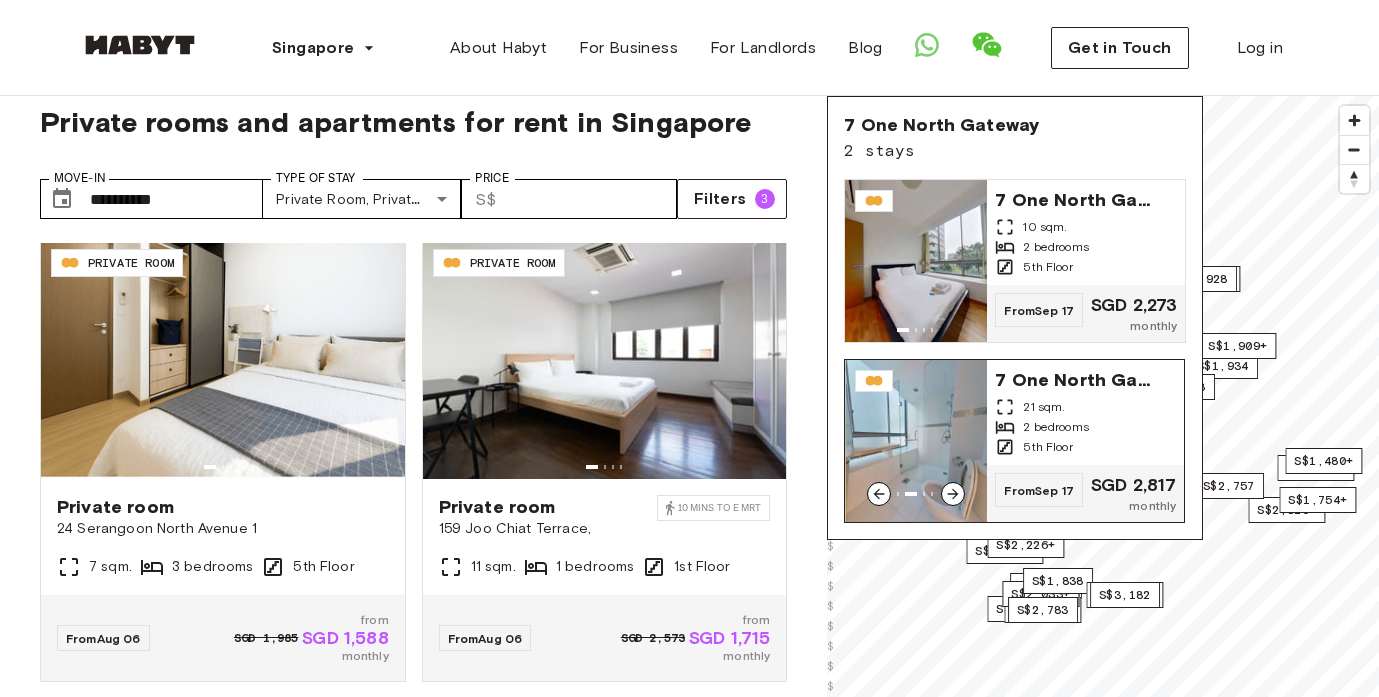 click 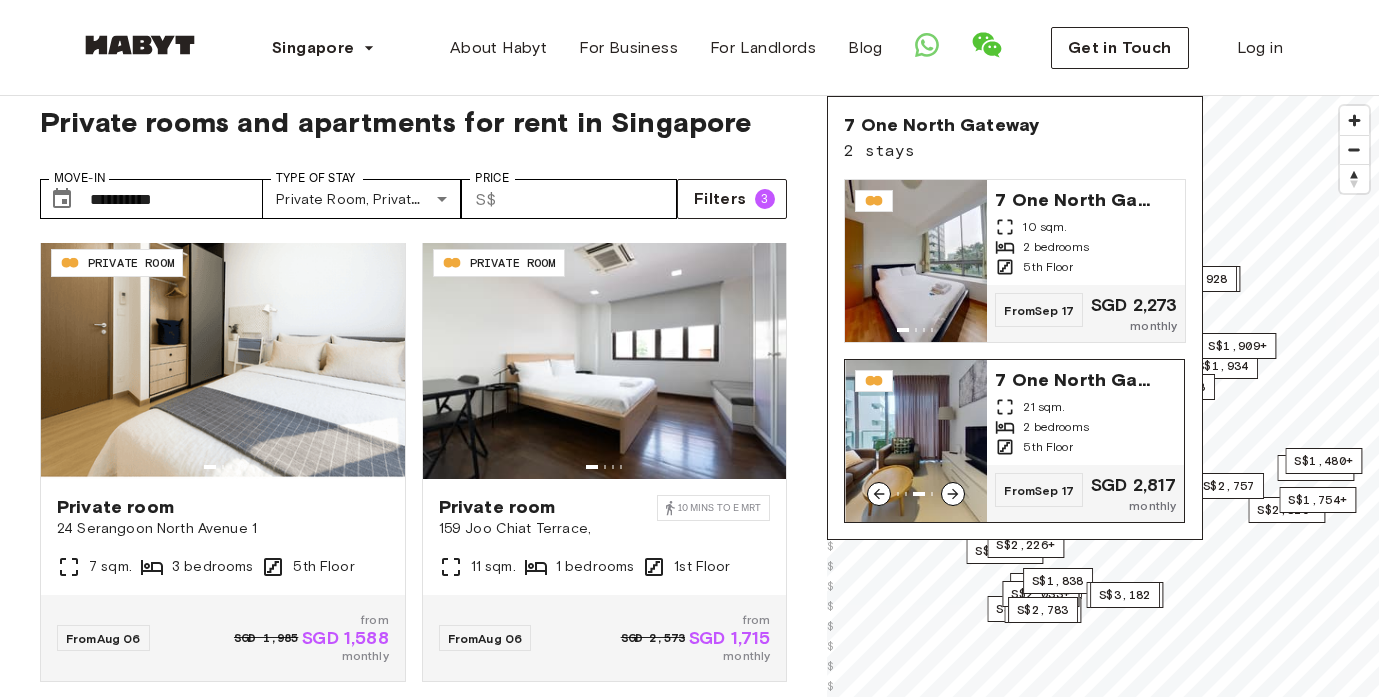 click 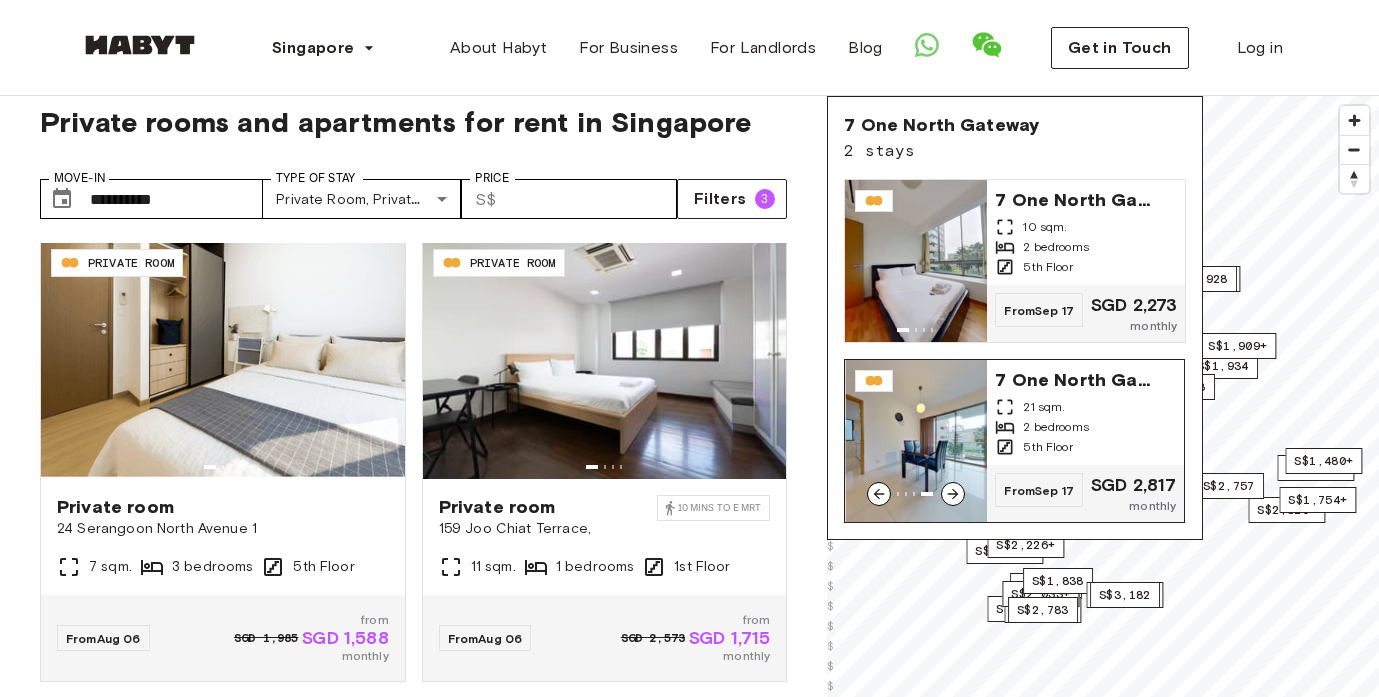 click 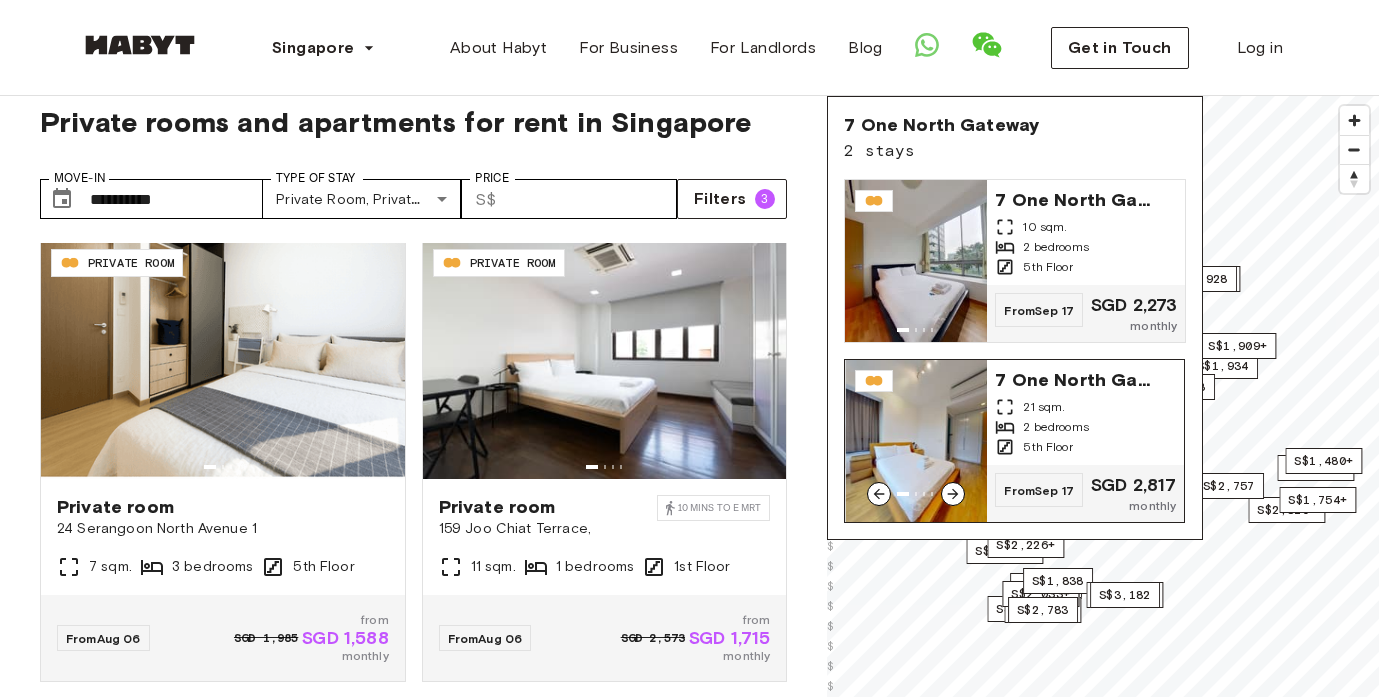 click 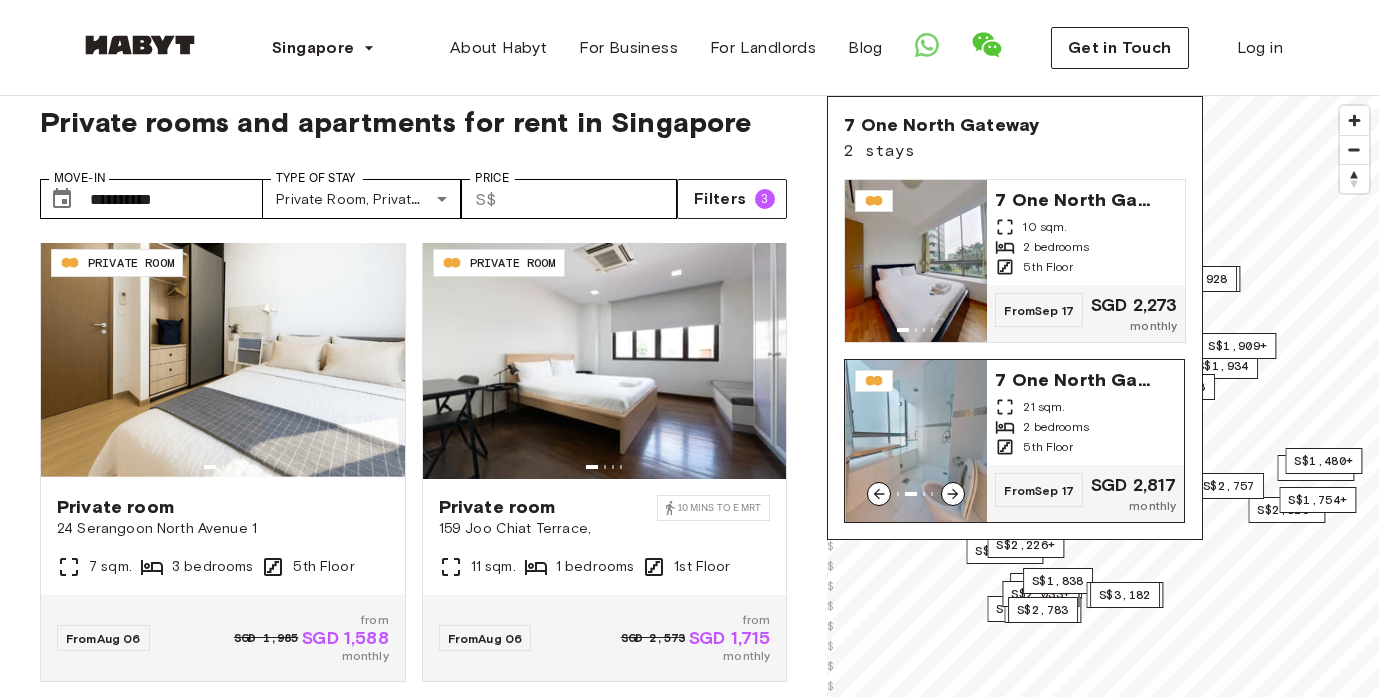 click 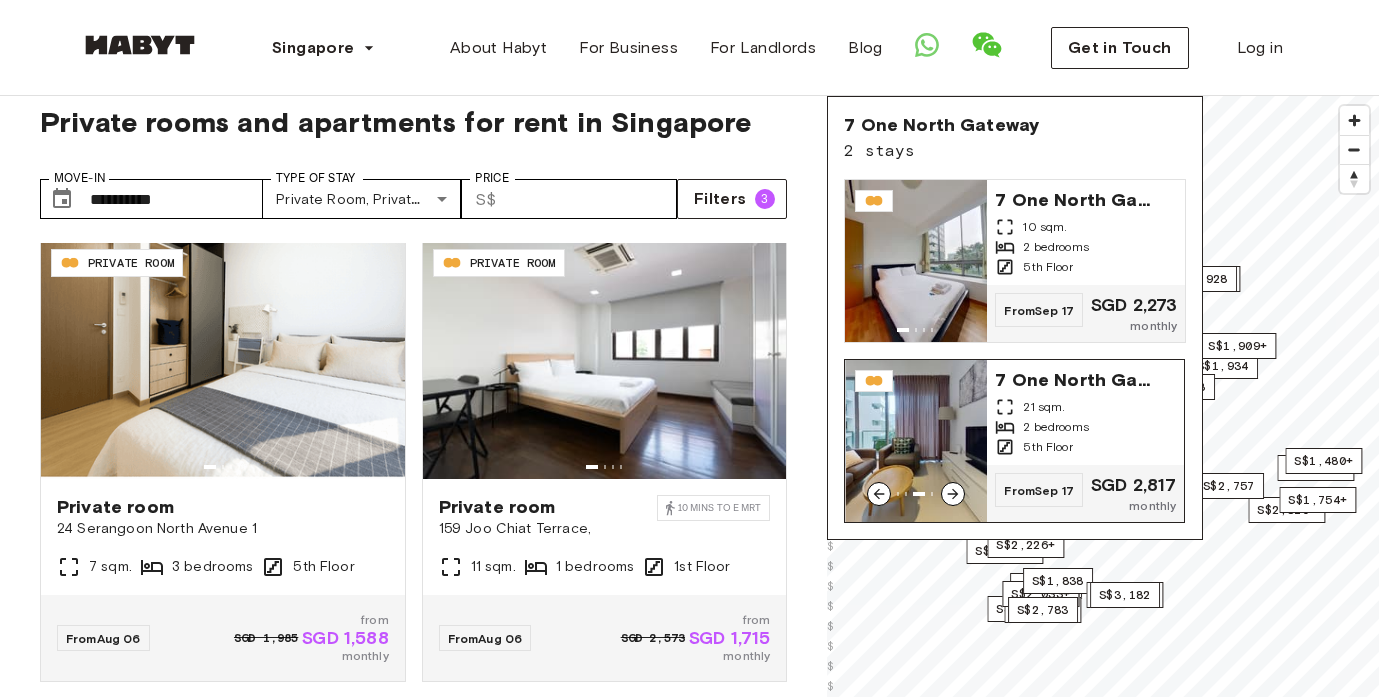 click 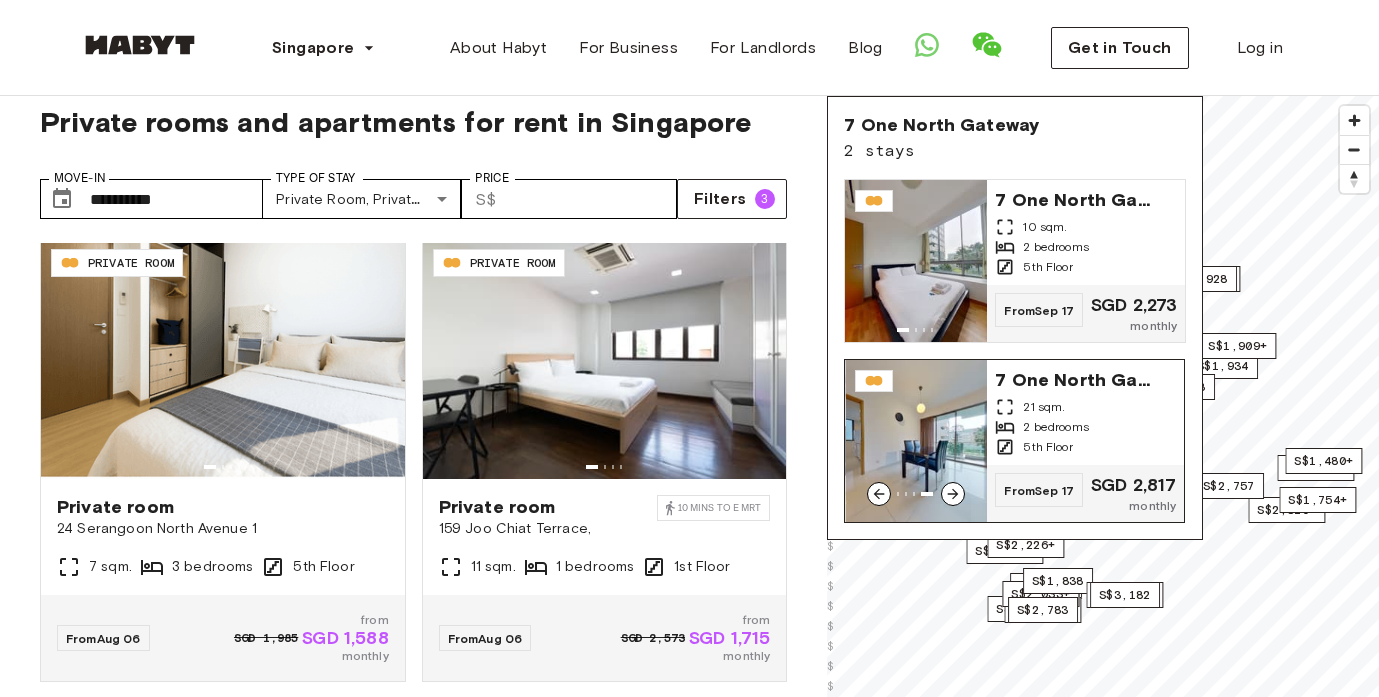 click 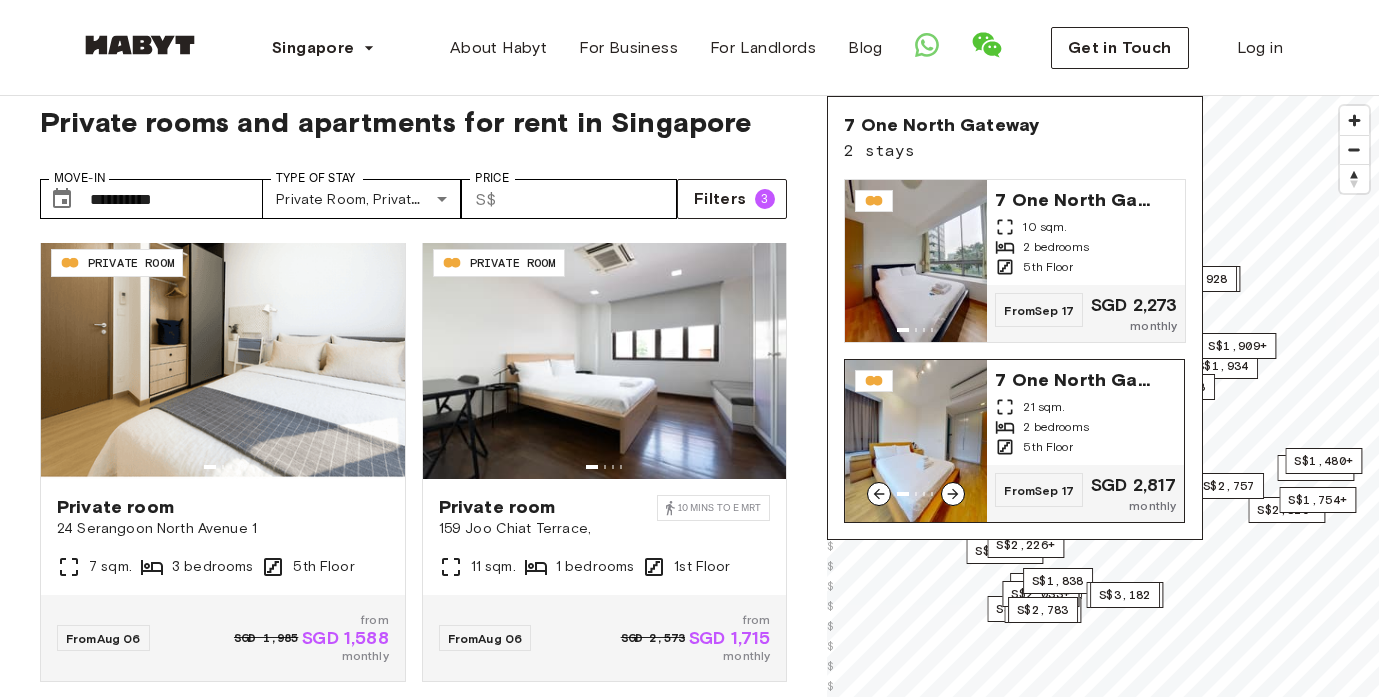 click 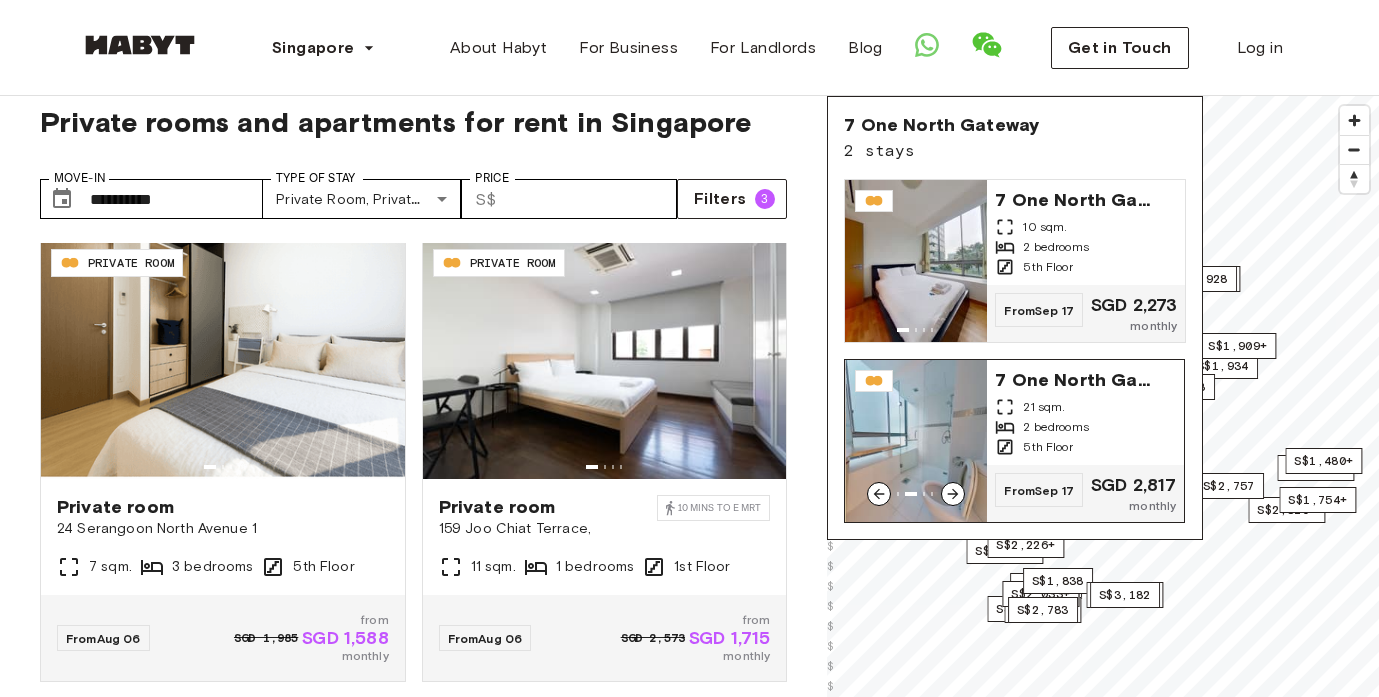 click 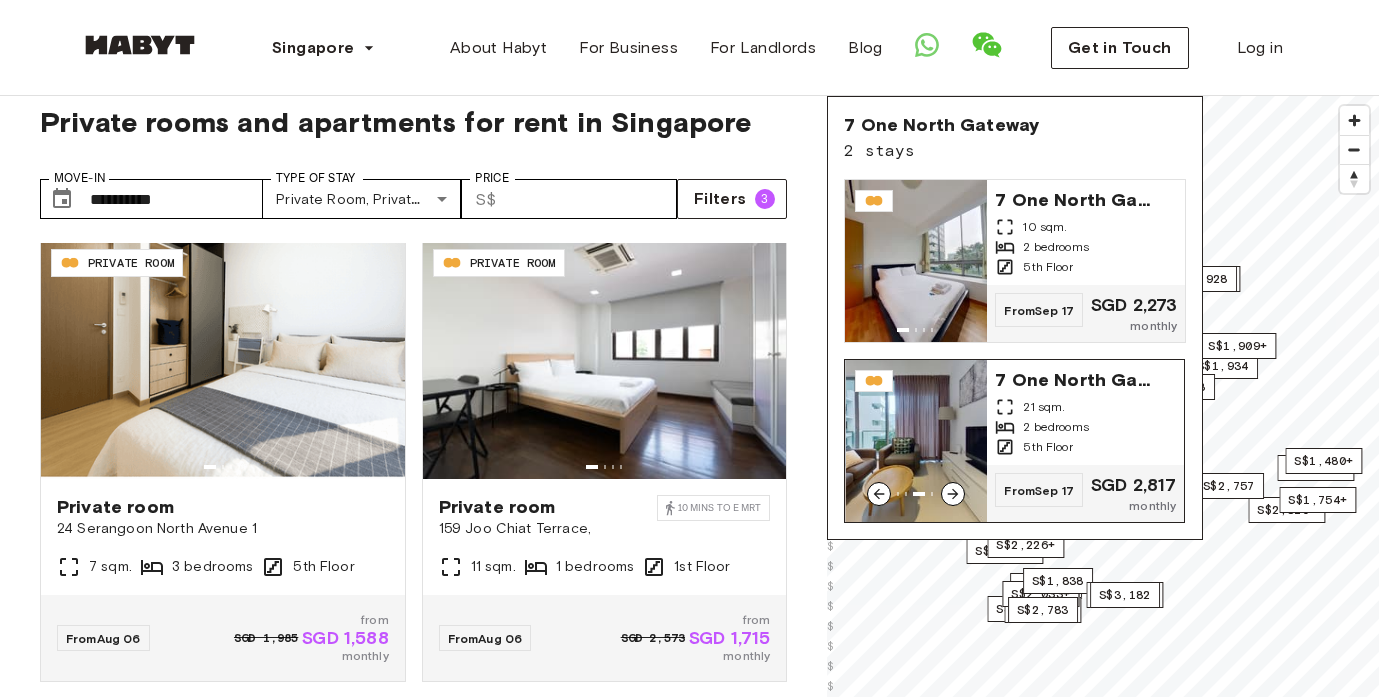 click 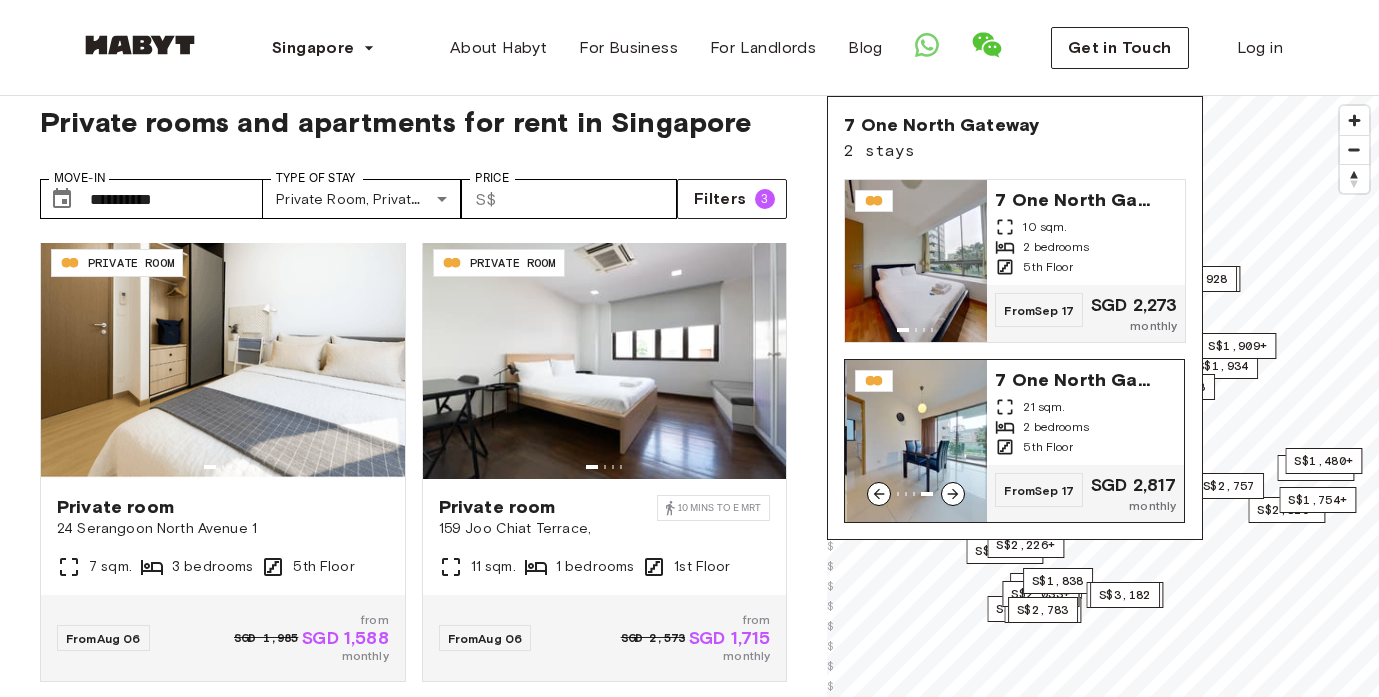 click 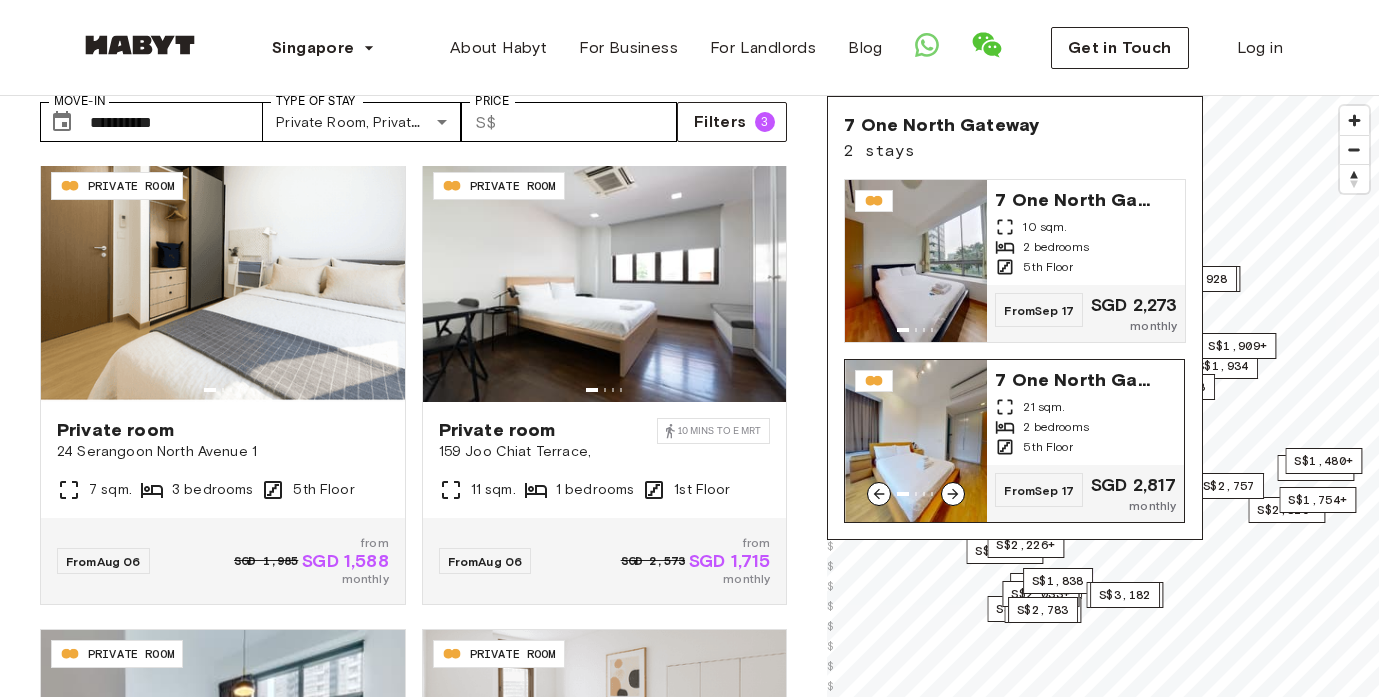 scroll, scrollTop: 118, scrollLeft: 0, axis: vertical 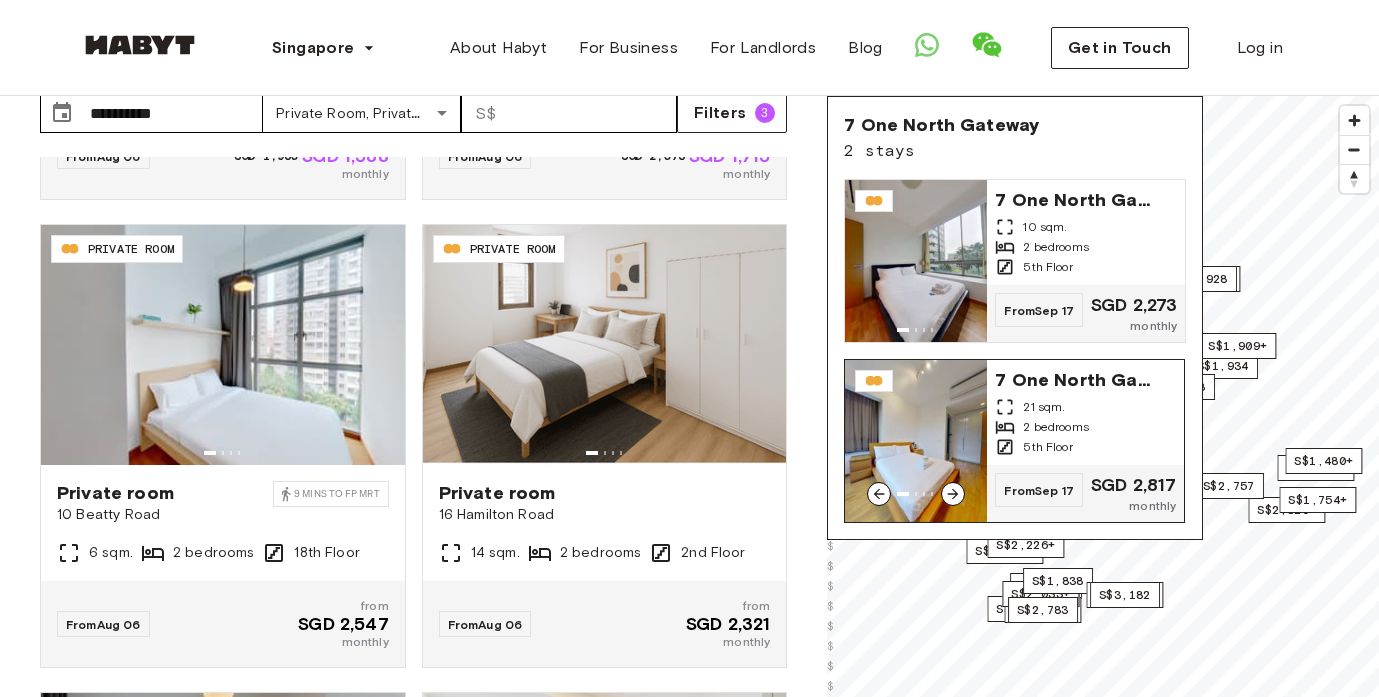 click 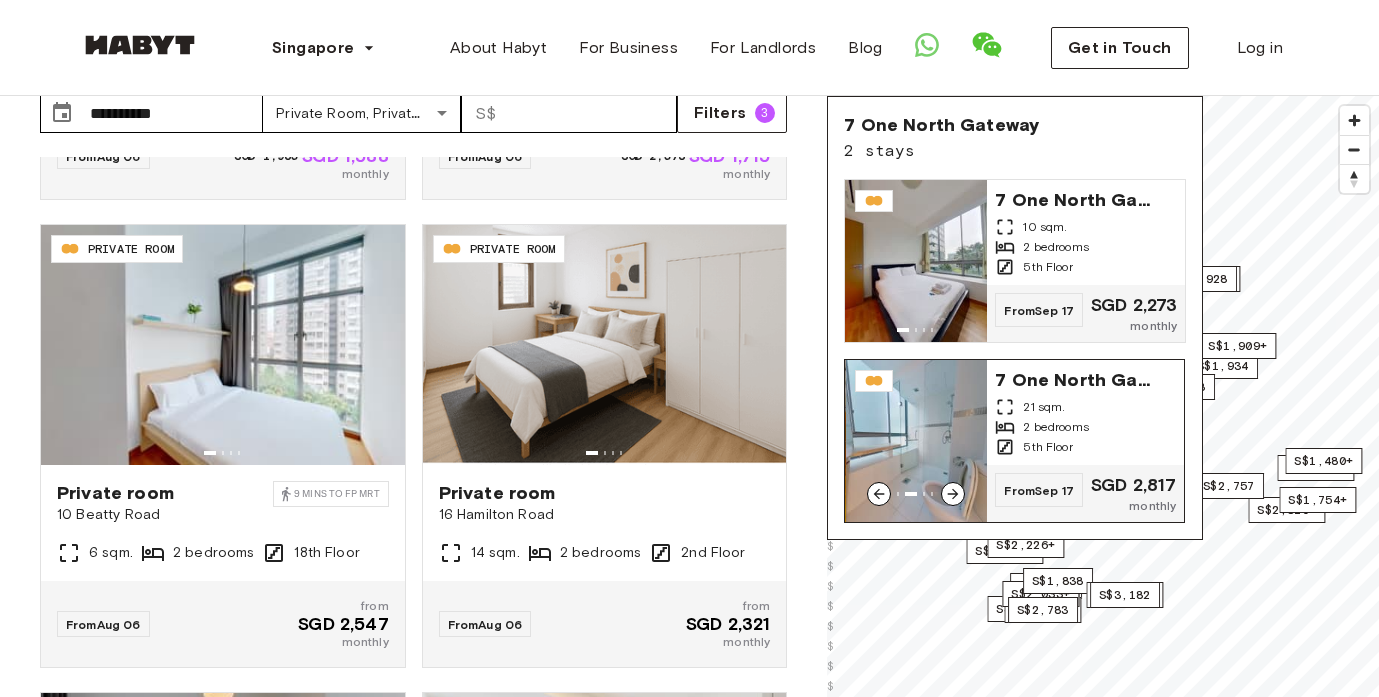 click 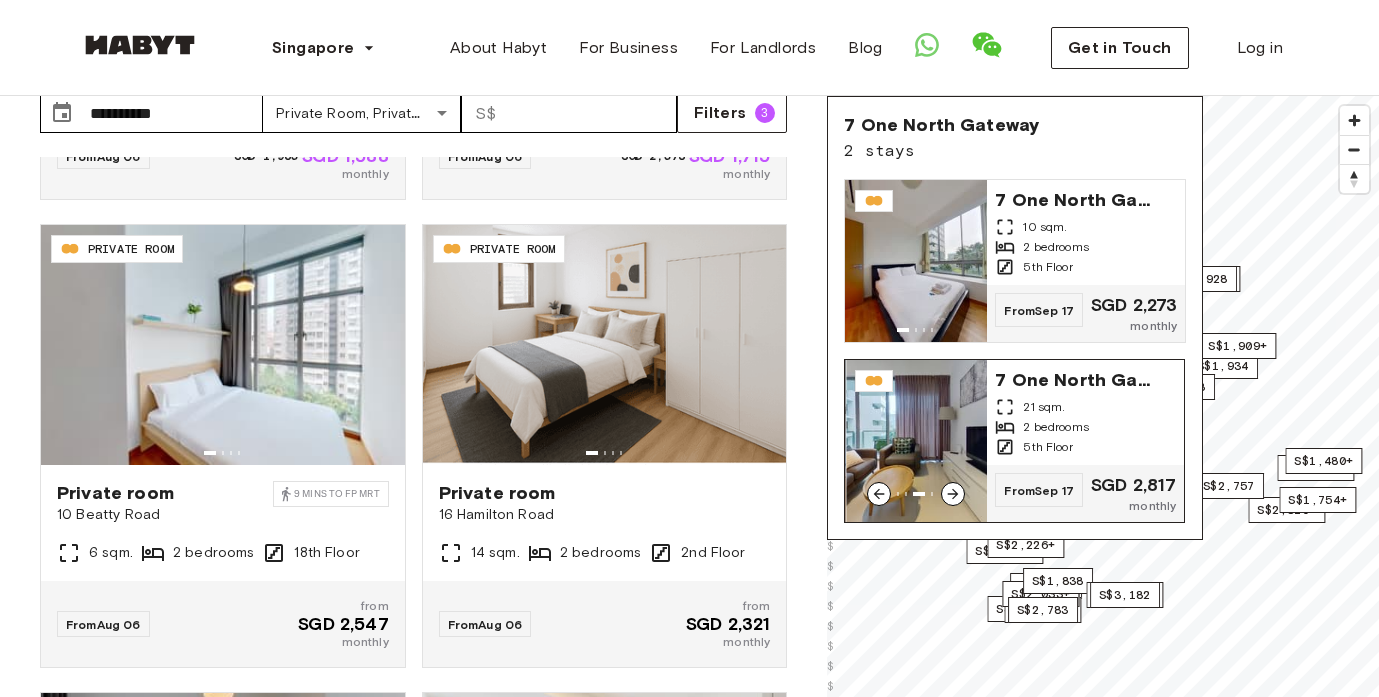 click 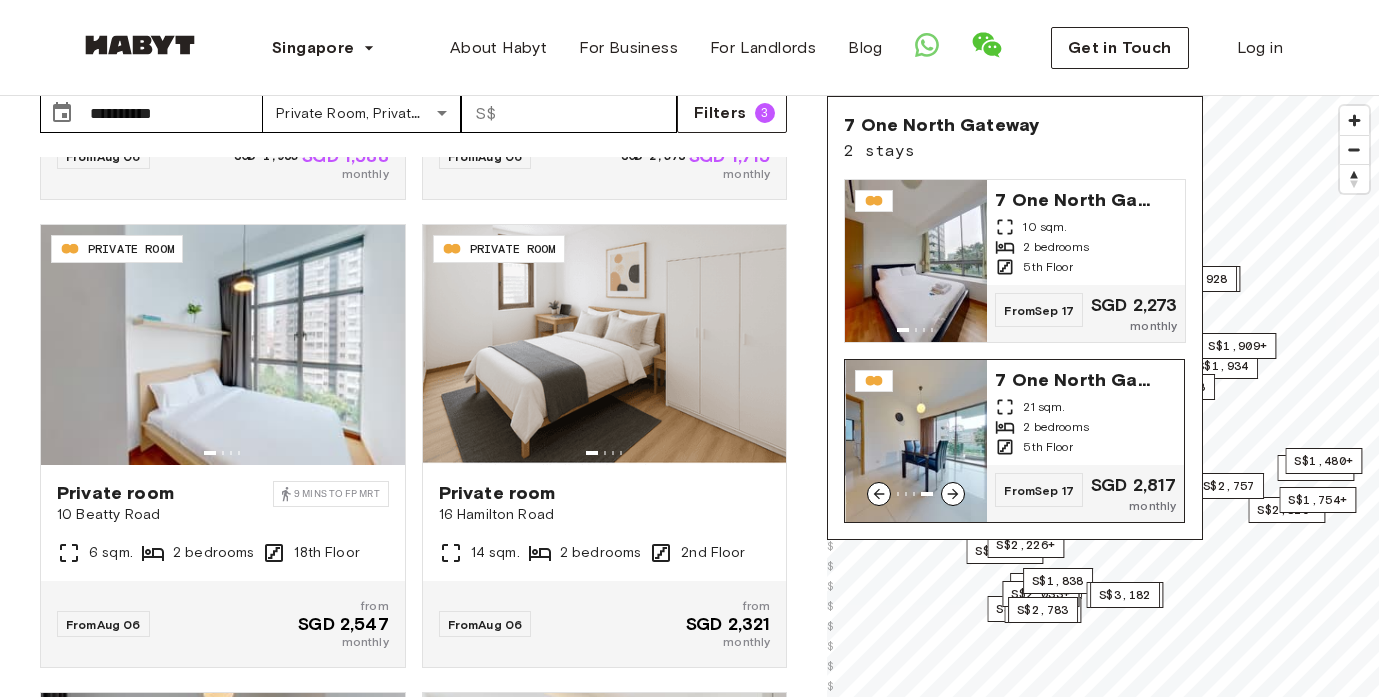 click 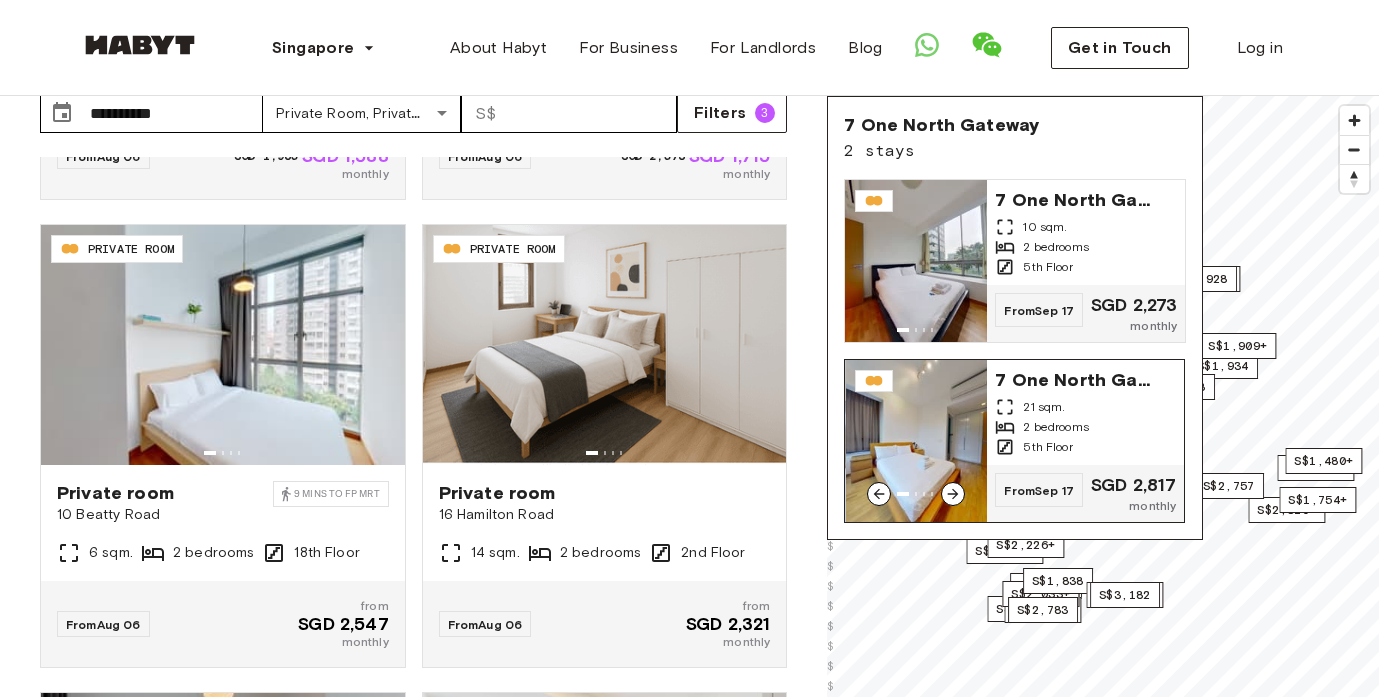 click 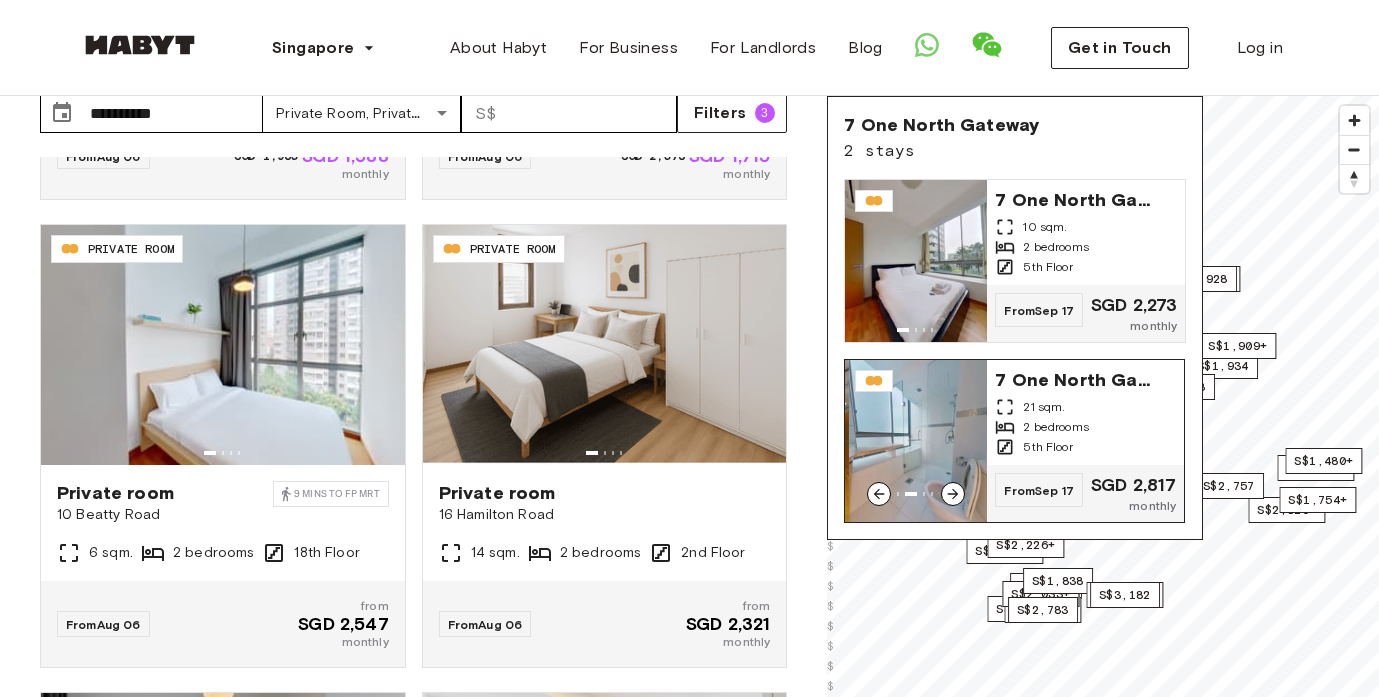 click on "7 One North Gateway" at bounding box center (1075, 378) 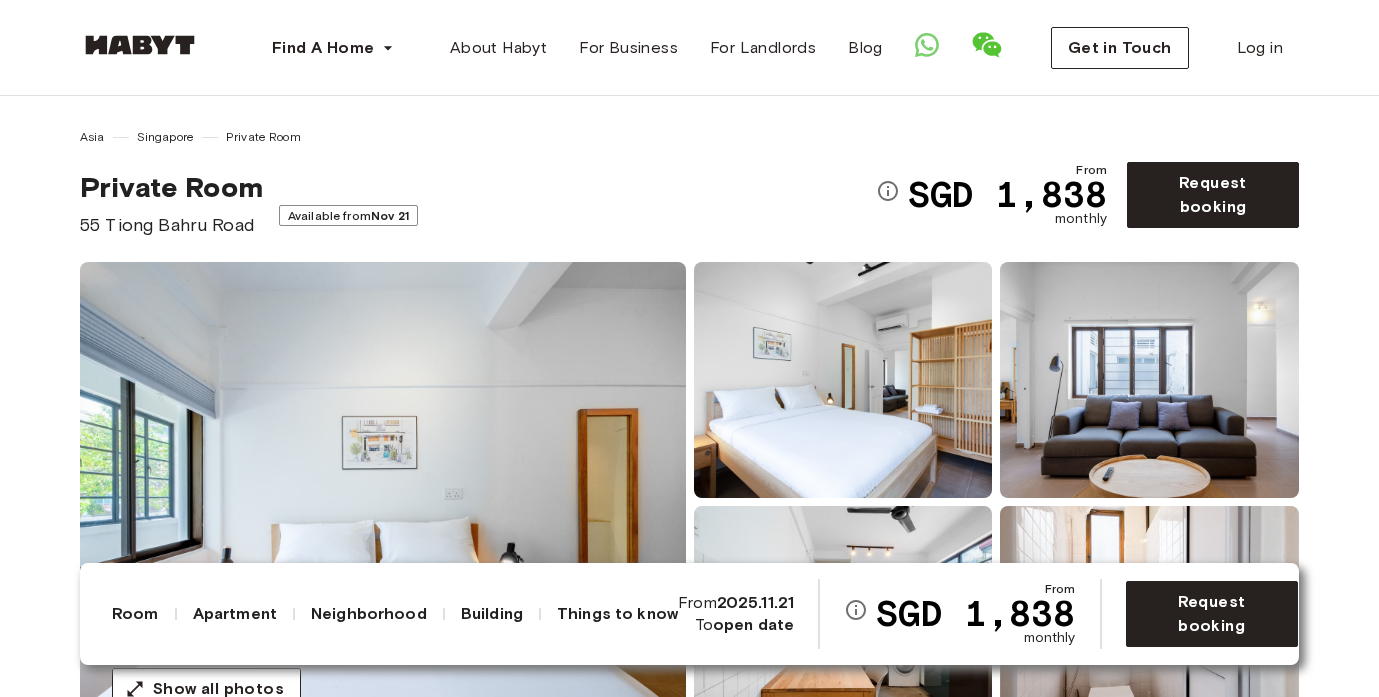 scroll, scrollTop: 0, scrollLeft: 0, axis: both 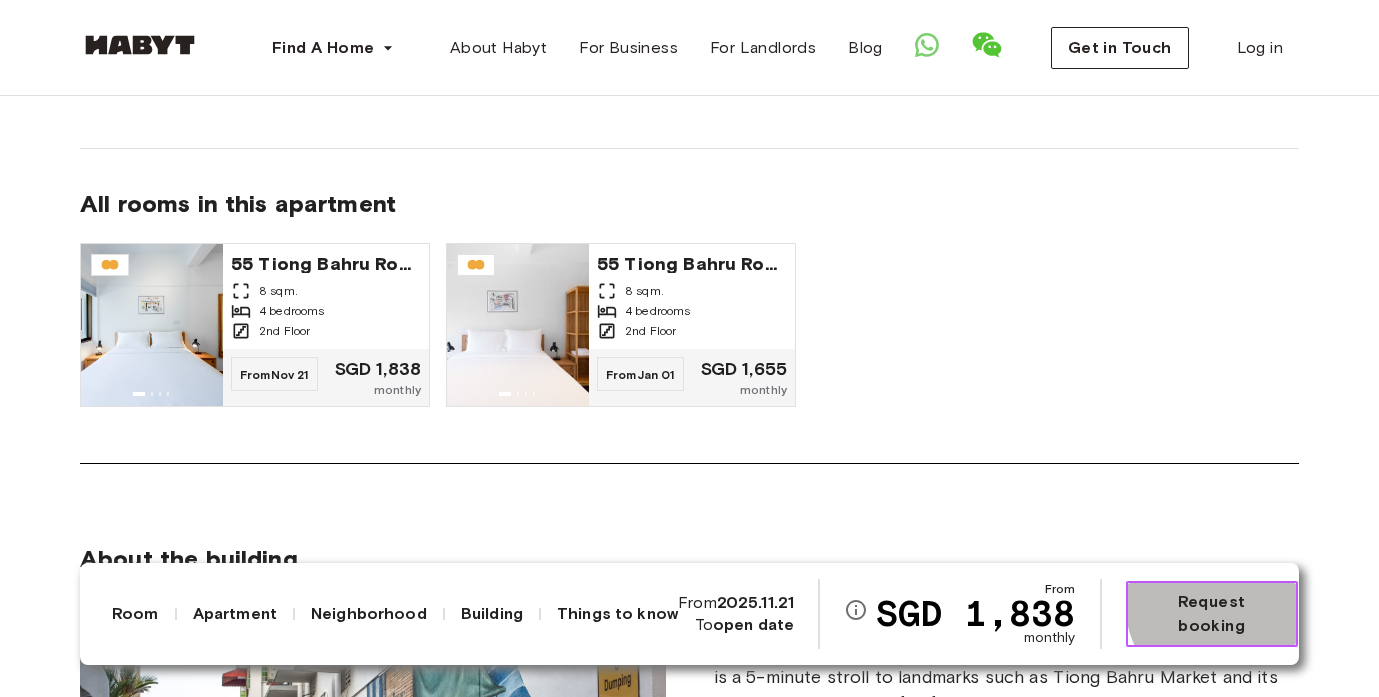 click on "Request booking" at bounding box center [1212, 614] 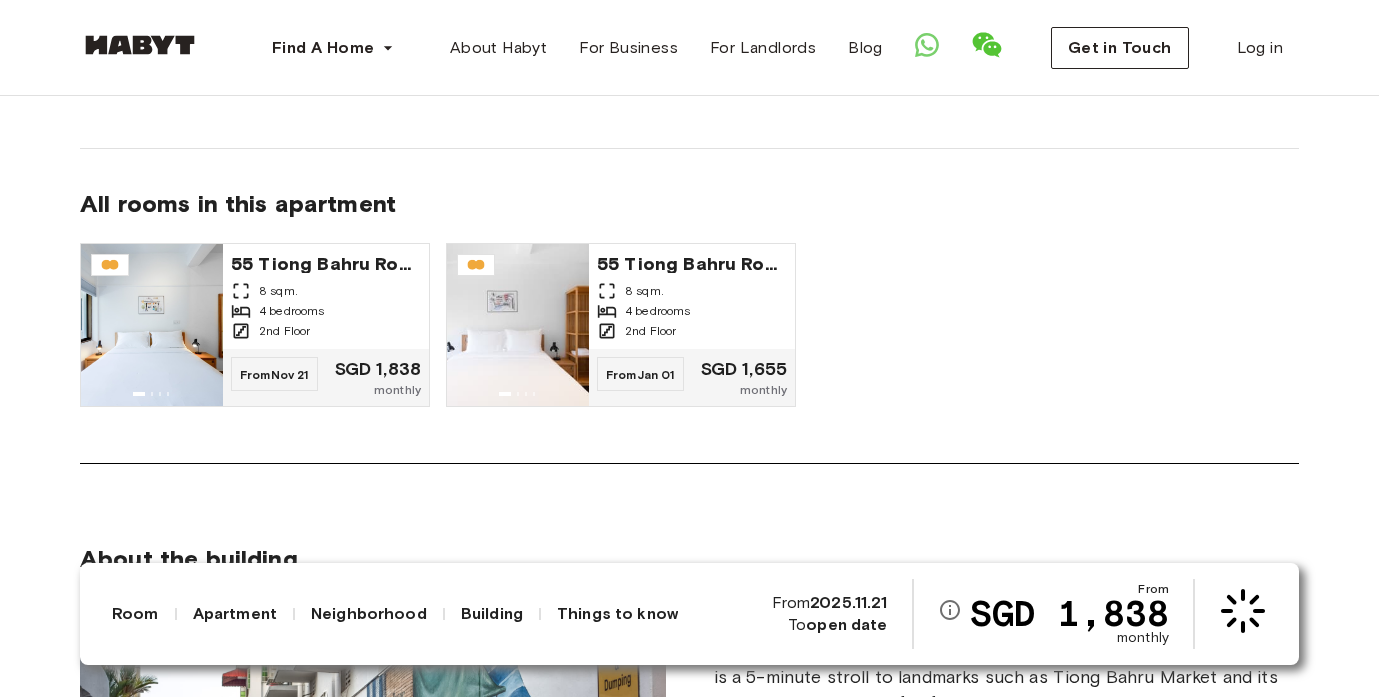 scroll, scrollTop: 0, scrollLeft: 0, axis: both 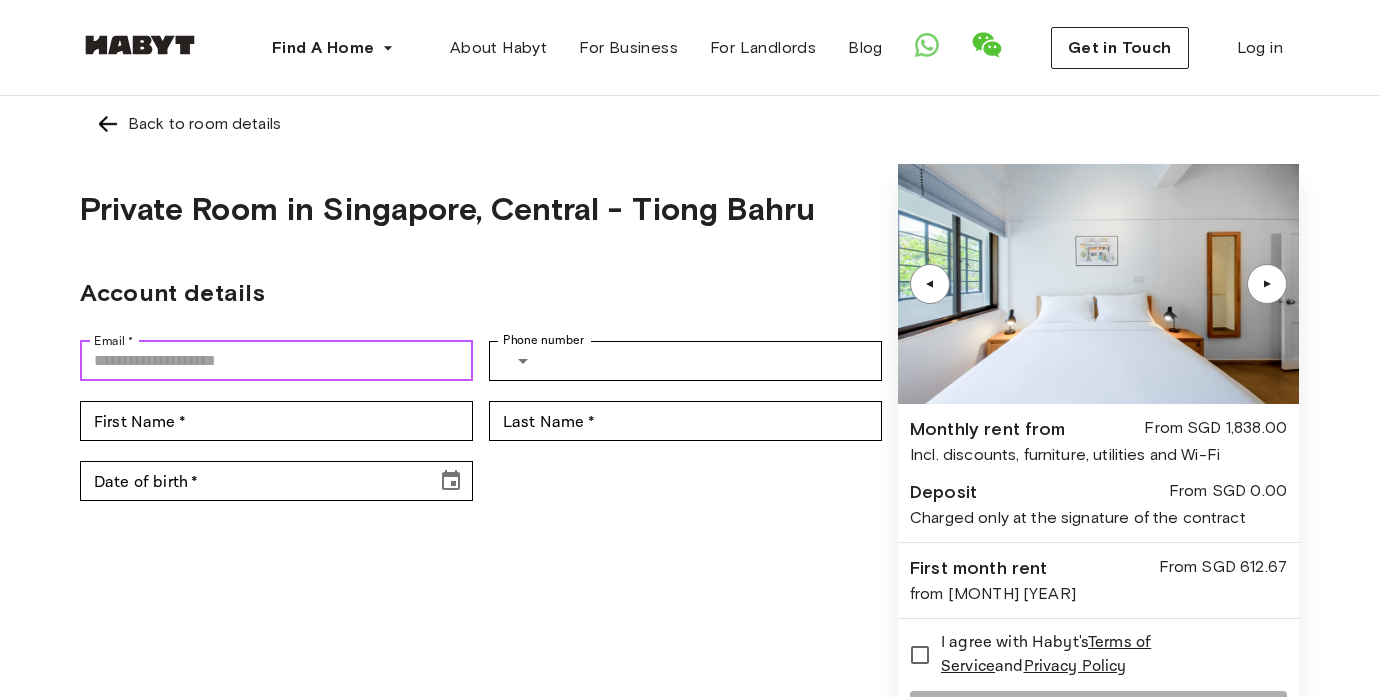click on "Email   *" at bounding box center (276, 361) 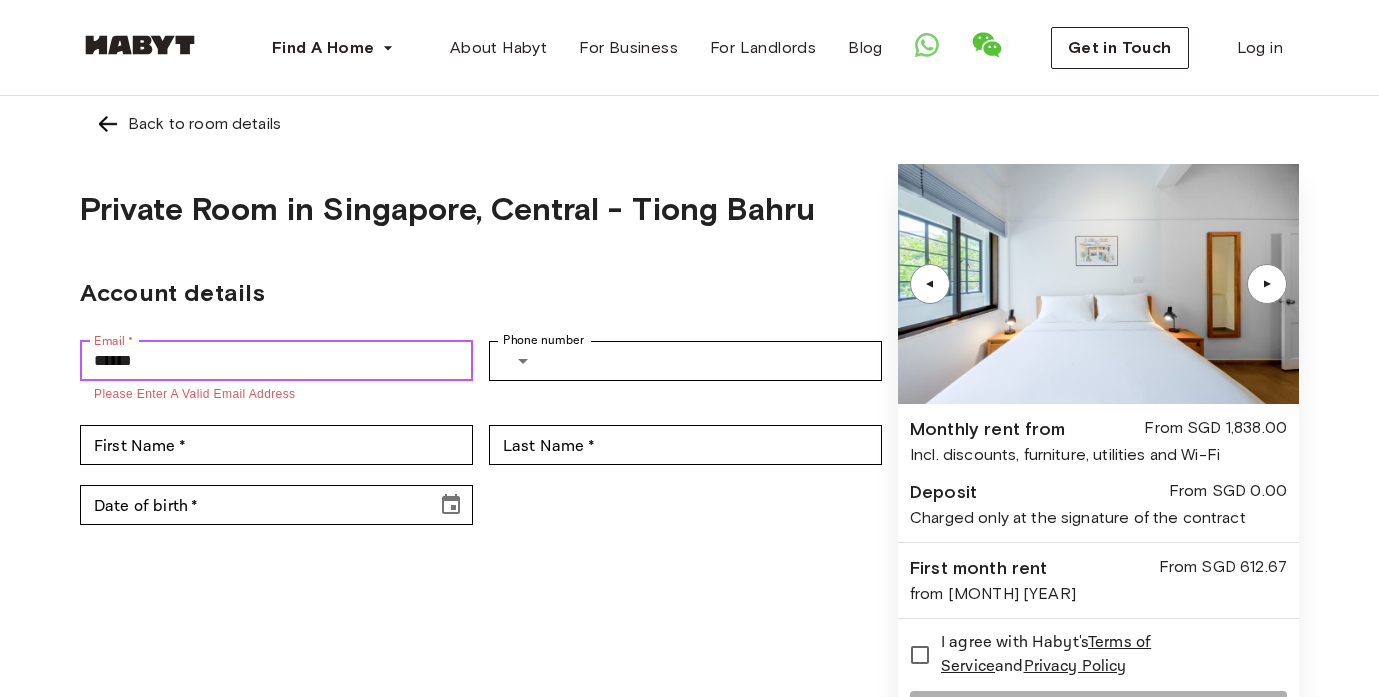 type on "**********" 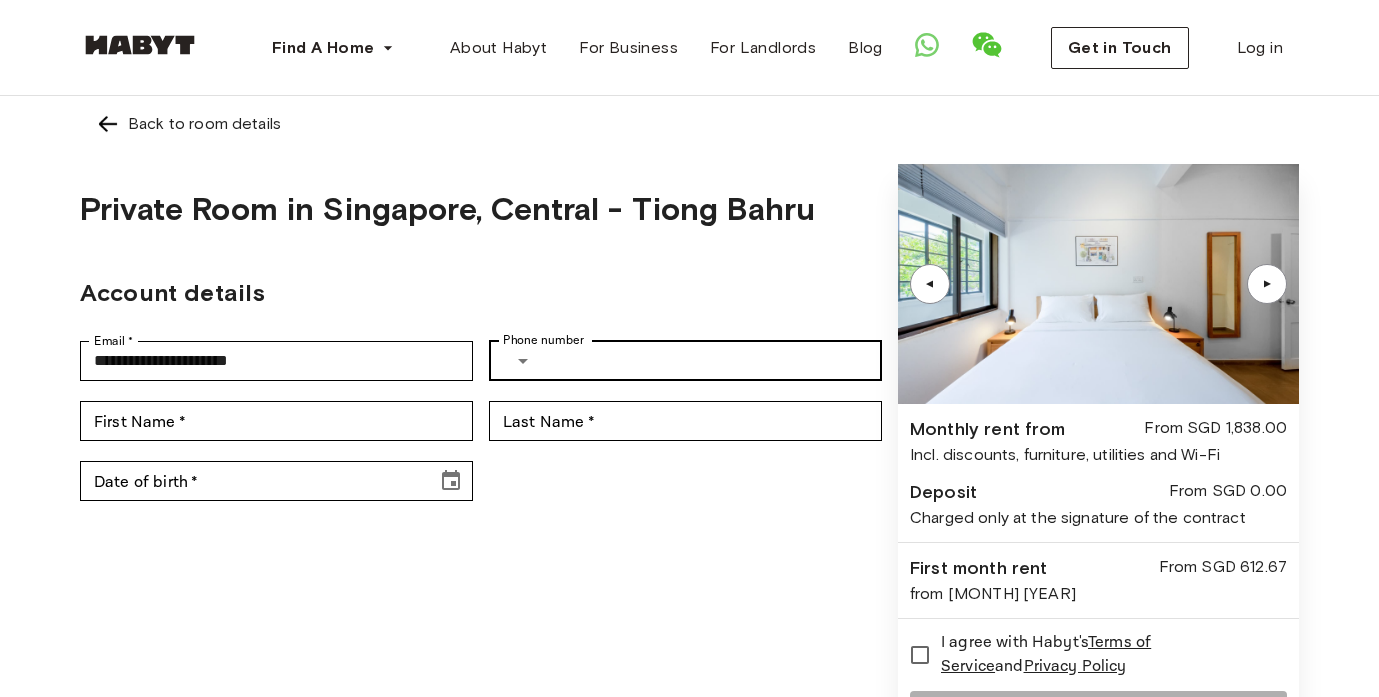 click on "​ Phone number" at bounding box center (685, 361) 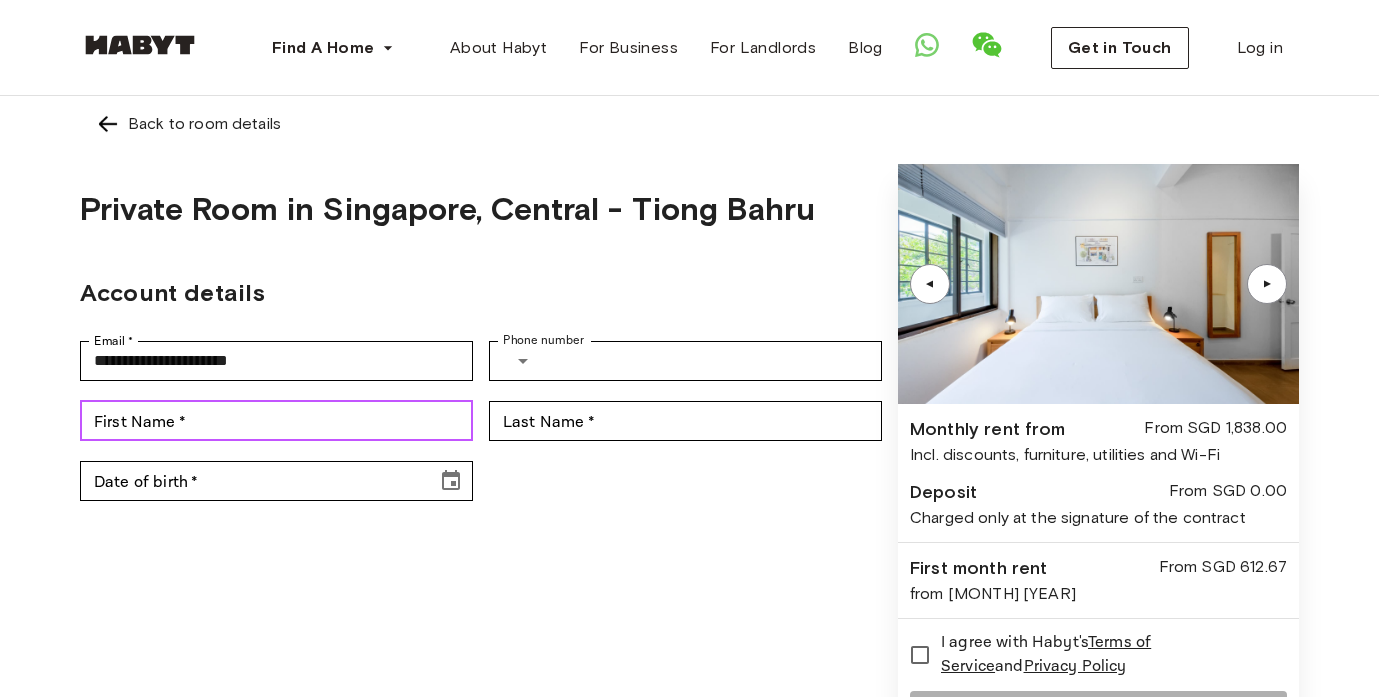 click on "First Name   *" at bounding box center (276, 421) 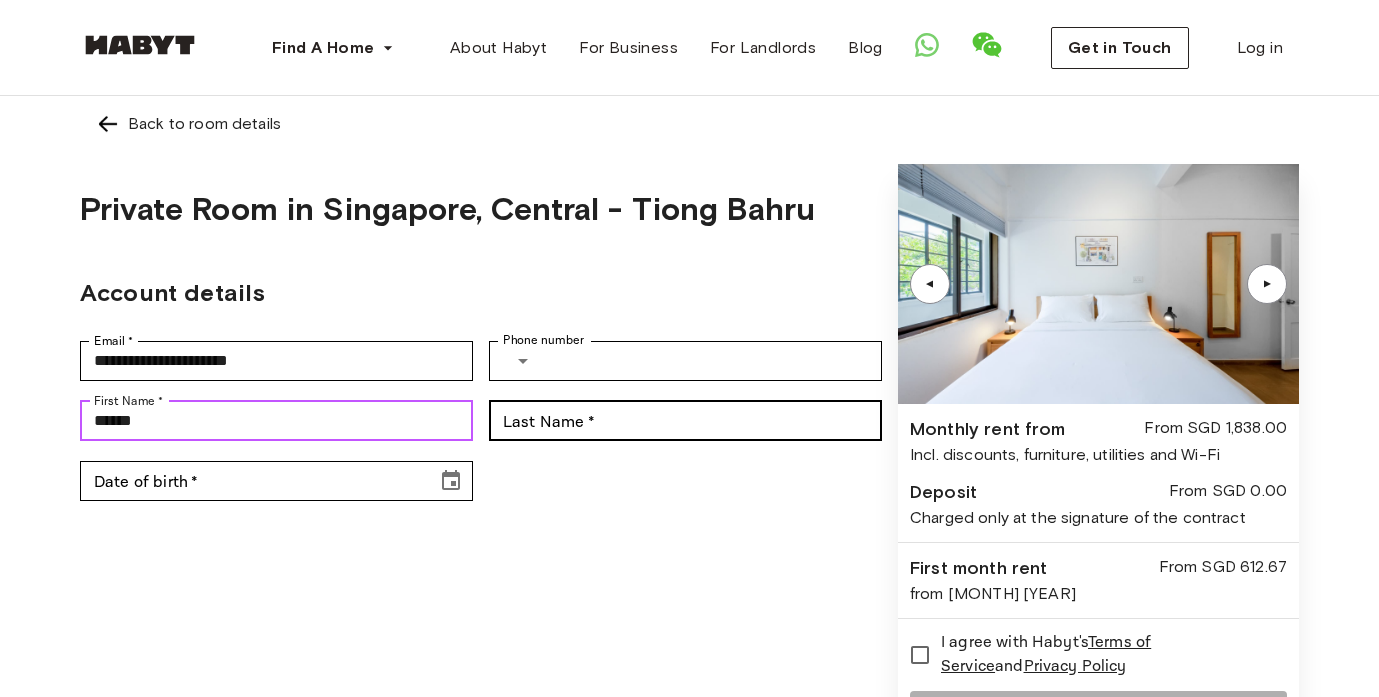 type on "******" 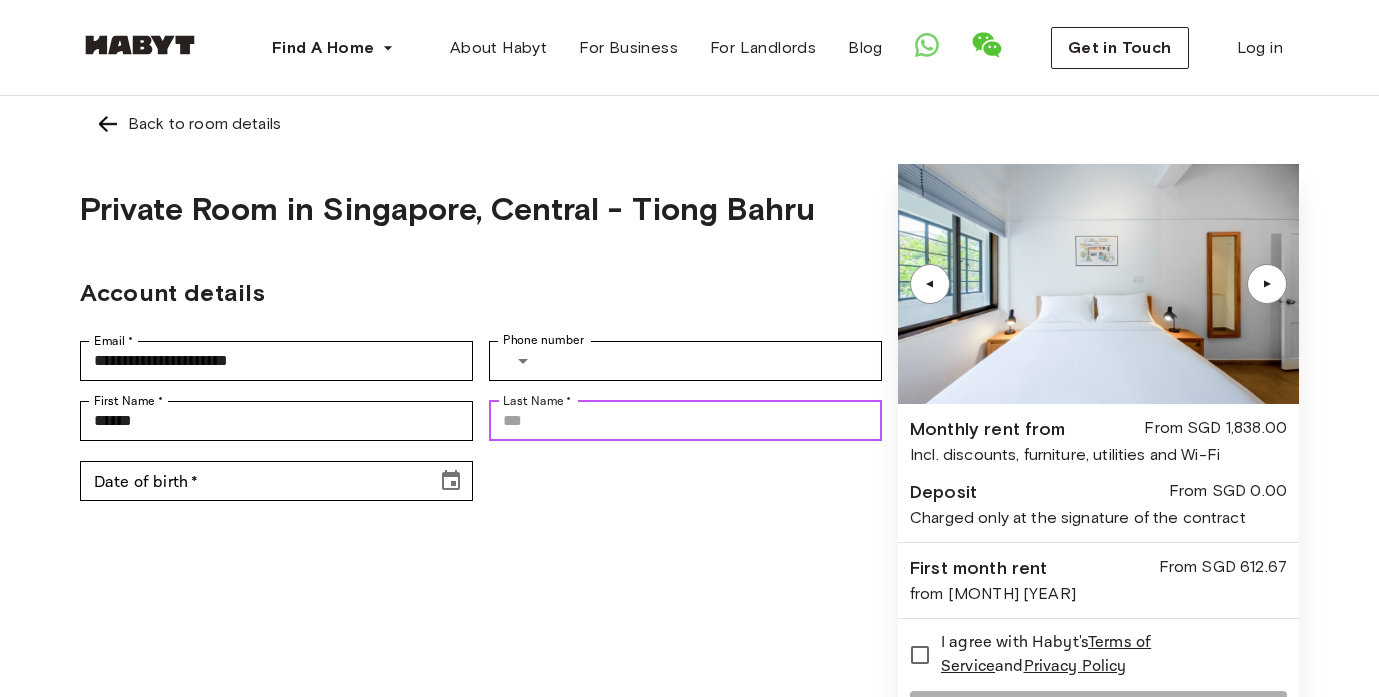click on "Last Name   *" at bounding box center [685, 421] 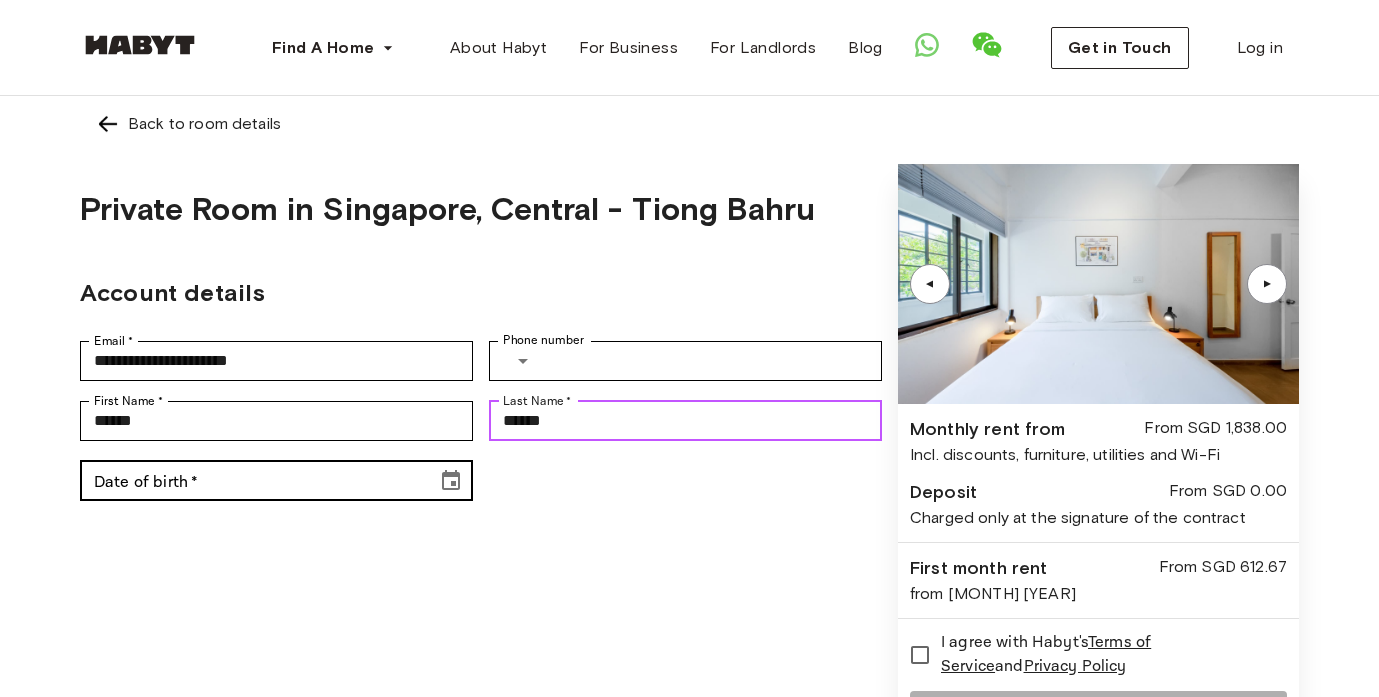 type on "******" 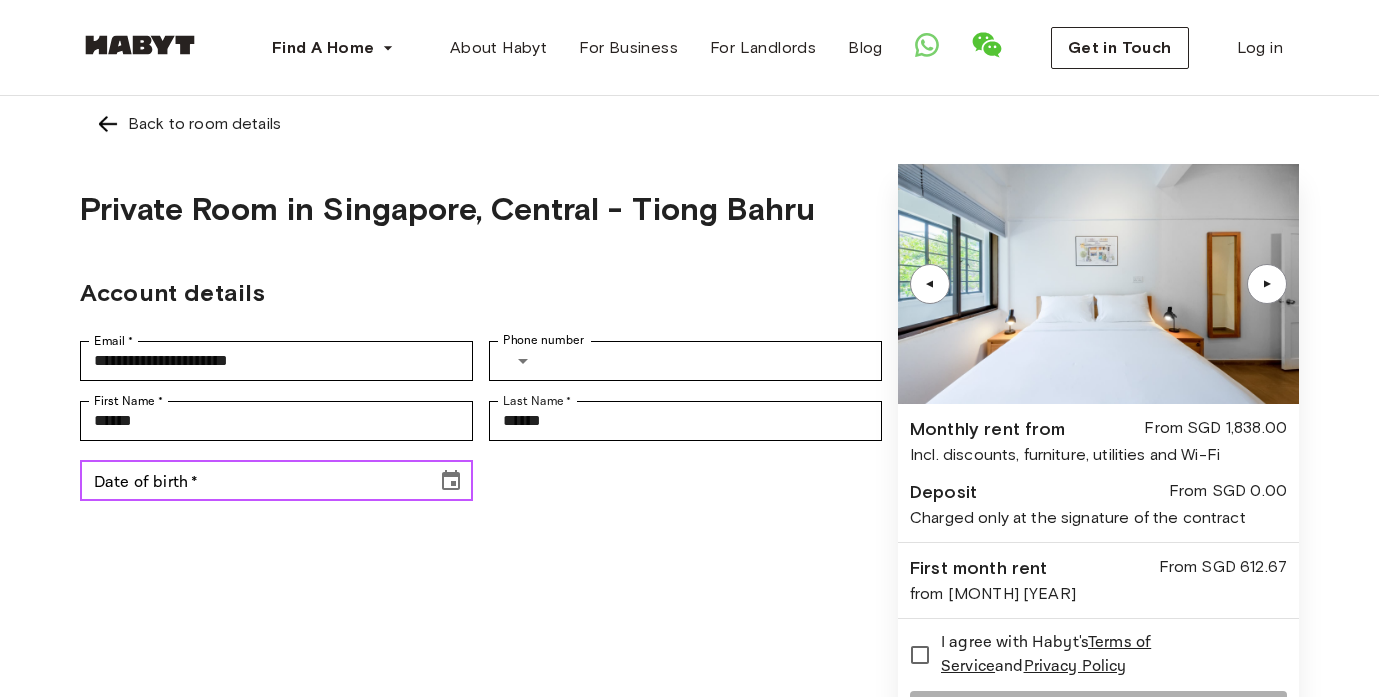 click on "Date of birth   *" at bounding box center [251, 481] 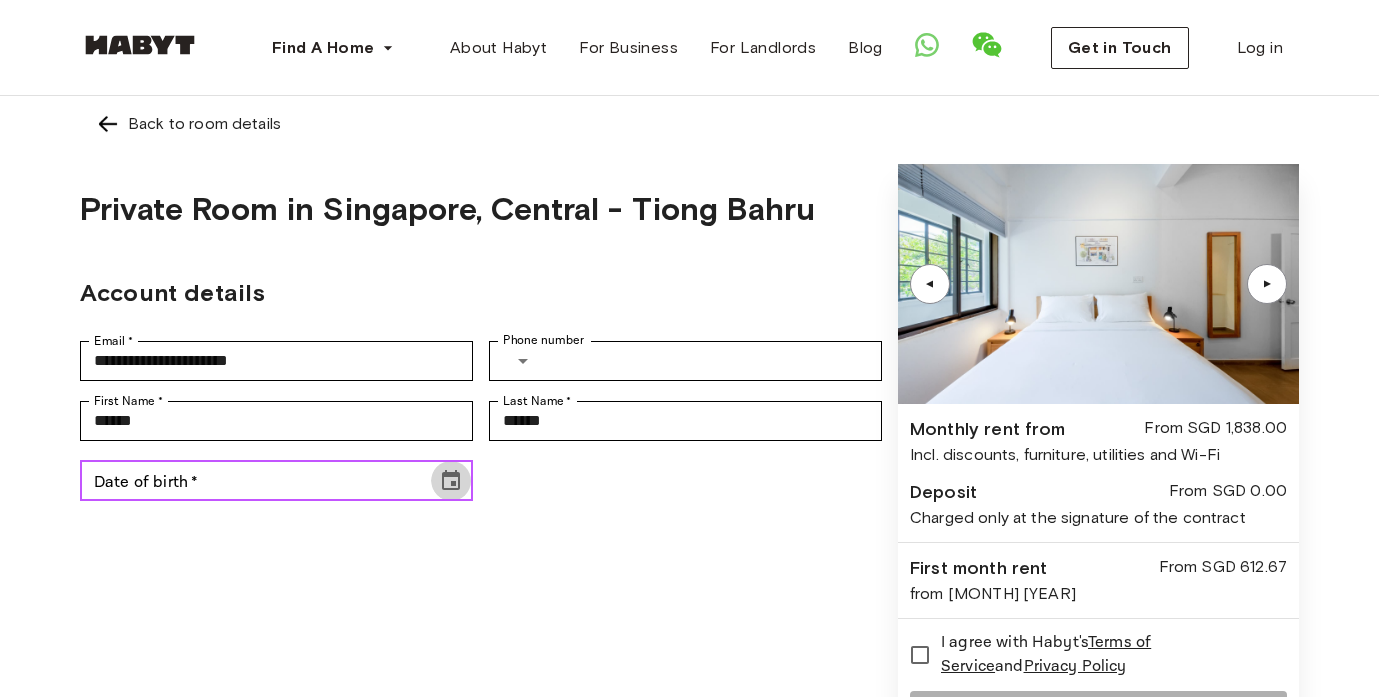 click 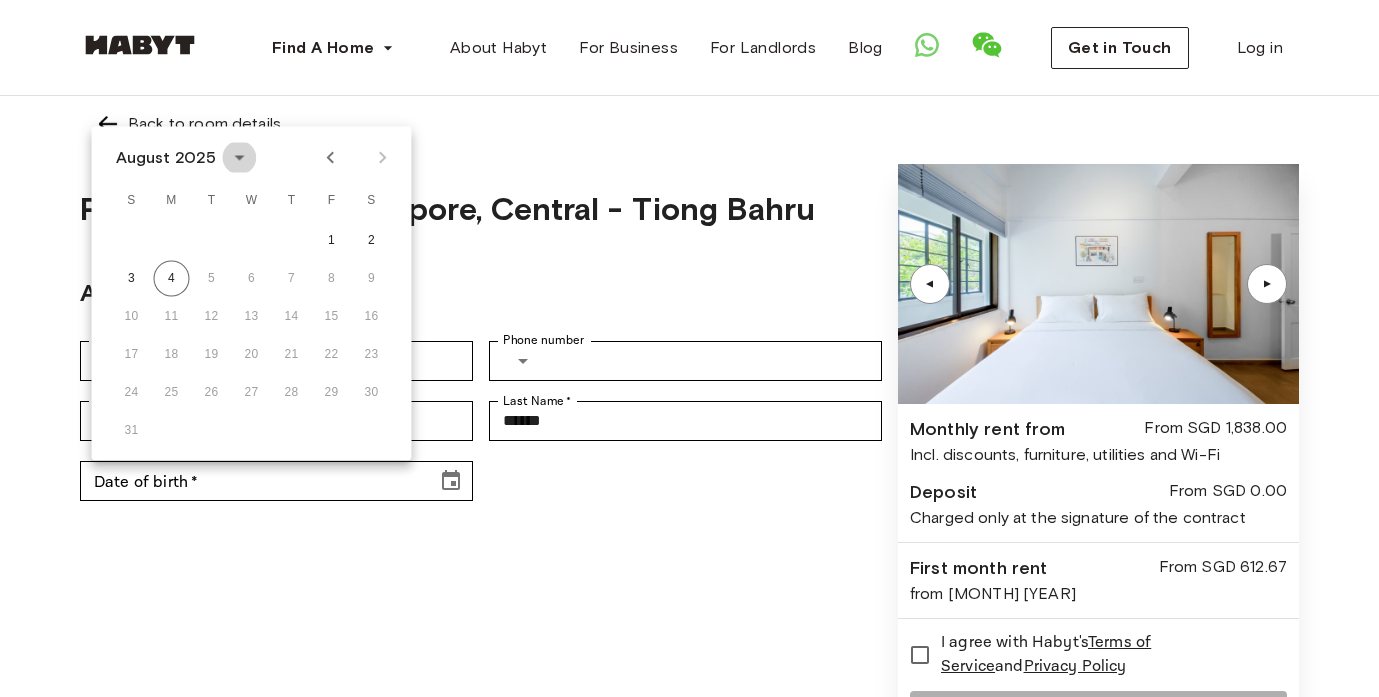 click 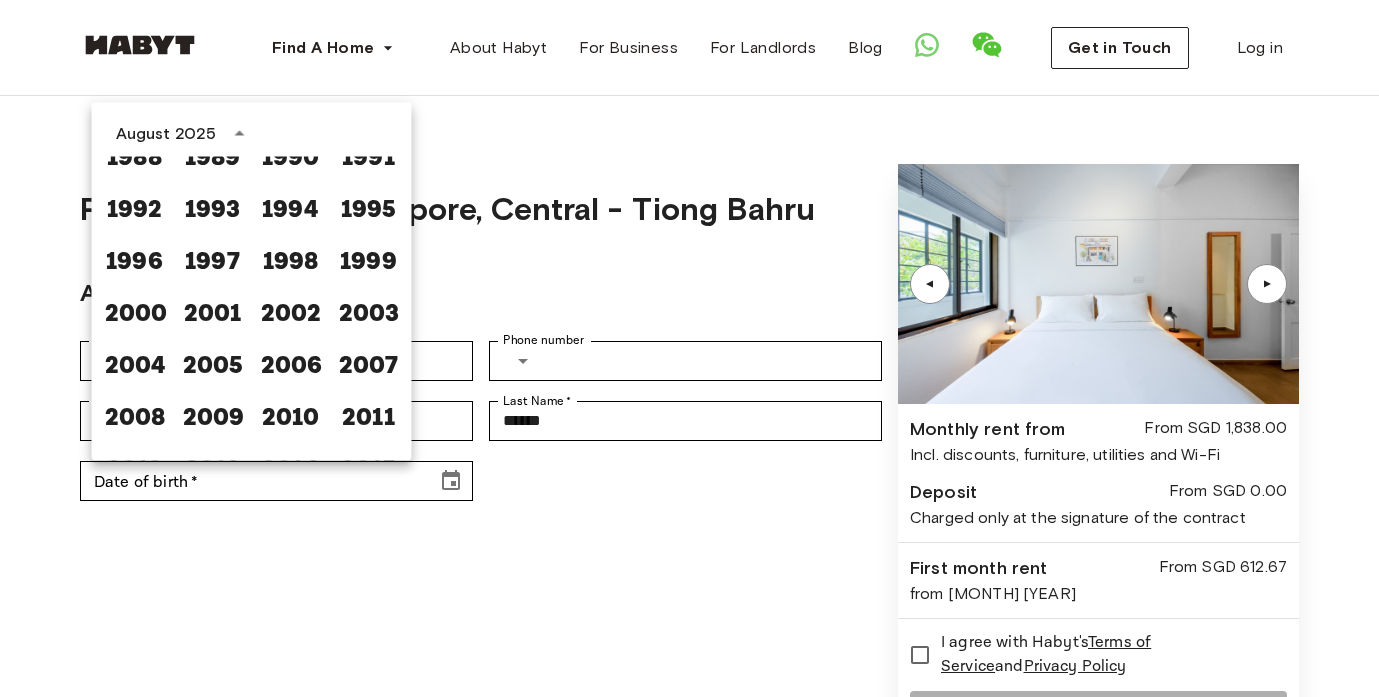 scroll, scrollTop: 1199, scrollLeft: 0, axis: vertical 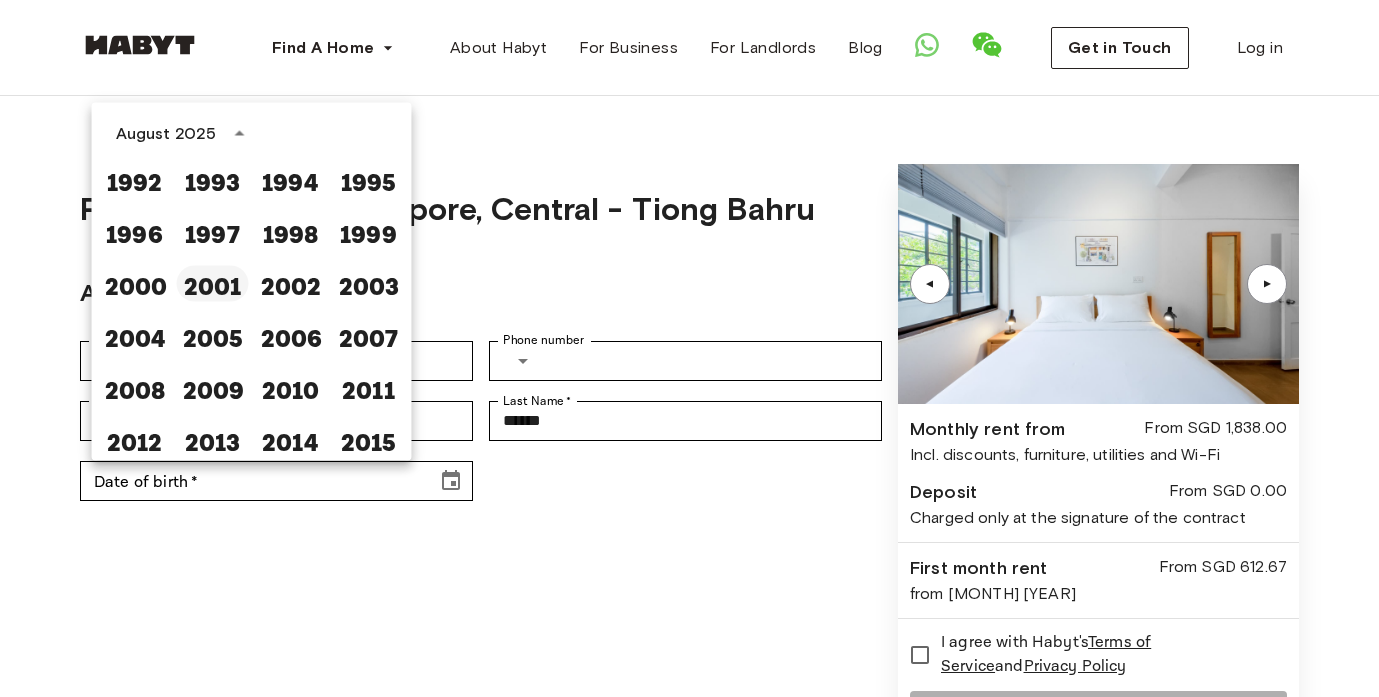 click on "2001" at bounding box center (213, 284) 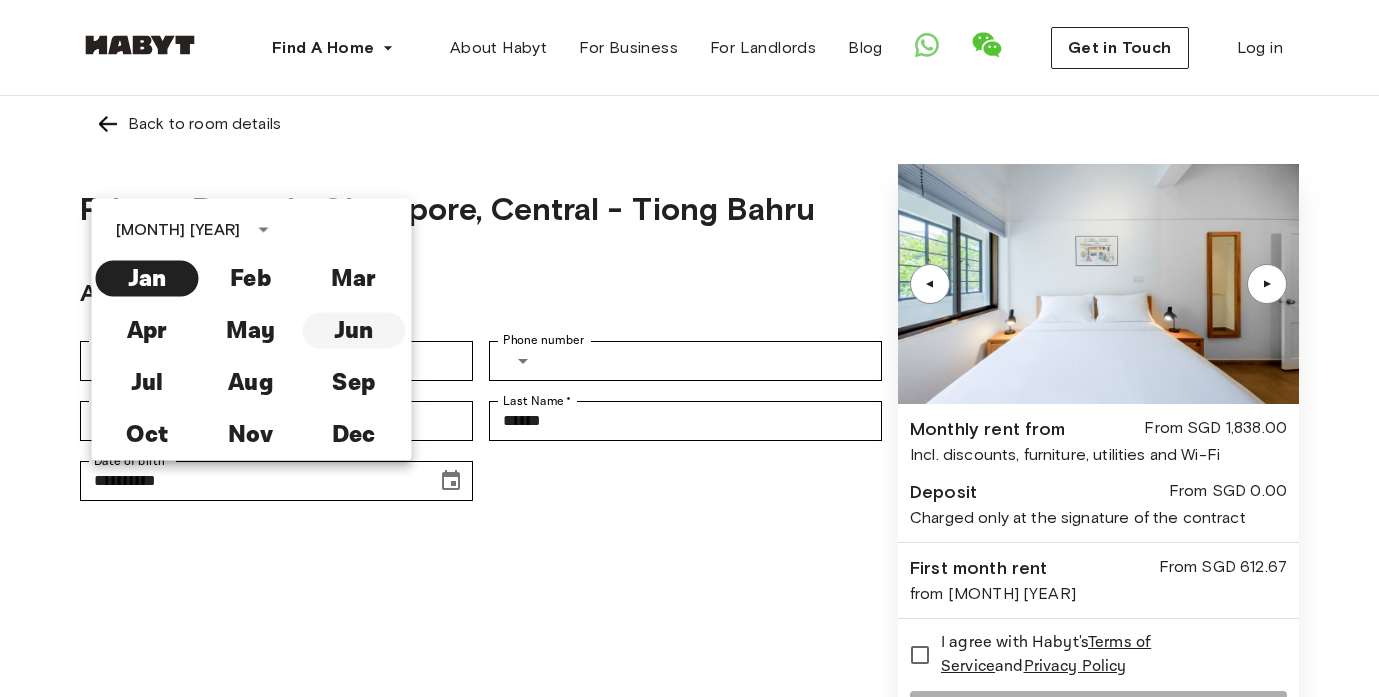 click on "Jun" at bounding box center [353, 331] 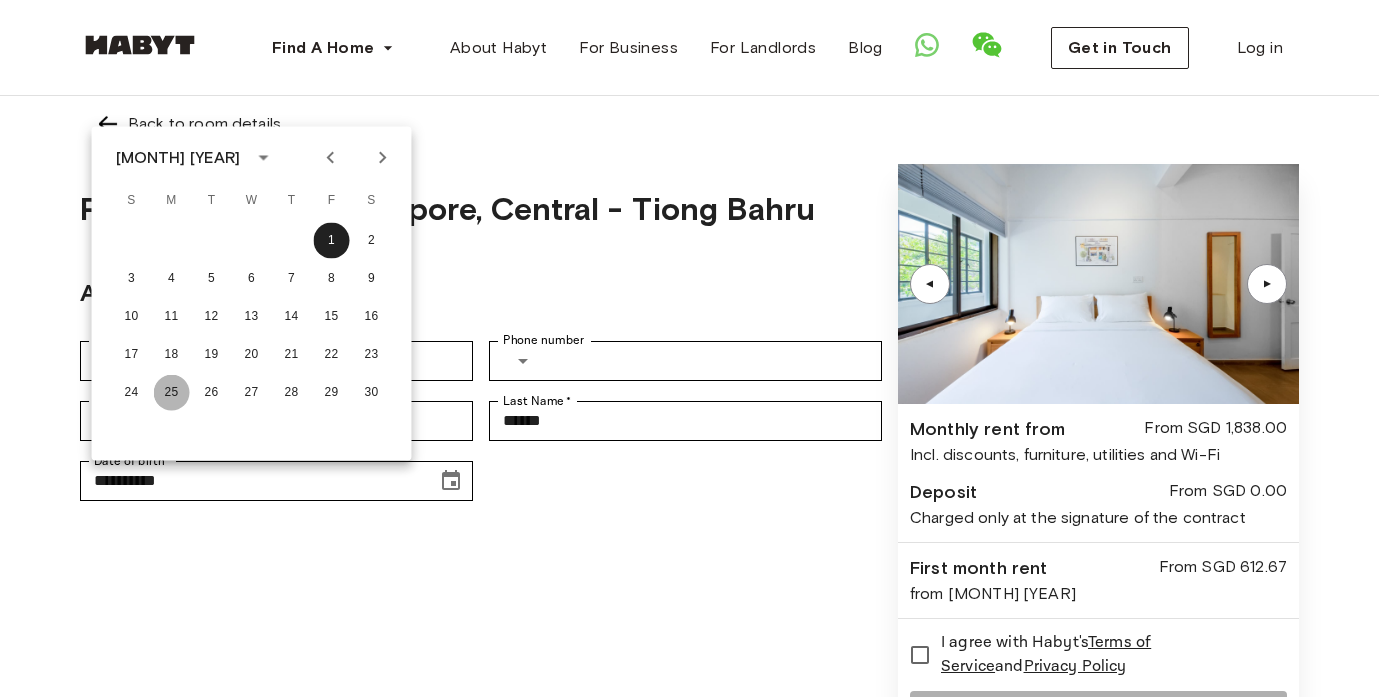 click on "25" at bounding box center (172, 393) 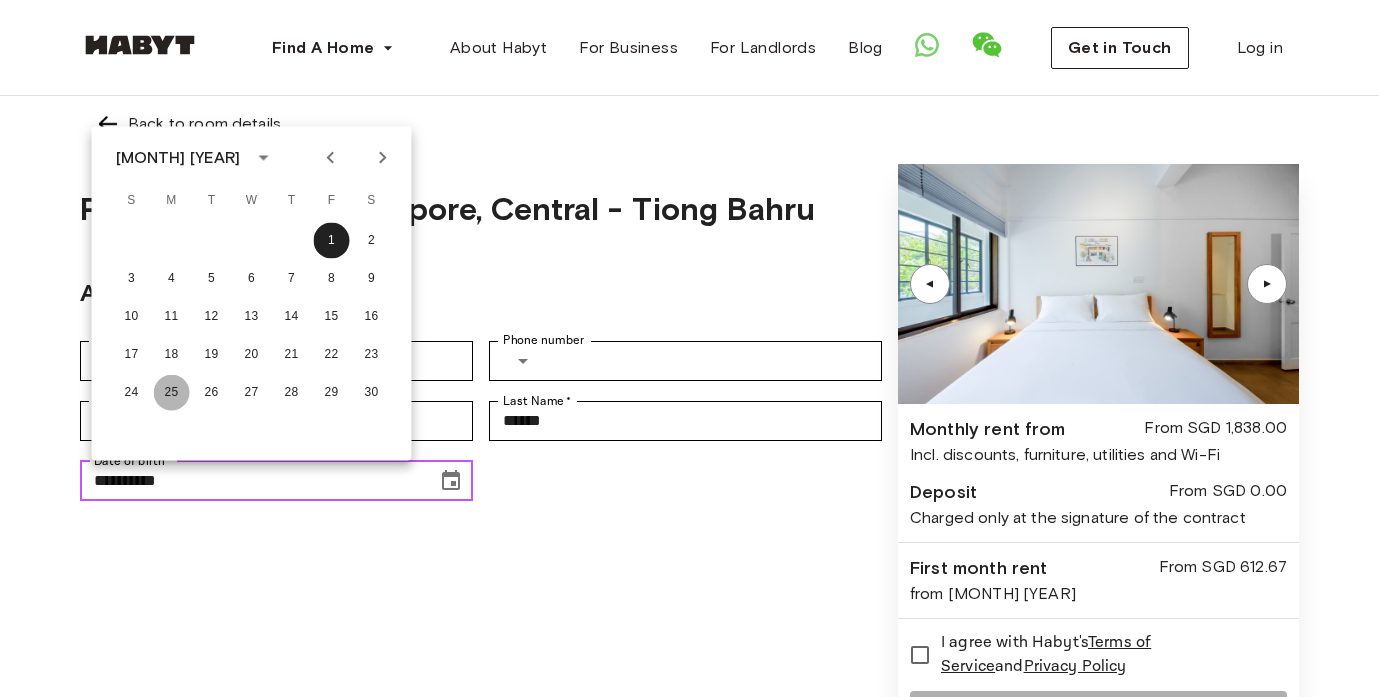 type on "**********" 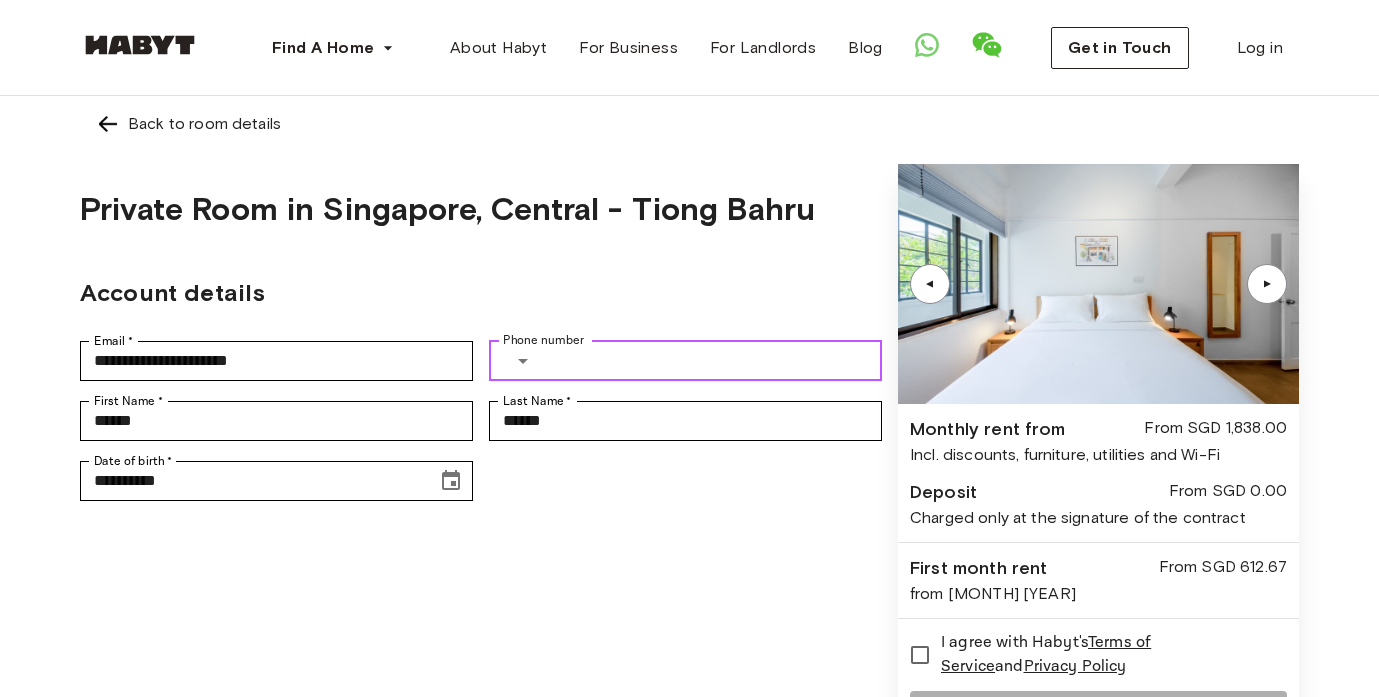 click on "Phone number" at bounding box center [716, 361] 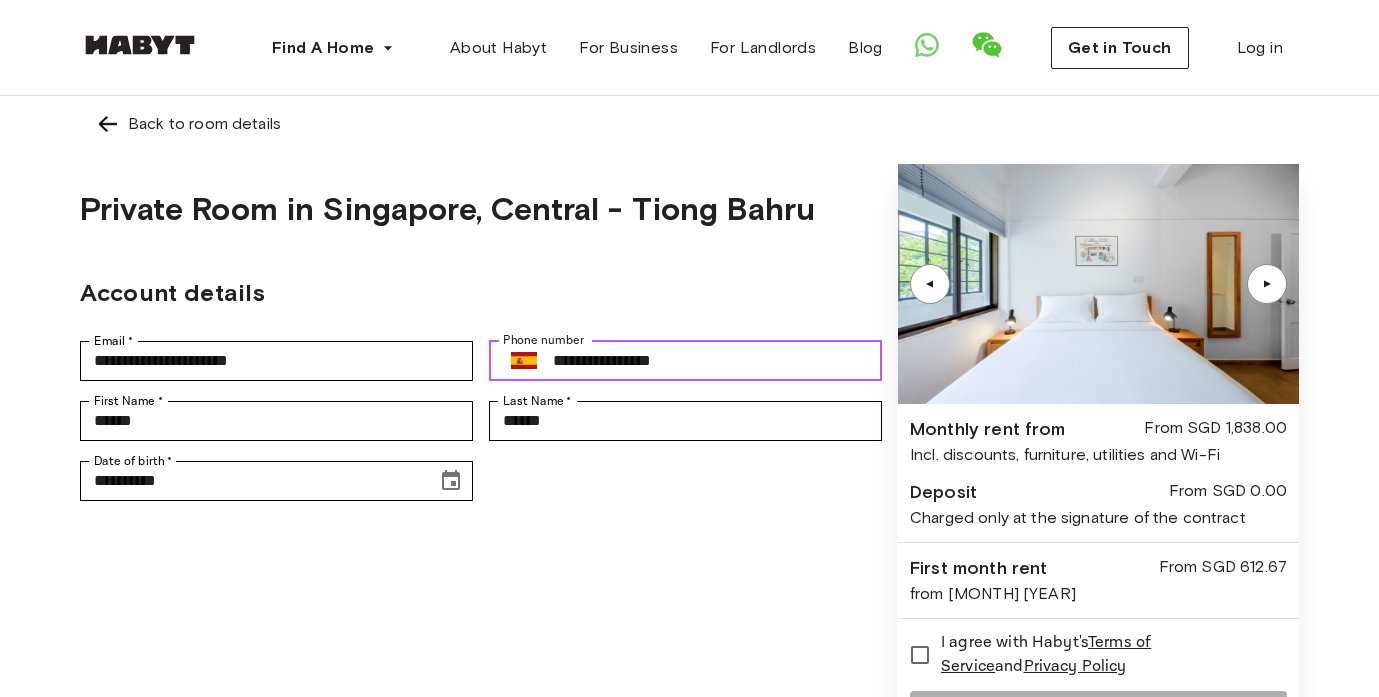 drag, startPoint x: 678, startPoint y: 360, endPoint x: 538, endPoint y: 360, distance: 140 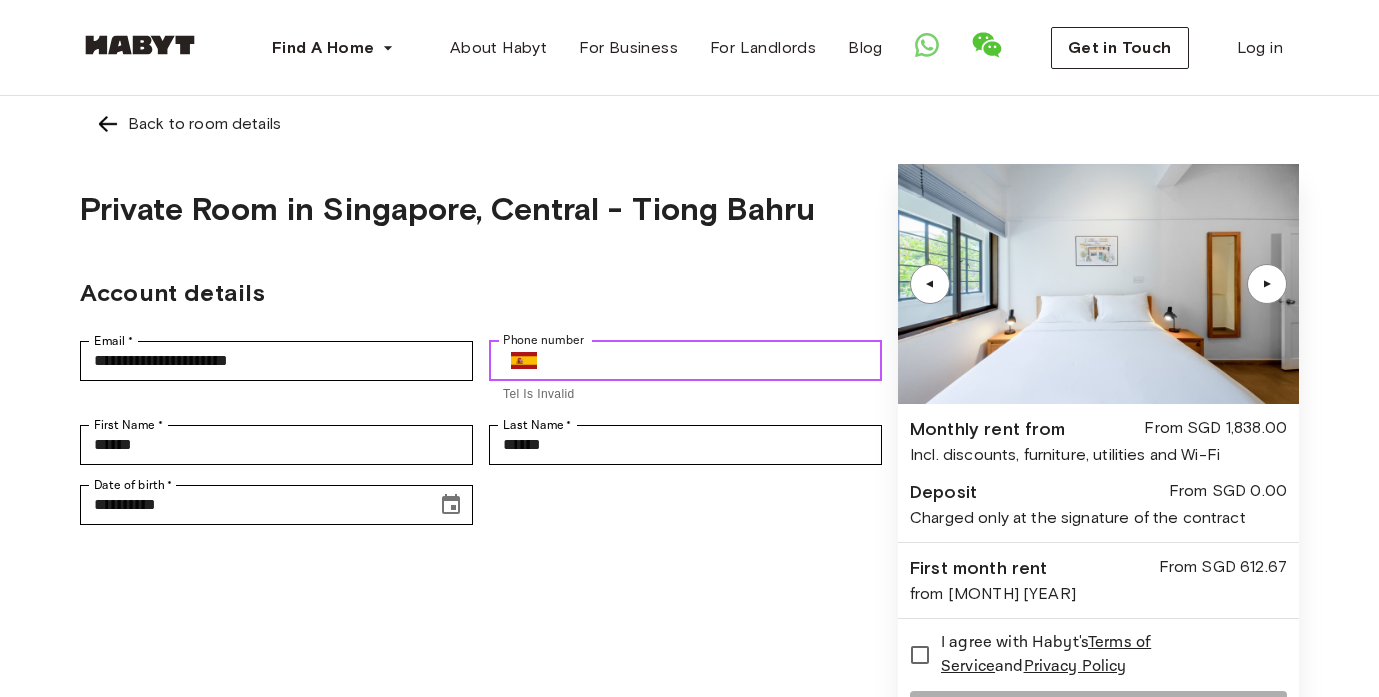 type 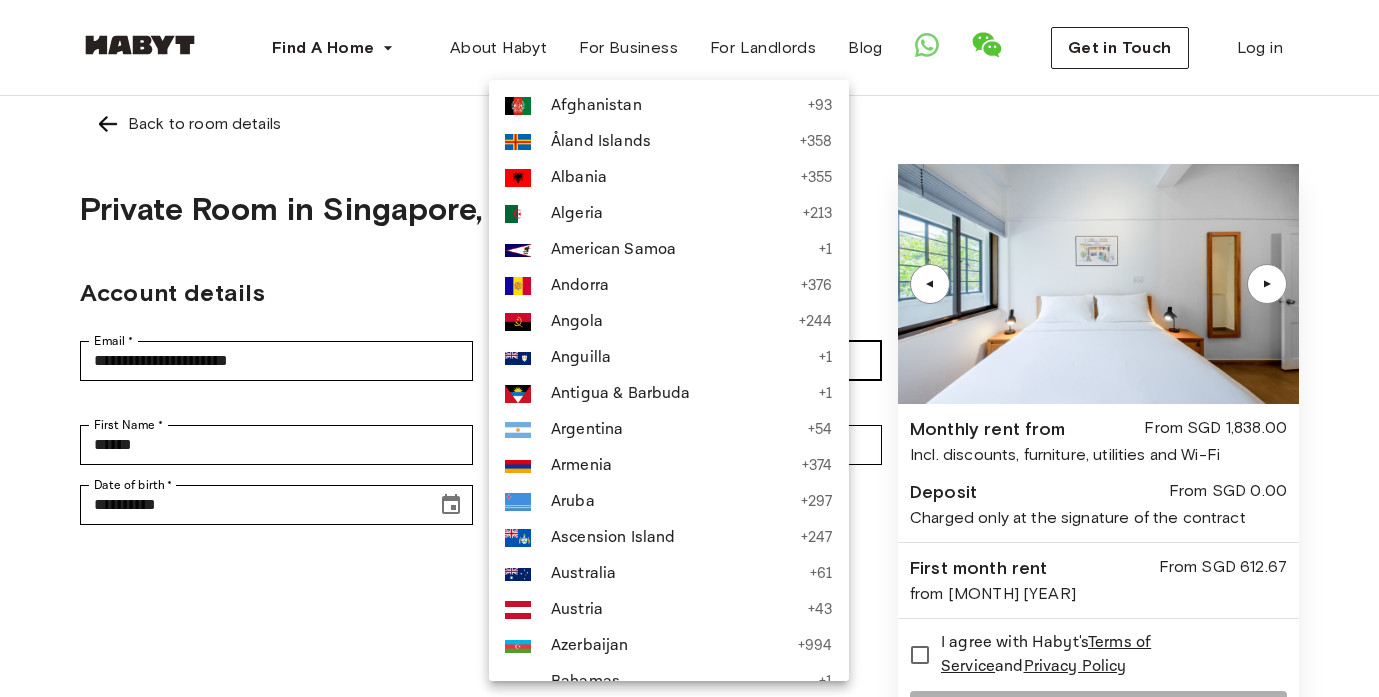 scroll, scrollTop: 6853, scrollLeft: 0, axis: vertical 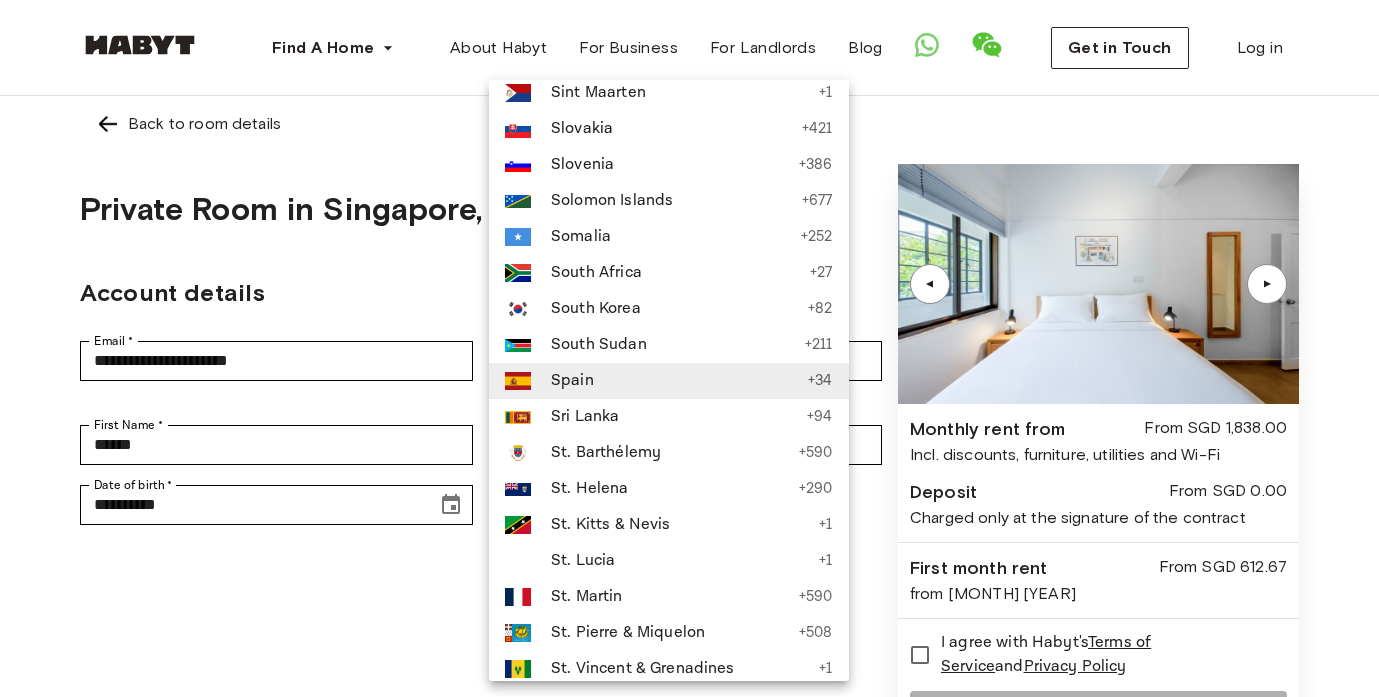 type 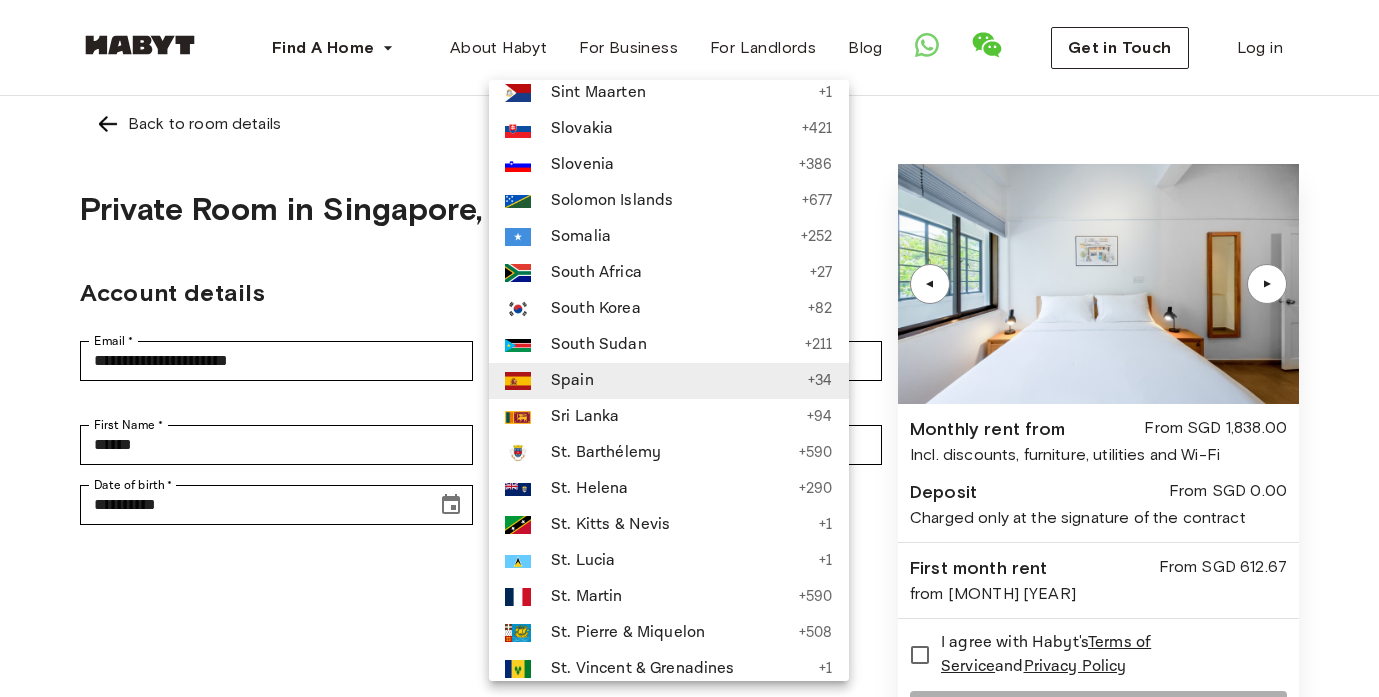 type 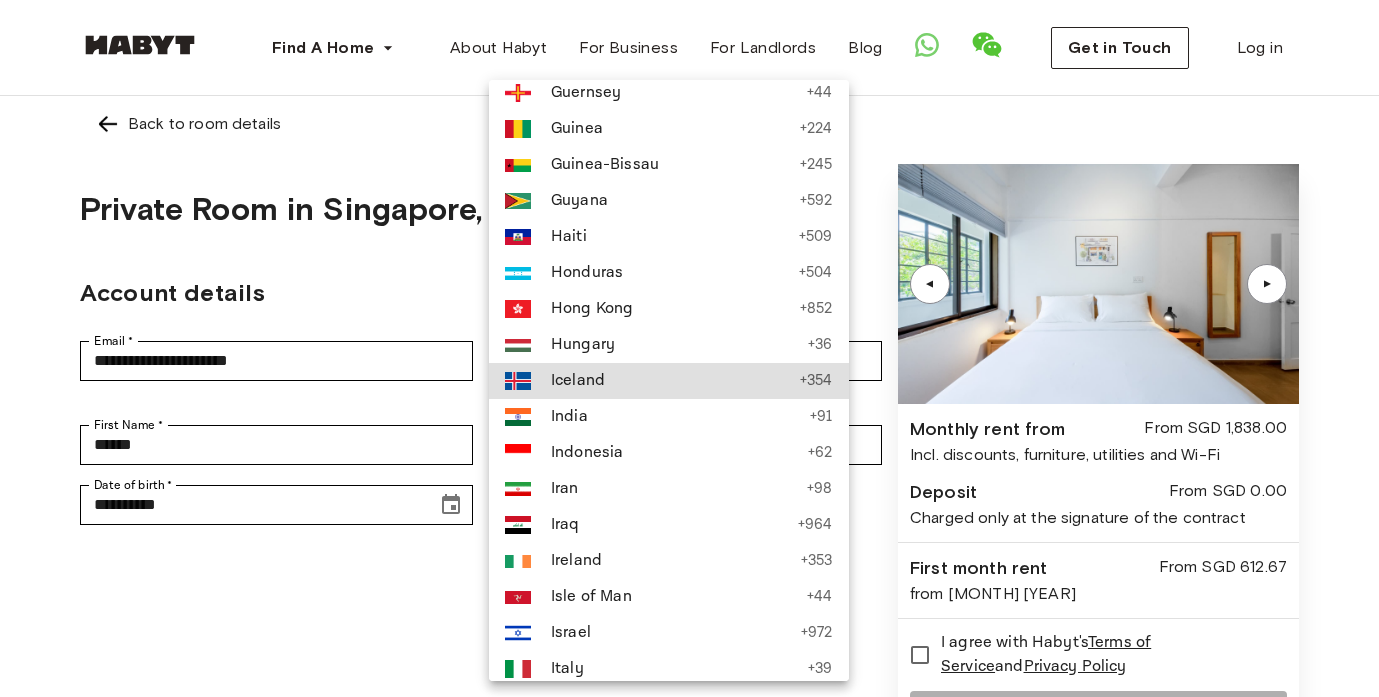 scroll, scrollTop: 7395, scrollLeft: 0, axis: vertical 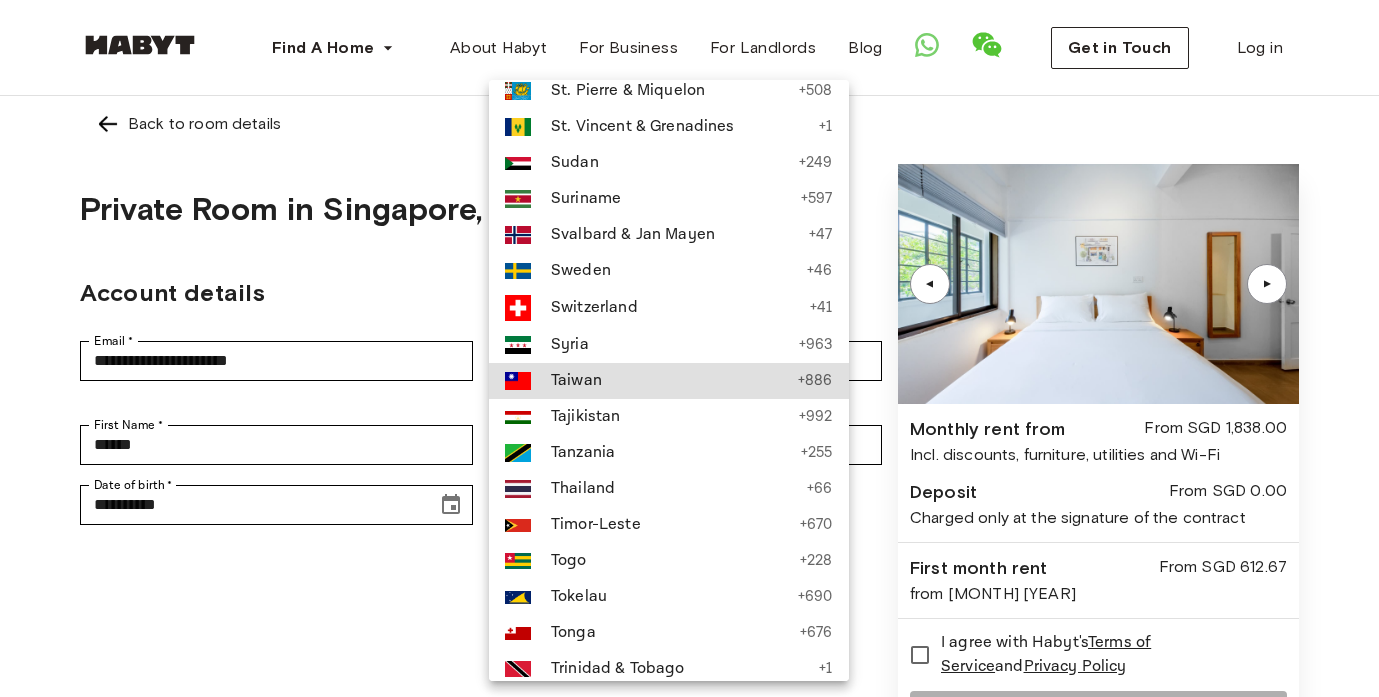 type 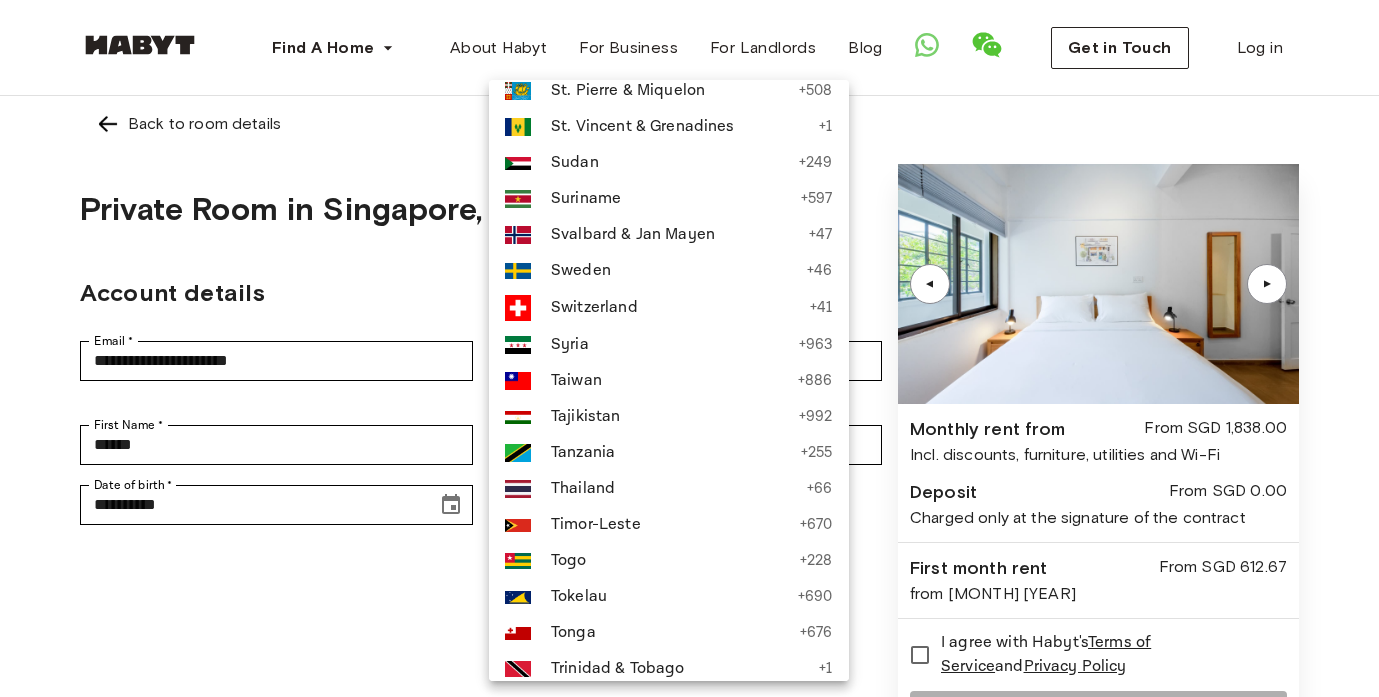type 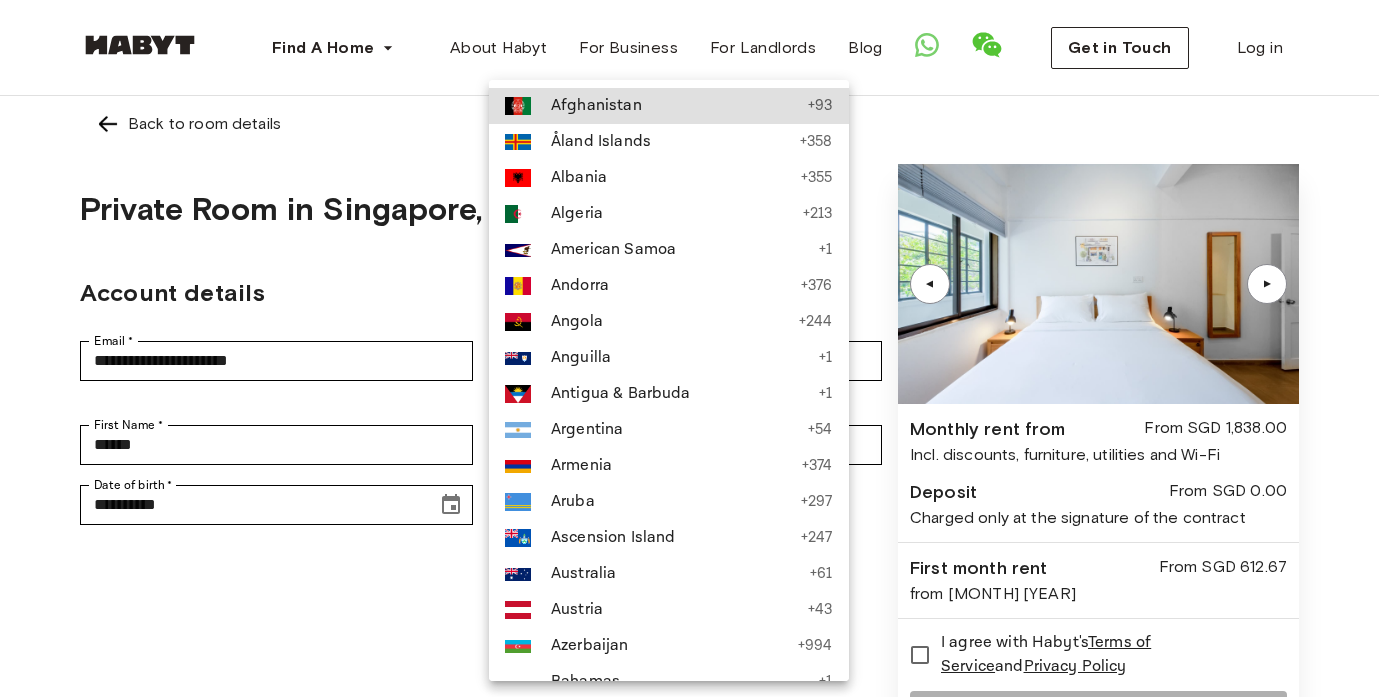 type 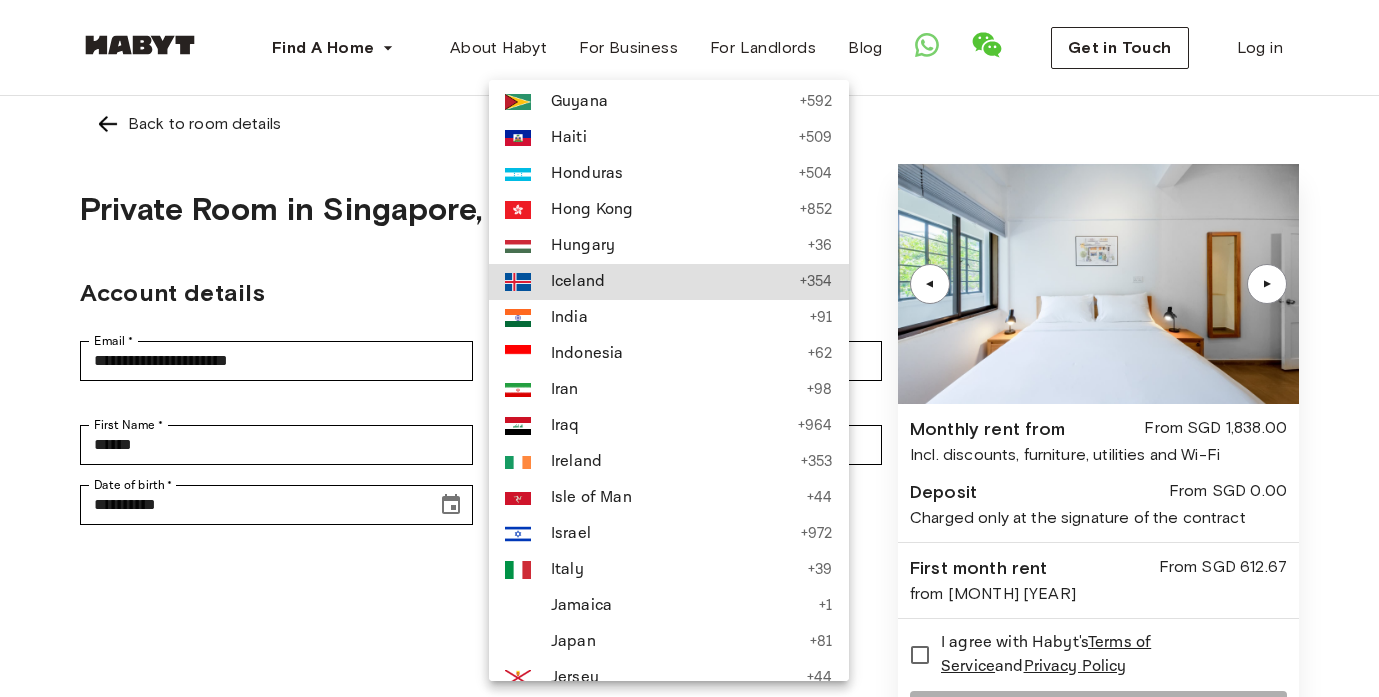 scroll, scrollTop: 3399, scrollLeft: 0, axis: vertical 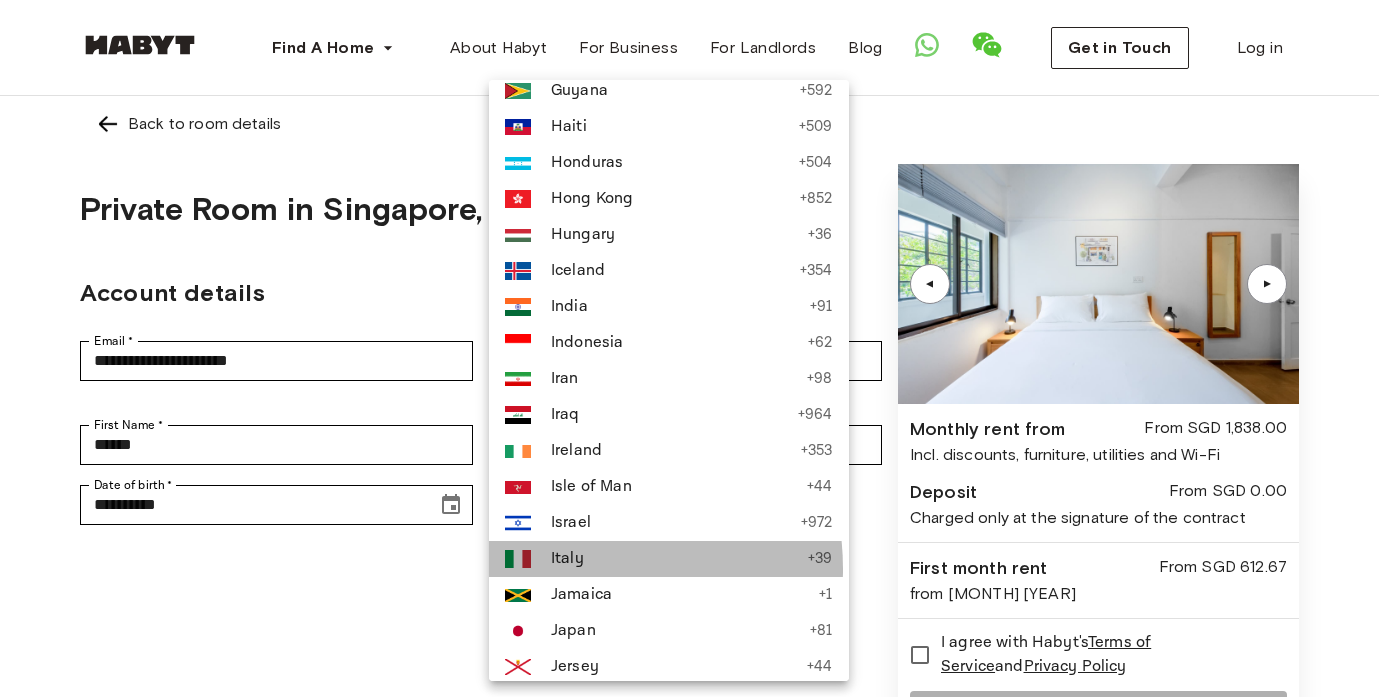 click on "Italy" at bounding box center (674, 559) 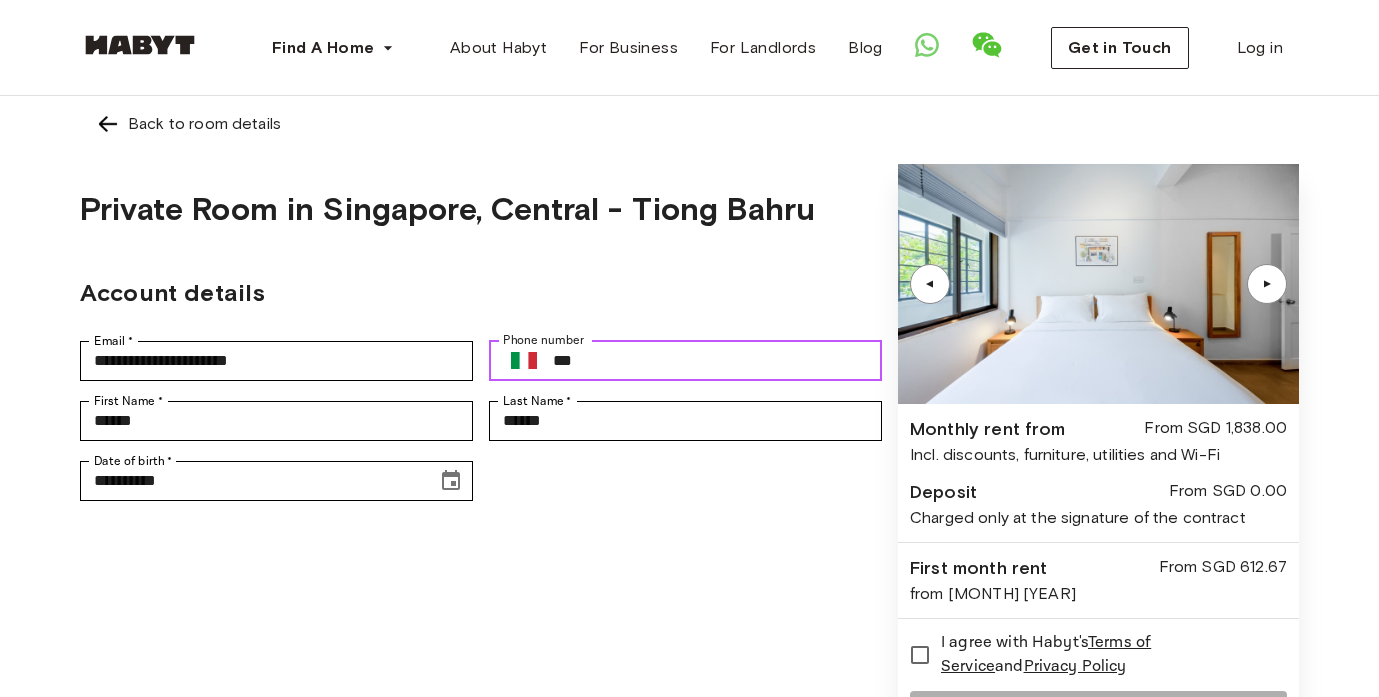 click on "***" at bounding box center [717, 361] 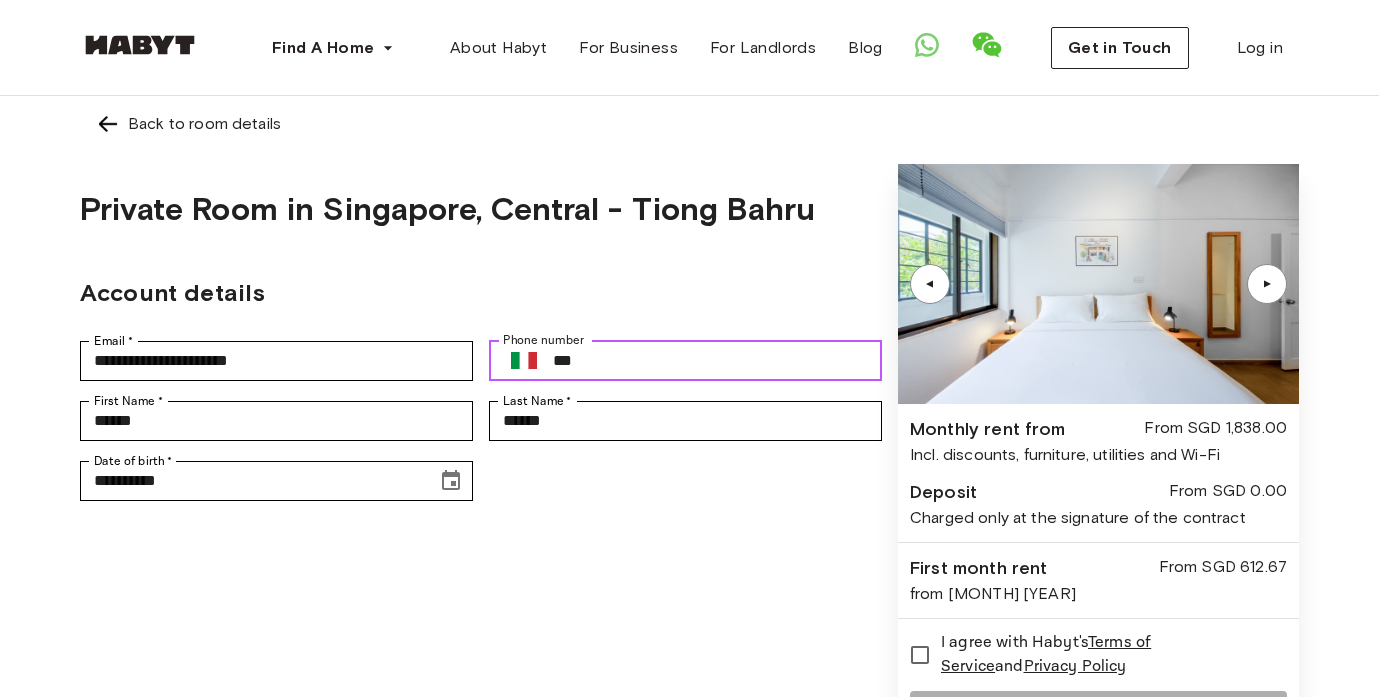 click on "***" at bounding box center (717, 361) 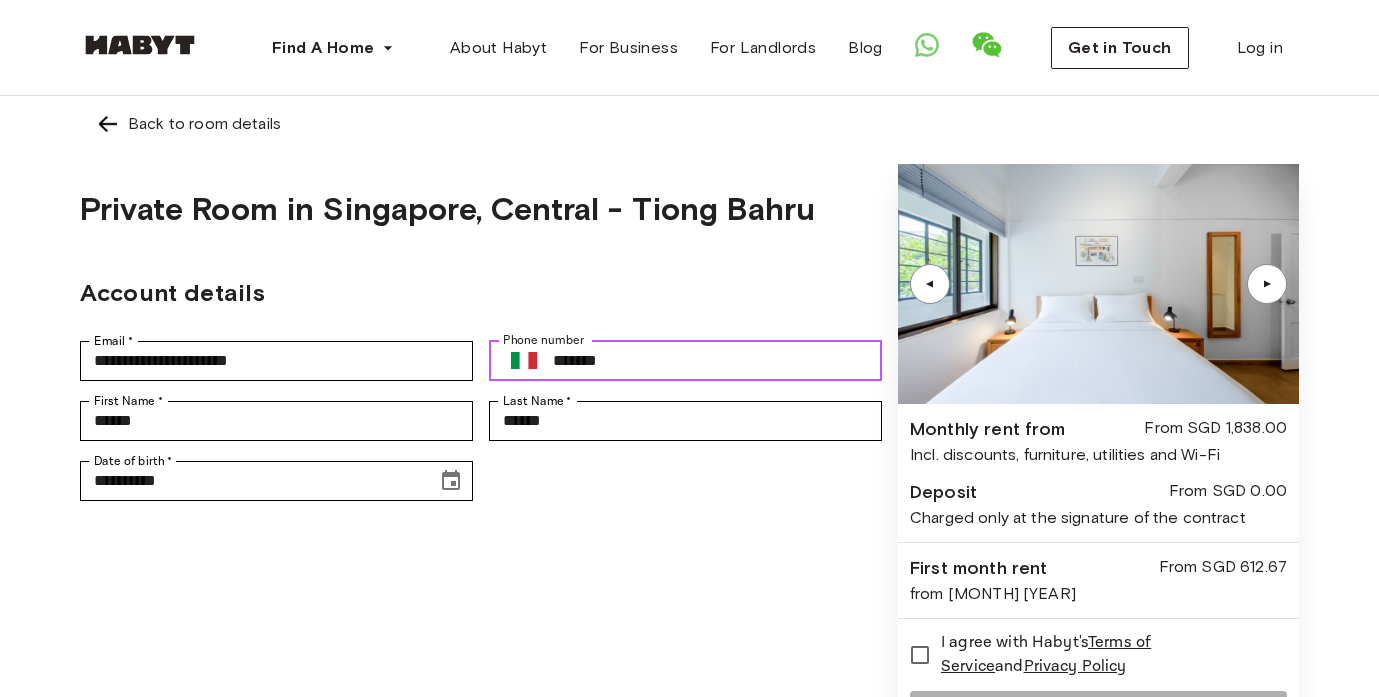 type on "**********" 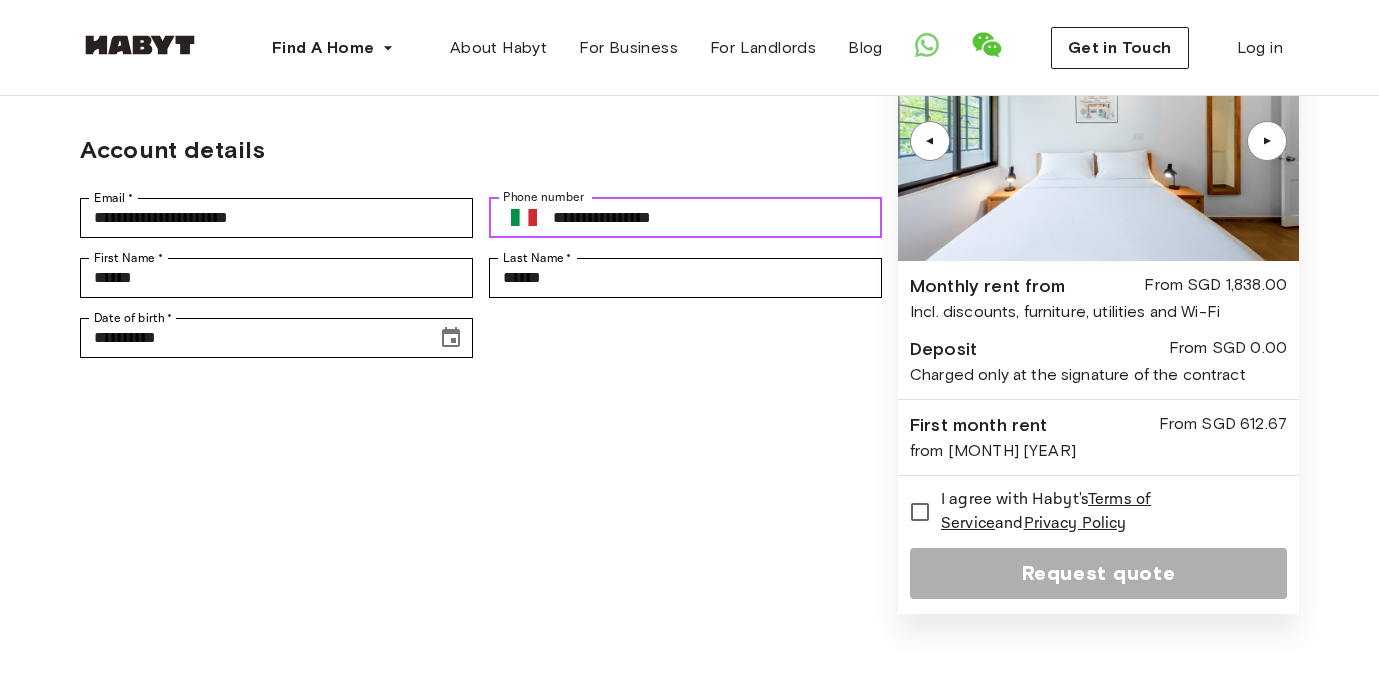 scroll, scrollTop: 146, scrollLeft: 0, axis: vertical 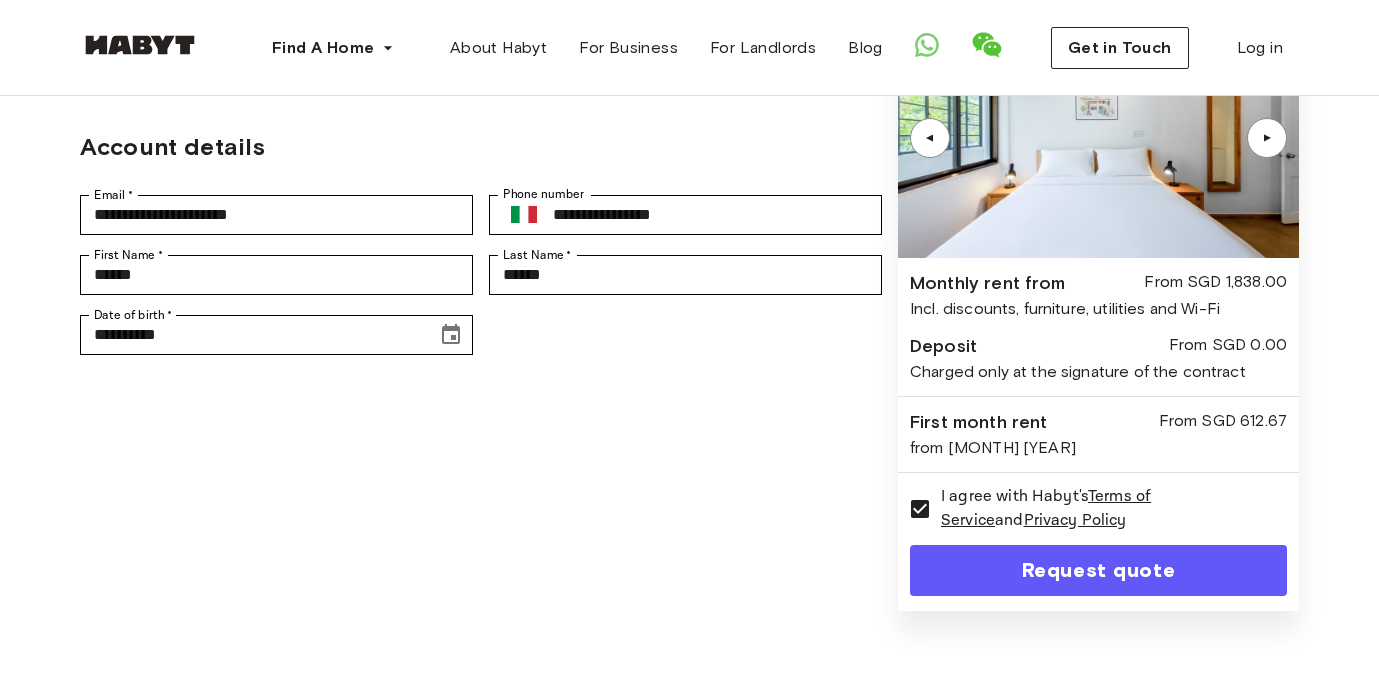 click on "from Nov 21, 2025" at bounding box center (1098, 448) 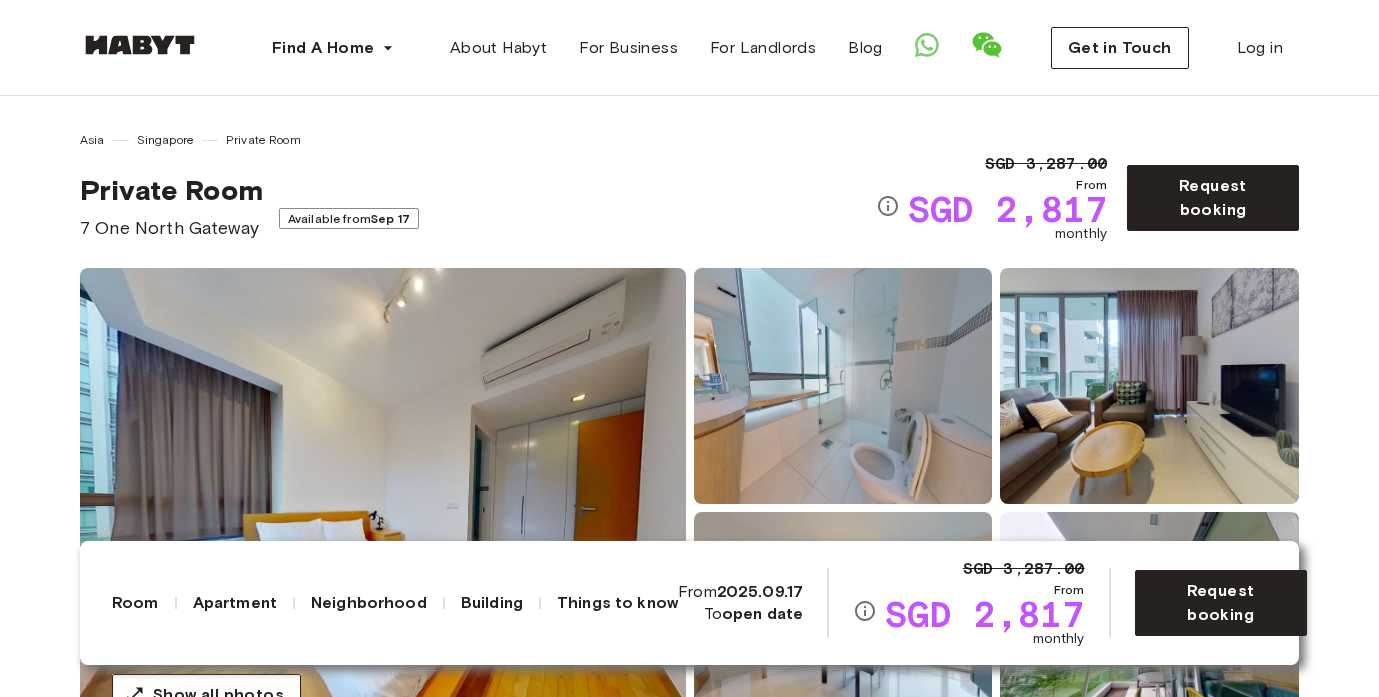 scroll, scrollTop: 0, scrollLeft: 0, axis: both 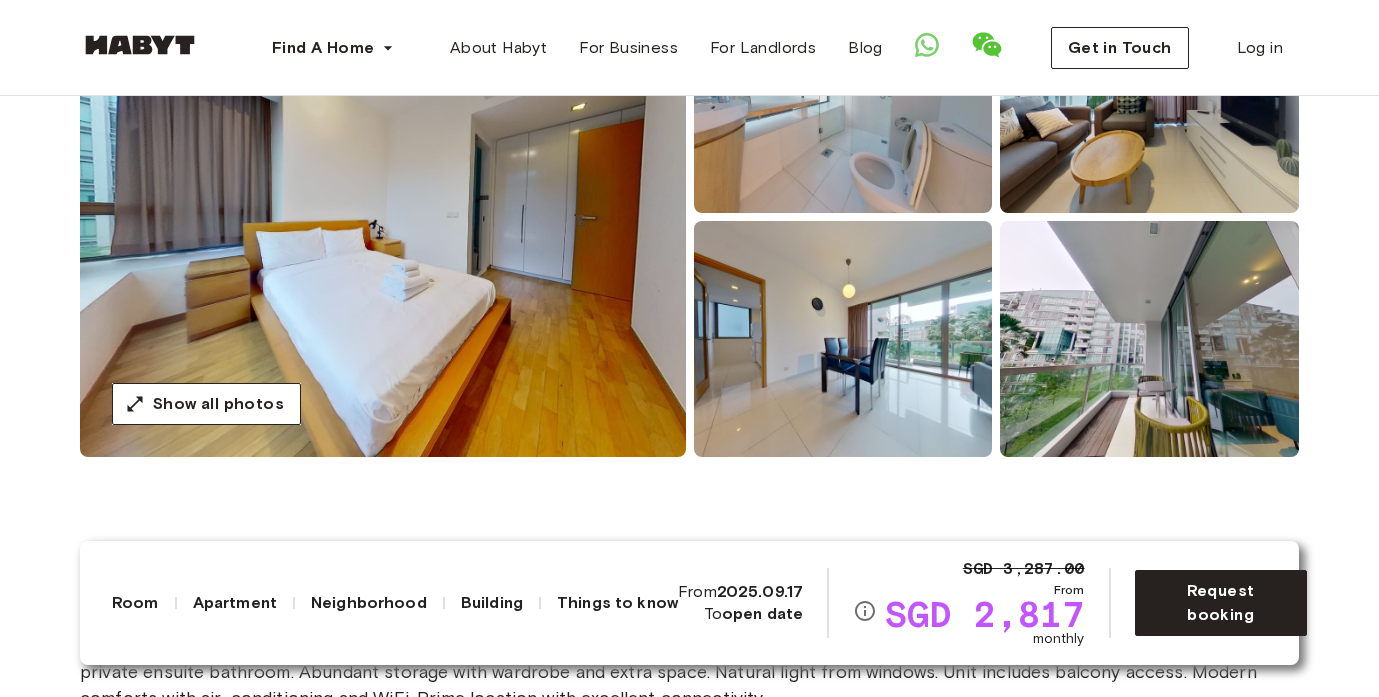 click at bounding box center (383, 217) 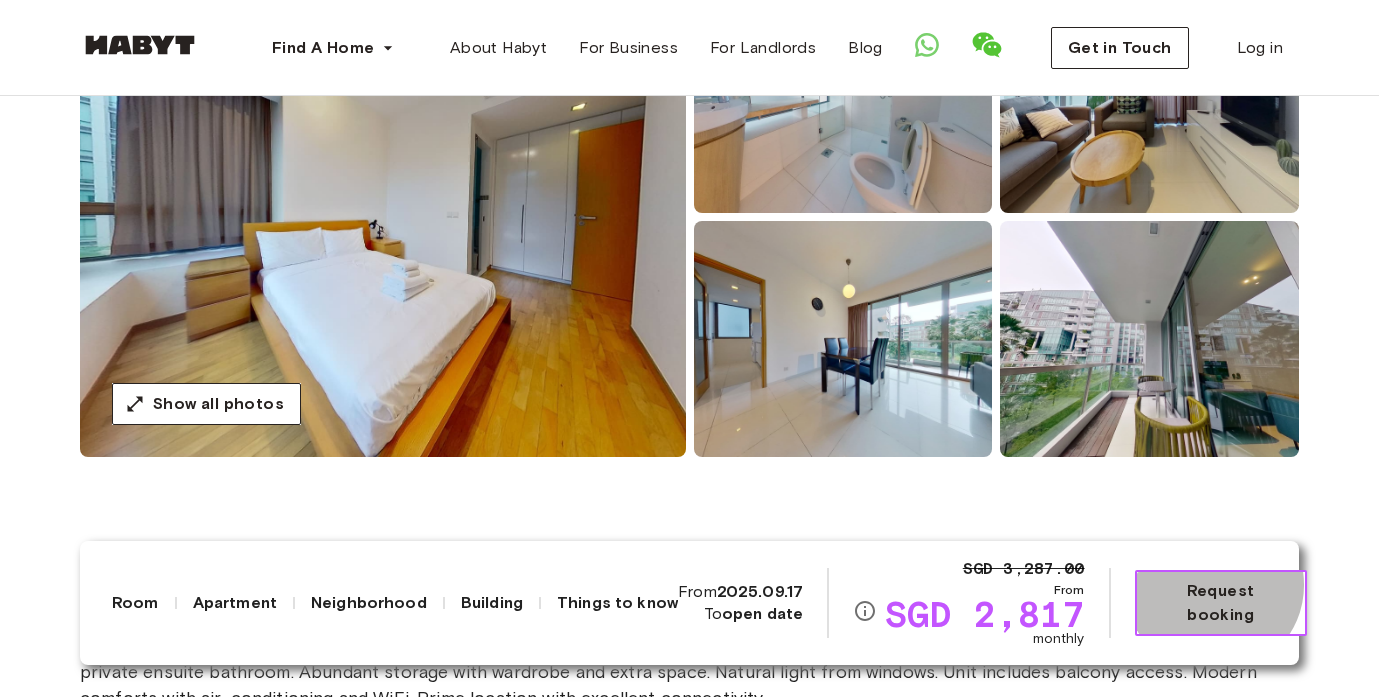 click on "Request booking" at bounding box center [1221, 603] 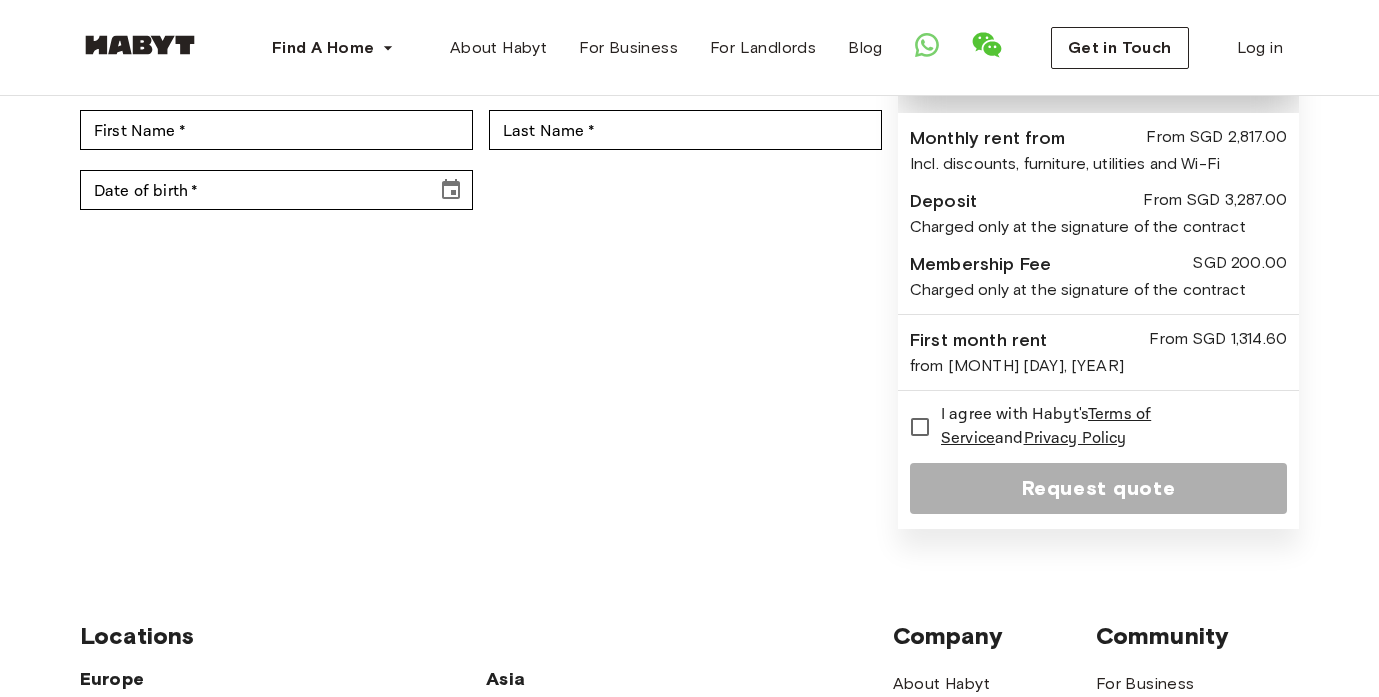scroll, scrollTop: 0, scrollLeft: 0, axis: both 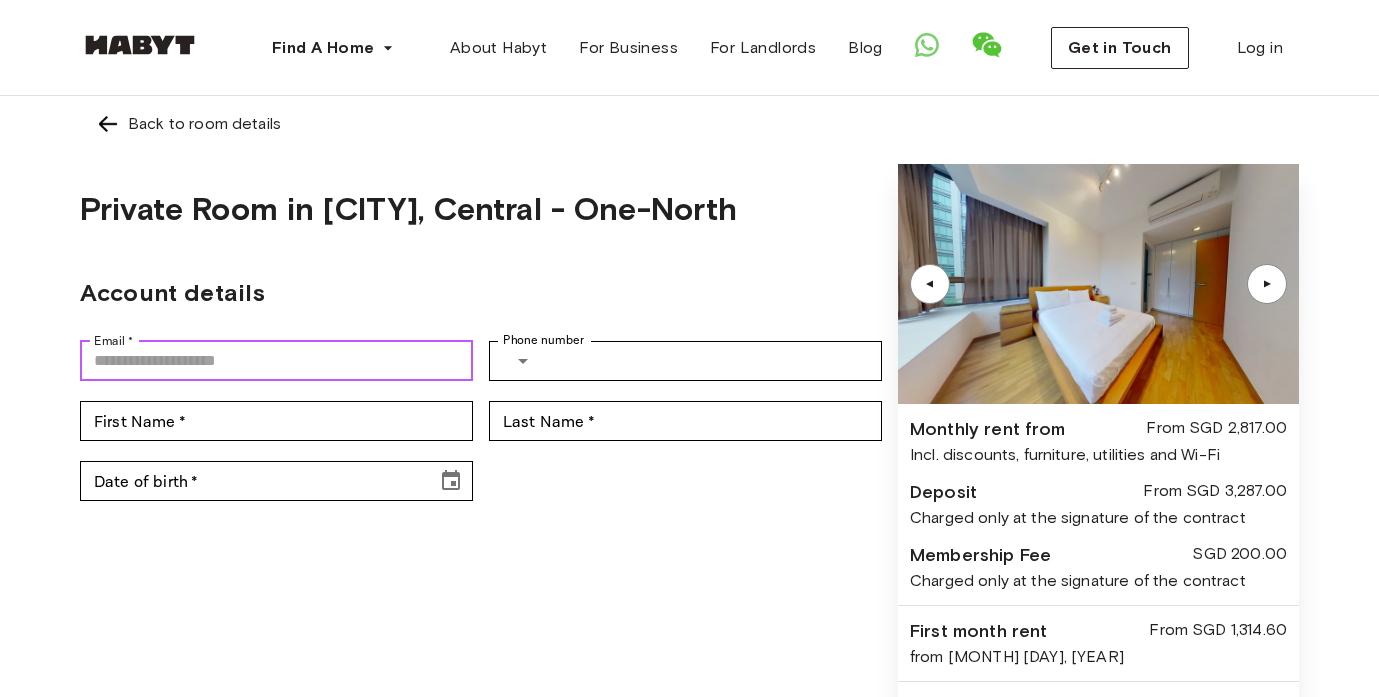 click on "Email   *" at bounding box center (276, 361) 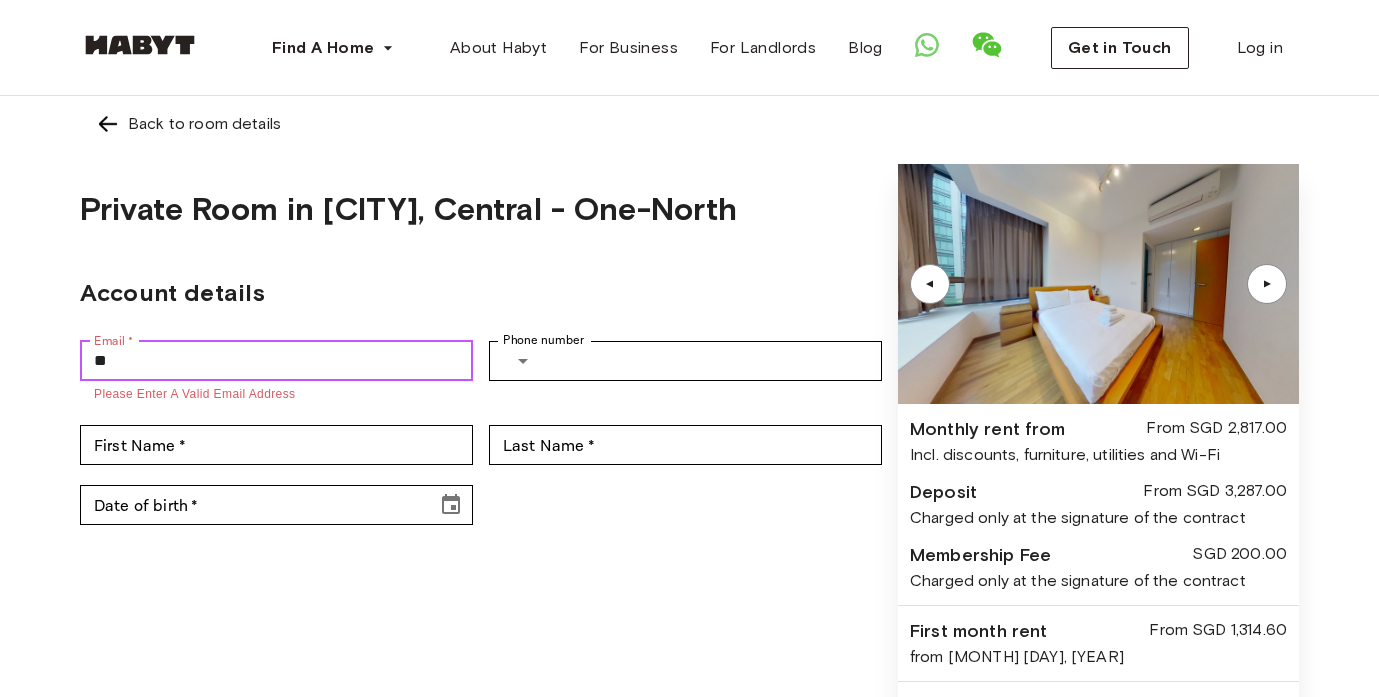 type on "**********" 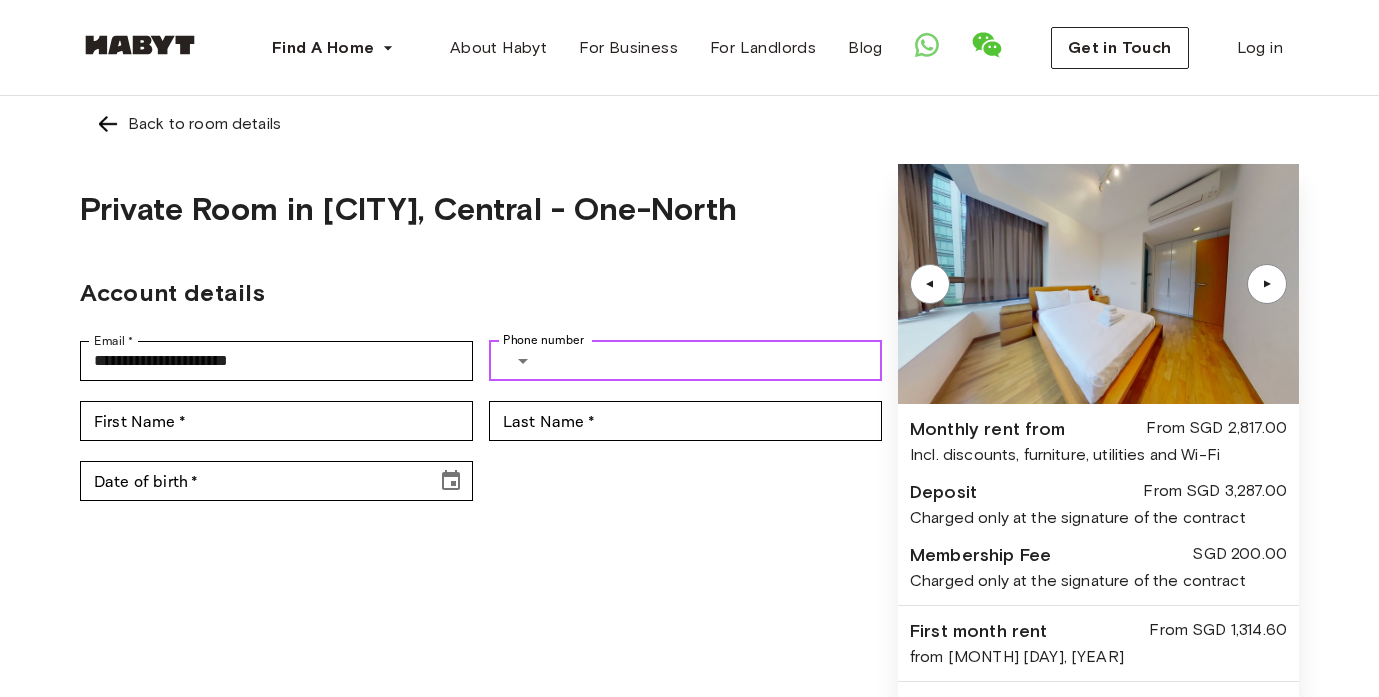 click on "Phone number" at bounding box center [716, 361] 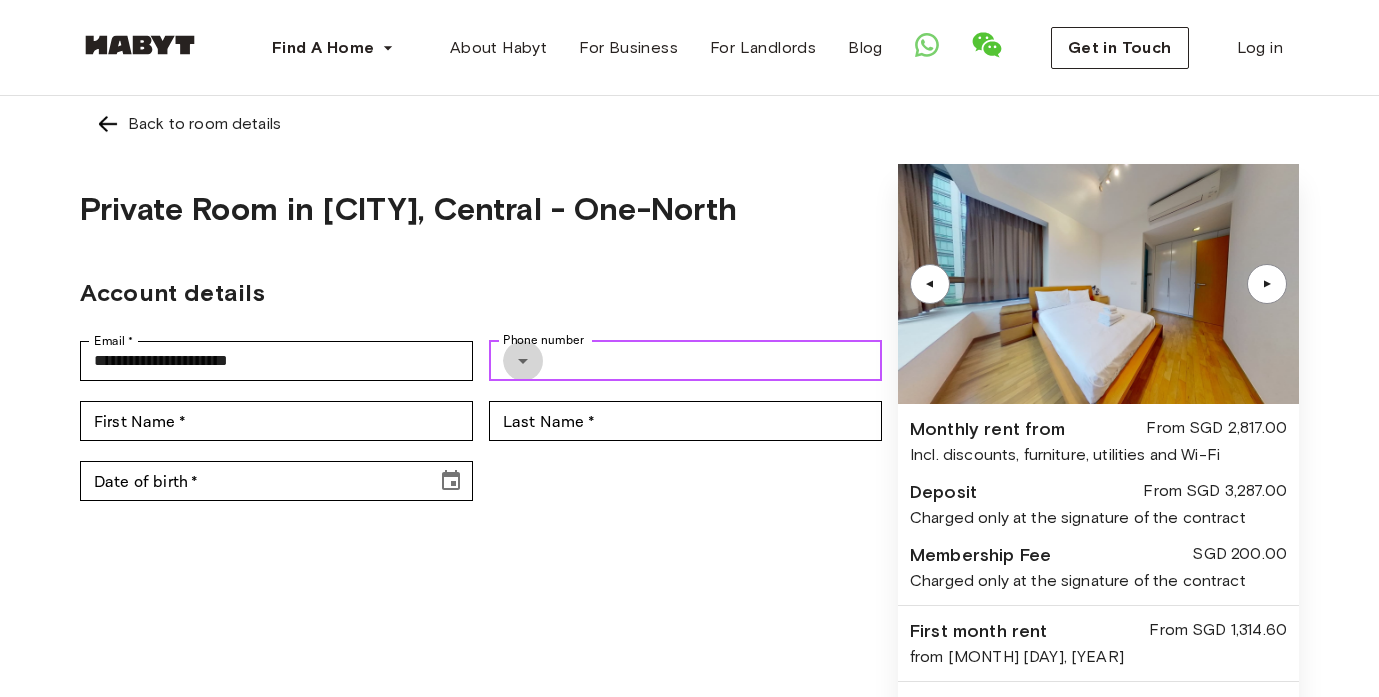 click 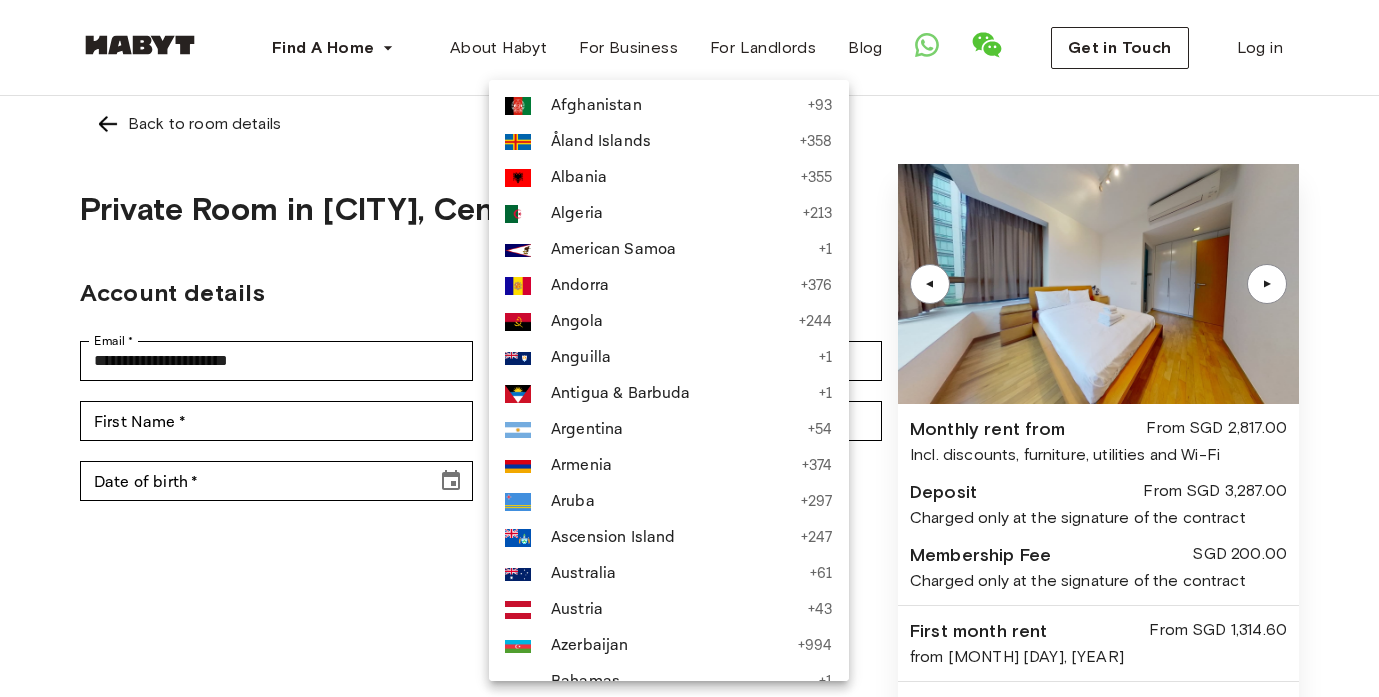 type 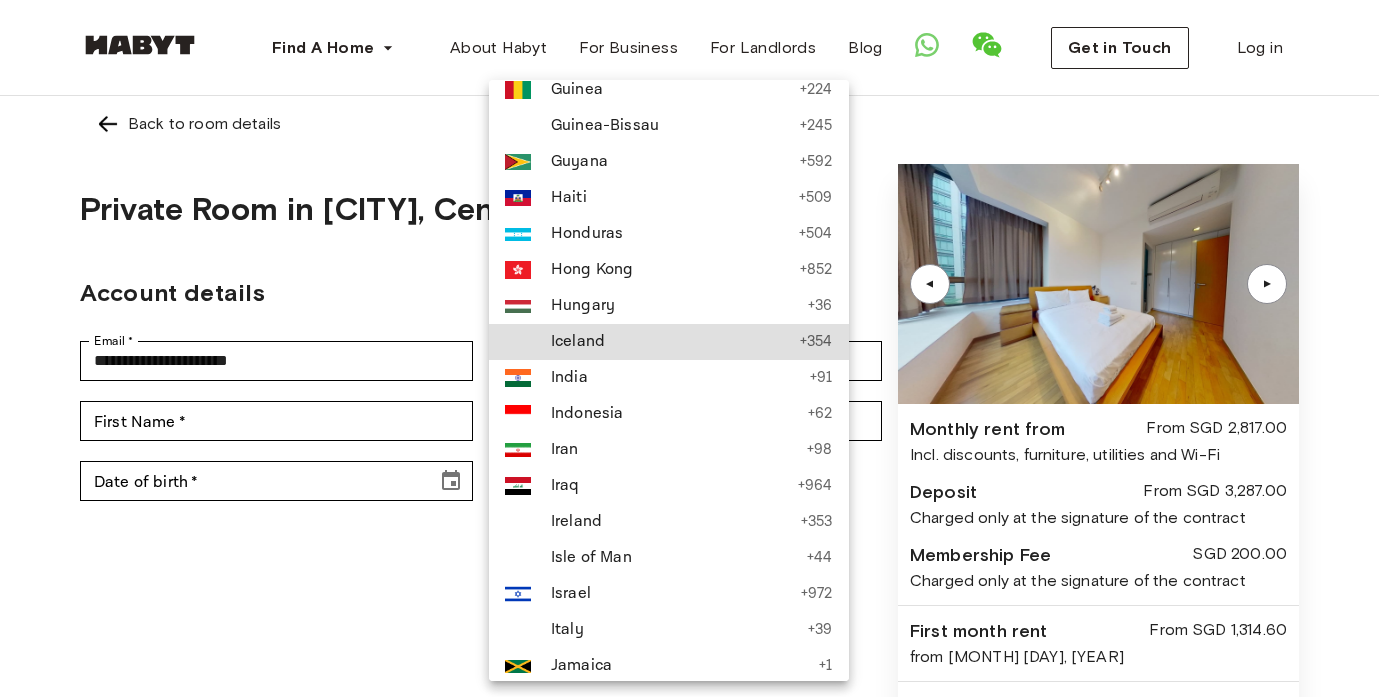 scroll, scrollTop: 3330, scrollLeft: 0, axis: vertical 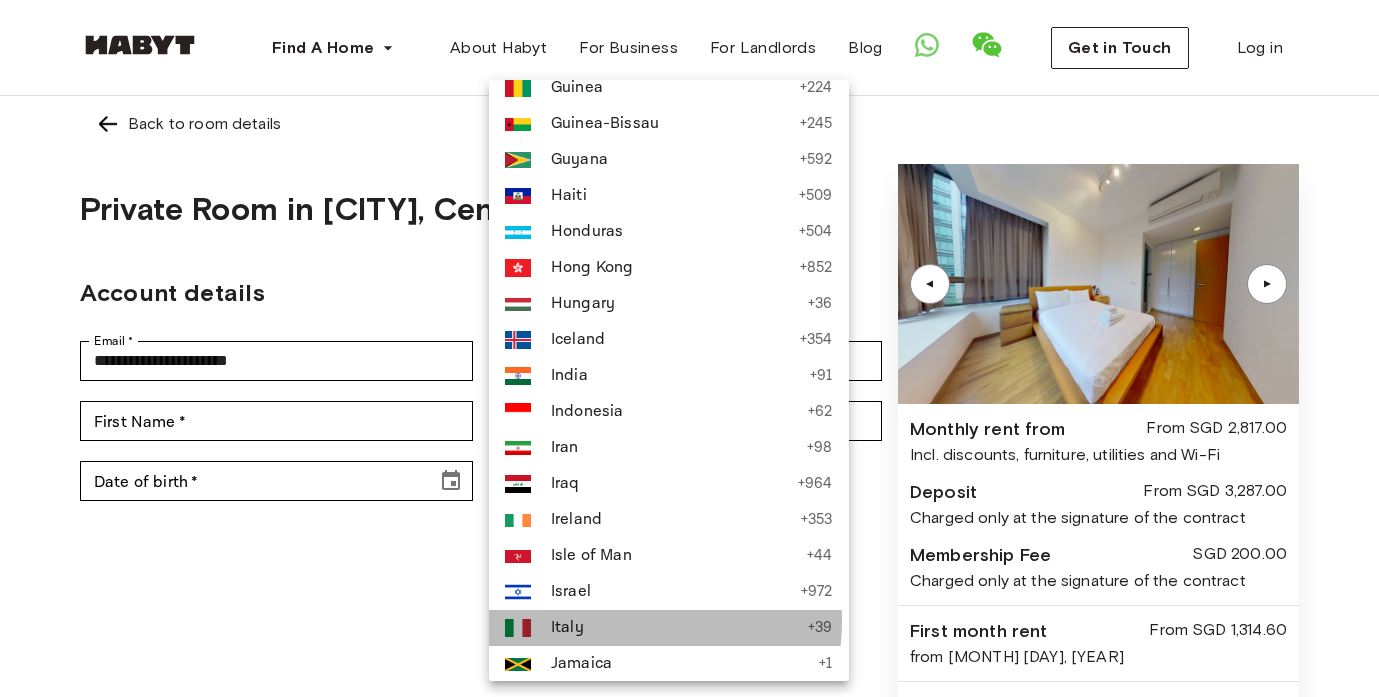 click on "Italy" at bounding box center (674, 628) 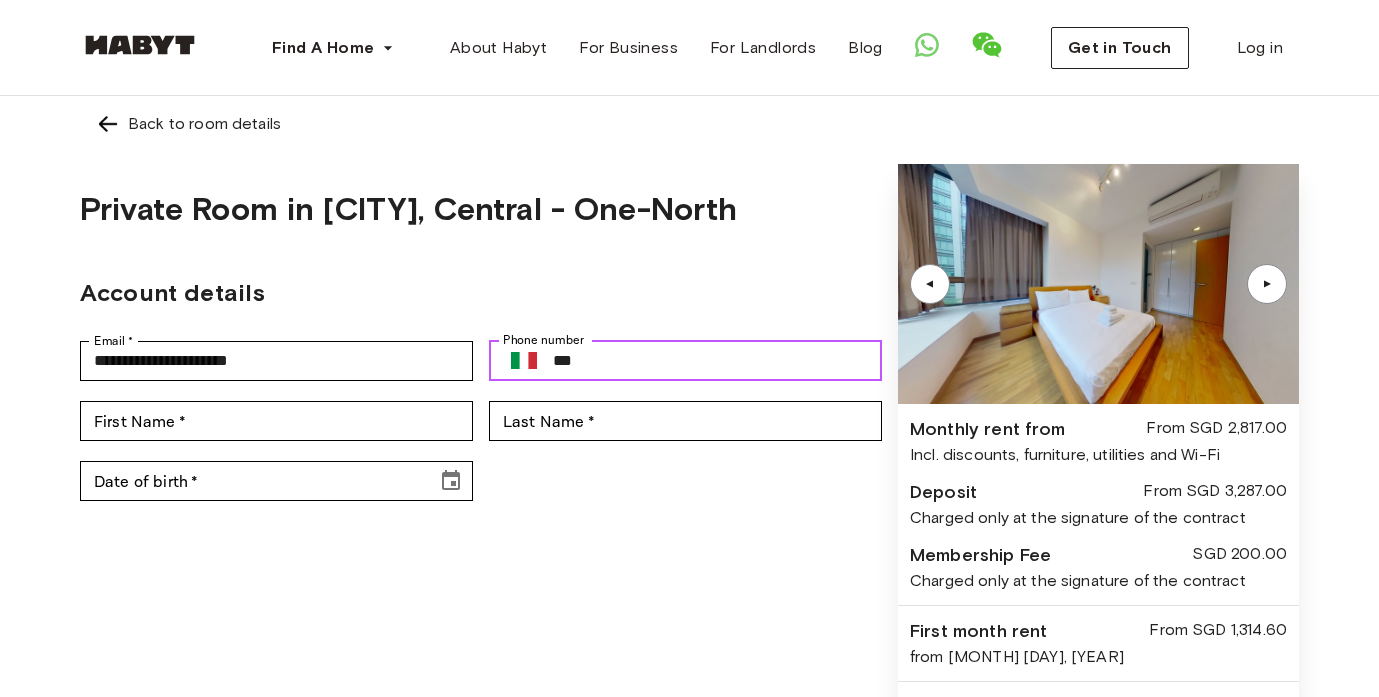 click on "***" at bounding box center (717, 361) 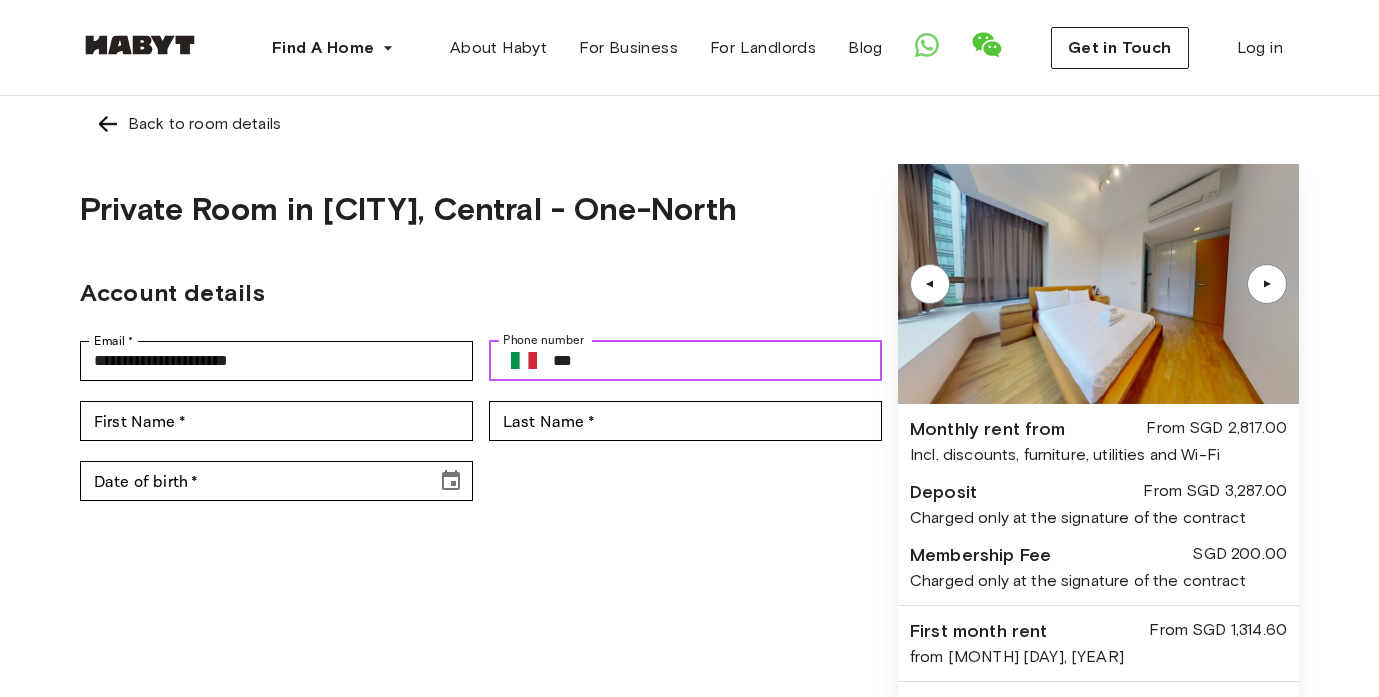 type on "**********" 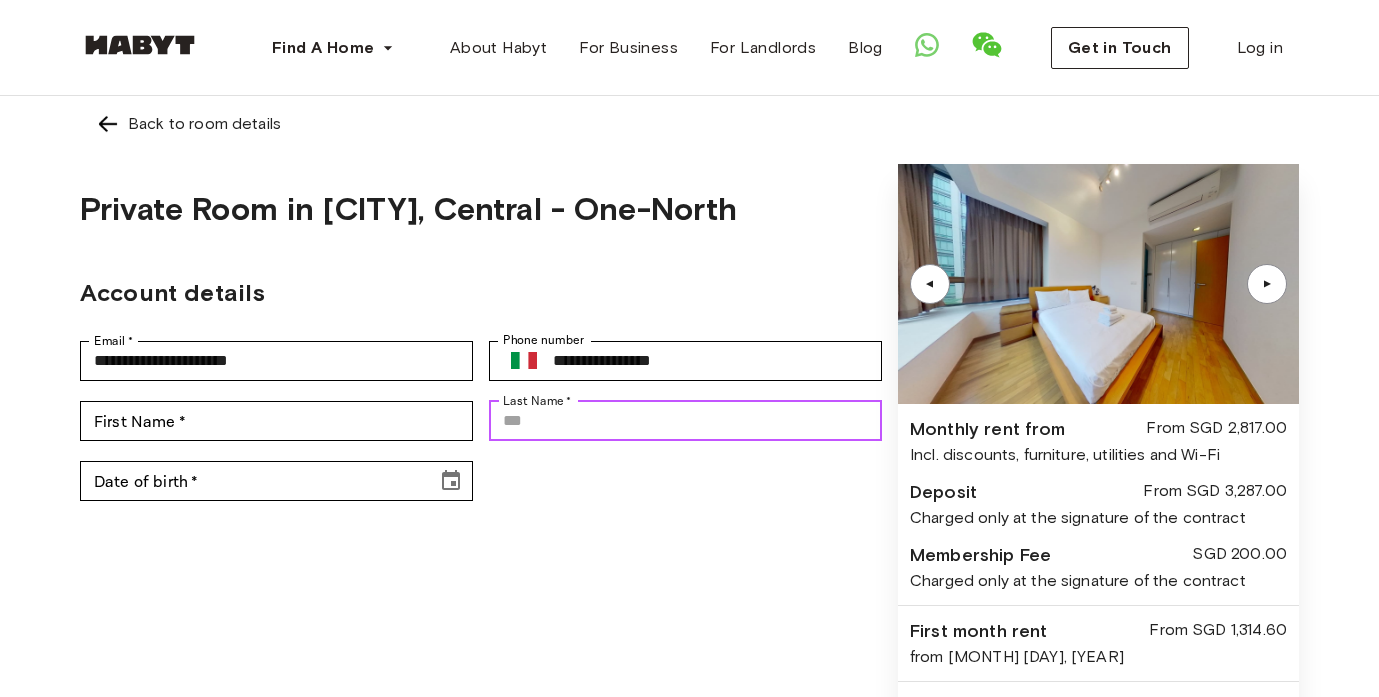click on "Last Name   *" at bounding box center [685, 421] 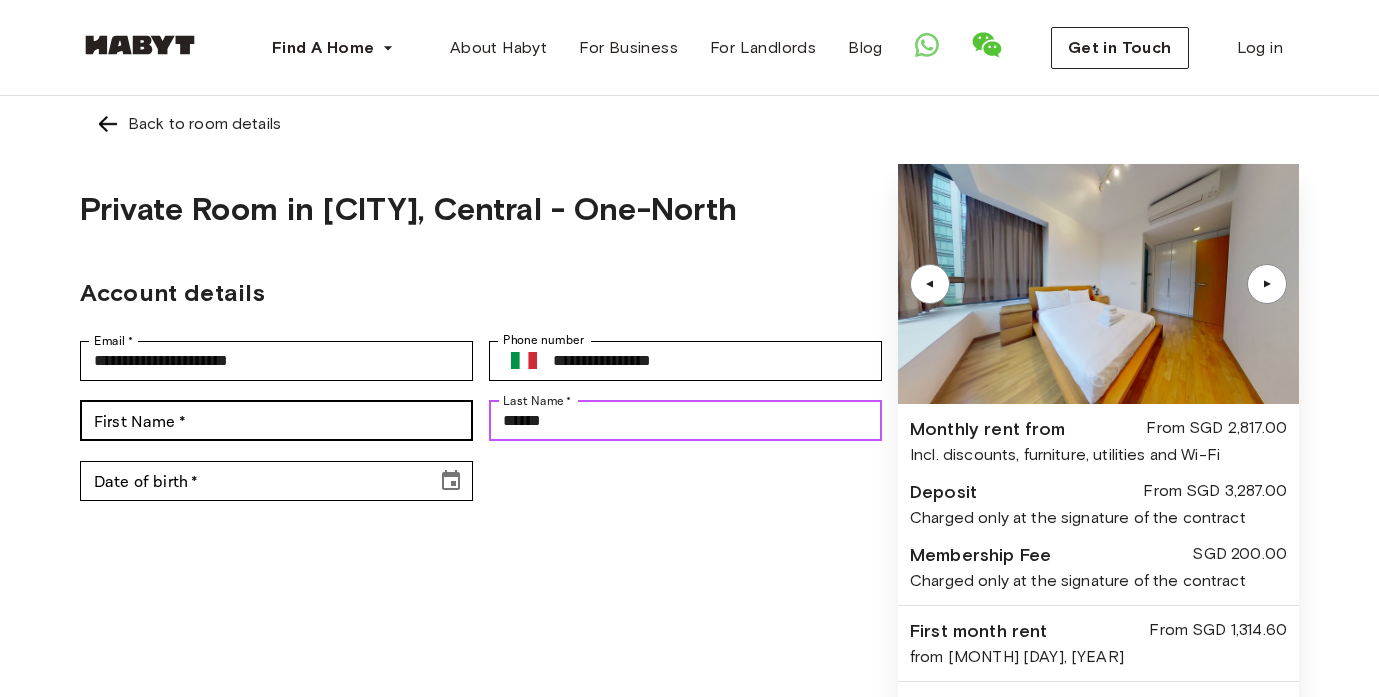 type on "******" 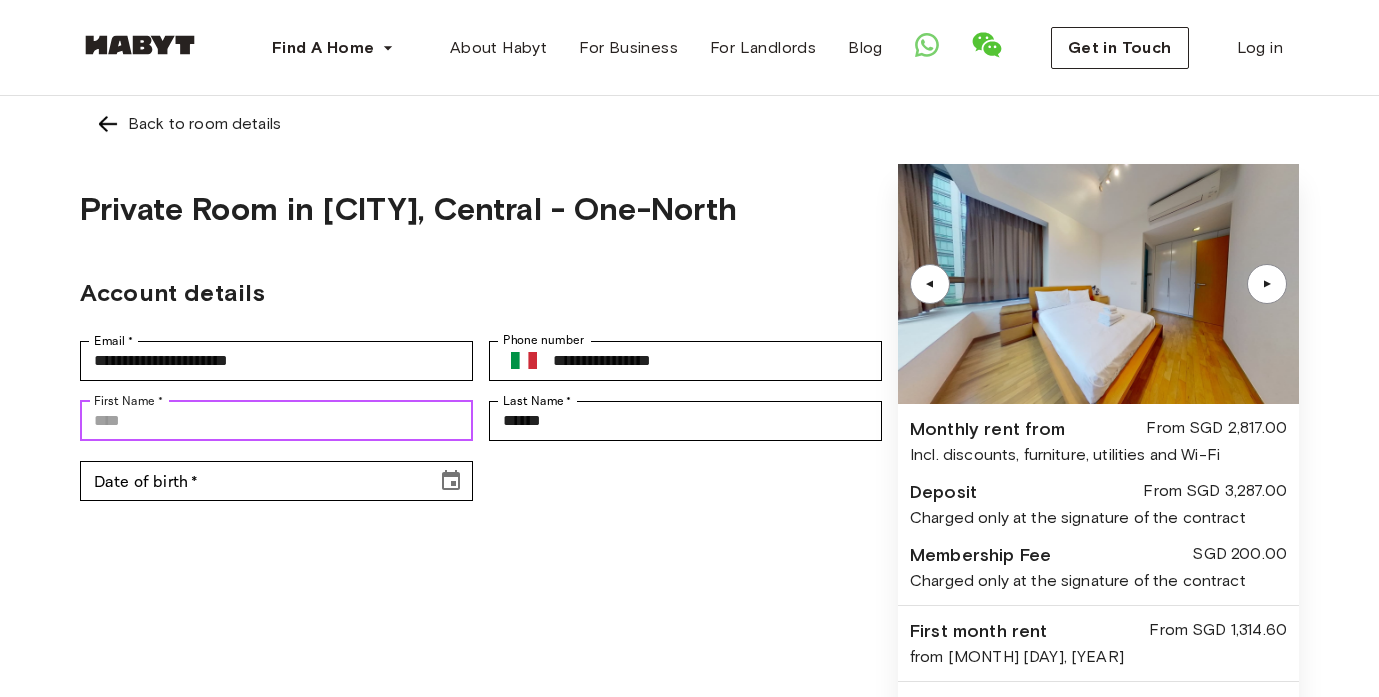click on "First Name   *" at bounding box center (276, 421) 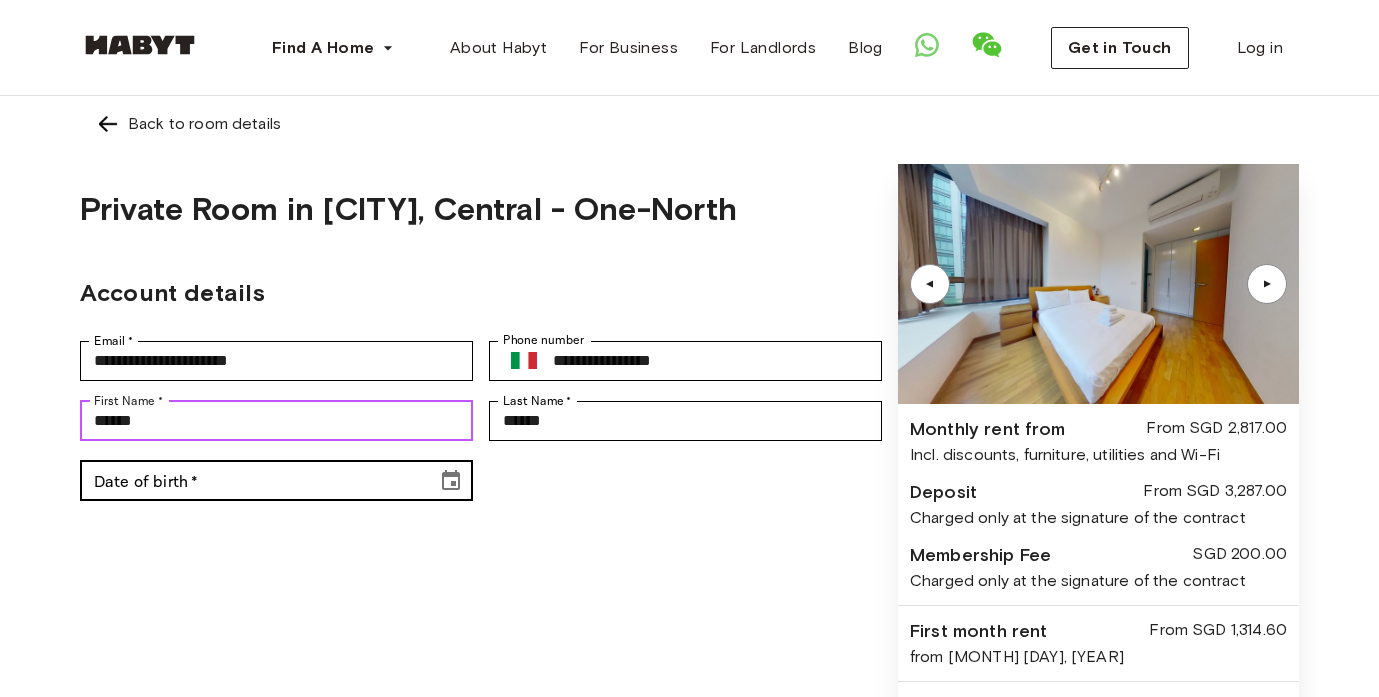 type on "******" 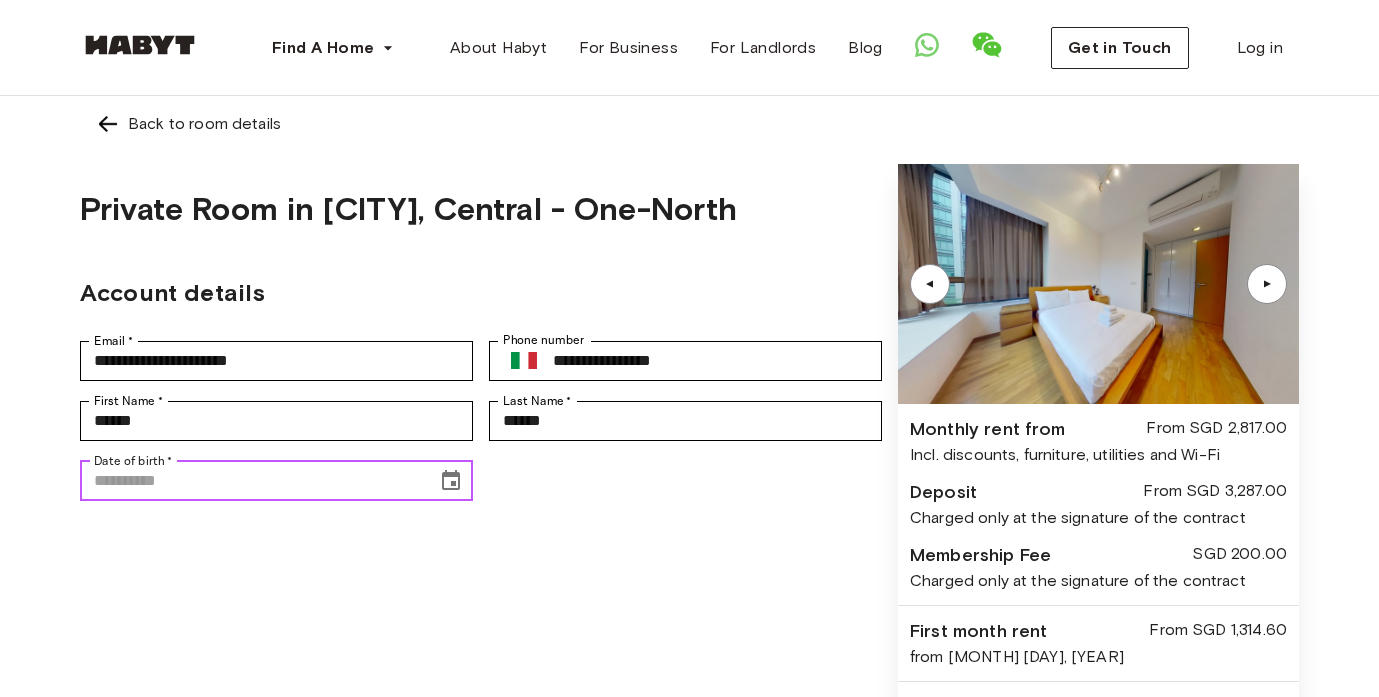 click on "Date of birth   *" at bounding box center (251, 481) 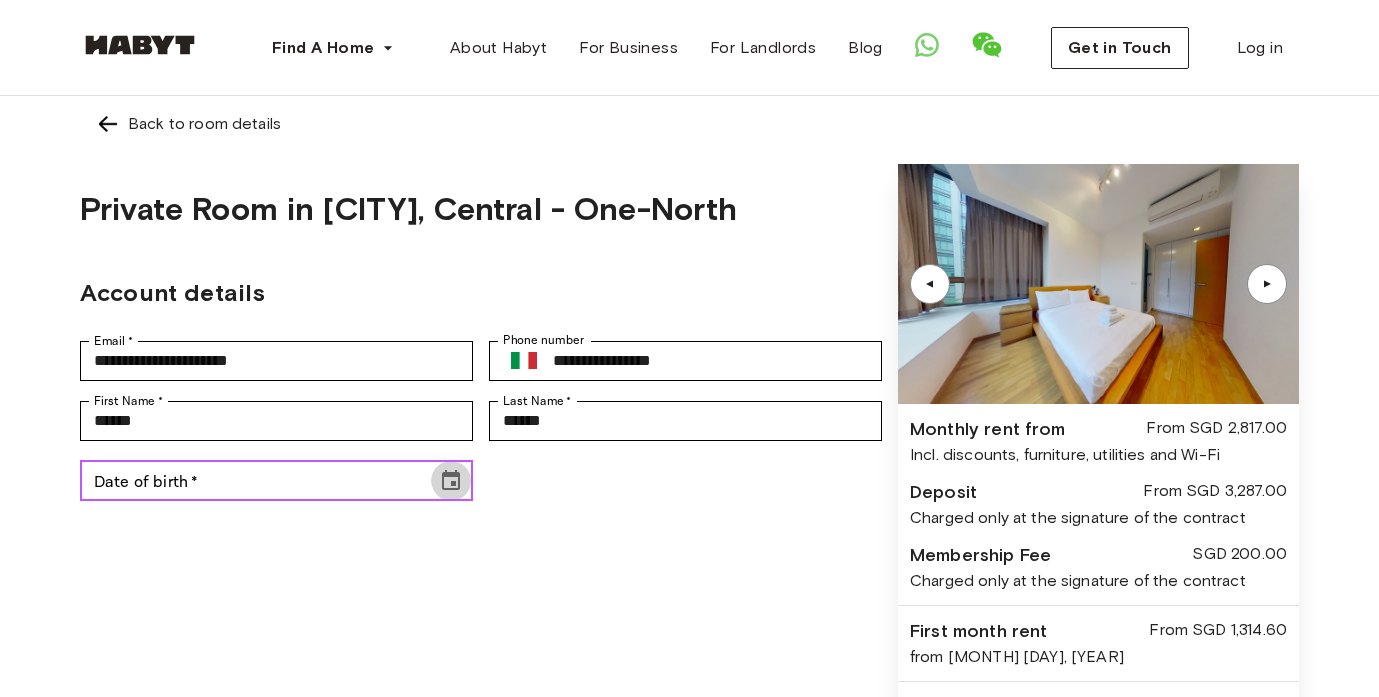 click 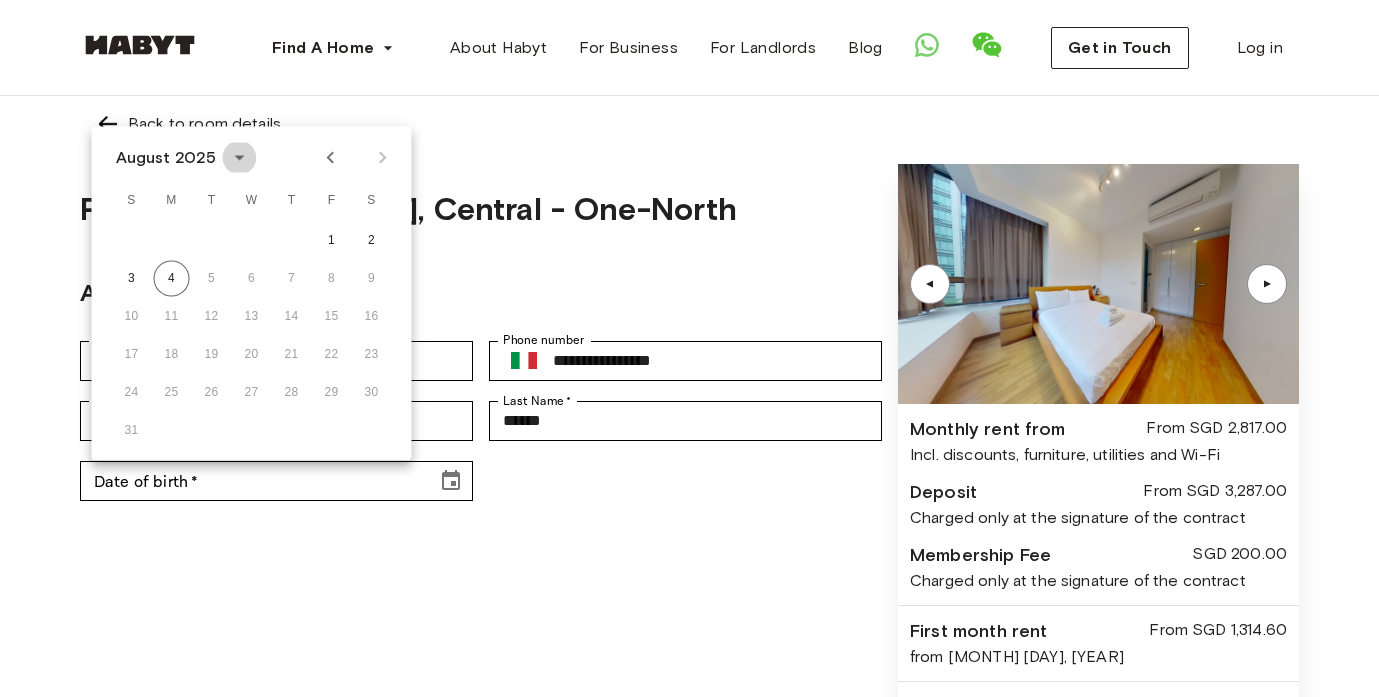 click 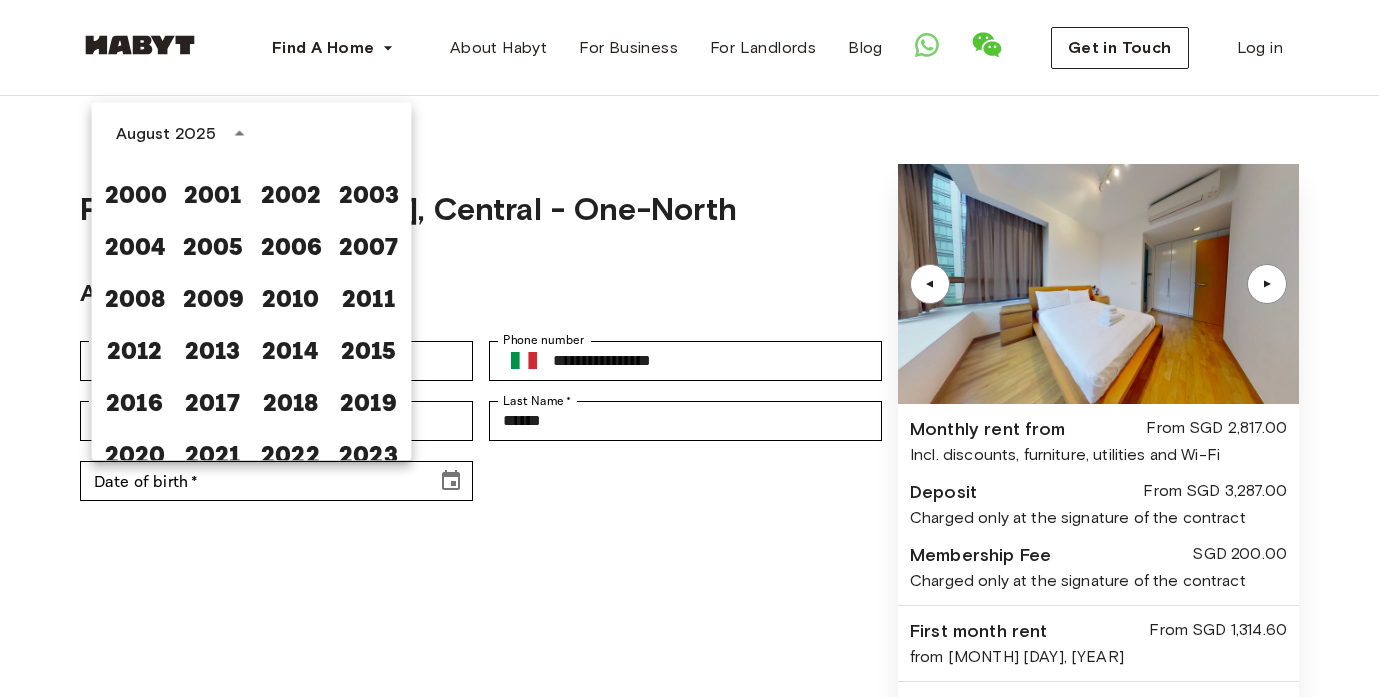 scroll, scrollTop: 1288, scrollLeft: 0, axis: vertical 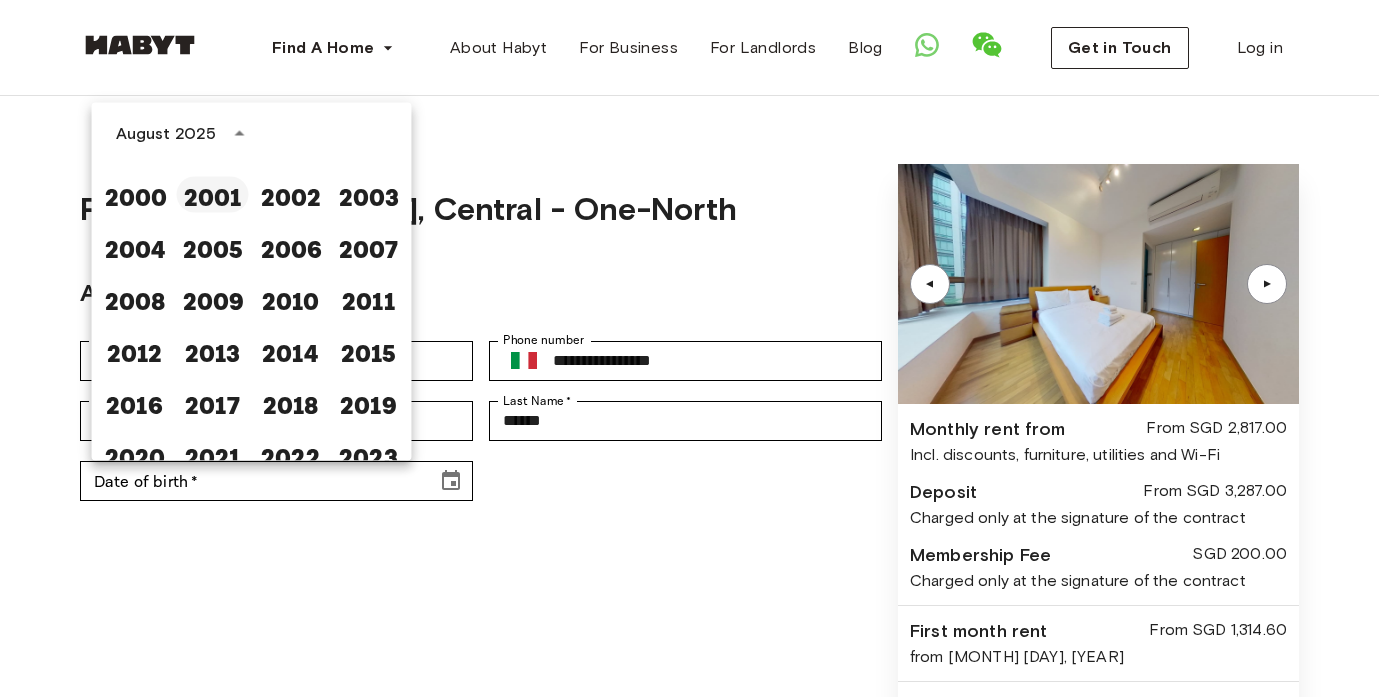click on "2001" at bounding box center [213, 195] 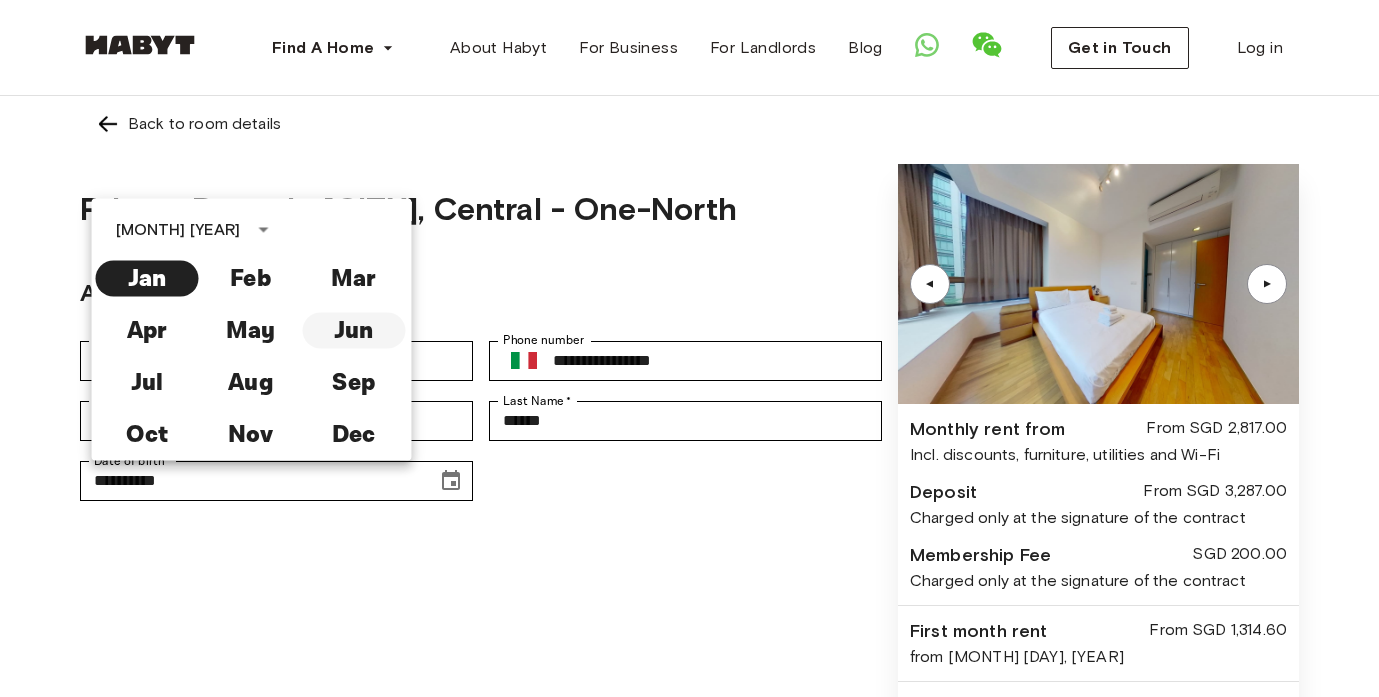 click on "Jun" at bounding box center [353, 331] 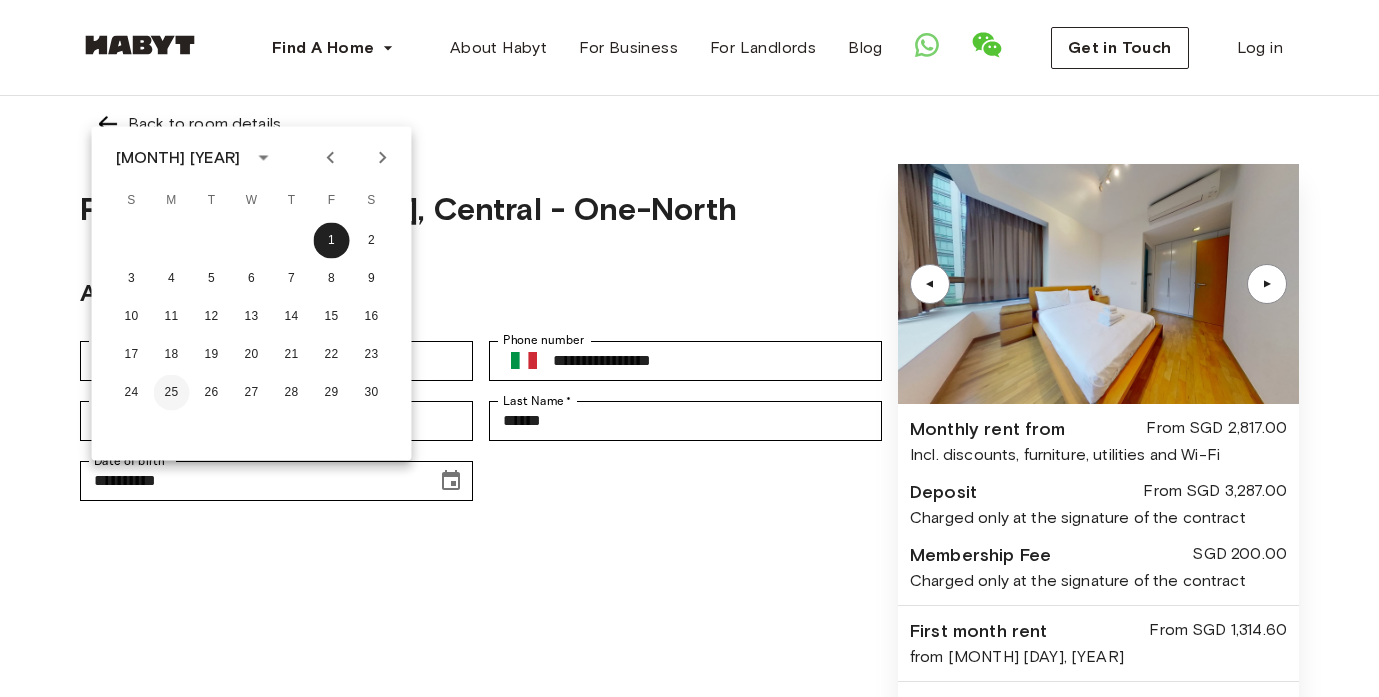click on "25" at bounding box center [172, 393] 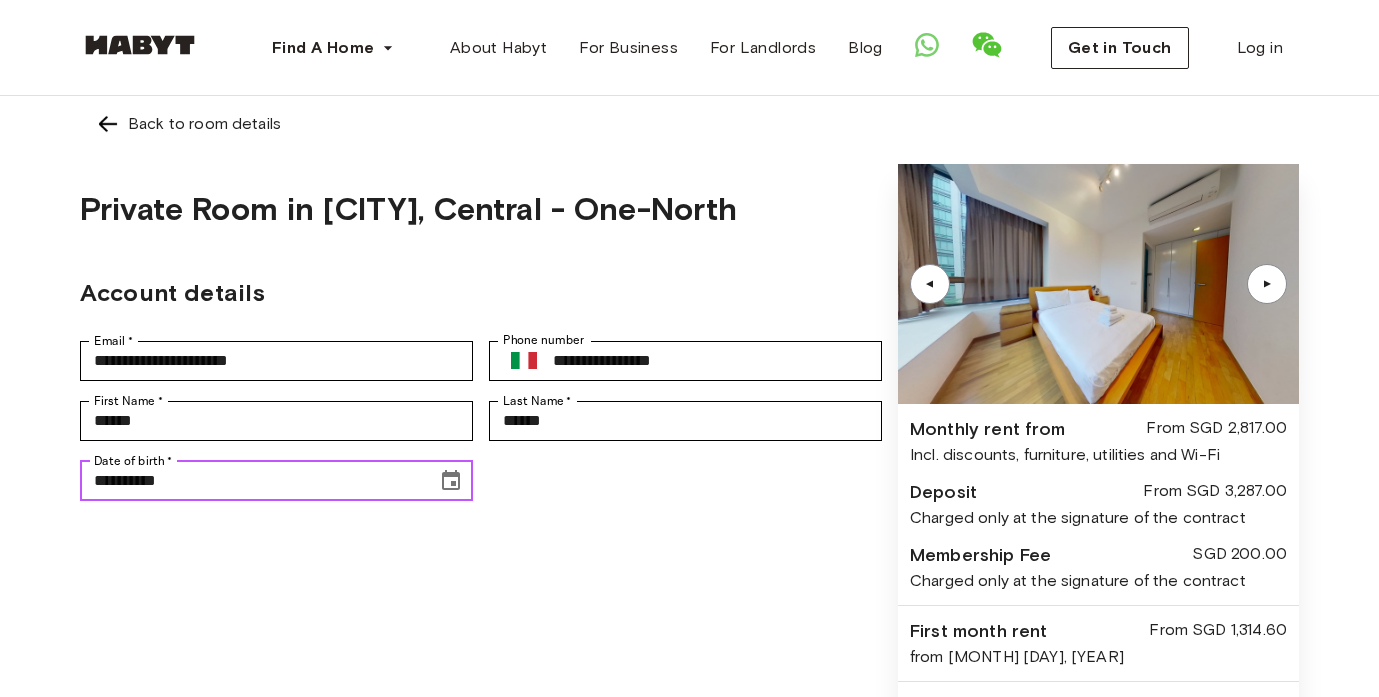 type on "**********" 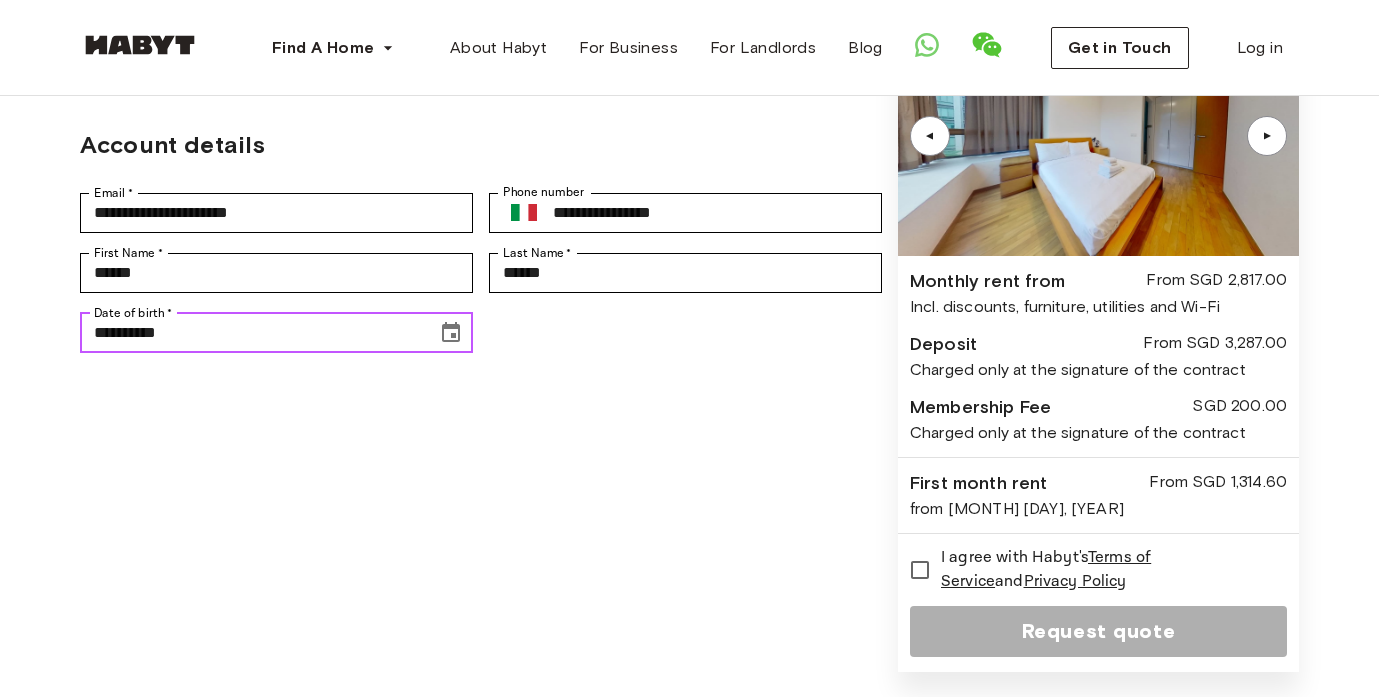 scroll, scrollTop: 150, scrollLeft: 0, axis: vertical 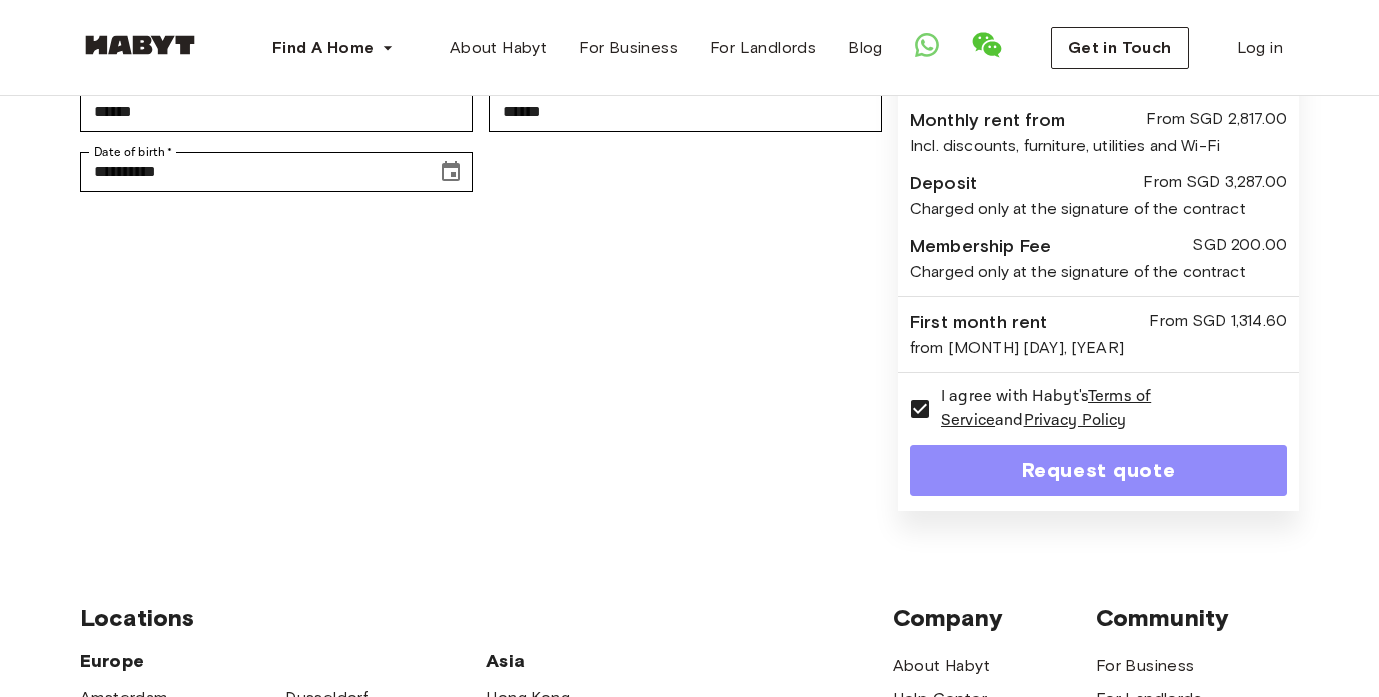 click on "Request quote" at bounding box center [1098, 470] 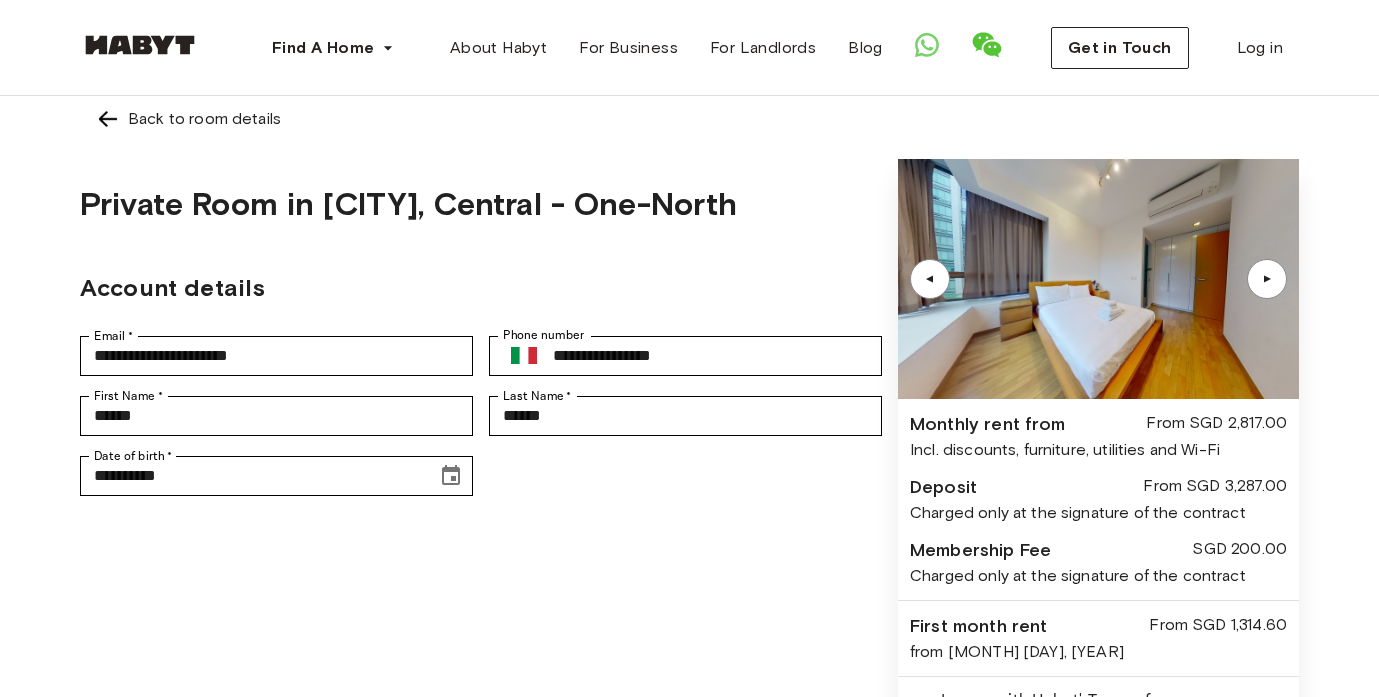 scroll, scrollTop: 0, scrollLeft: 0, axis: both 